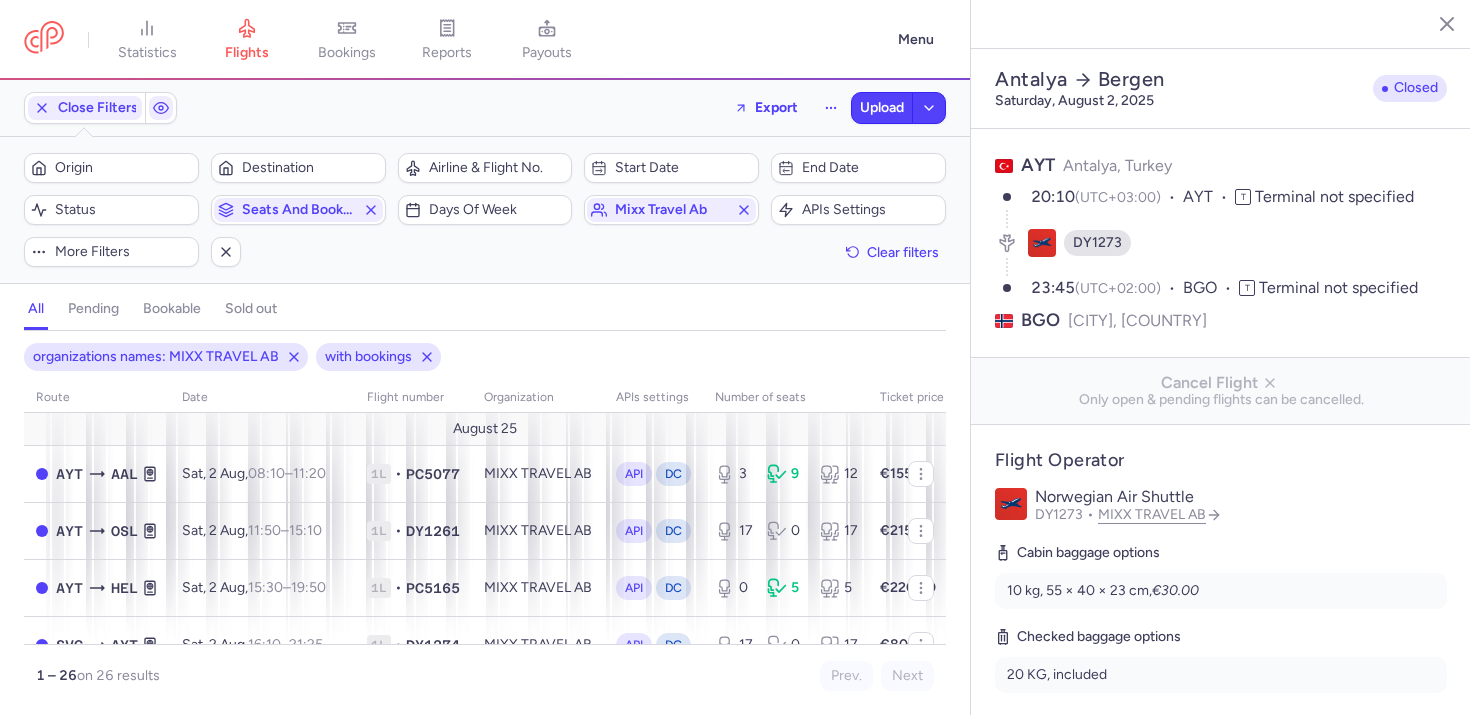 select on "days" 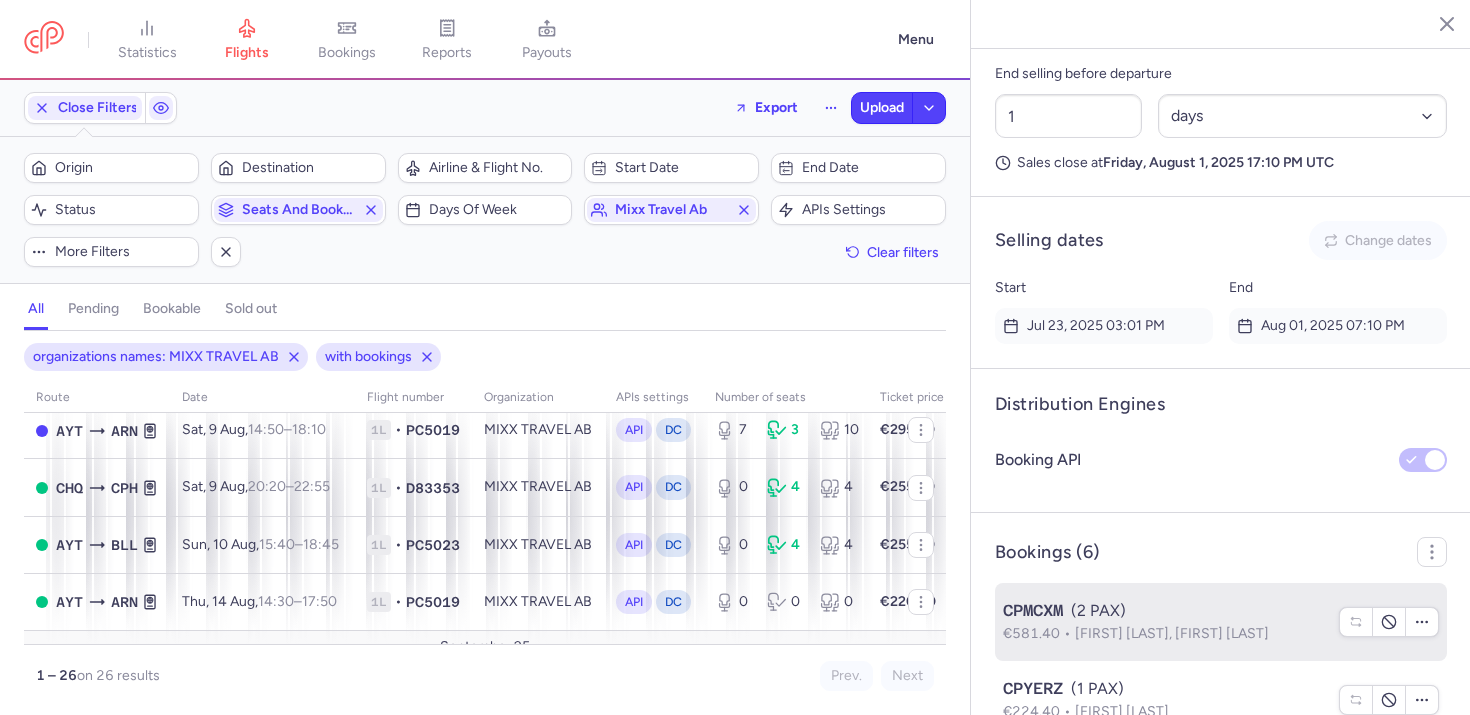 click on "Dmitrii SHUSTOV, Valeriya SHUSTOVA" at bounding box center [1172, 633] 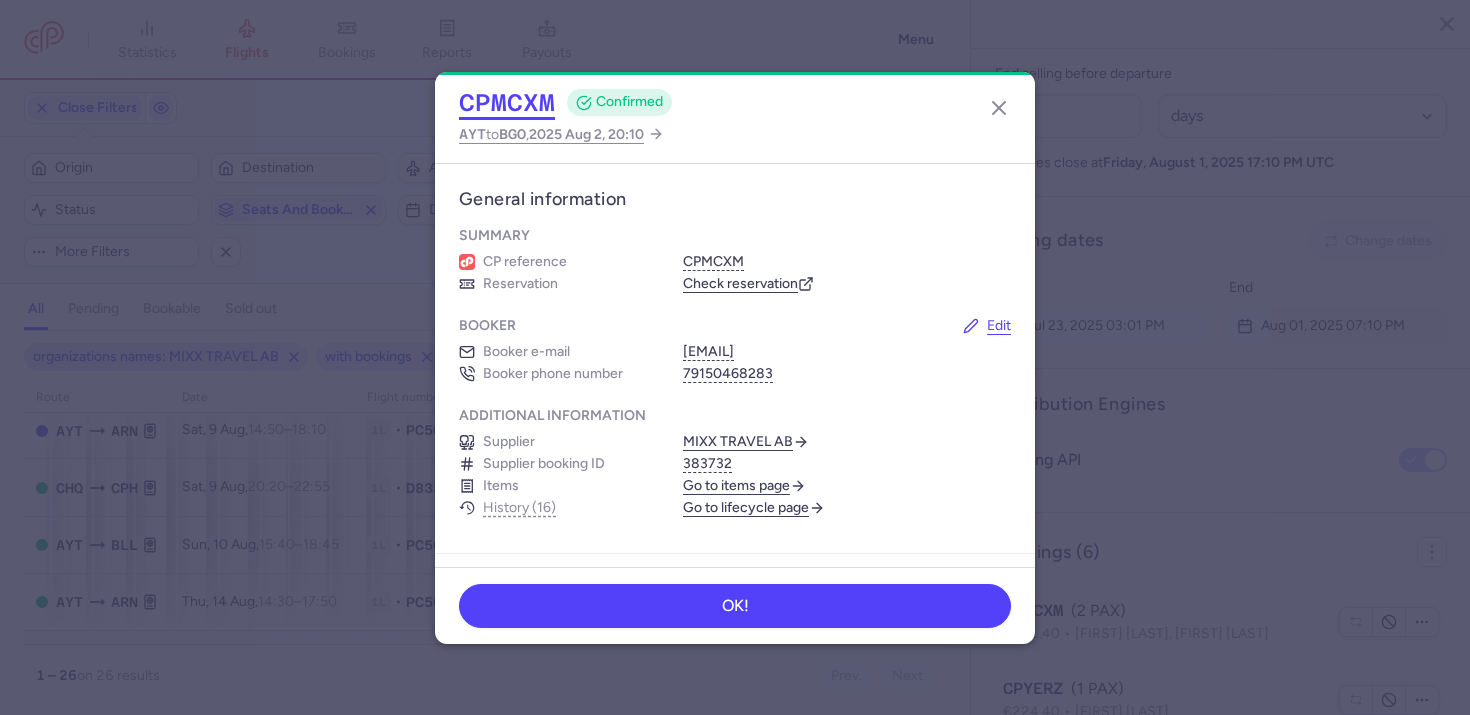 click on "CPMCXM" 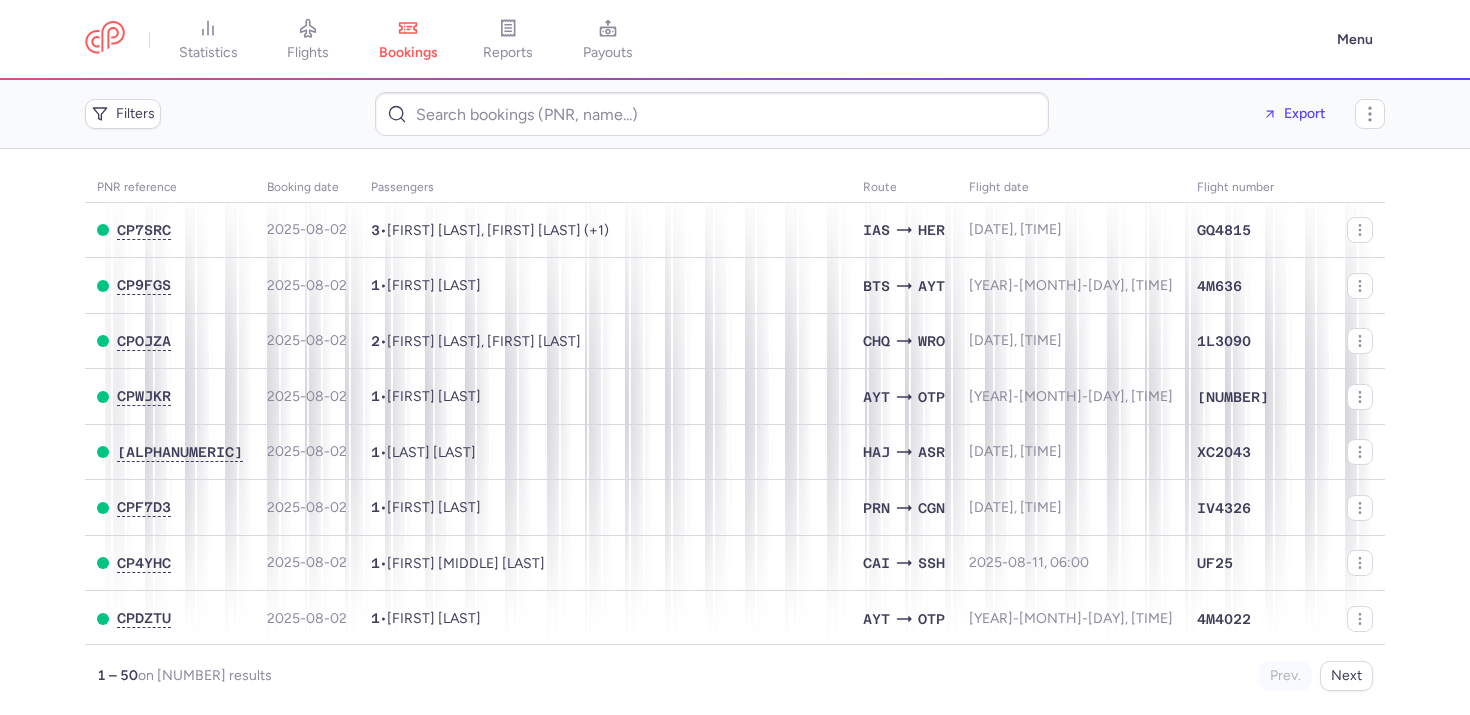 scroll, scrollTop: 0, scrollLeft: 0, axis: both 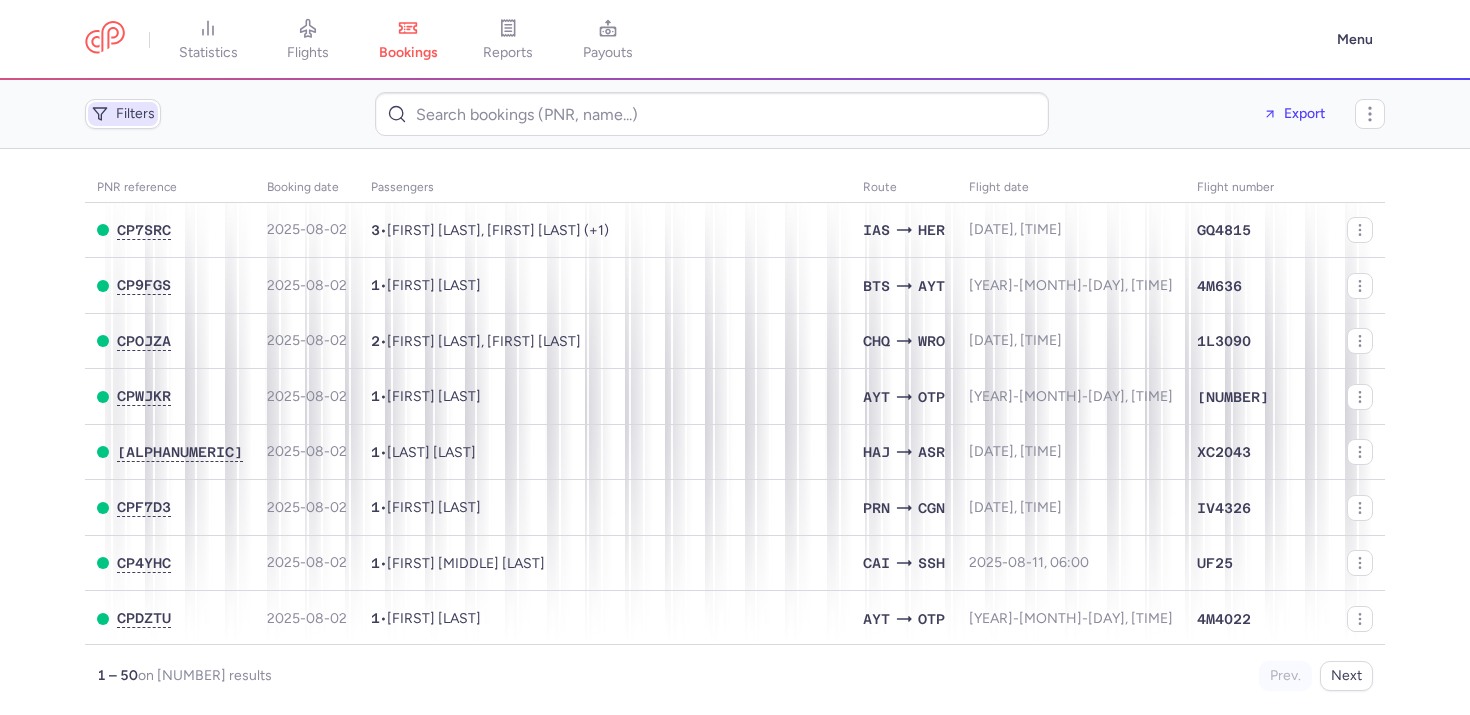 click on "Filters" at bounding box center (123, 114) 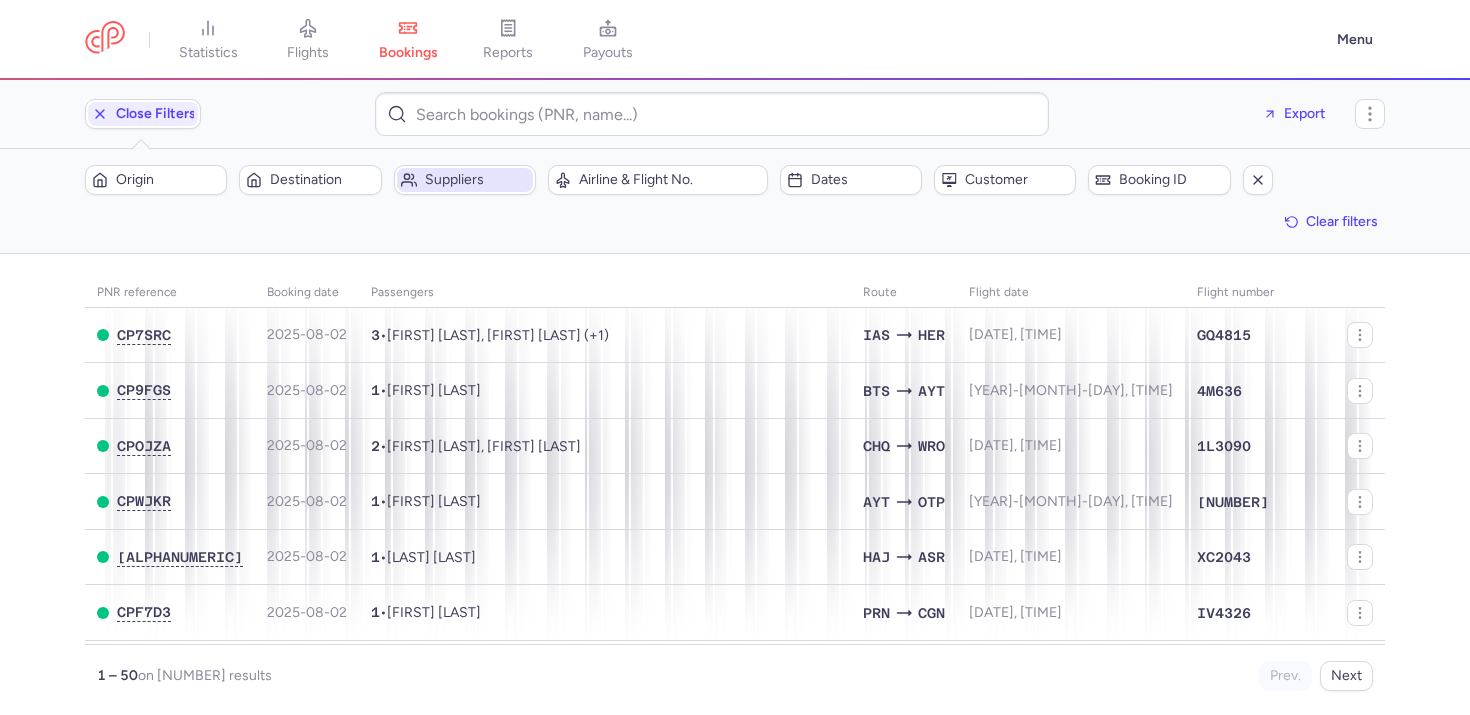 click on "Suppliers" at bounding box center (477, 180) 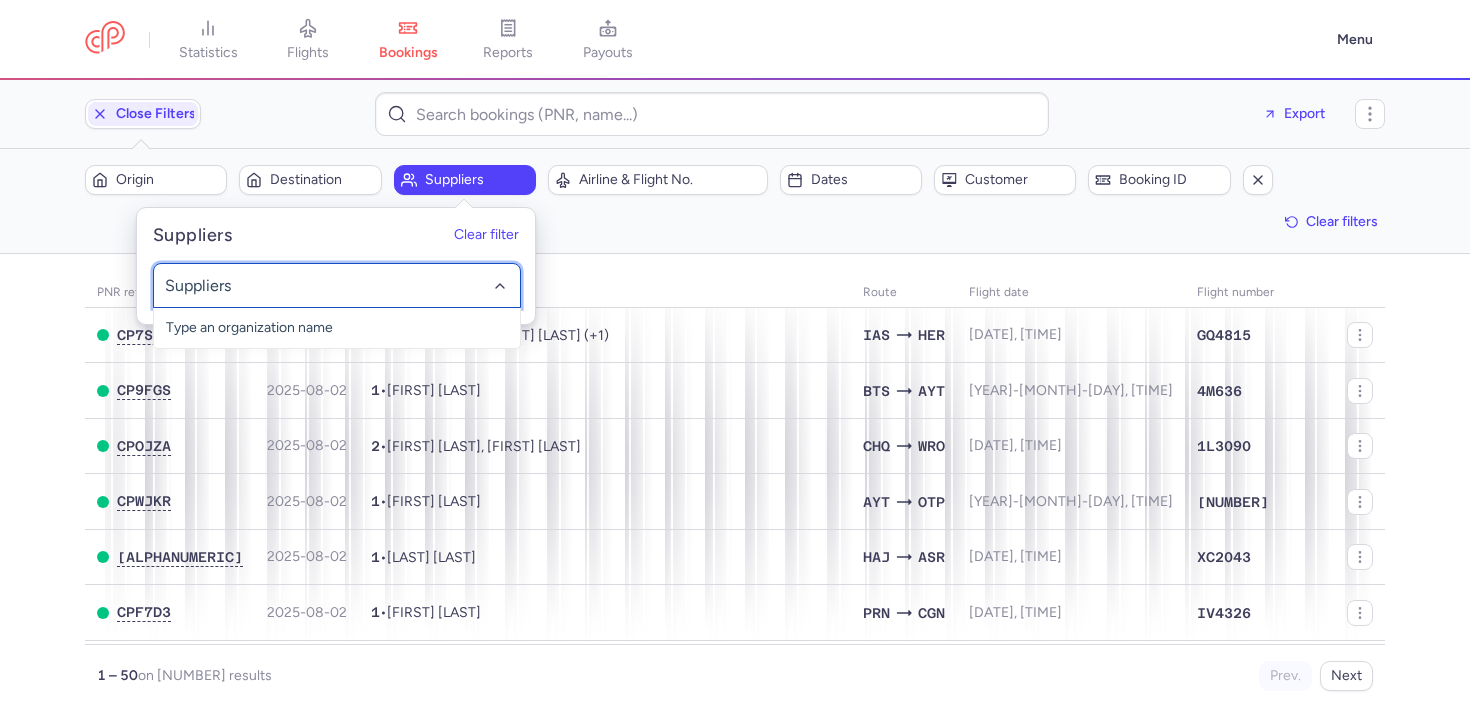 click 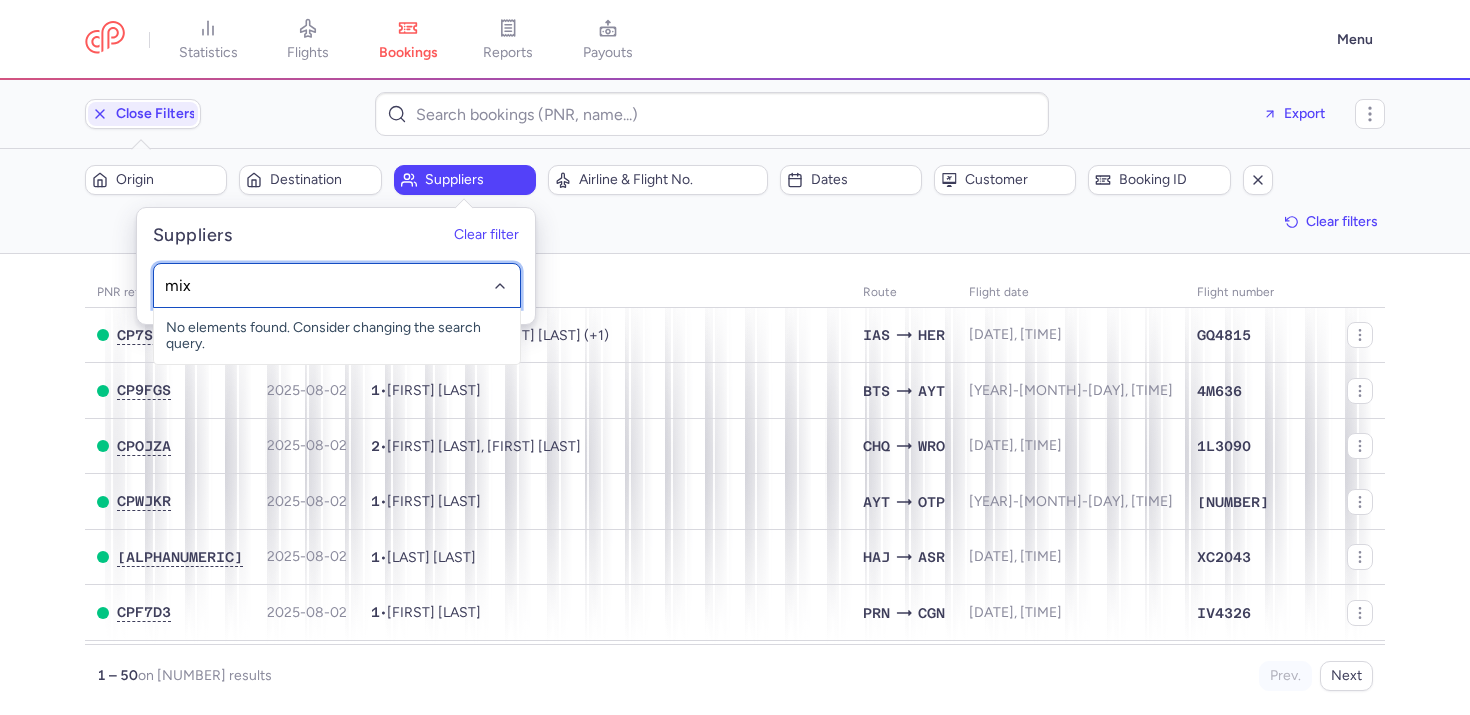 type on "mixx" 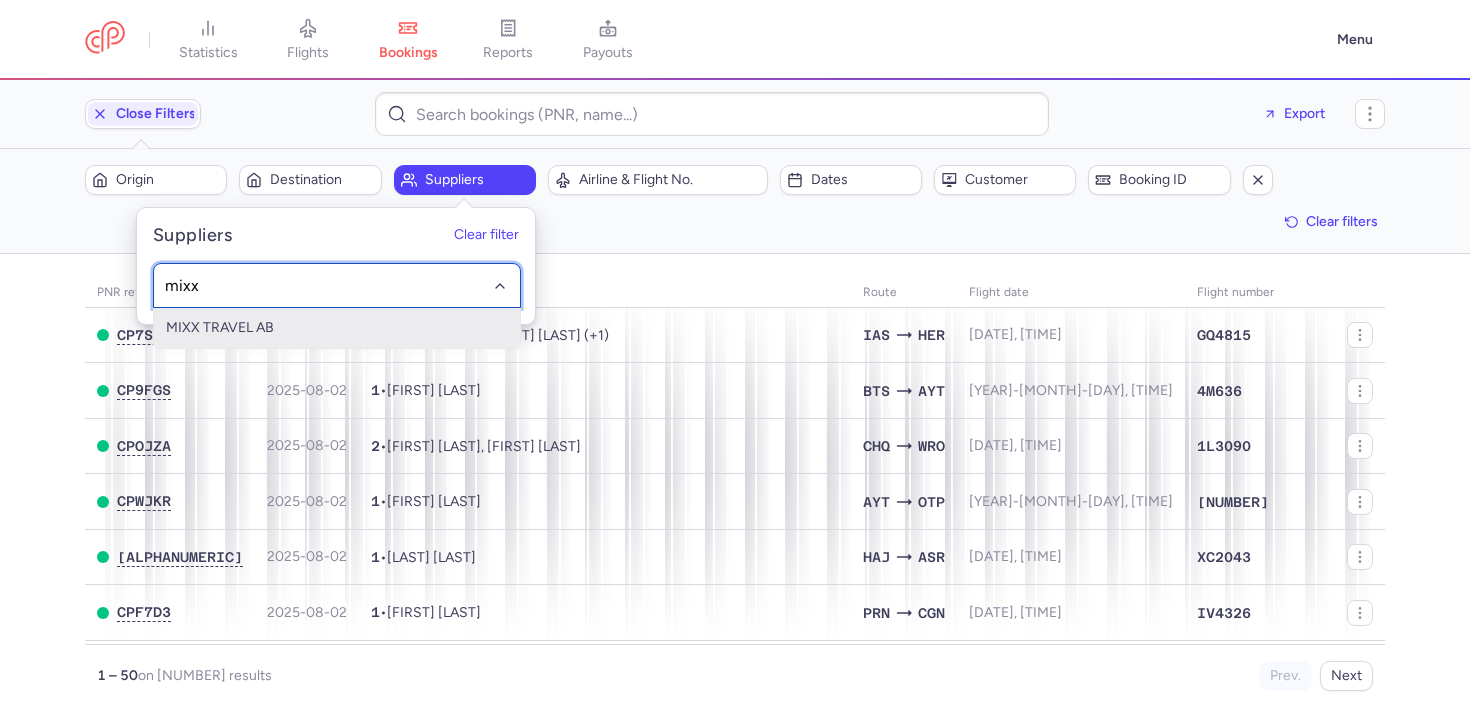 click on "MIXX TRAVEL AB" at bounding box center (337, 328) 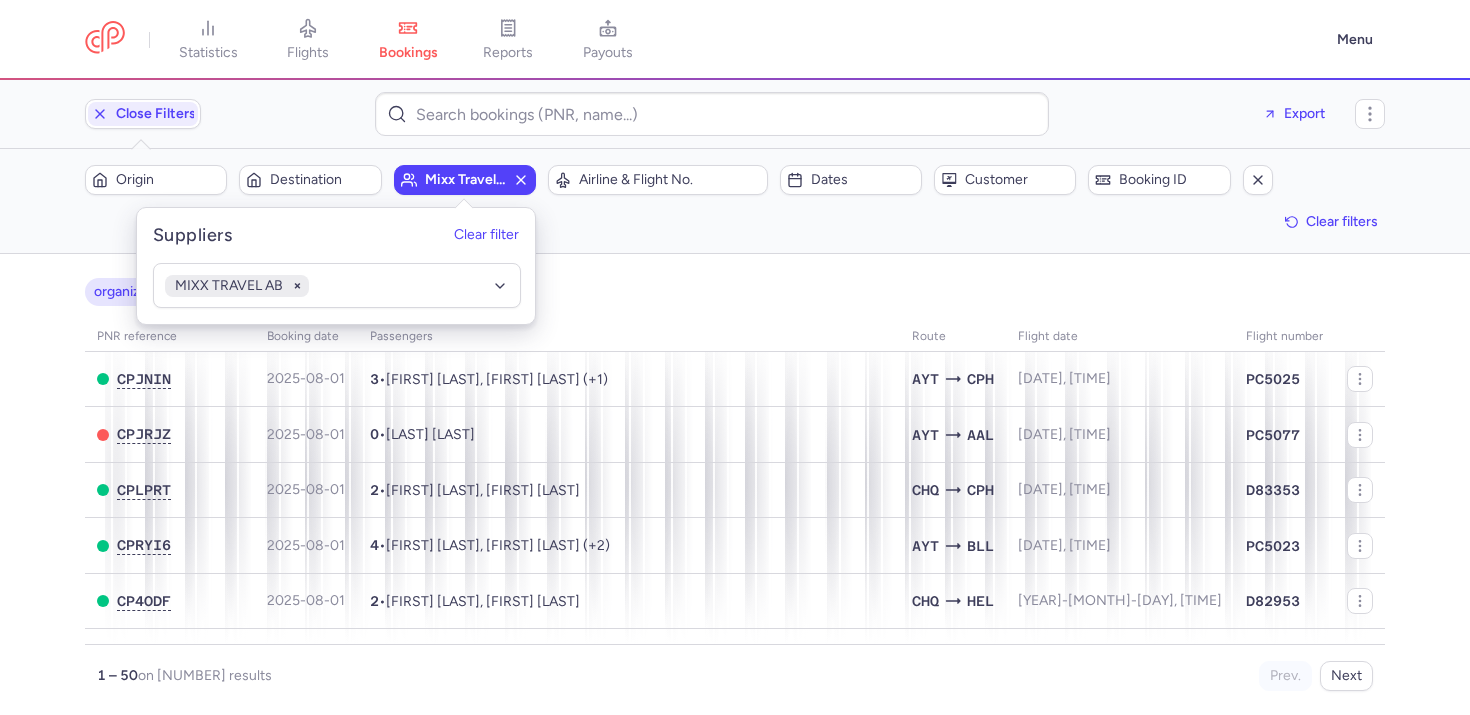 click on "organizations names: MIXX TRAVEL AB PNR reference Booking date Passengers Route flight date Flight number CPJNIN 2025-08-01 3  •  Tim Bernard RASMUSSEN, Lina HOLMBERG (+1)  AYT  CPH 2025-08-04, 16:00 PC5025 CPJRJZ 2025-08-01 0  •  Naomi Eline LIND  AYT  AAL 2025-08-05, 08:10 PC5077 CPLPRT 2025-08-01 2  •  Christian HOFFMANN, Kristina NORDMAN  CHQ  CPH 2025-08-09, 20:20 D83353 CPRYI6 2025-08-01 4  •  Rasmus LARSEN, Elisabeth NILSSON (+2)  AYT  BLL 2025-08-10, 15:40 PC5023 CP4ODF 2025-08-01 2  •  Emil RANTANEN, Jenna HARRI  CHQ  HEL 2025-08-02, 23:45 D82953 CPHUA9 2025-08-01 2  •  Elin Margrethe KRINGSJAA, Svein GULBRANDSEN  GZP  OSL 2025-08-07, 12:45 DY1265 CPPZGM 2025-08-01 2  •  Nikitta AFONSO, Ruveid BRAKIC  CHQ  CPH 2025-08-09, 20:20 D83353 CPUXFM 2025-08-01 0  •  Silje Hestad VALLAND  AYT  BGO 2025-08-05, 12:20 DY1271 CPJSS2 2025-08-01 2  •  Pernille SCHJENKEN, Simen WIIK INSTEBOE  AYT  BGO 2025-08-02, 20:10 DY1273 CPYHEV 2025-08-01 1  •  Chalotte LOEW LARSEN  AYT  BLL PC5023 CP5DNP 2" at bounding box center (735, 484) 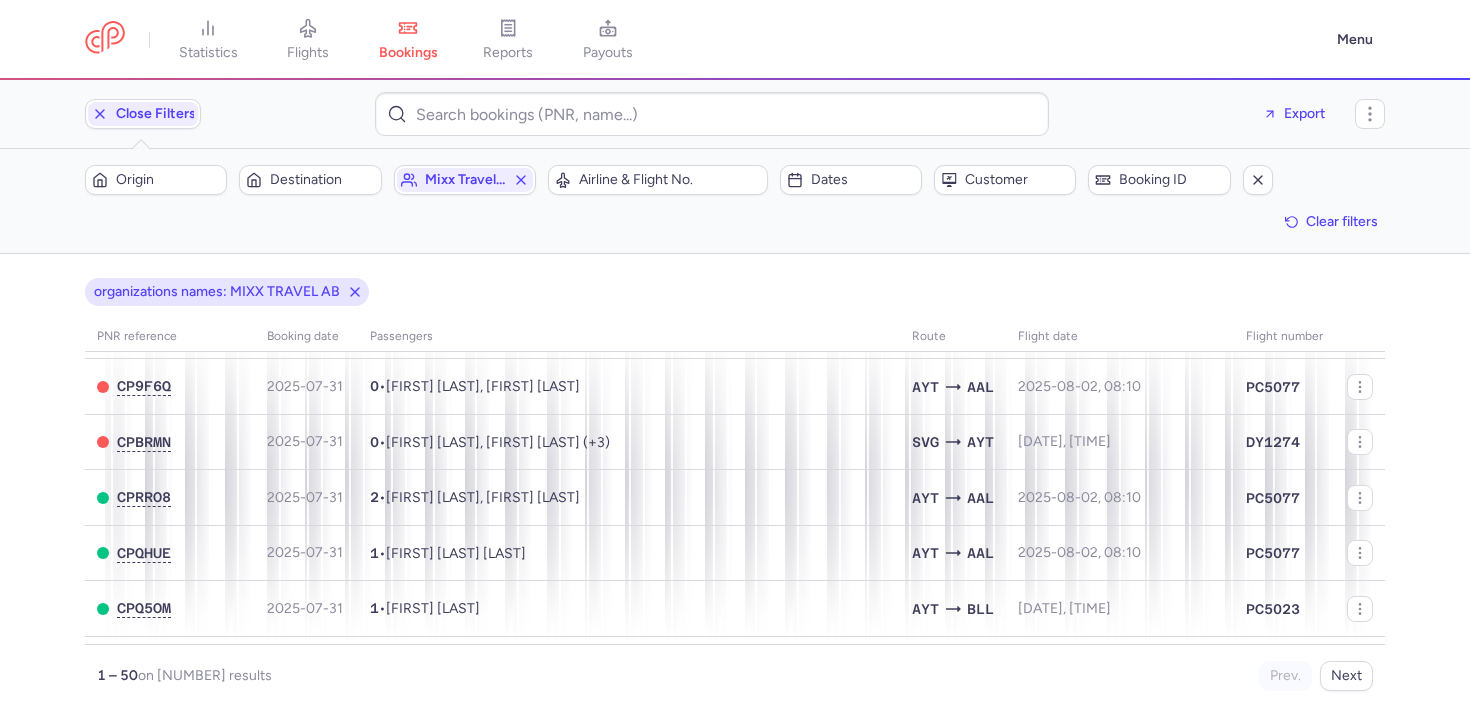 scroll, scrollTop: 0, scrollLeft: 0, axis: both 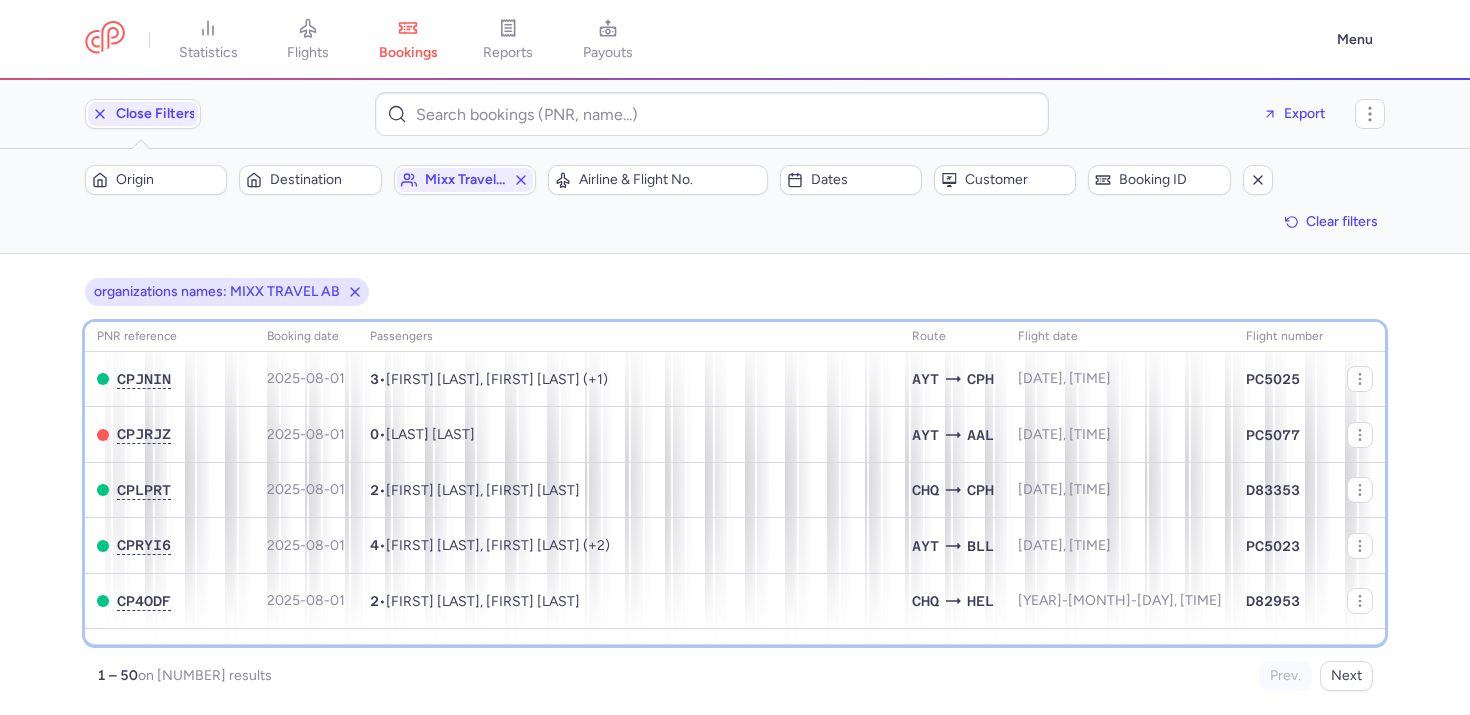click on "Passengers" at bounding box center [629, 337] 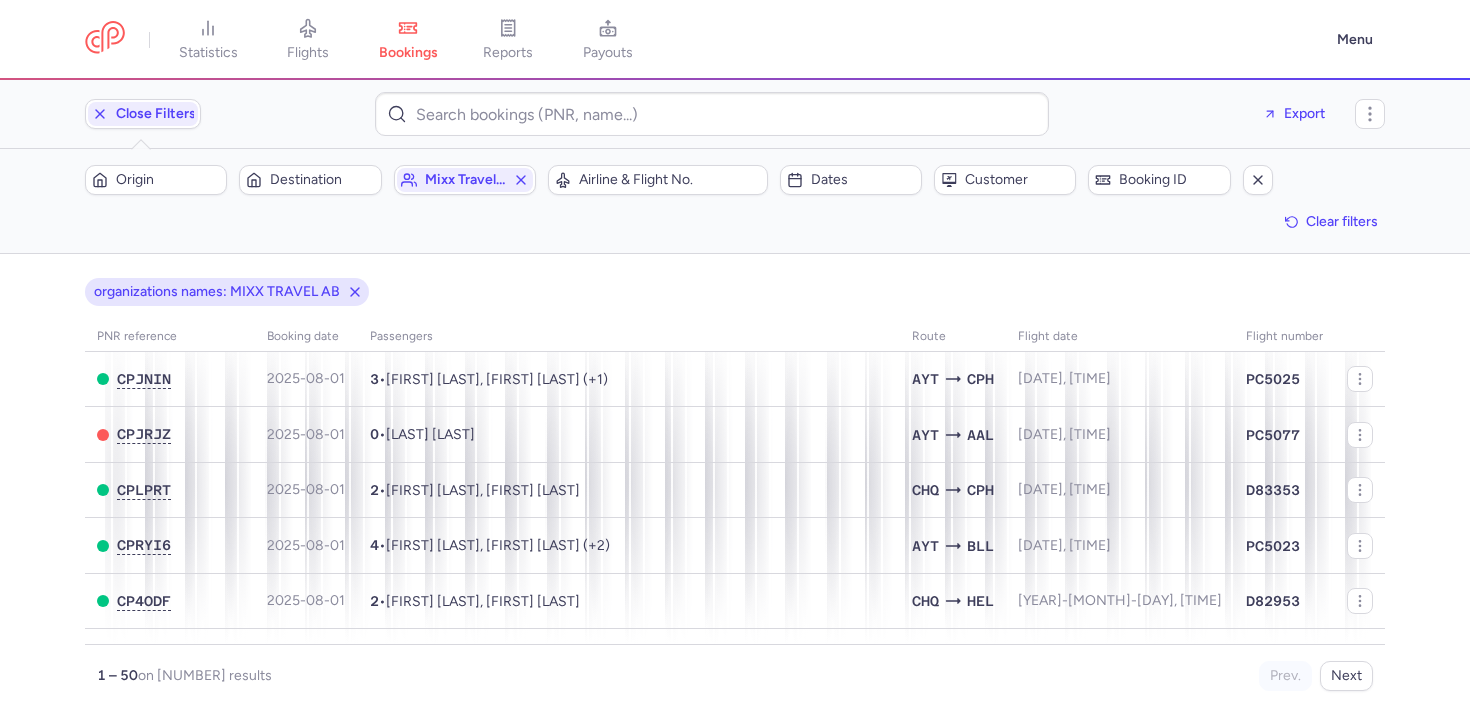 click on "organizations names: MIXX TRAVEL AB" at bounding box center [735, 292] 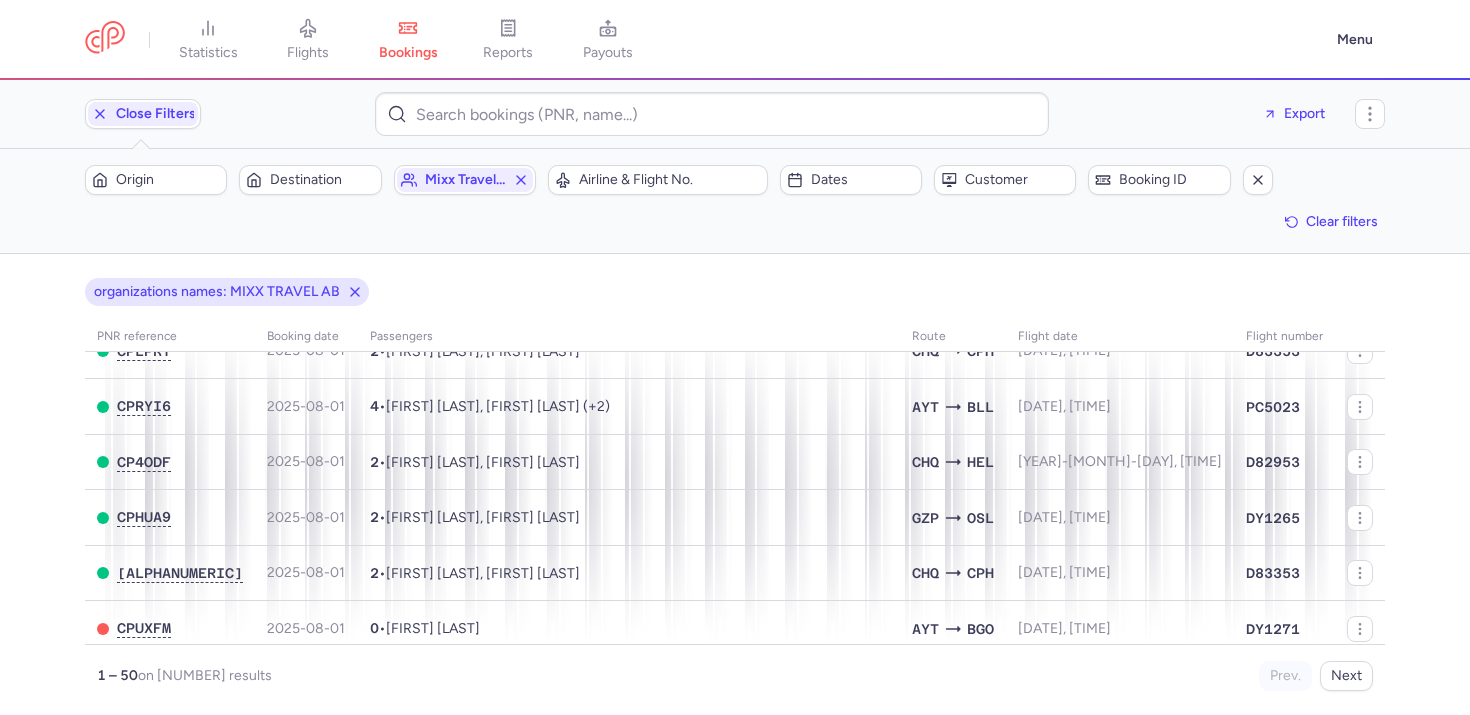 scroll, scrollTop: 50, scrollLeft: 0, axis: vertical 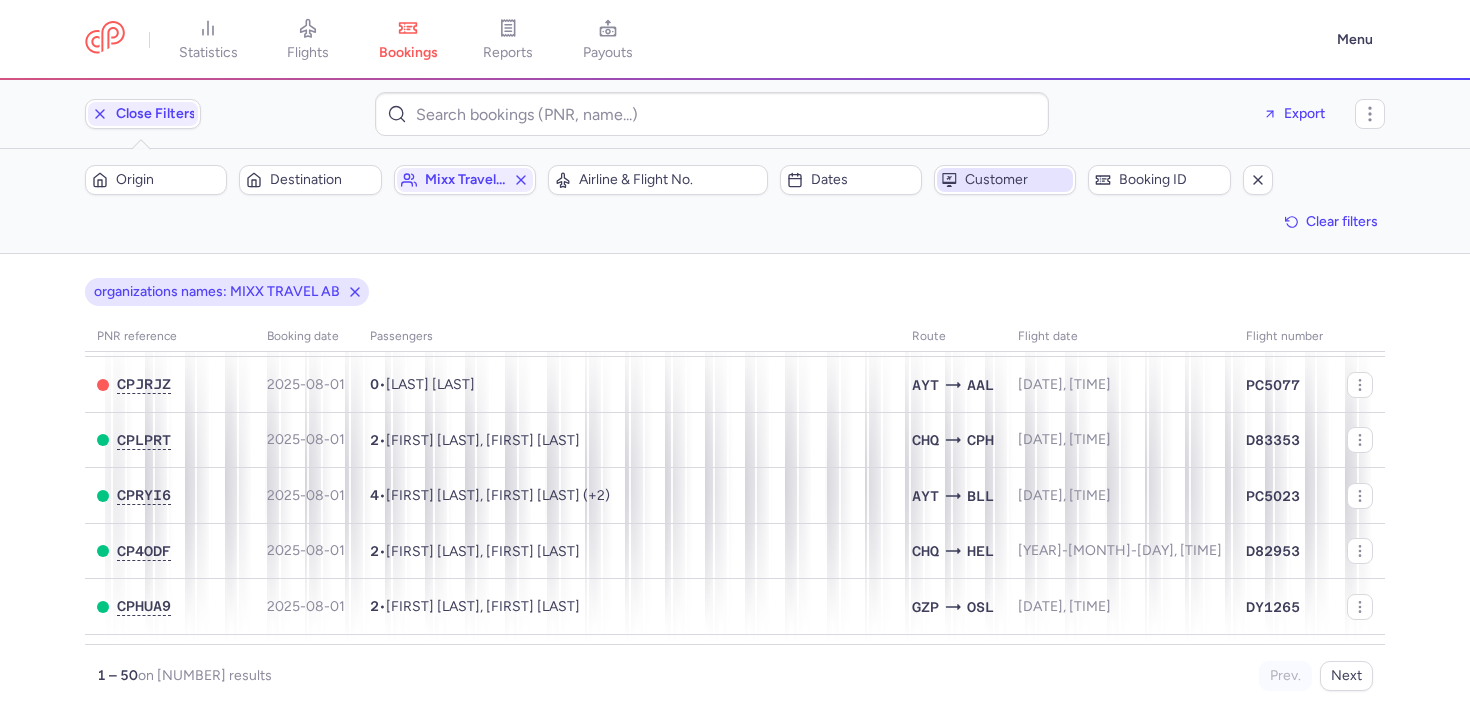 click on "Customer" at bounding box center [1017, 180] 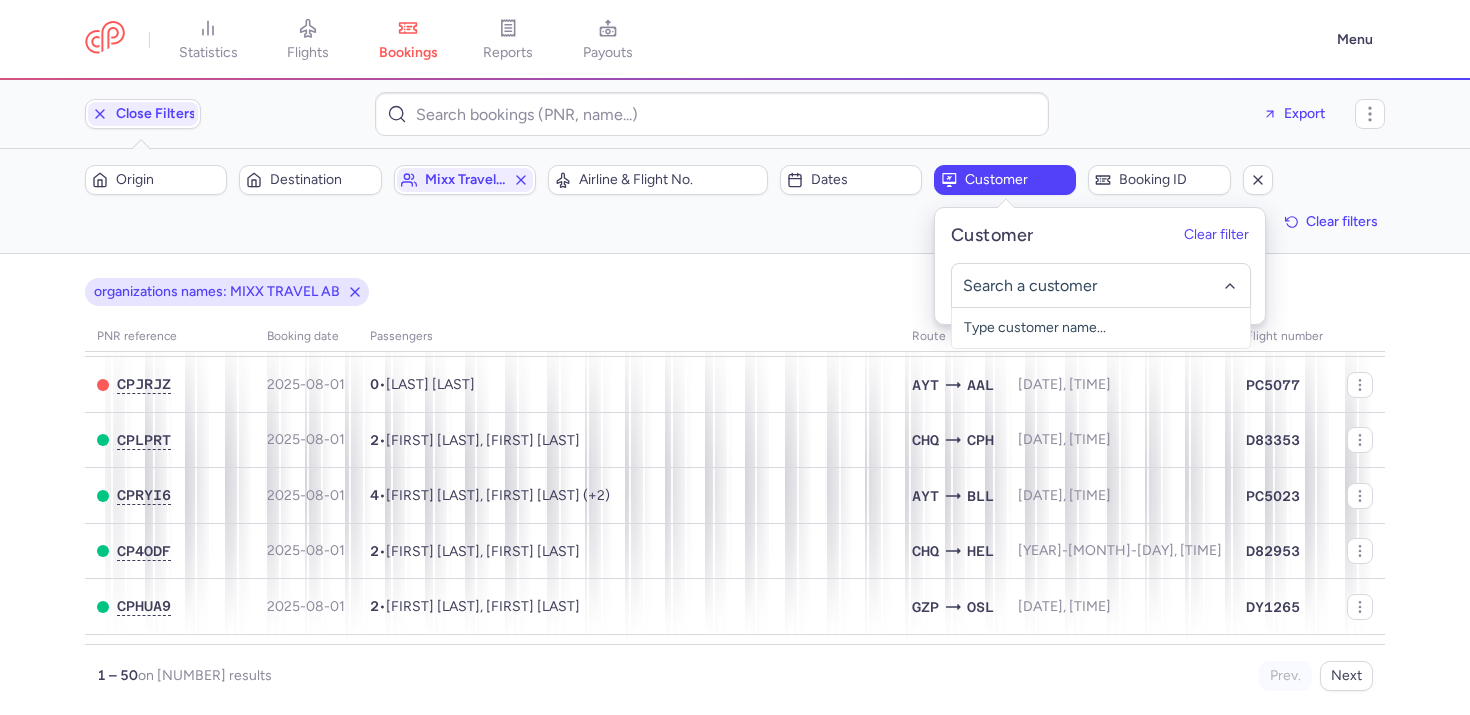 click on "organizations names: MIXX TRAVEL AB" at bounding box center [735, 292] 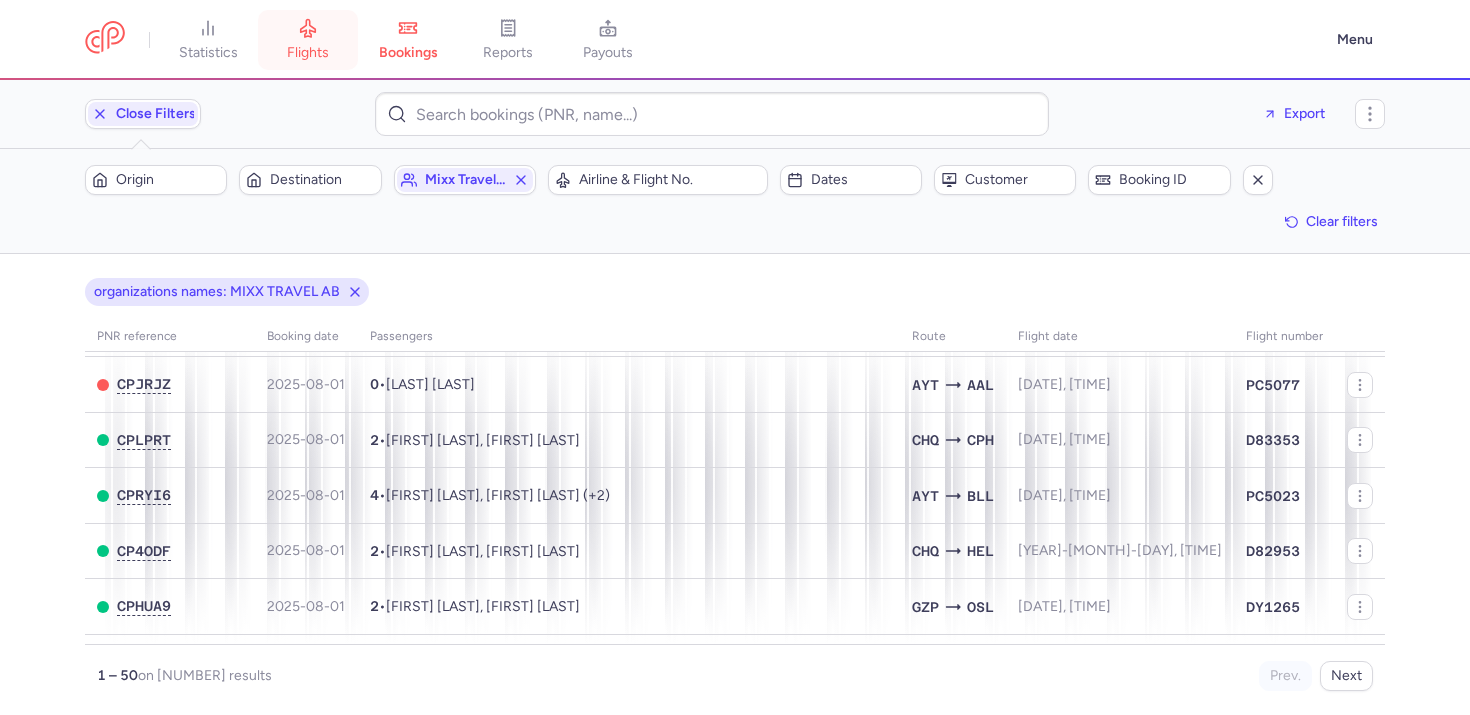 click on "flights" at bounding box center [308, 53] 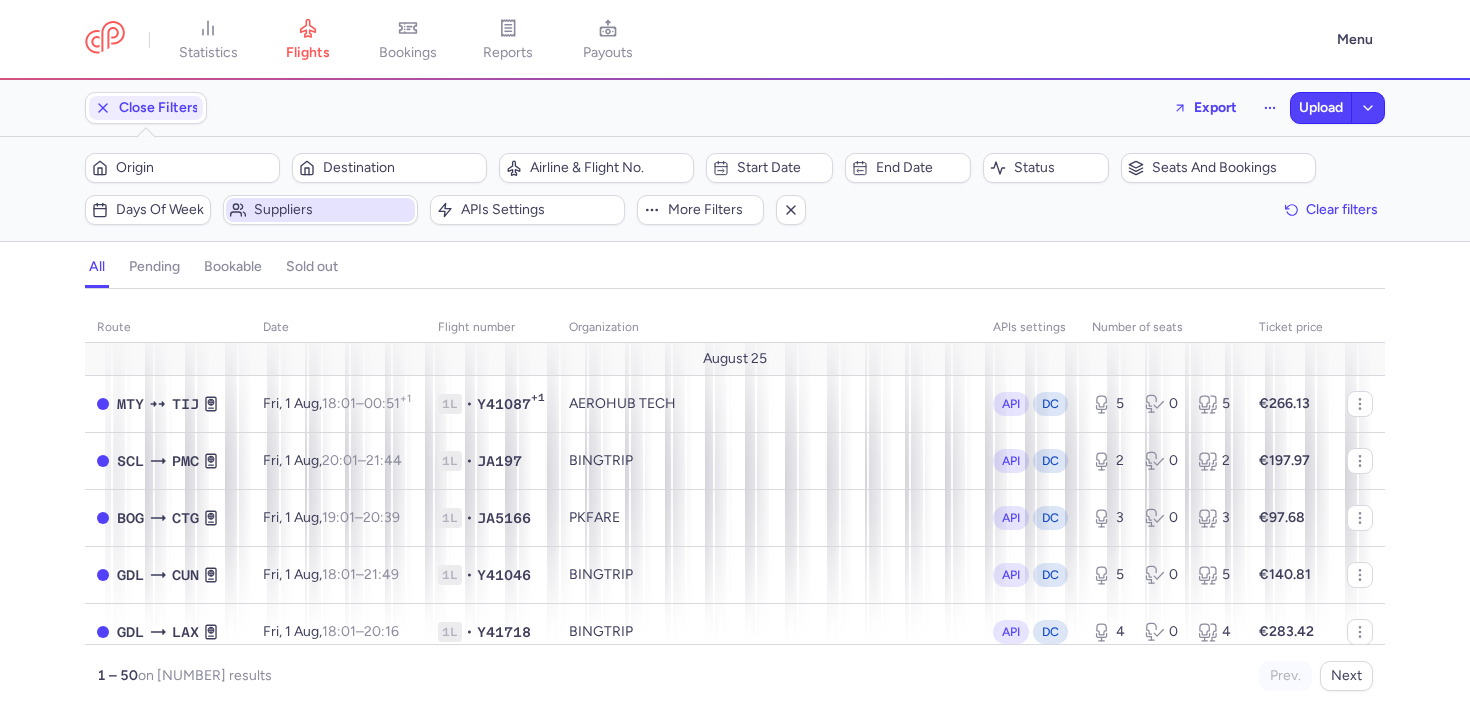 click on "Suppliers" at bounding box center (320, 210) 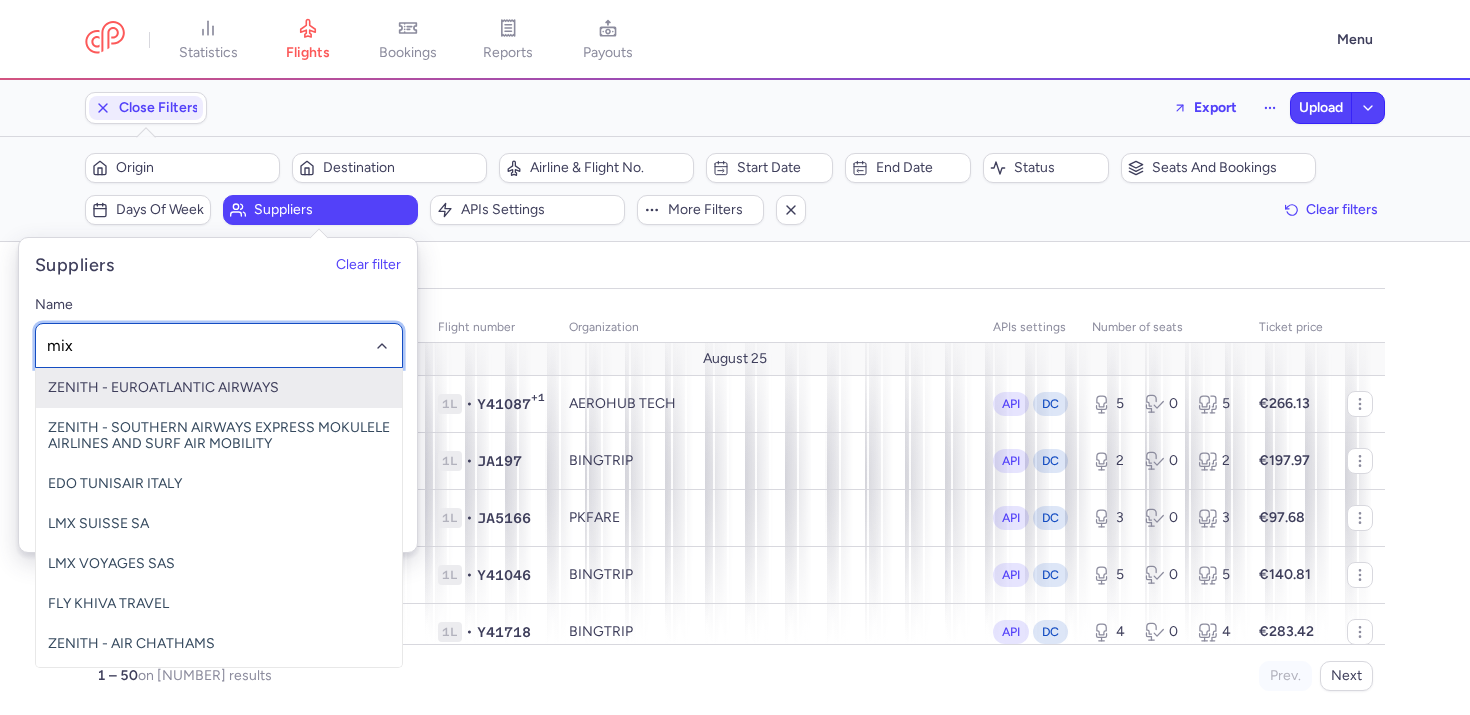 type on "mixx" 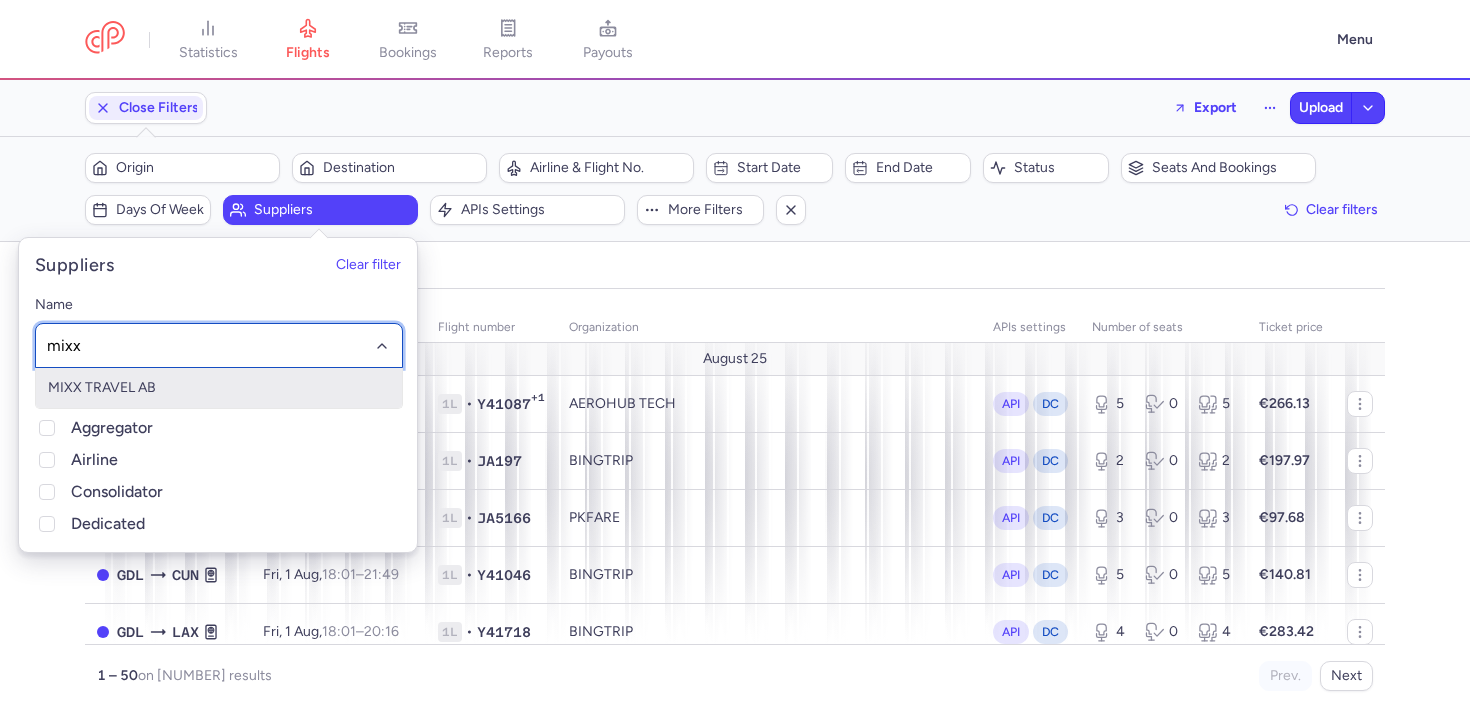 click on "MIXX TRAVEL AB" at bounding box center (219, 388) 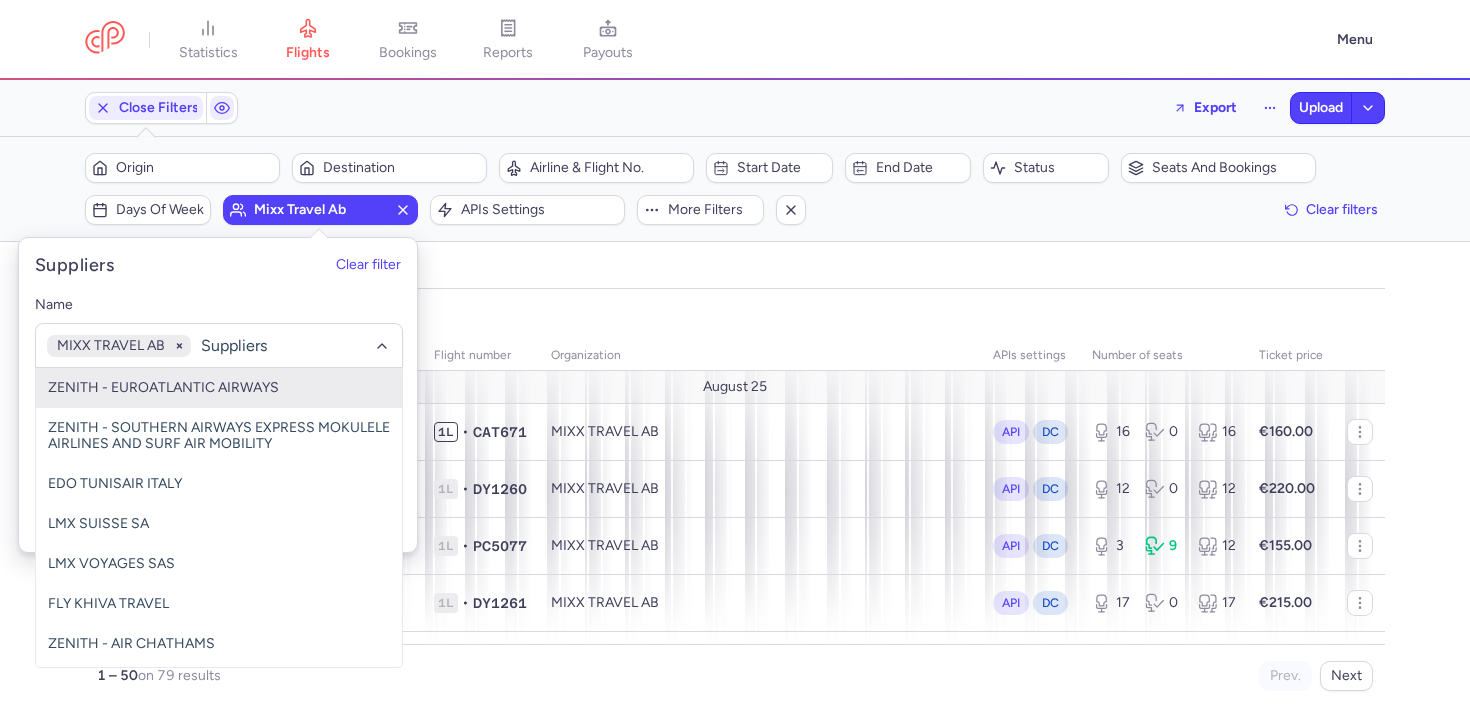 click on "Filters (1) – 79 results  Origin  Destination  Airline & Flight No.  Start date  End date  Status  Seats and bookings  Days of week mixx travel ab   APIs settings  More filters  Clear filters" at bounding box center [735, 189] 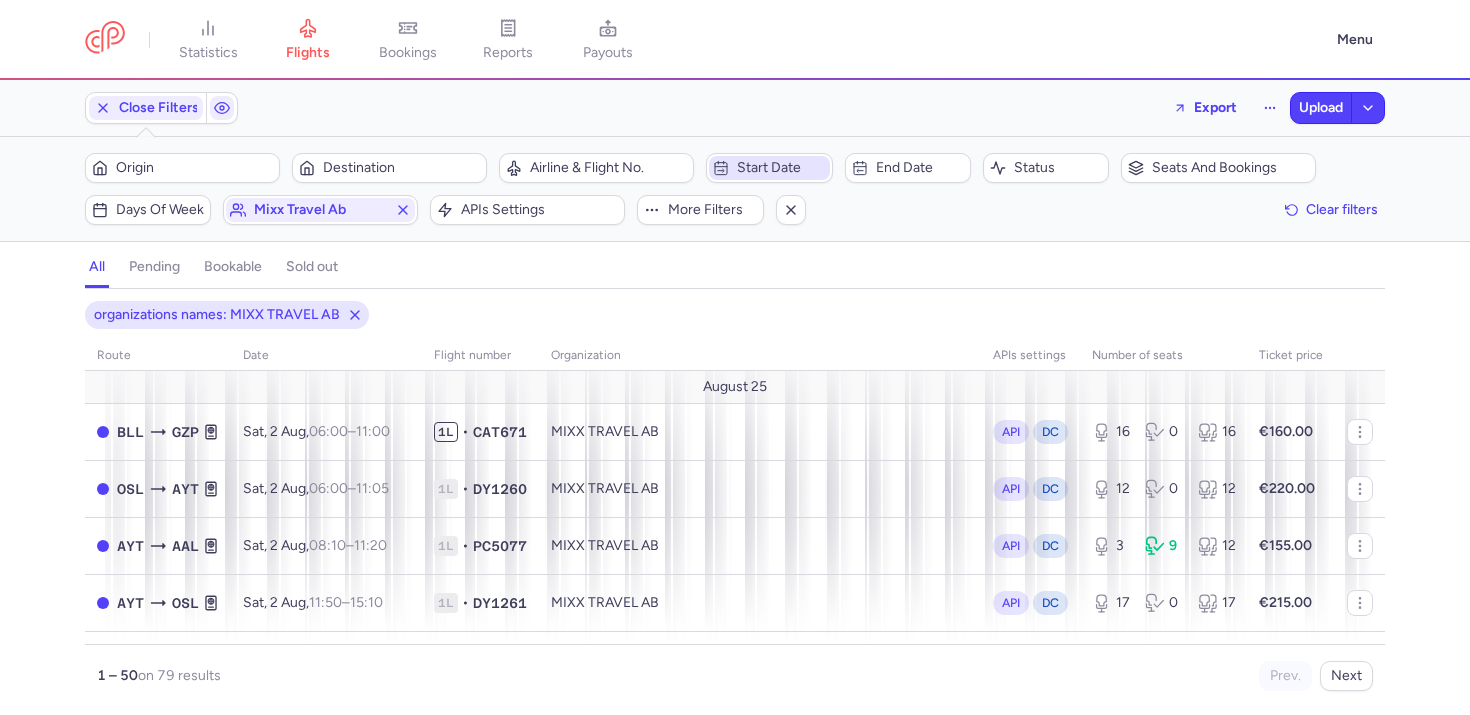 click on "Start date" at bounding box center (781, 168) 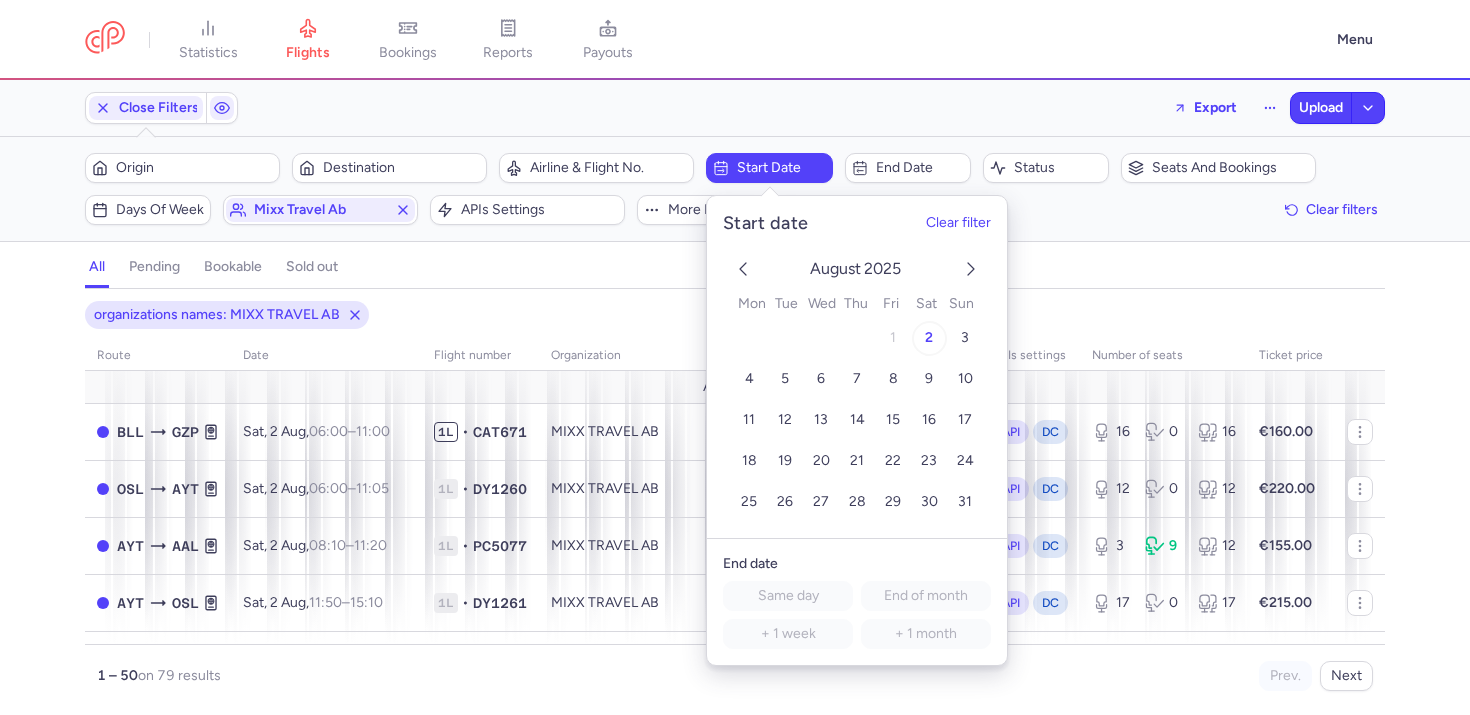 click on "2" at bounding box center [929, 338] 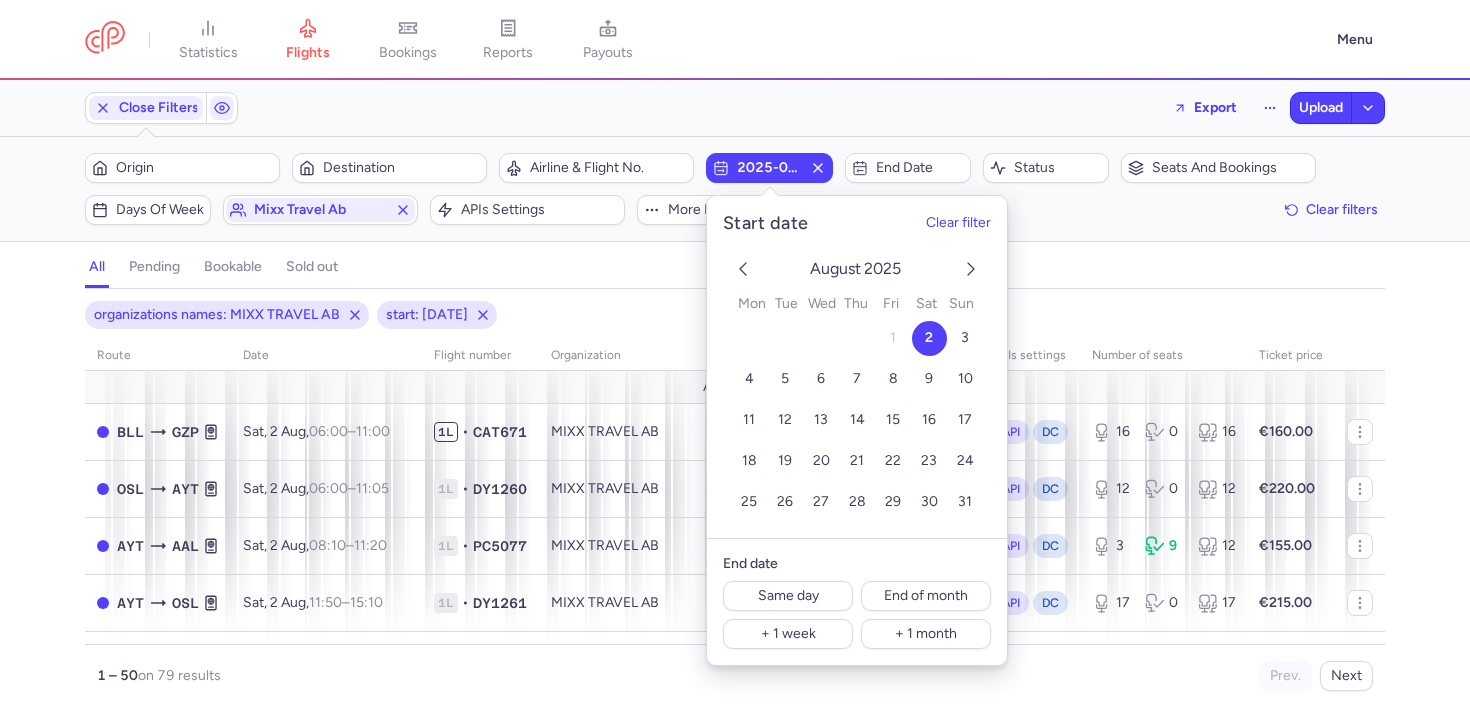 click on "all pending bookable sold out" at bounding box center [735, 271] 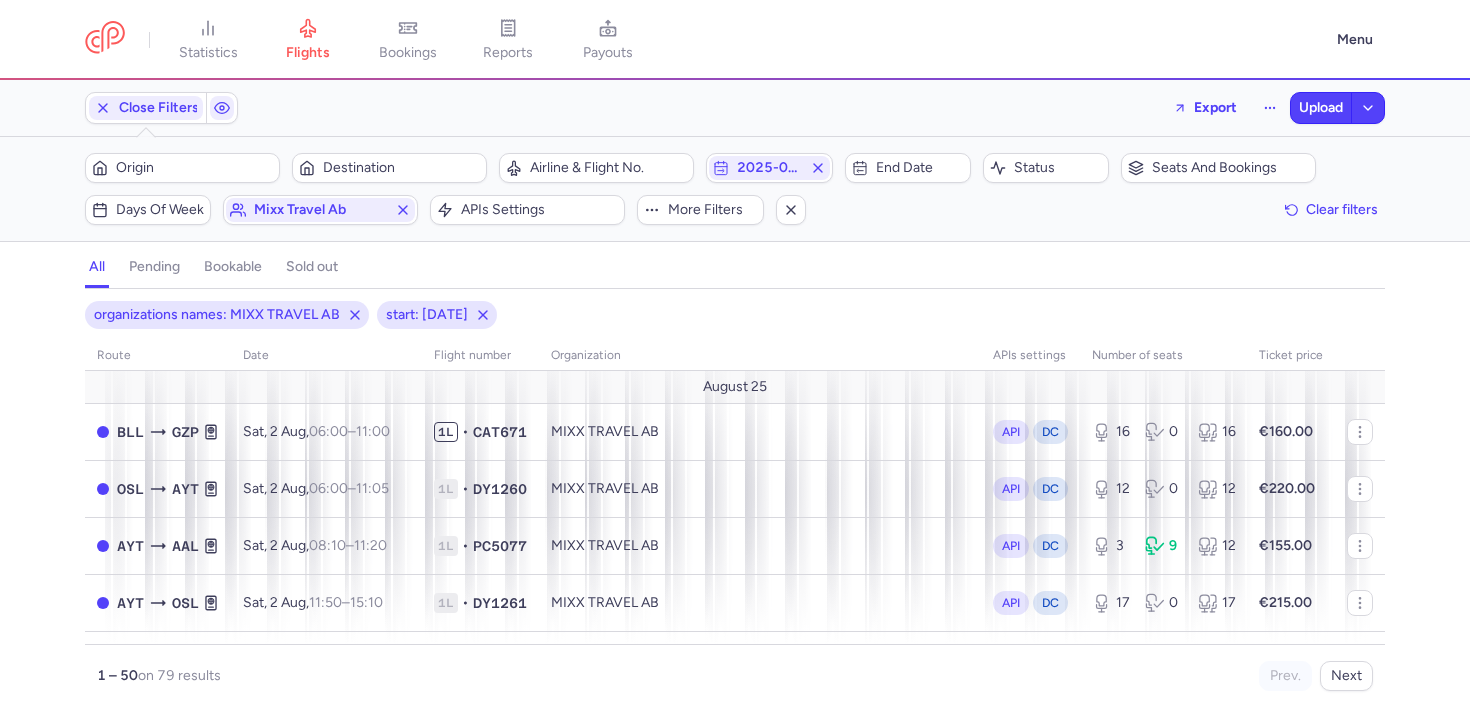 click on "Filters (2) – 79 results  Origin  Destination  Airline & Flight No.  2025-08-02  End date  Status  Seats and bookings  Days of week mixx travel ab   APIs settings  More filters  Clear filters" at bounding box center (735, 189) 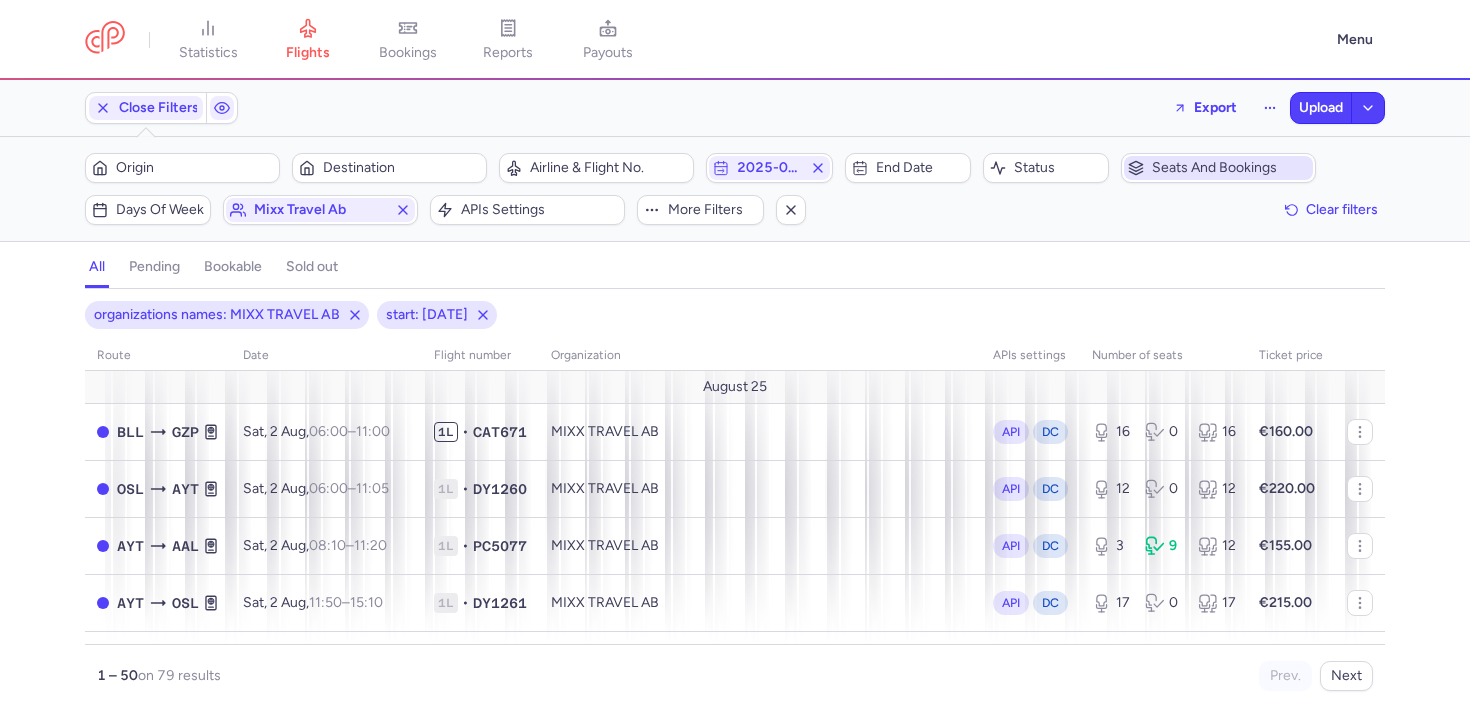 click on "Seats and bookings" at bounding box center [1218, 168] 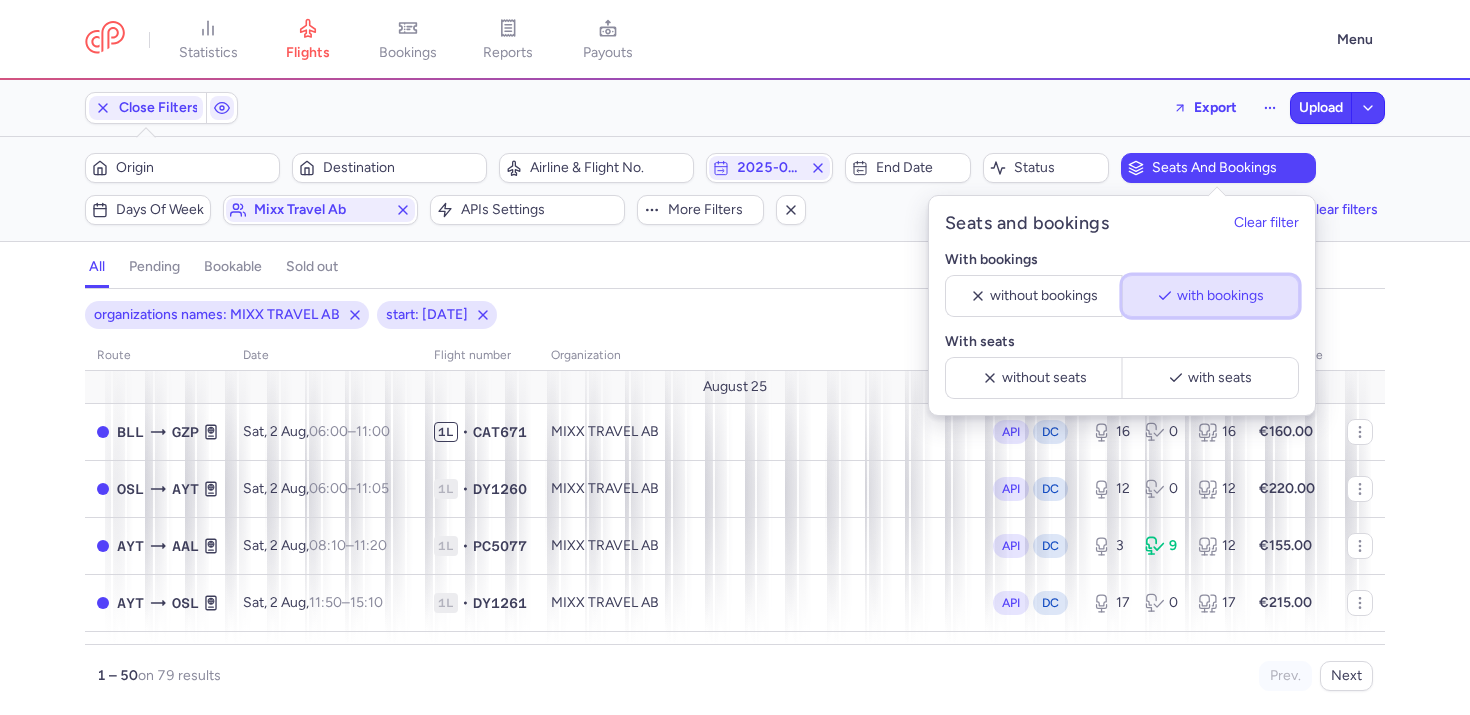 click on "with bookings" 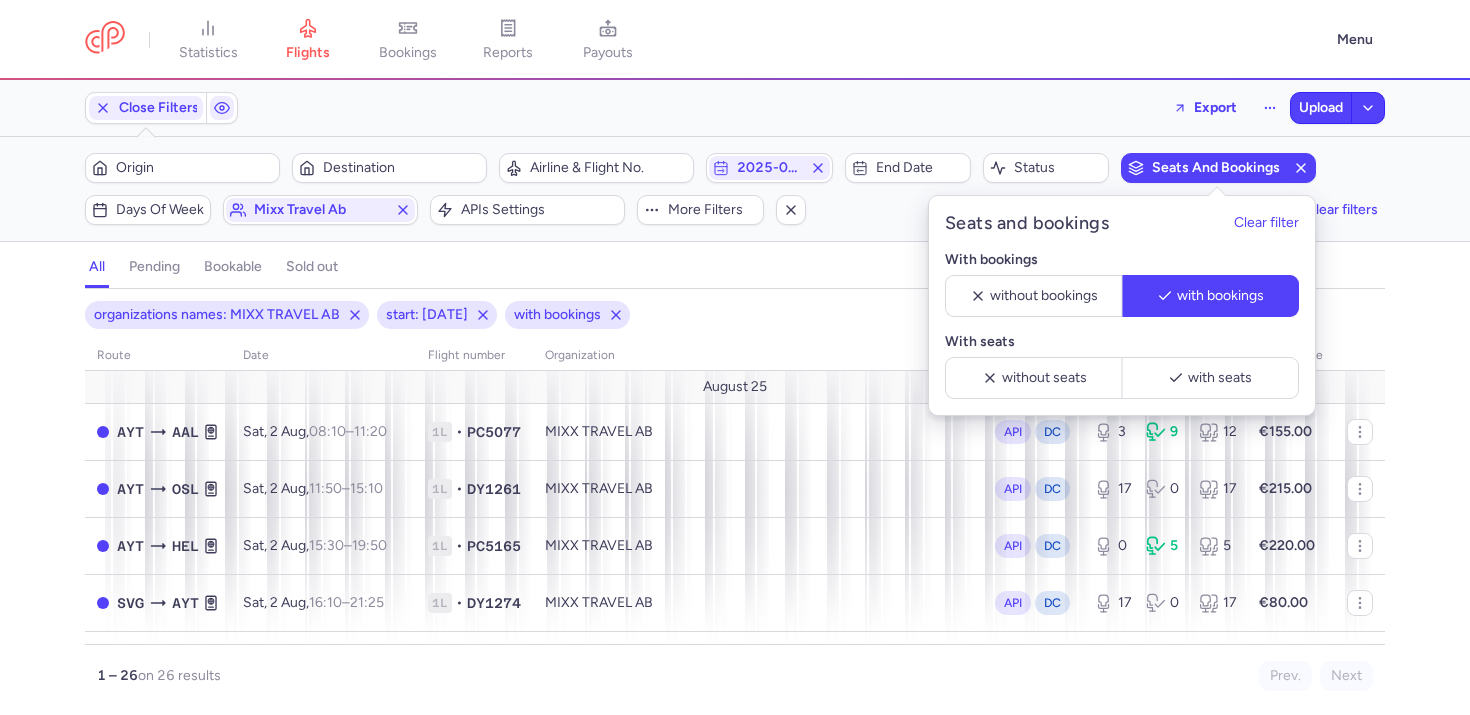 click on "organizations names: MIXX TRAVEL AB start: 2025-08-02 with bookings" at bounding box center (735, 315) 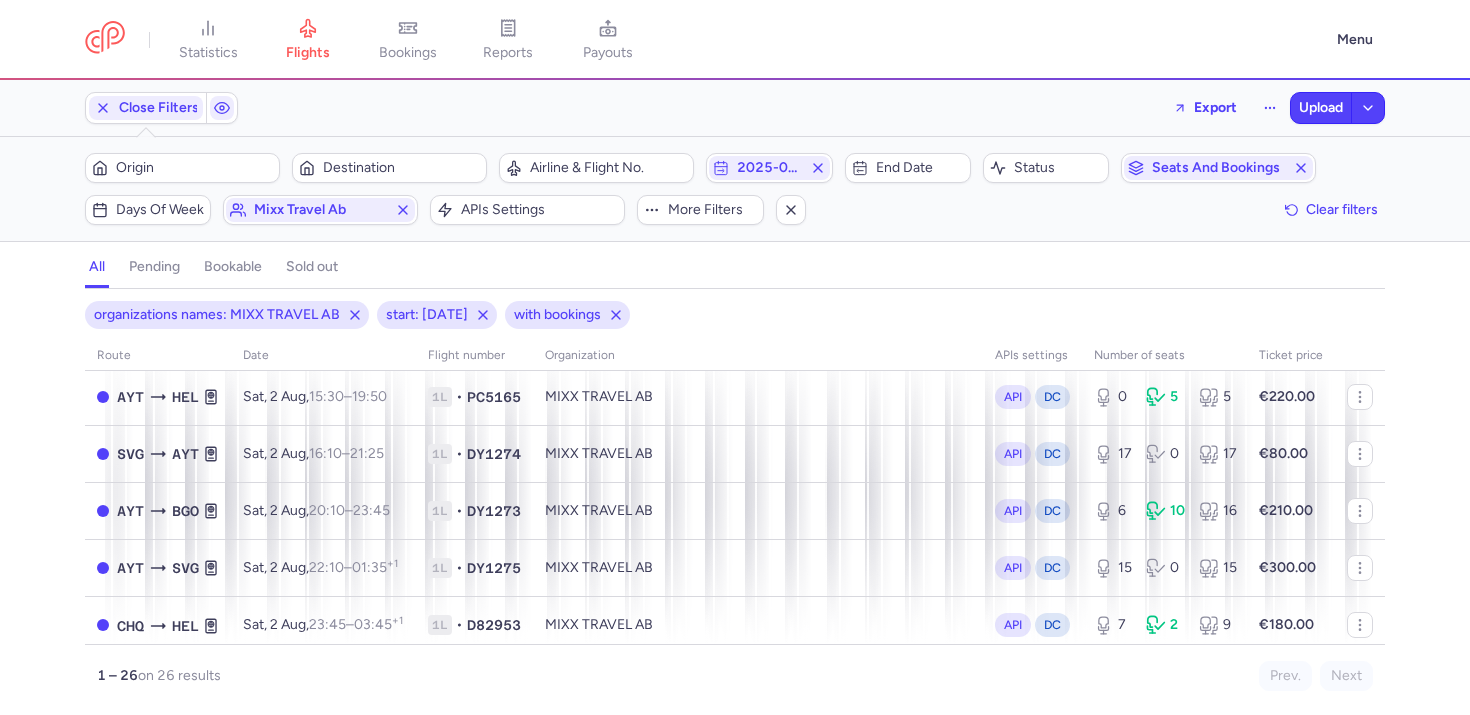 scroll, scrollTop: 0, scrollLeft: 0, axis: both 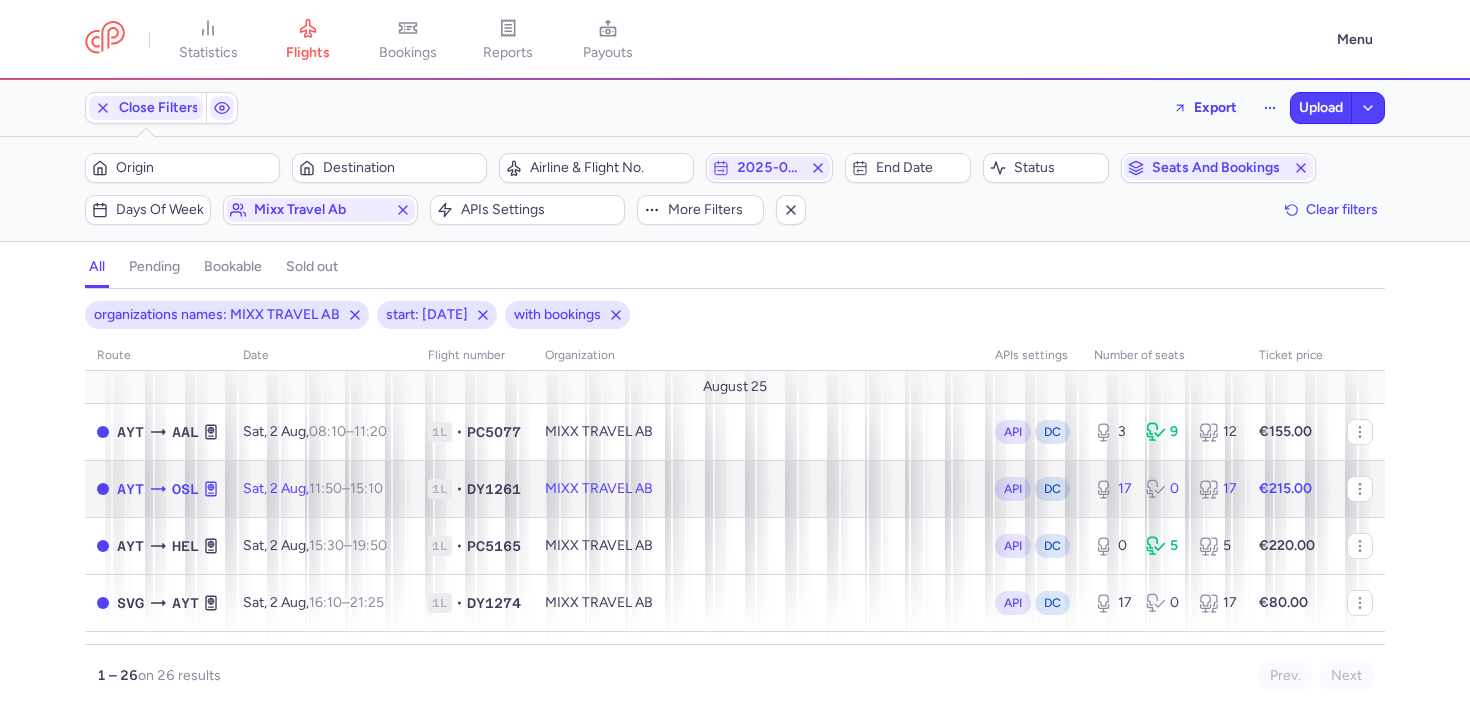 click on "MIXX TRAVEL AB" 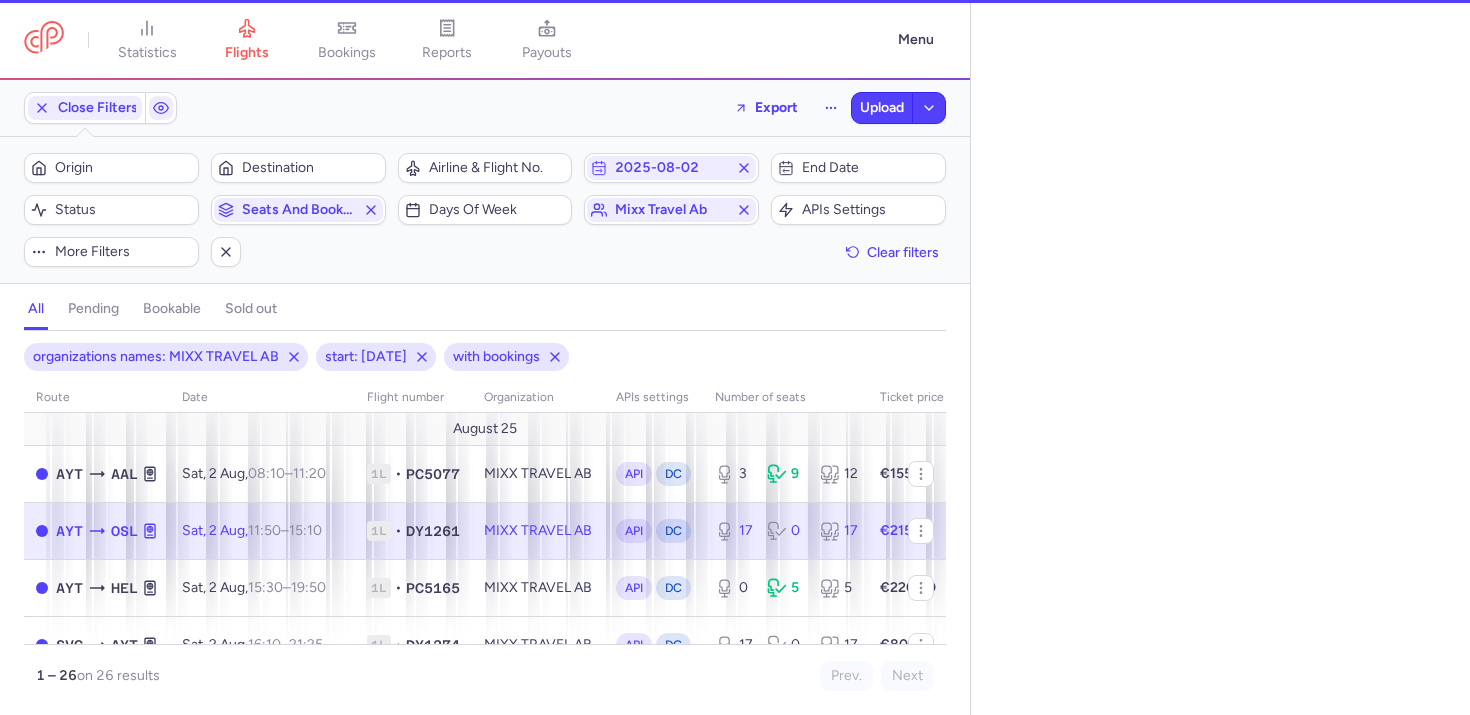 select on "days" 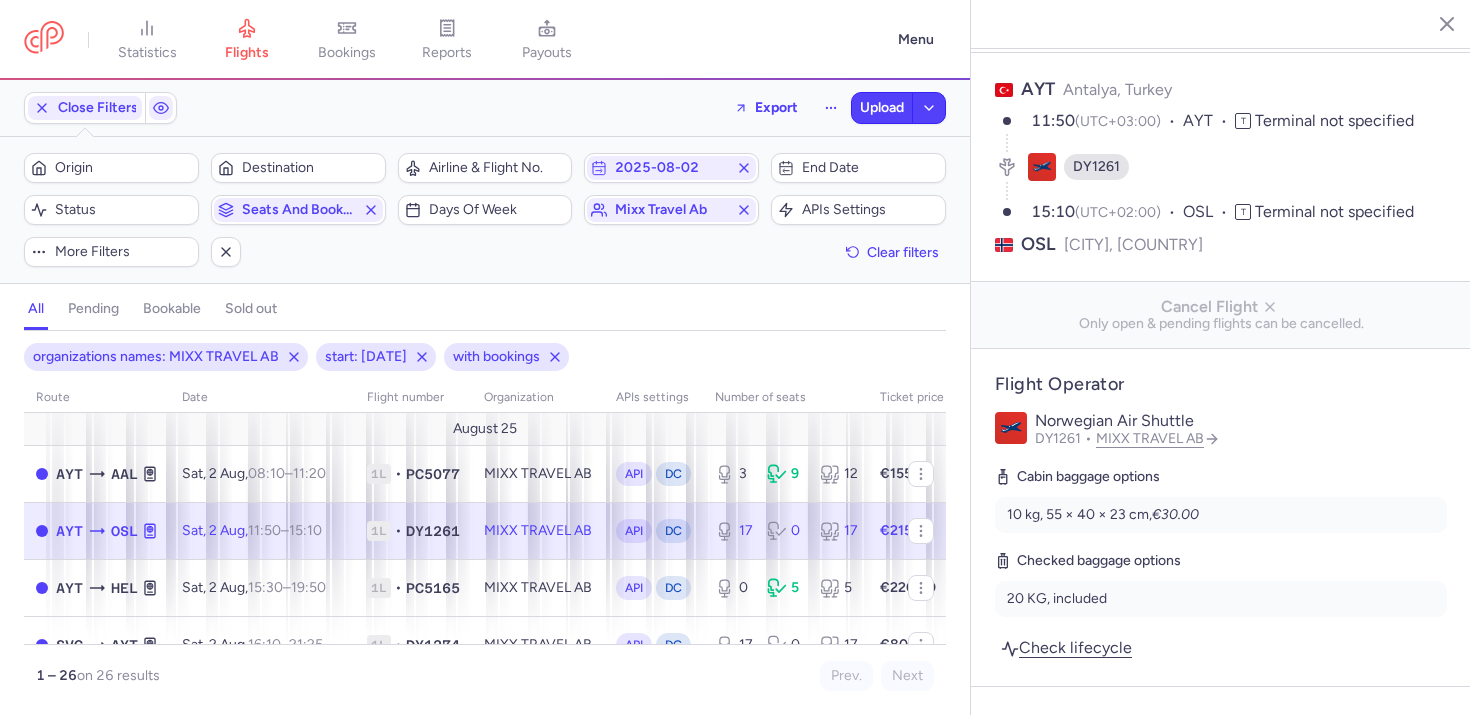 scroll, scrollTop: 0, scrollLeft: 0, axis: both 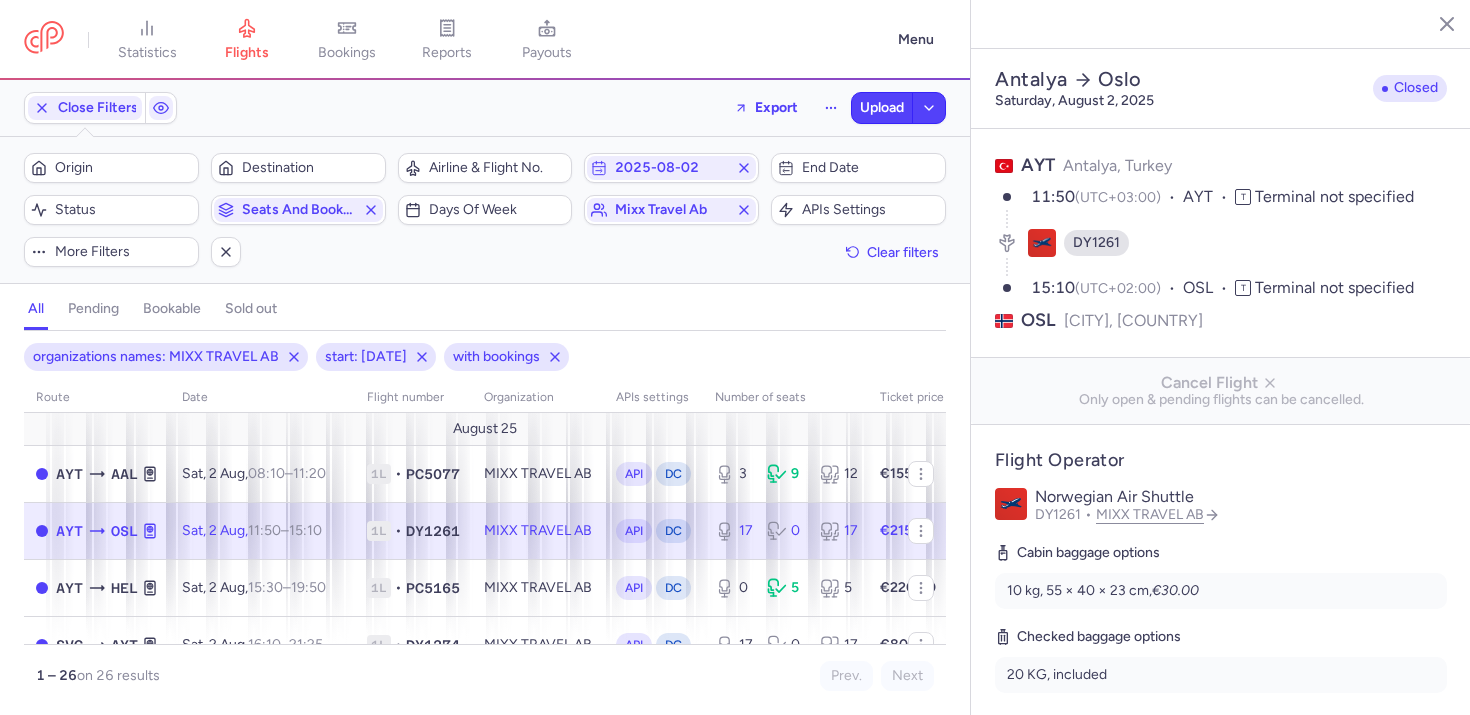 click 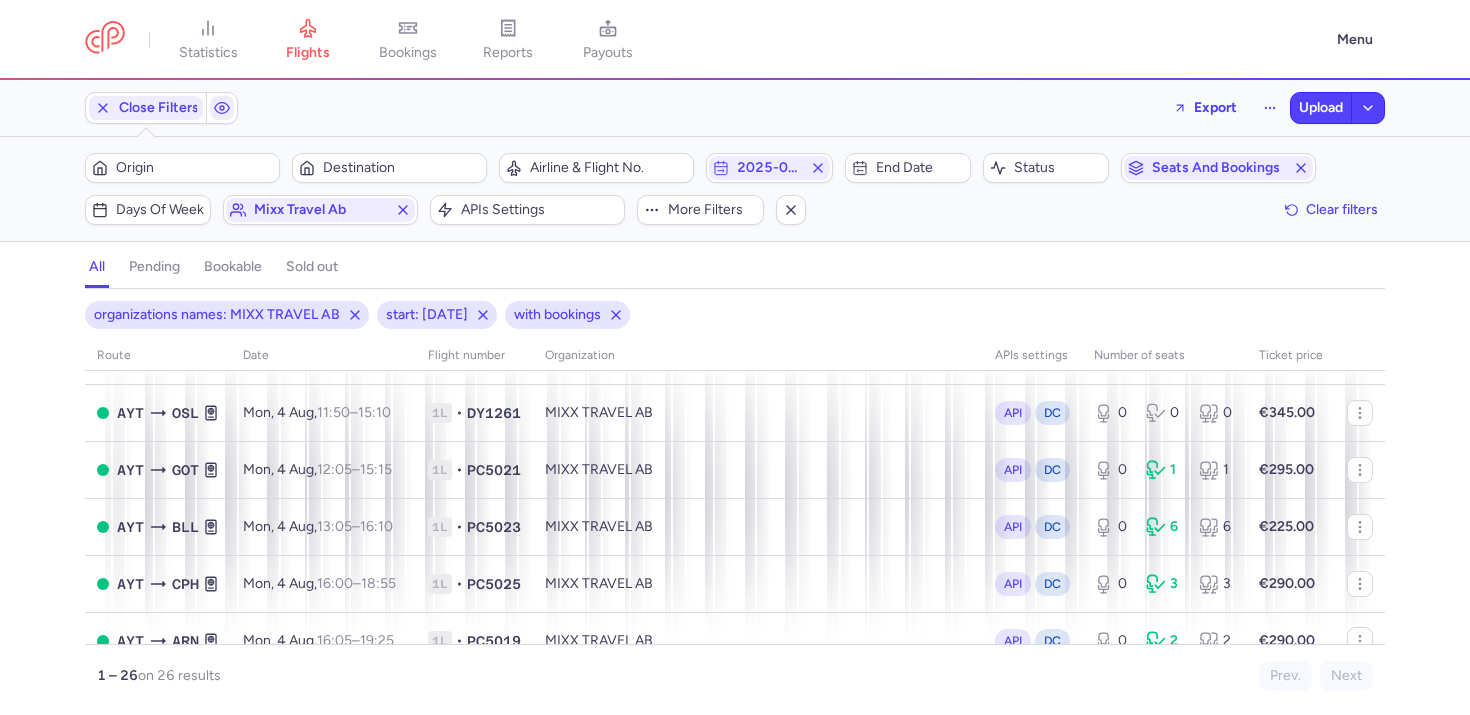 scroll, scrollTop: 0, scrollLeft: 0, axis: both 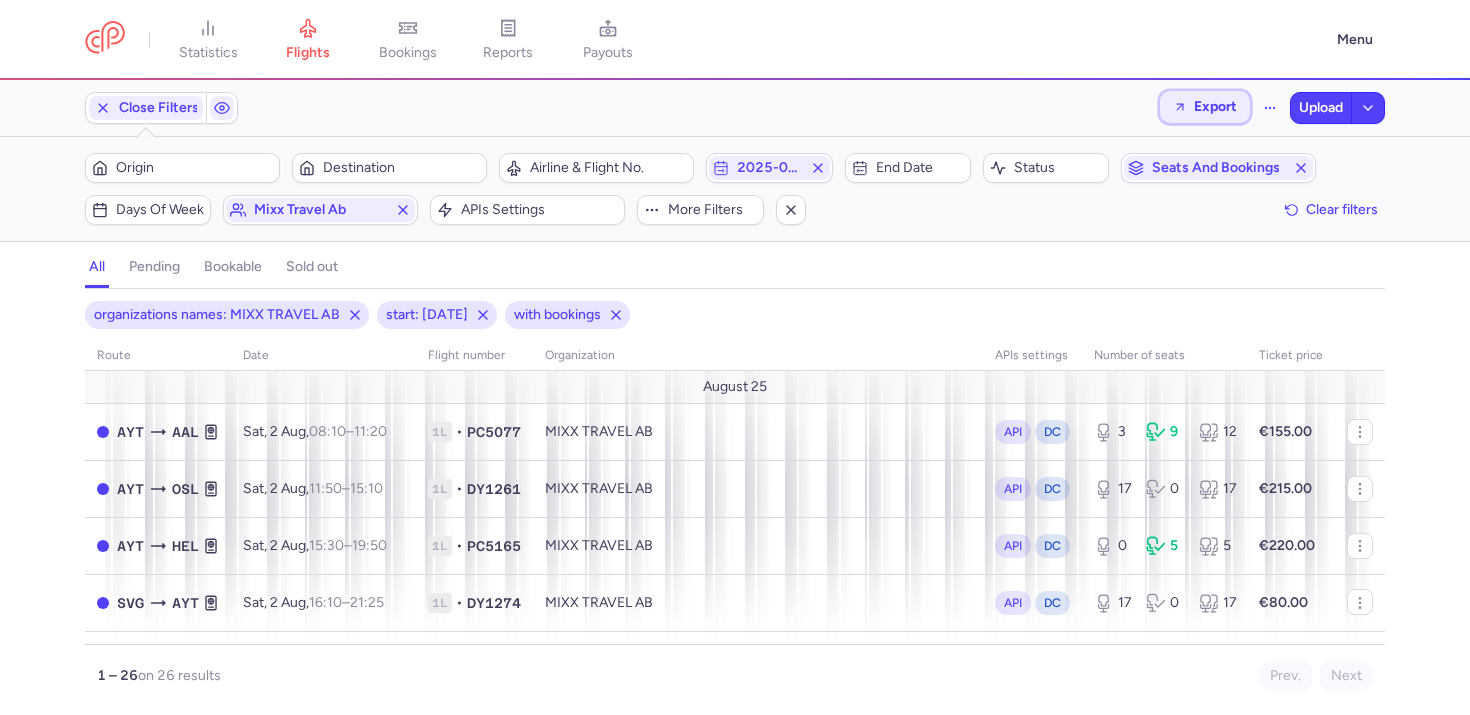 click on "Export" at bounding box center (1215, 106) 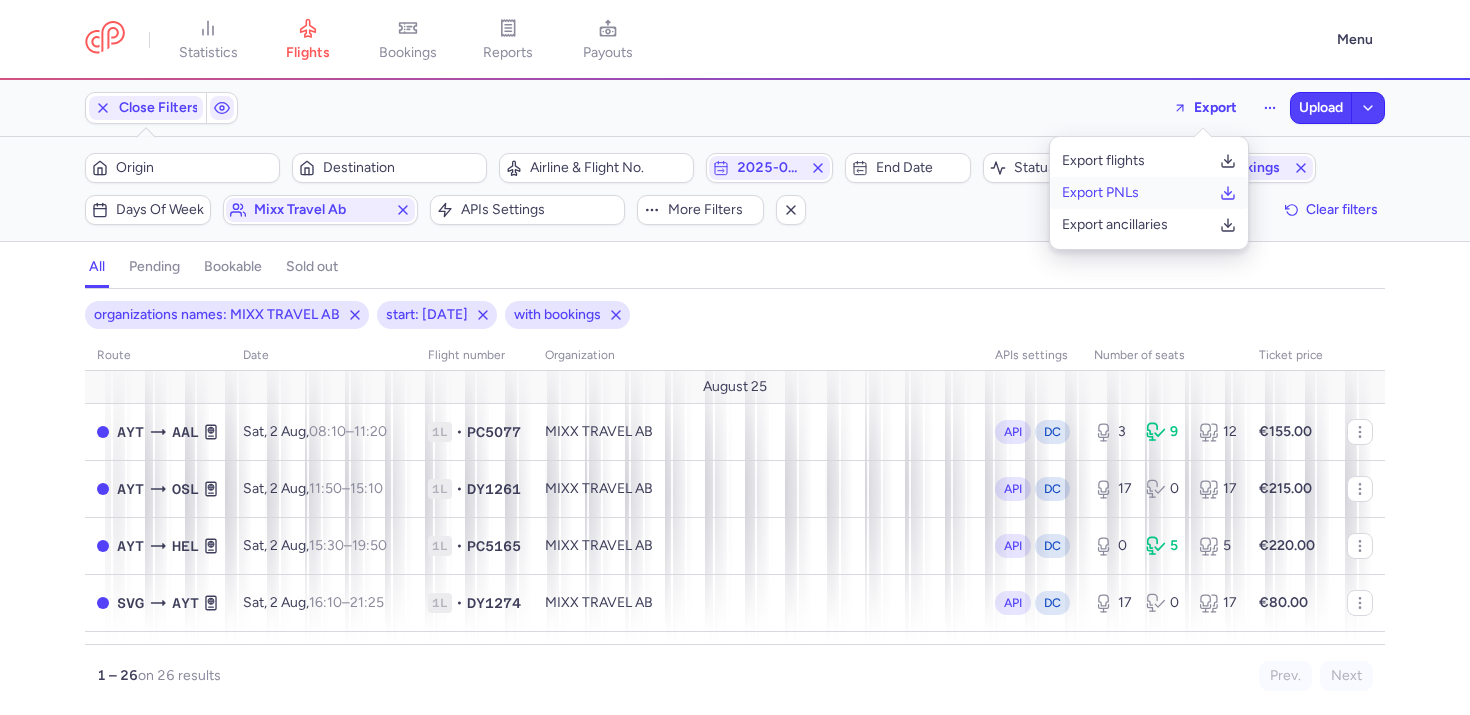 click on "Export PNLs" at bounding box center [1100, 193] 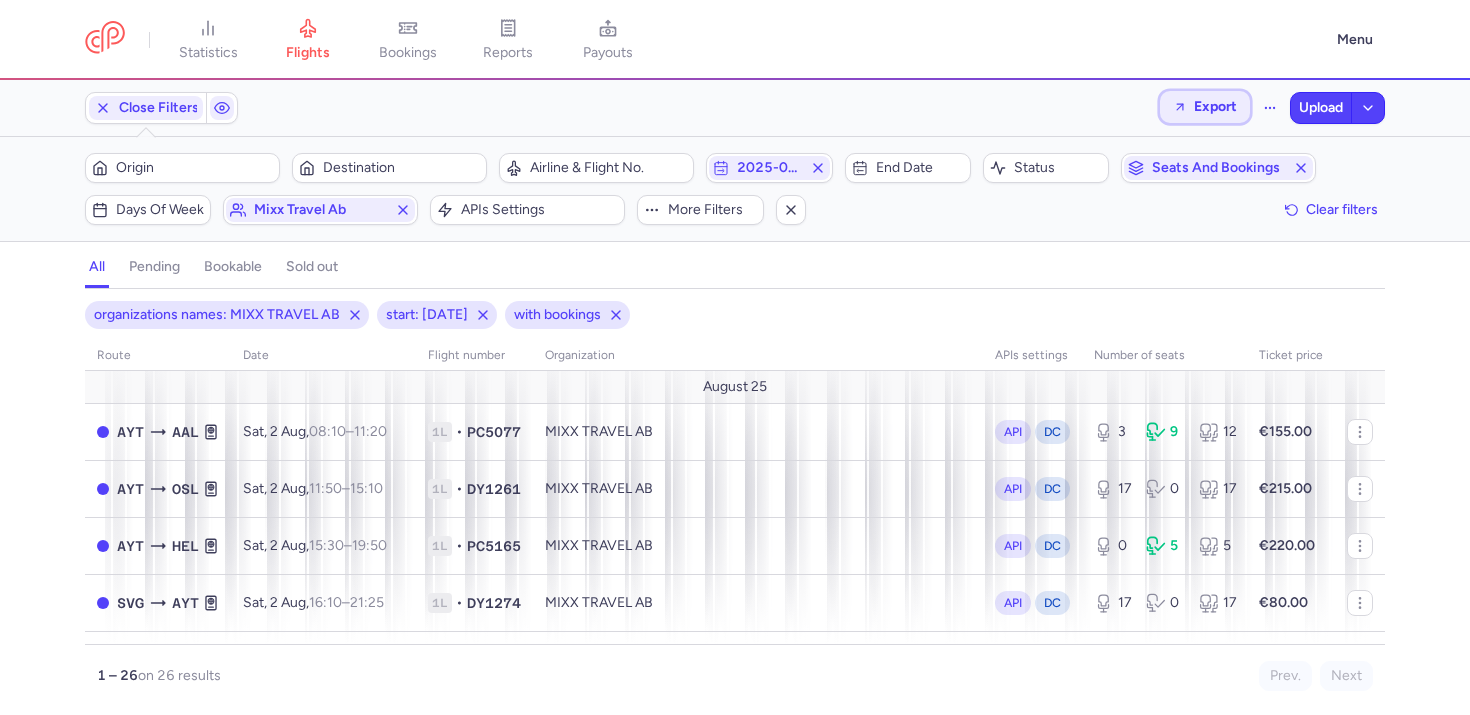click on "Export" at bounding box center [1215, 106] 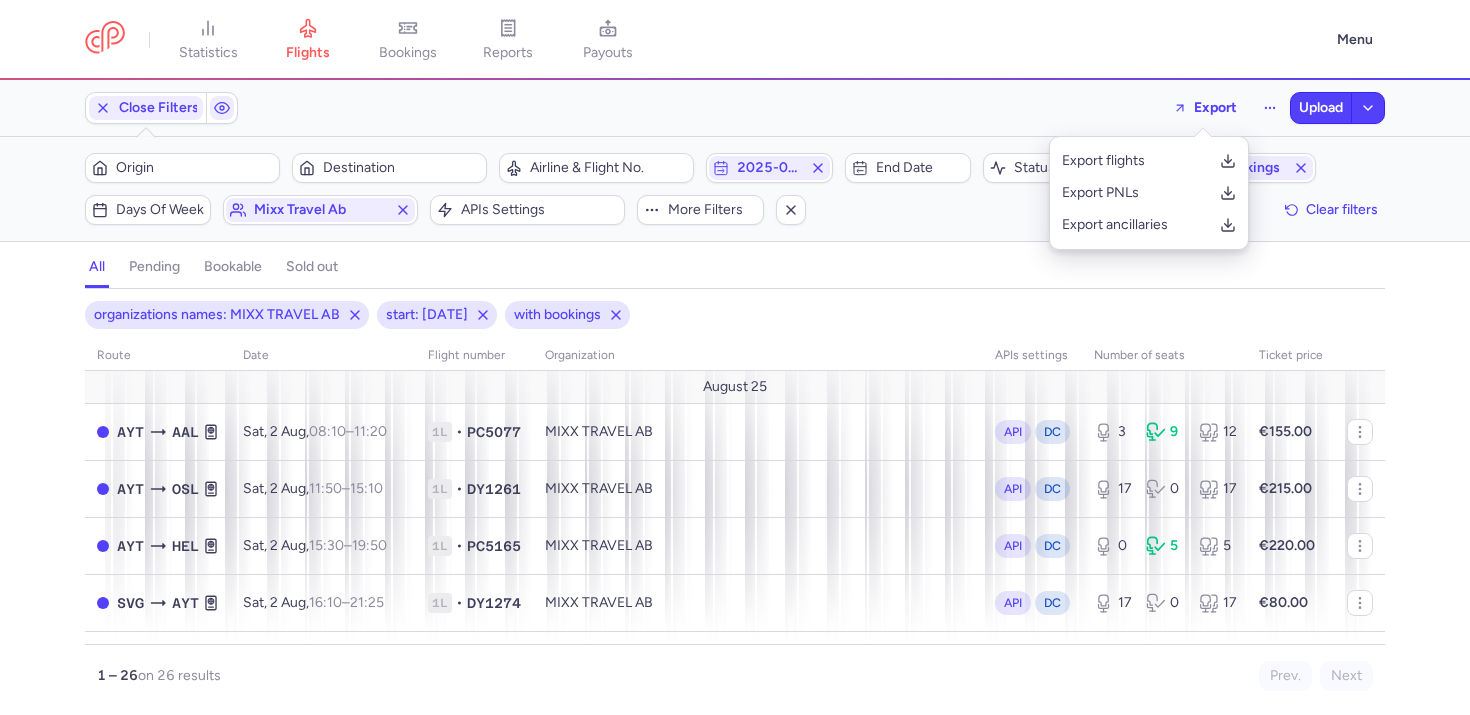 click on "organizations names: MIXX TRAVEL AB start: 2025-08-02 with bookings" at bounding box center [735, 315] 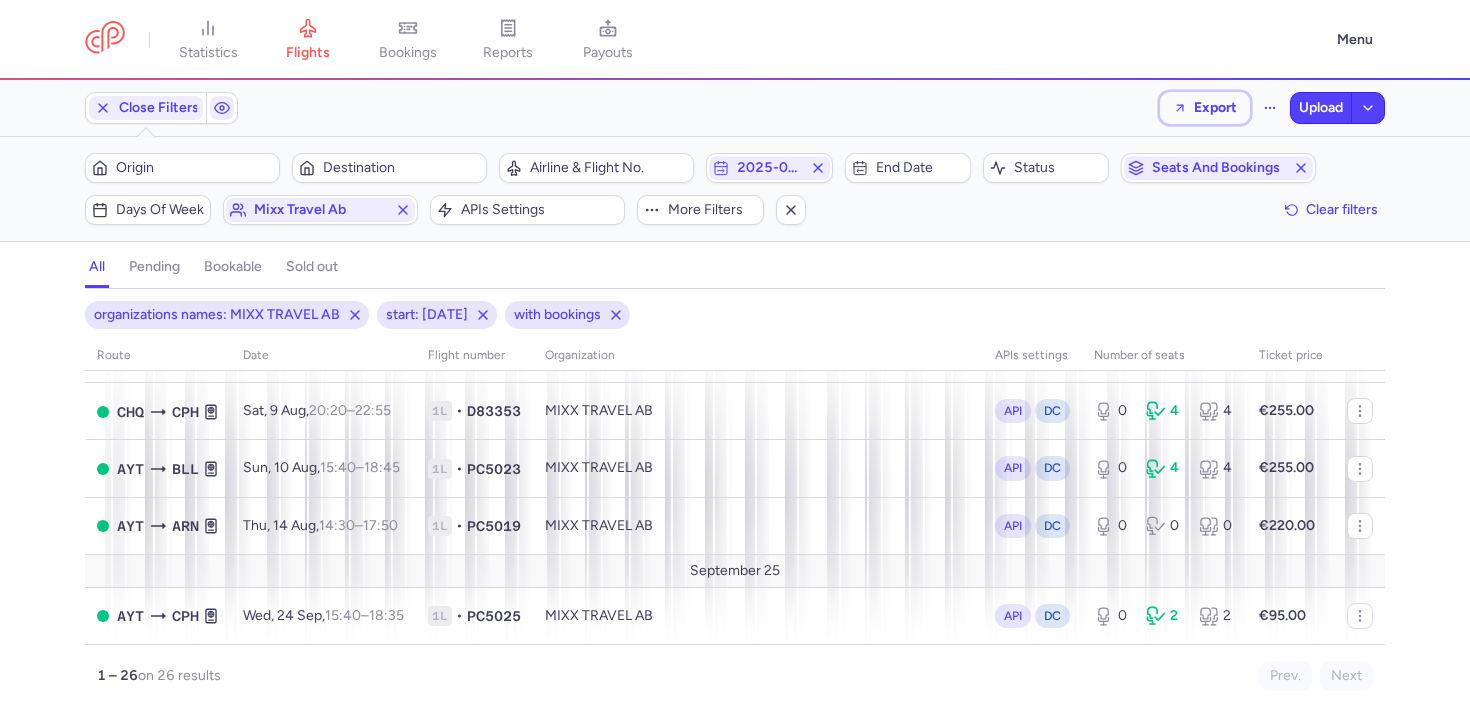 scroll, scrollTop: 0, scrollLeft: 0, axis: both 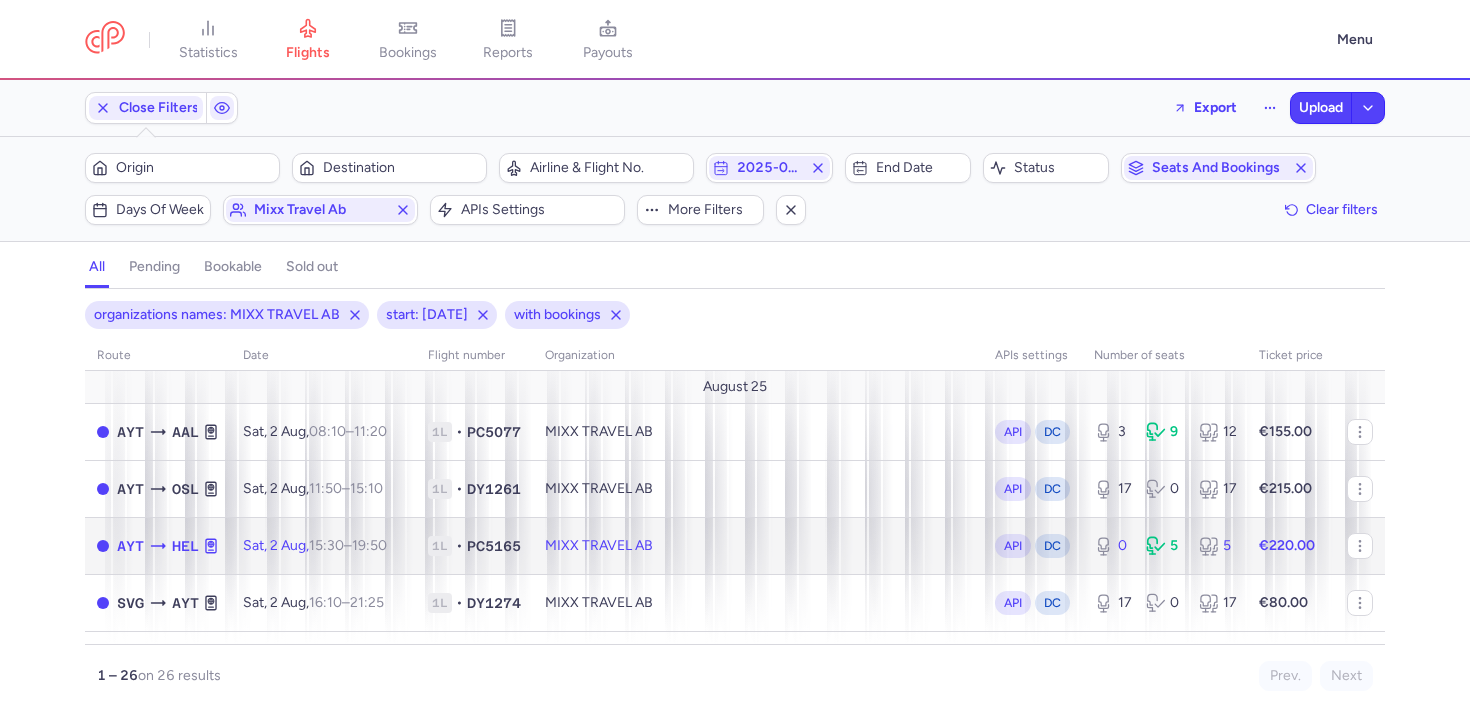 click on "MIXX TRAVEL AB" 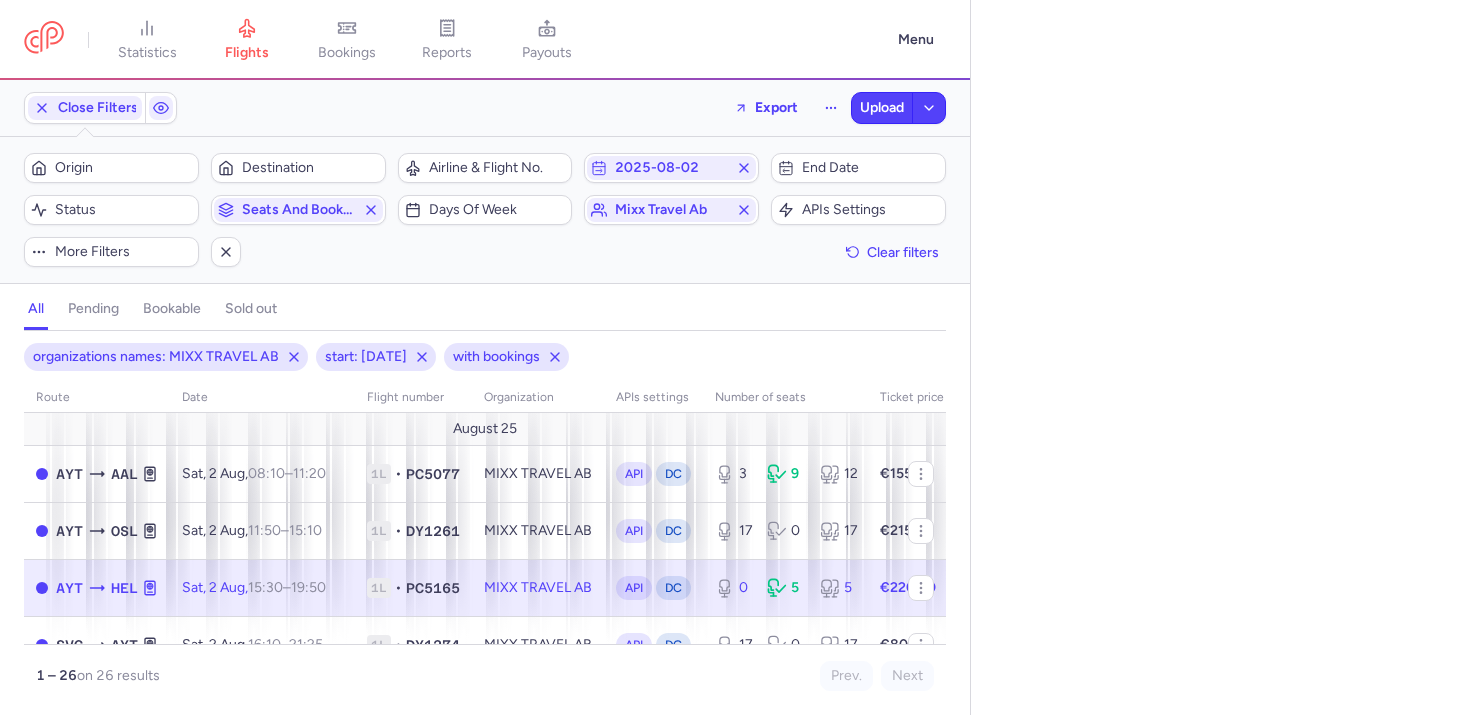 select on "days" 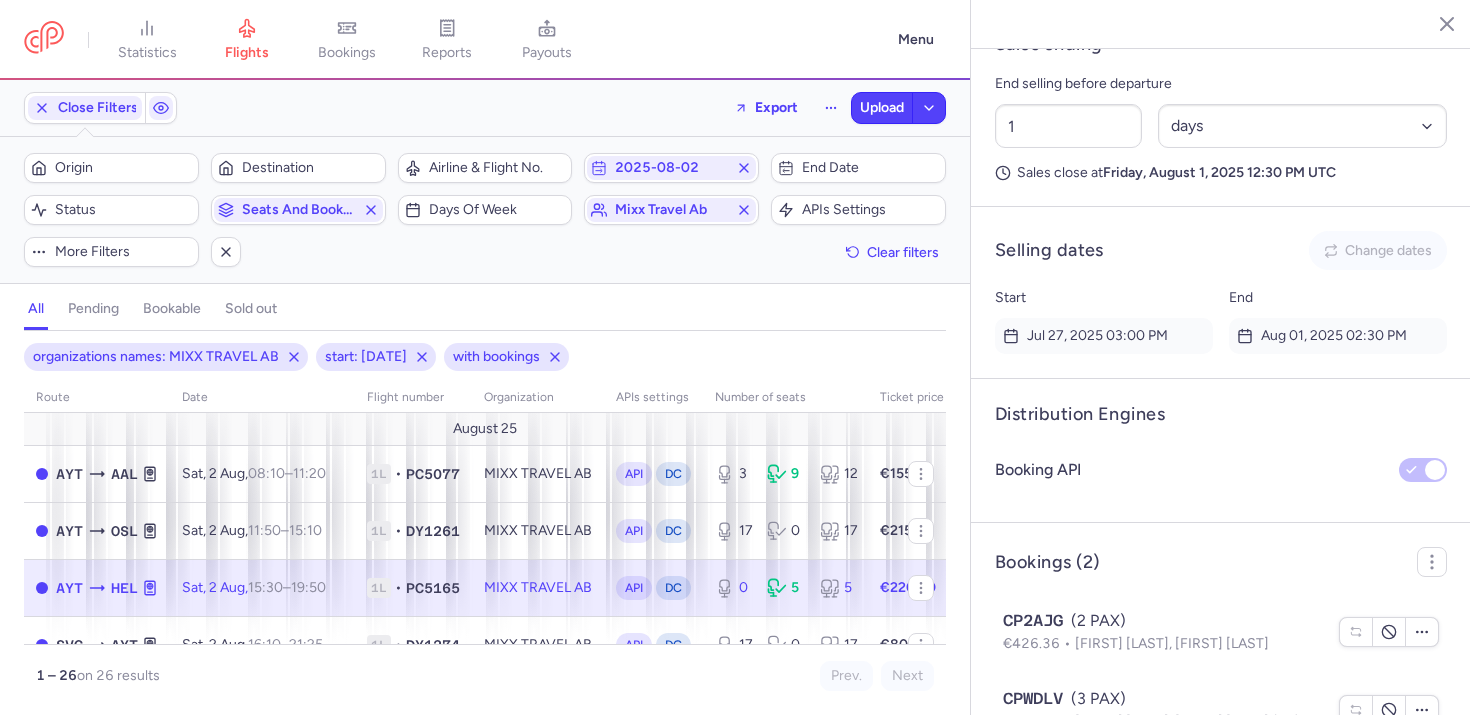 scroll, scrollTop: 1187, scrollLeft: 0, axis: vertical 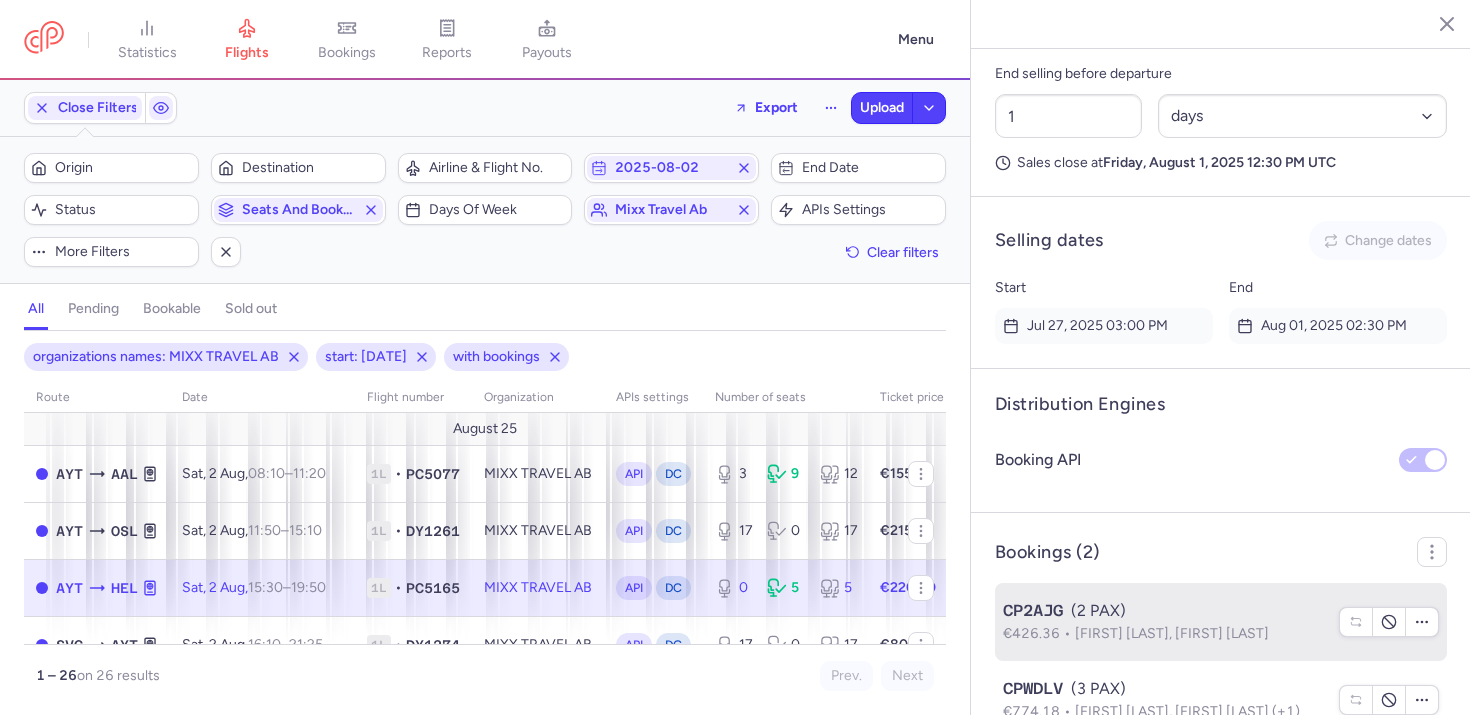 click on "CP2AJG  (2 PAX)  €426.36  Venla Alice KOSKINEN, Timo Mikael KAEAEPAE" 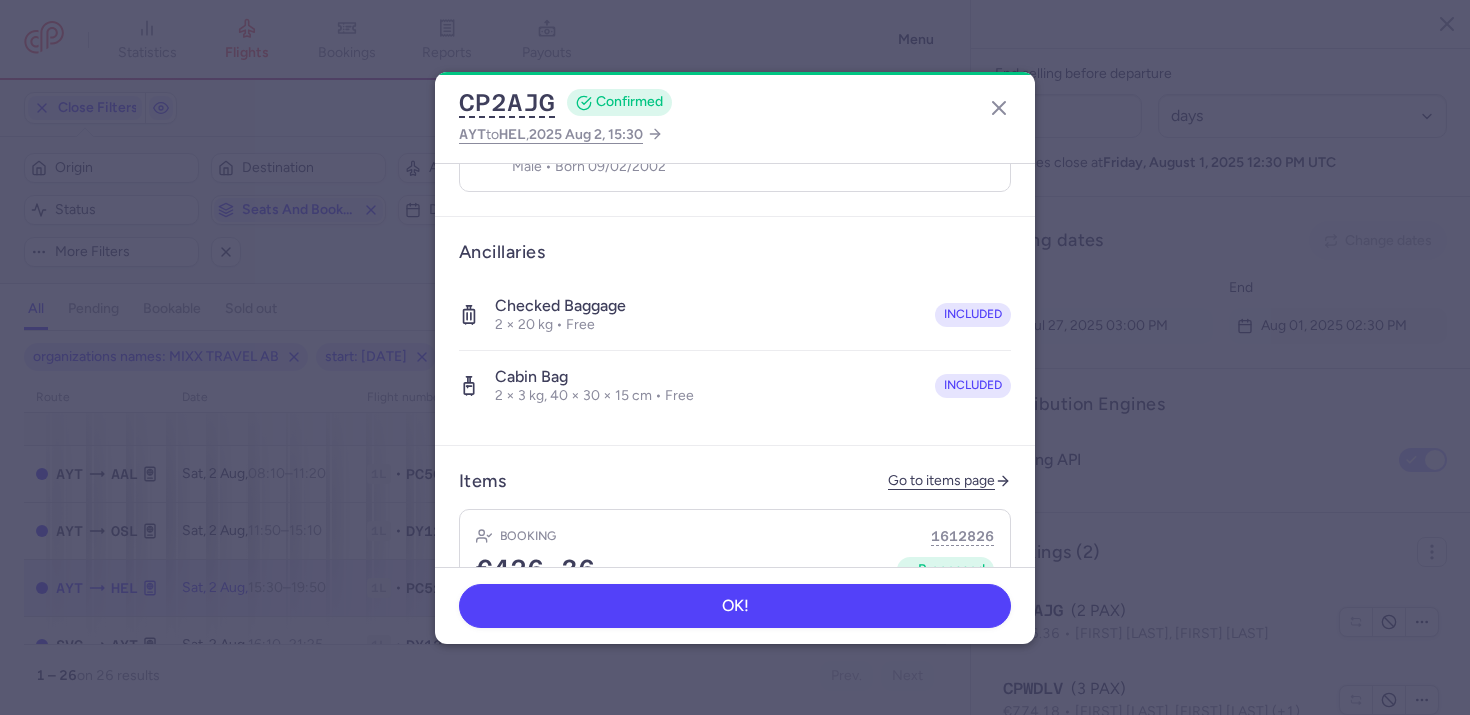 scroll, scrollTop: 0, scrollLeft: 0, axis: both 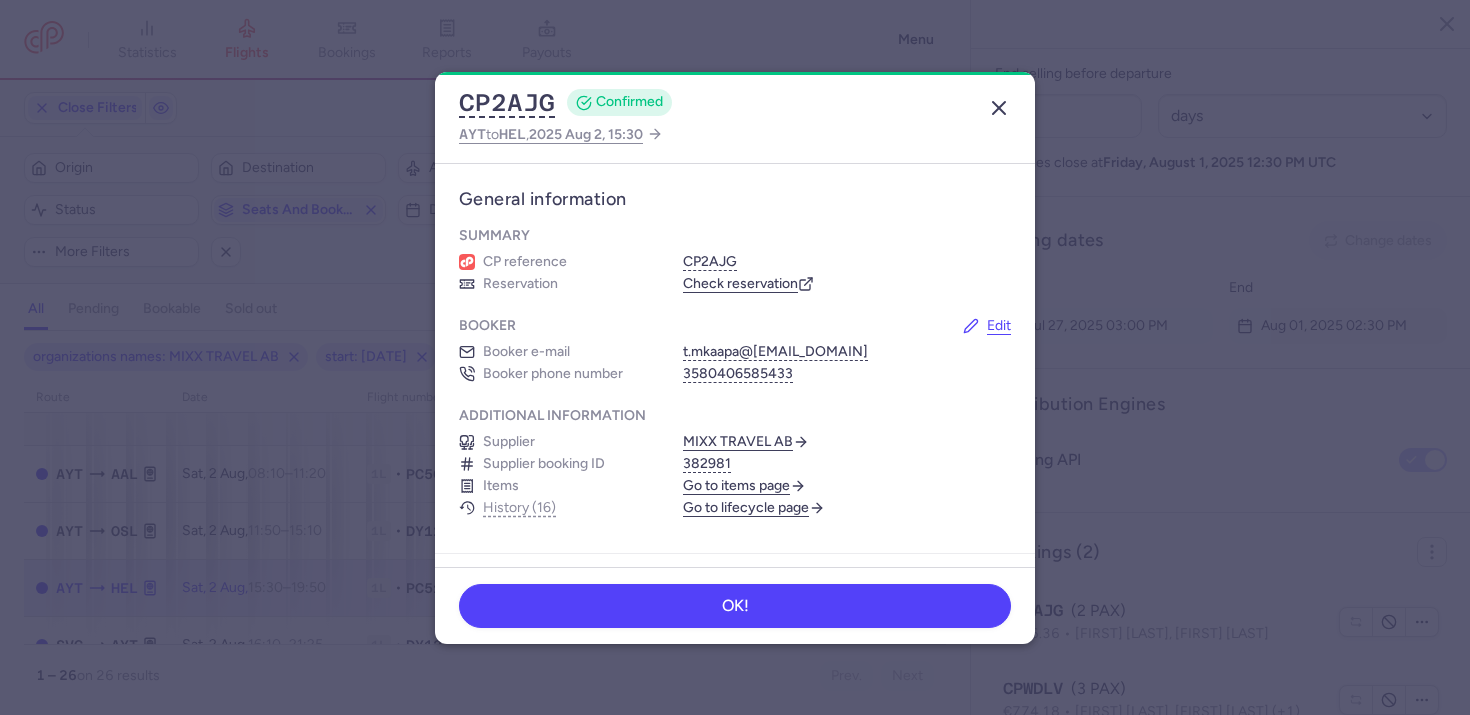 click 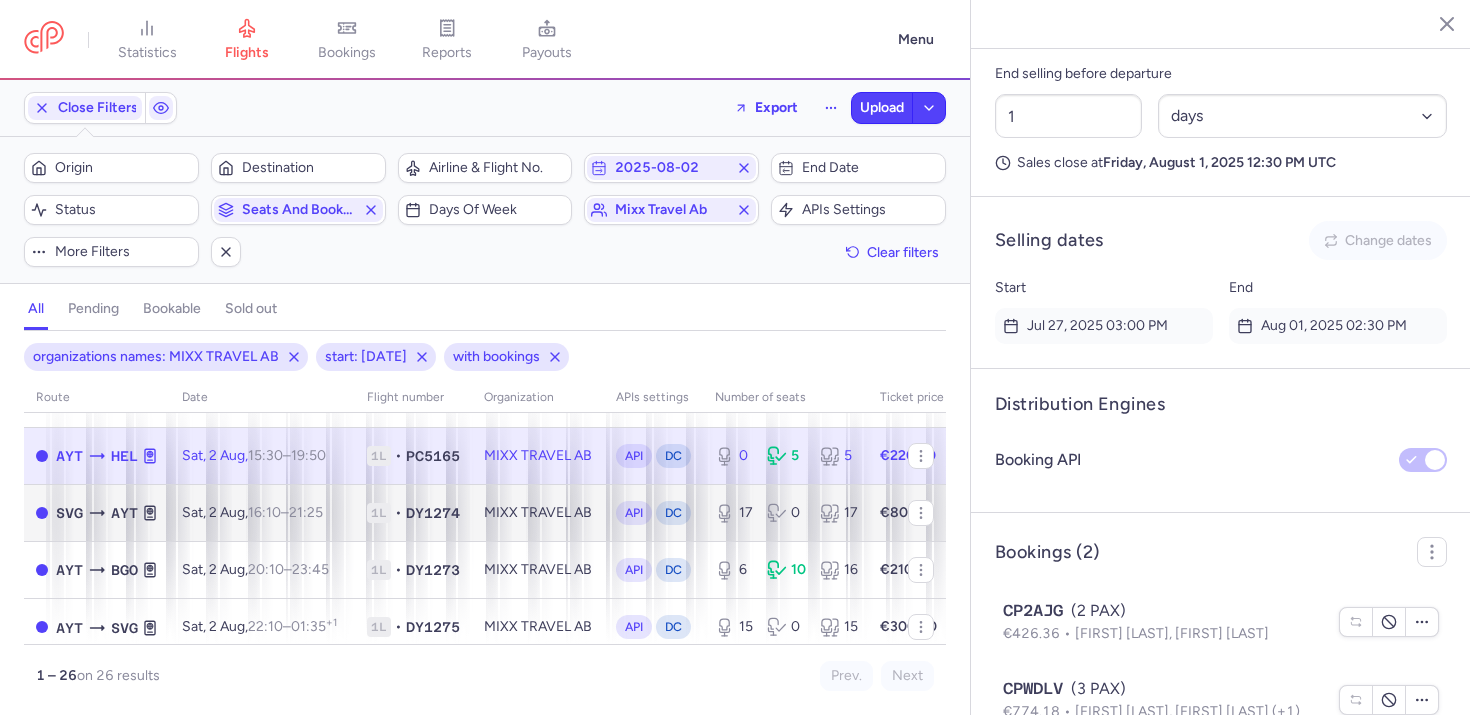 scroll, scrollTop: 130, scrollLeft: 0, axis: vertical 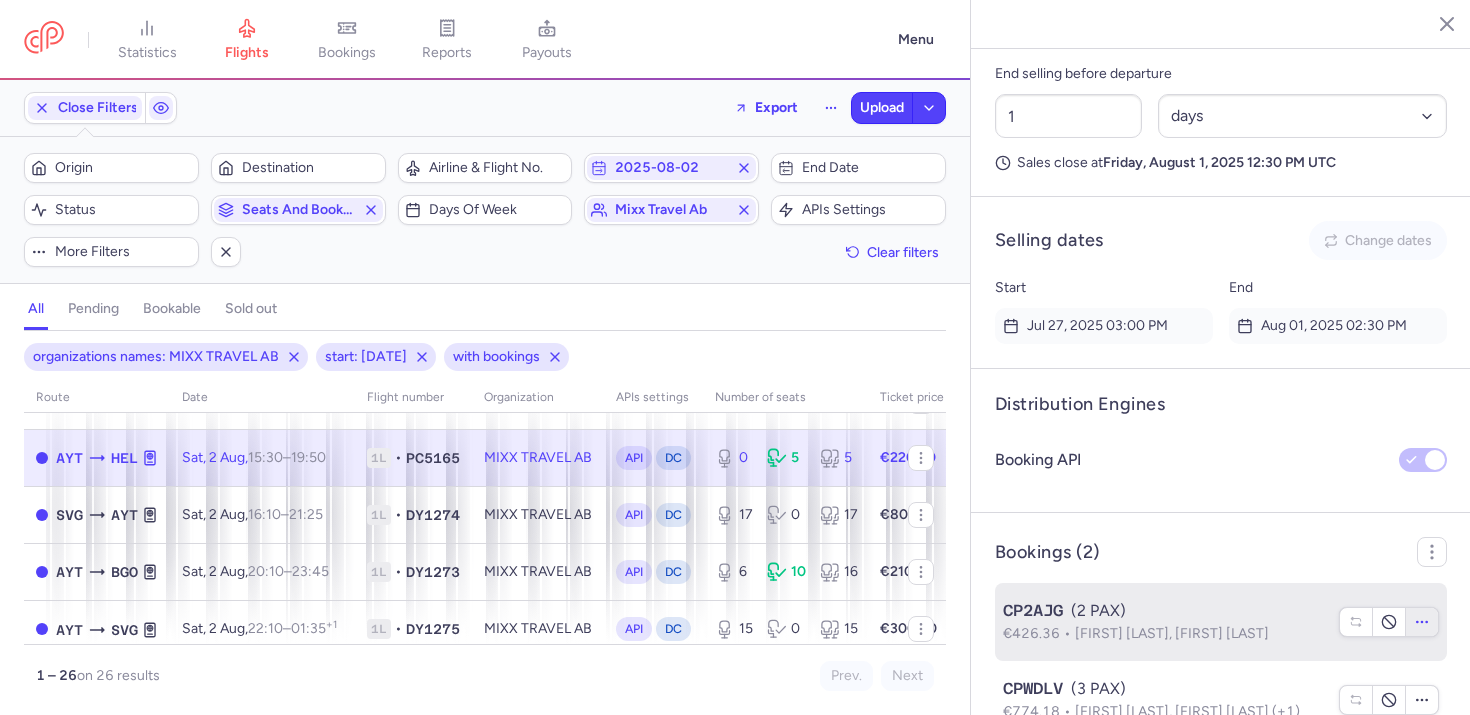 click 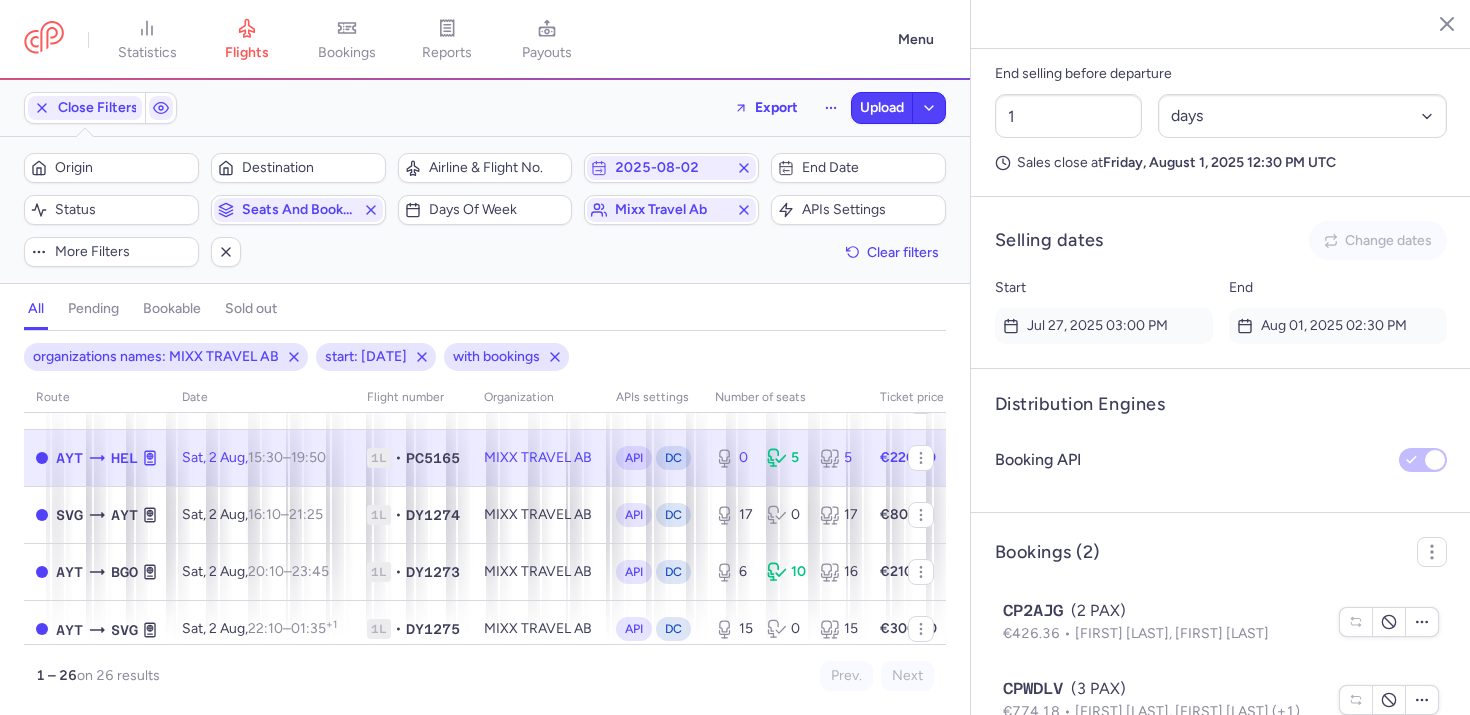 click on "Bookings (2) CP2AJG  (2 PAX)  €426.36  Venla Alice KOSKINEN, Timo Mikael KAEAEPAE CPWDLV  (3 PAX)  €774.18  Kirill GUBSKII, Vera GUBSKAIA (+1)" 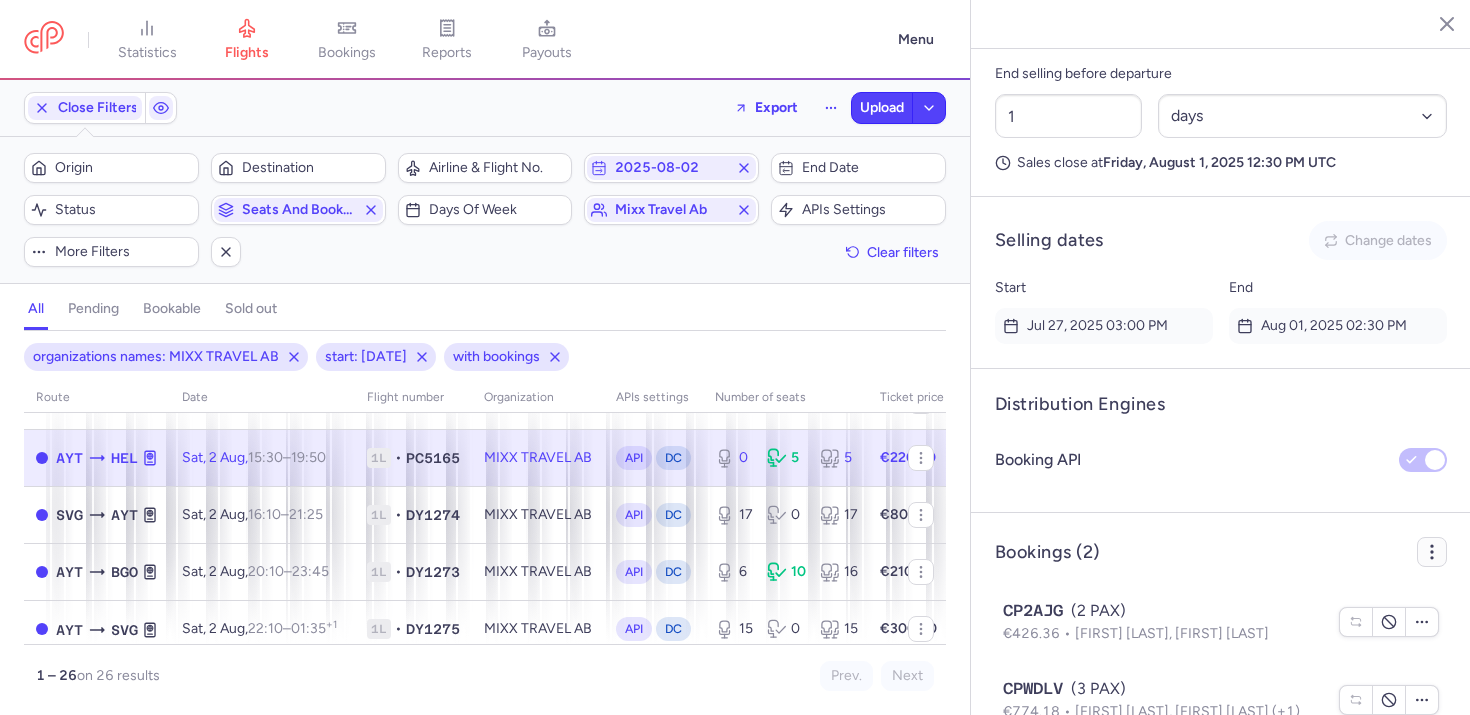 click 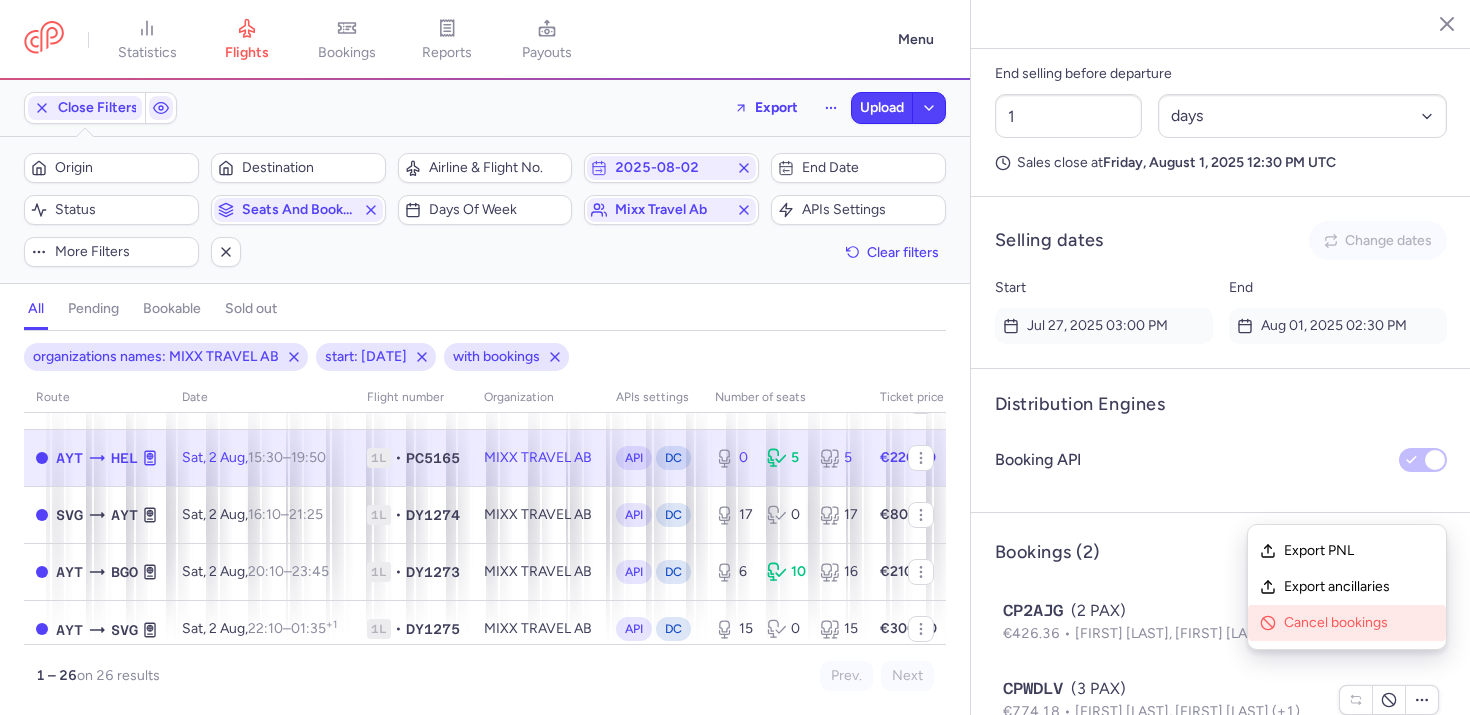 click on "Cancel bookings" at bounding box center [1359, 623] 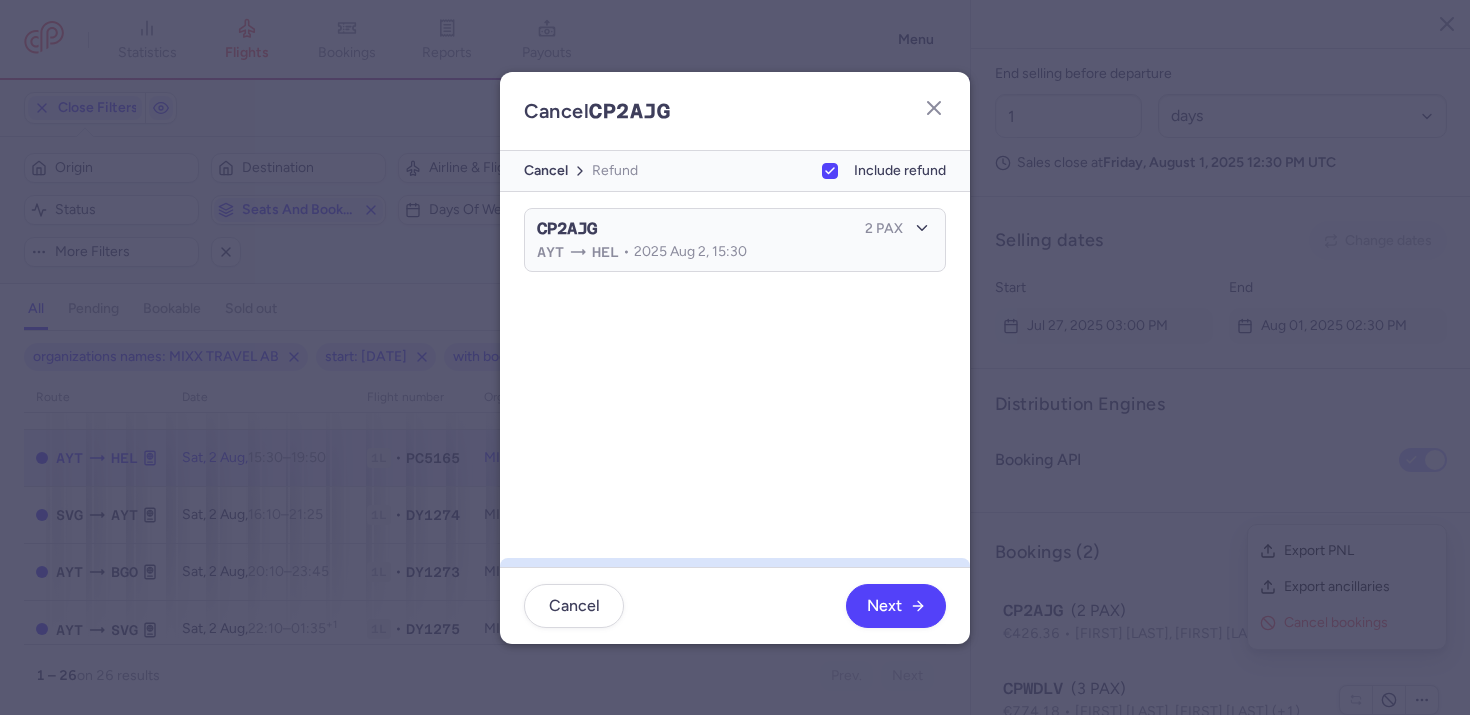 scroll, scrollTop: 0, scrollLeft: 0, axis: both 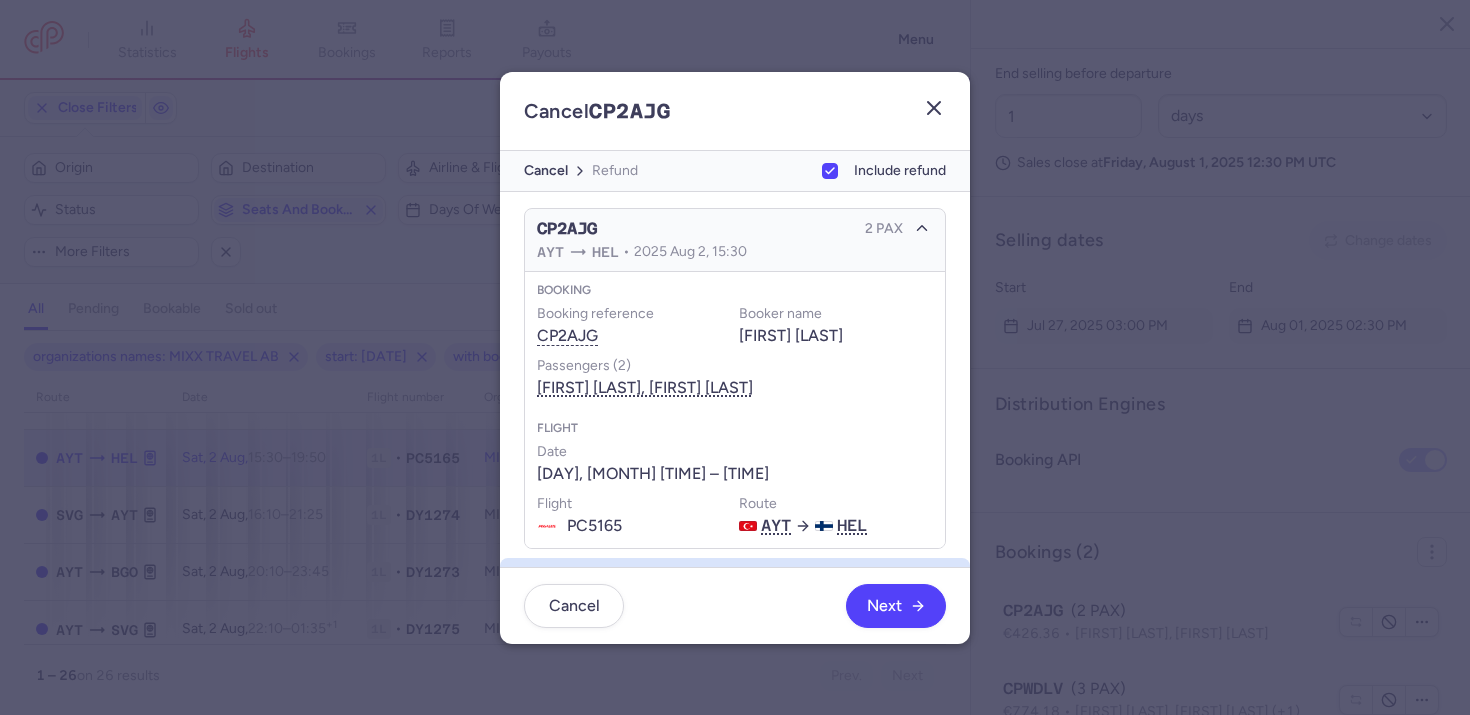 click 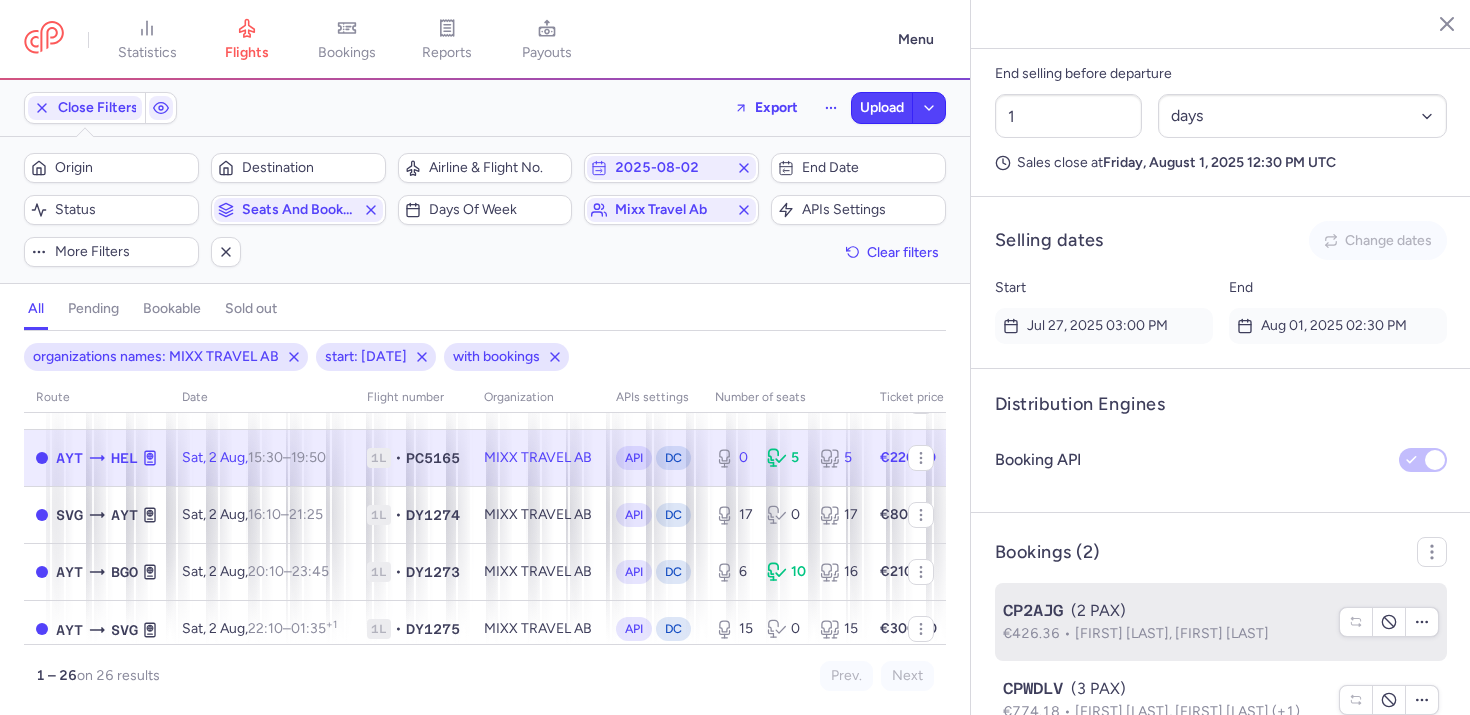 click on "CP2AJG  (2 PAX)  €426.36  Venla Alice KOSKINEN, Timo Mikael KAEAEPAE" 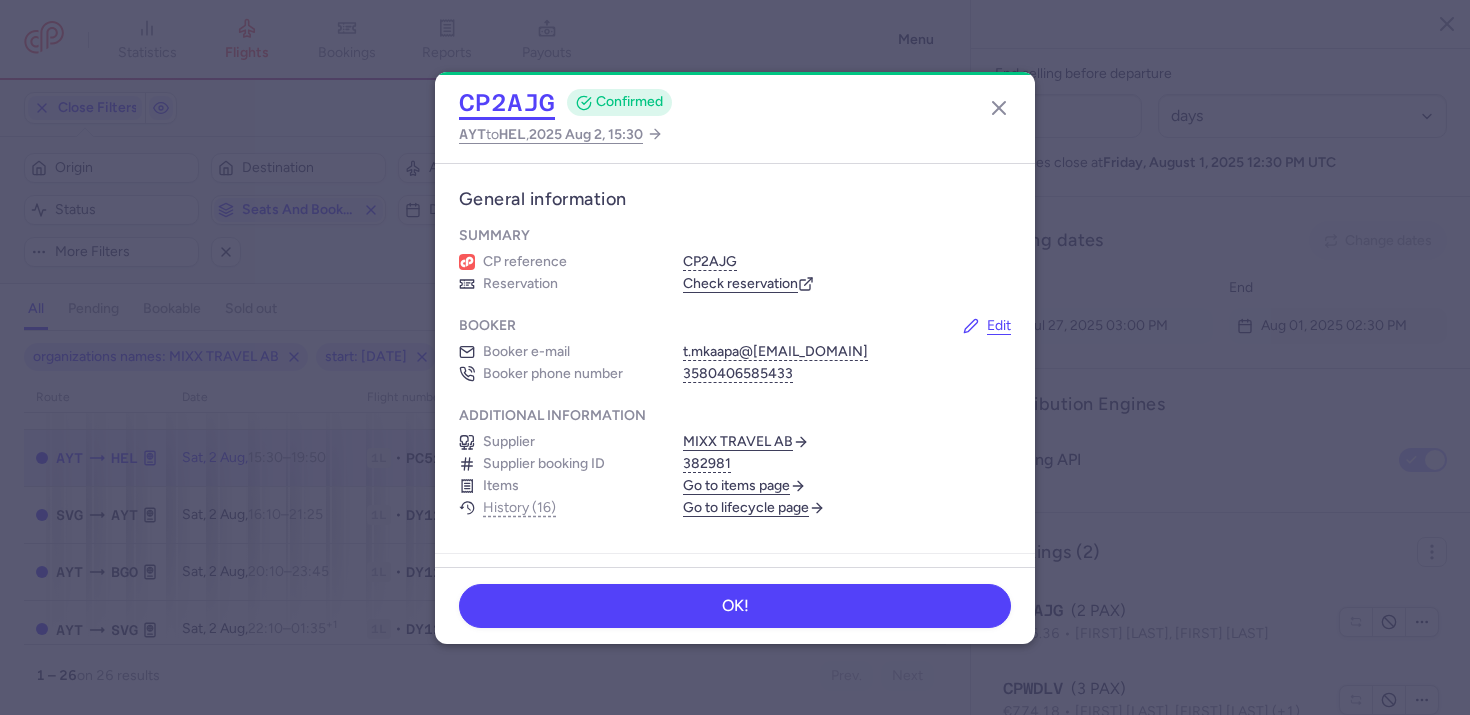 click on "CP2AJG" 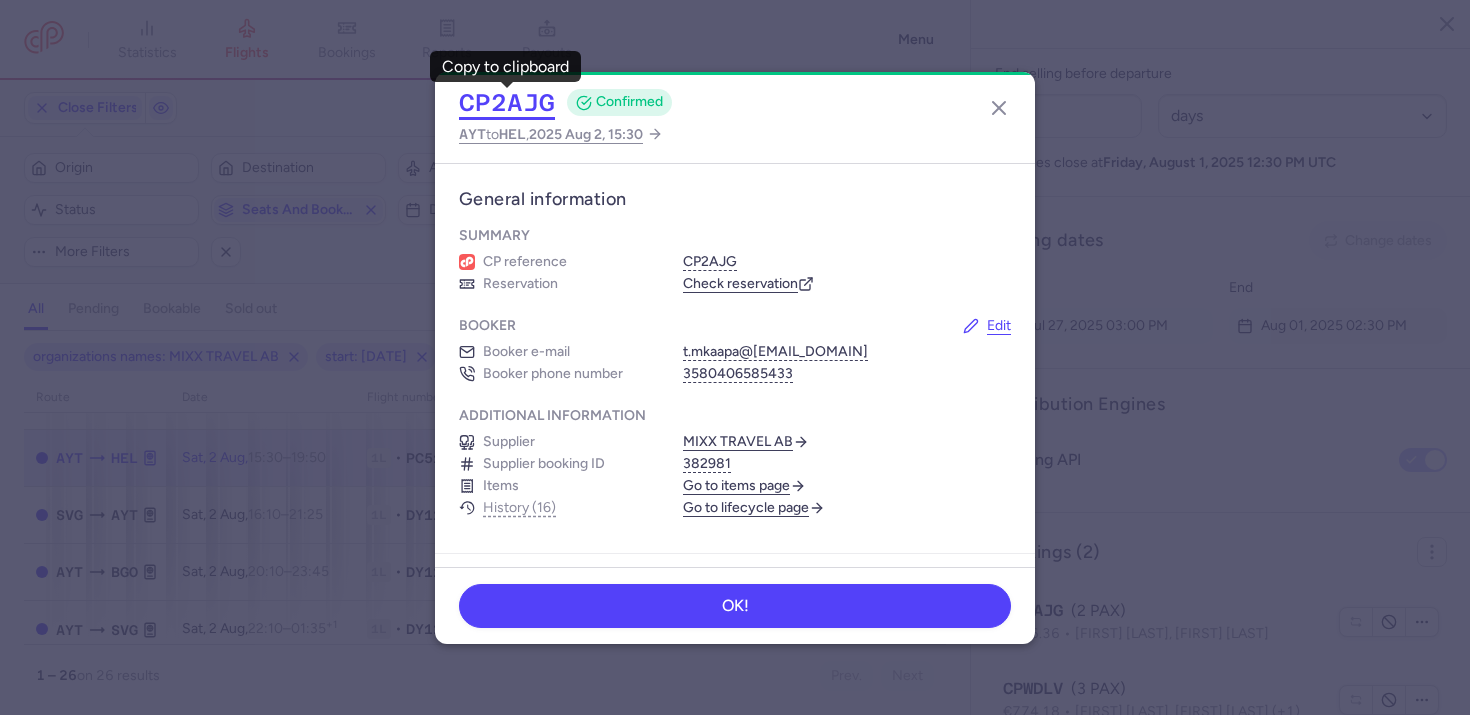 click on "CP2AJG" 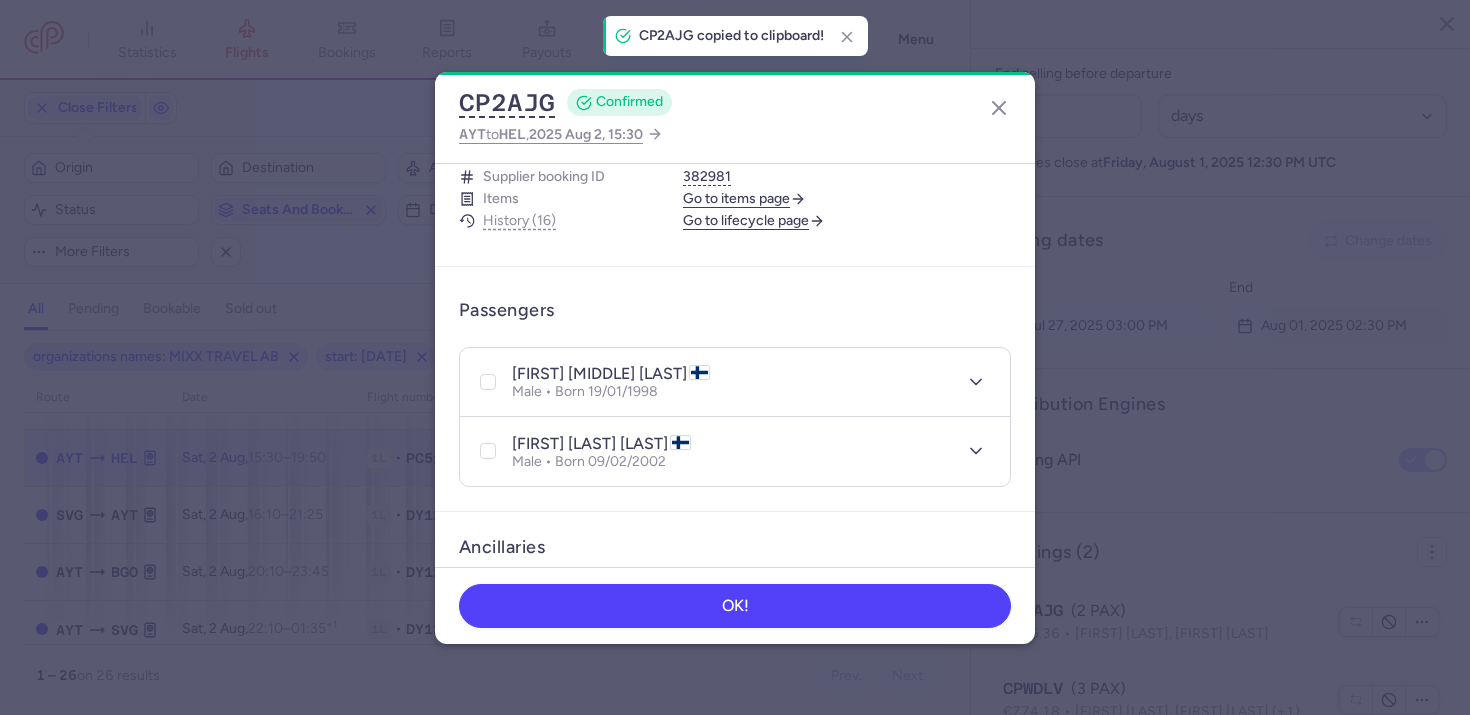scroll, scrollTop: 0, scrollLeft: 0, axis: both 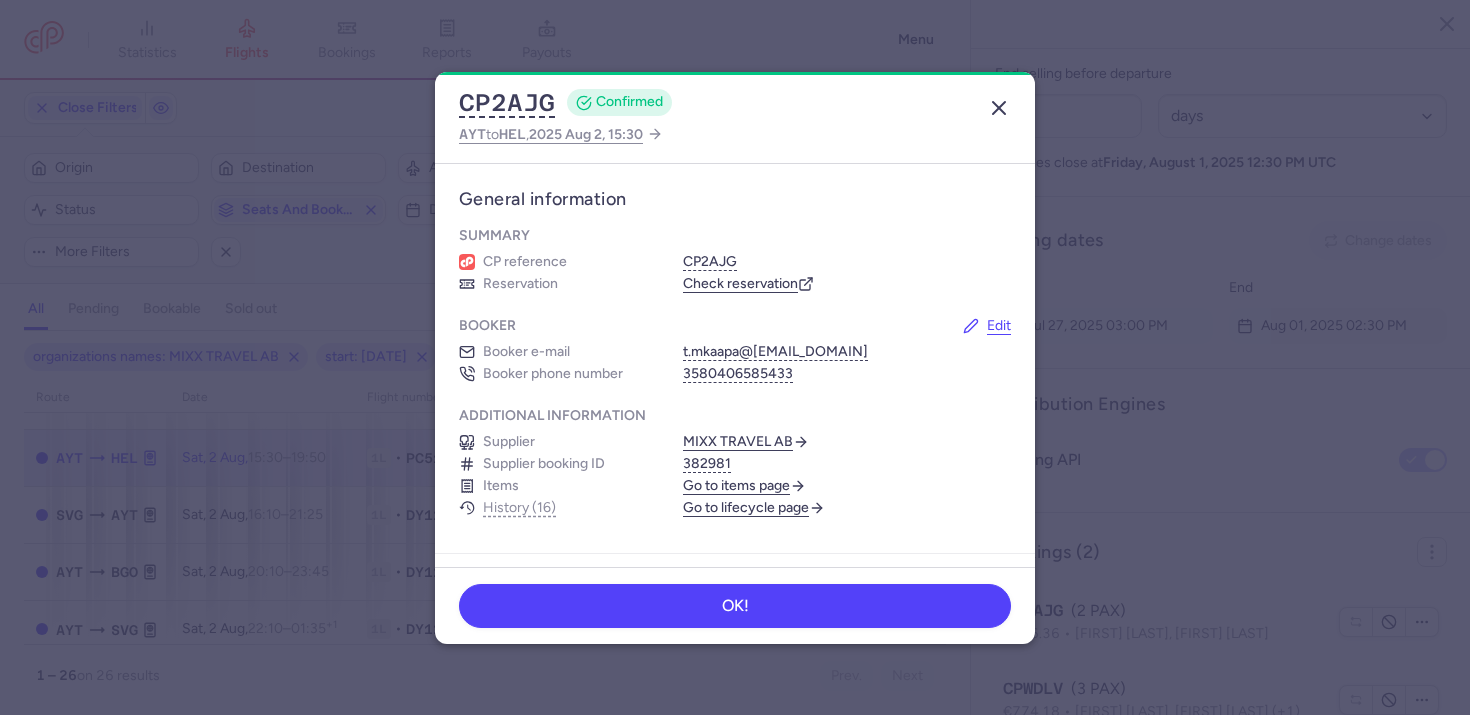 click 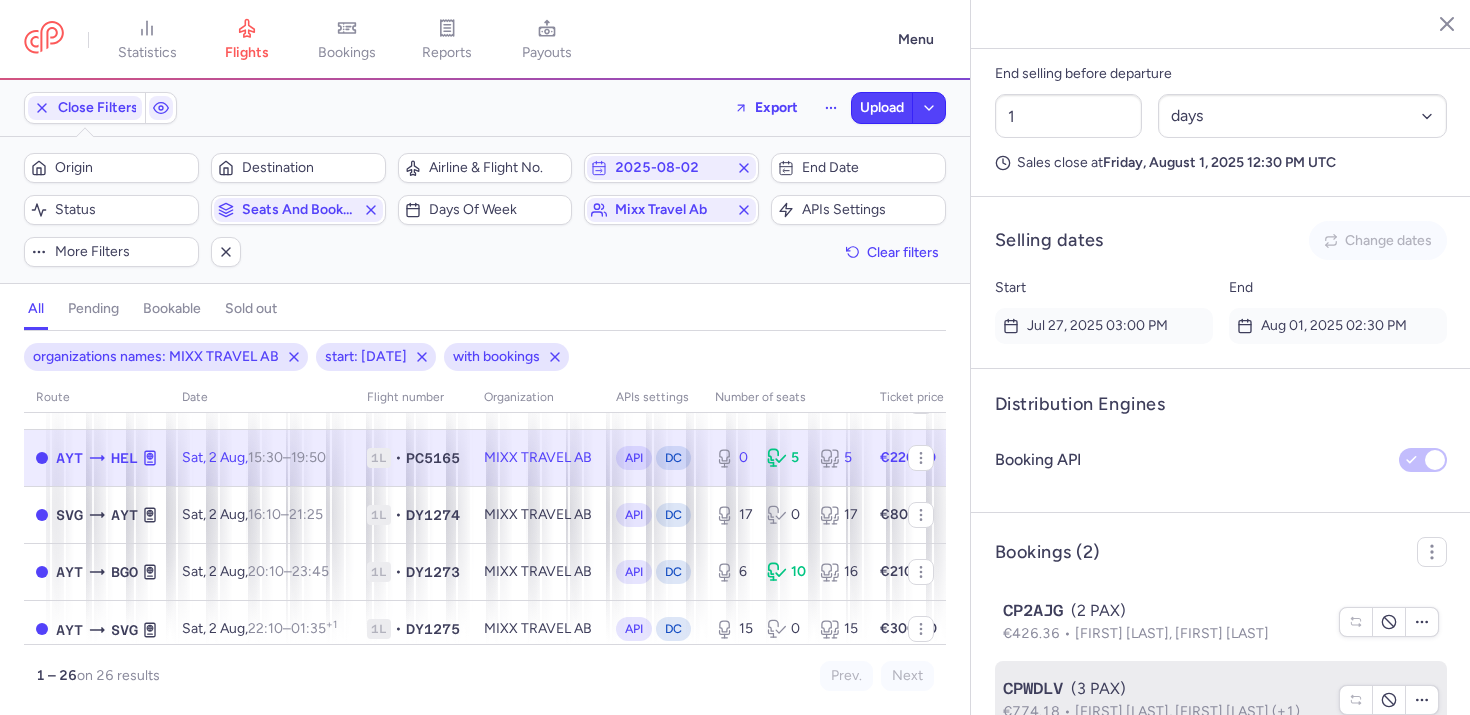 click on "€774.18  Kirill GUBSKII, Vera GUBSKAIA (+1)" at bounding box center [1165, 712] 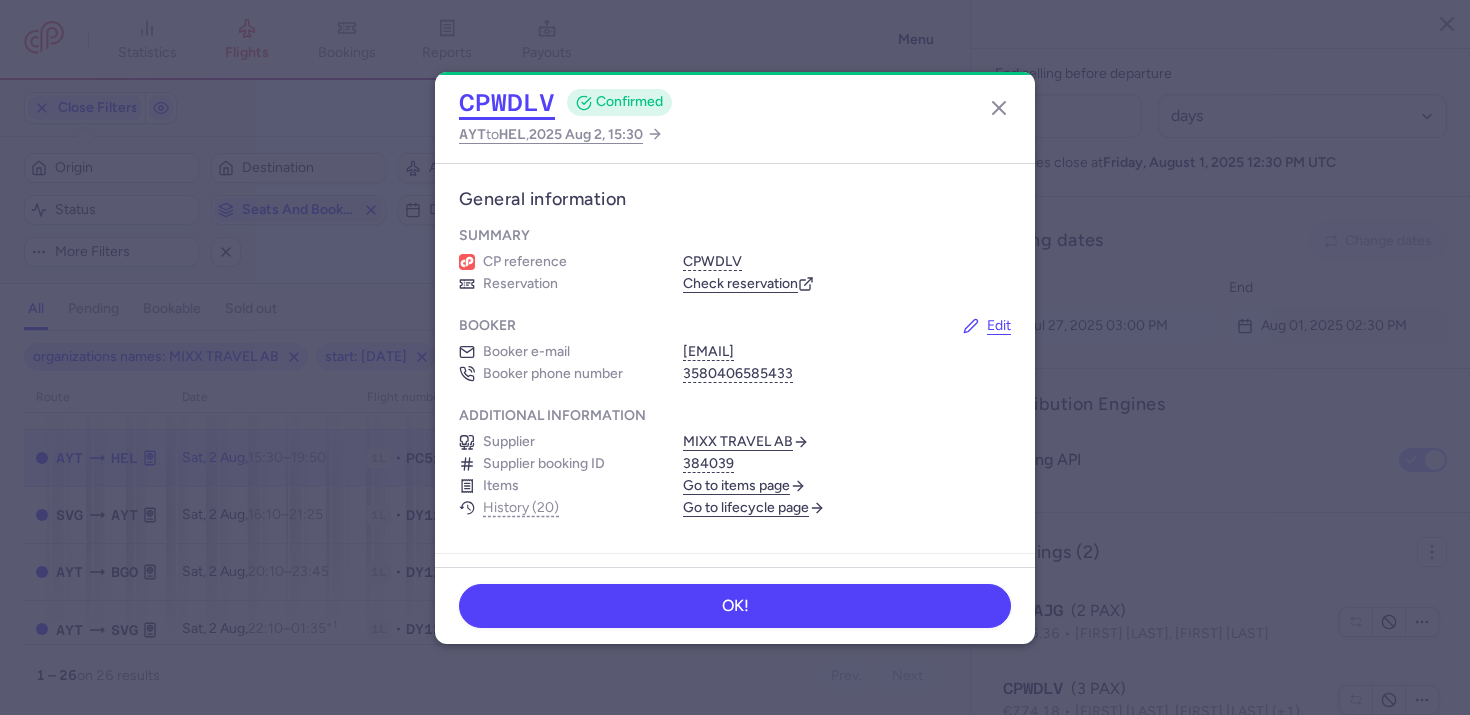 click on "CPWDLV" 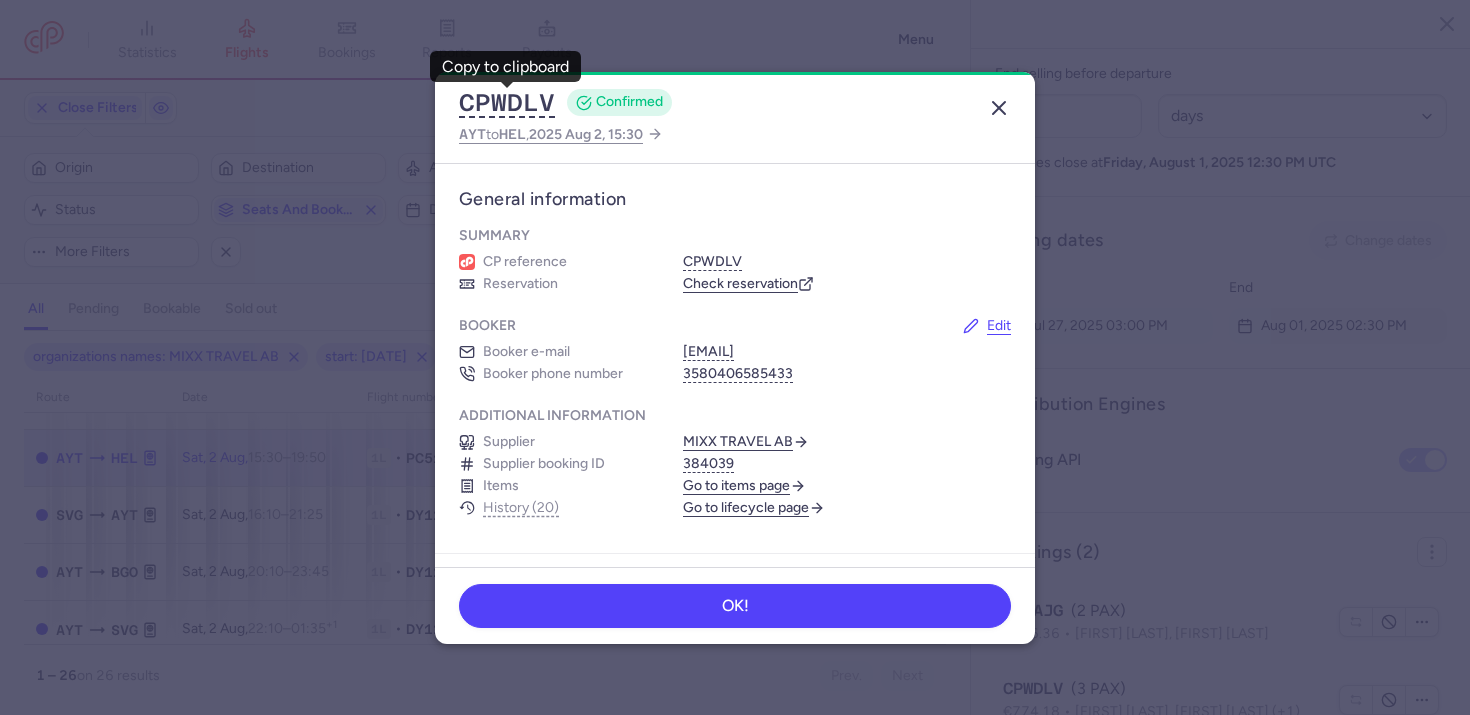 click 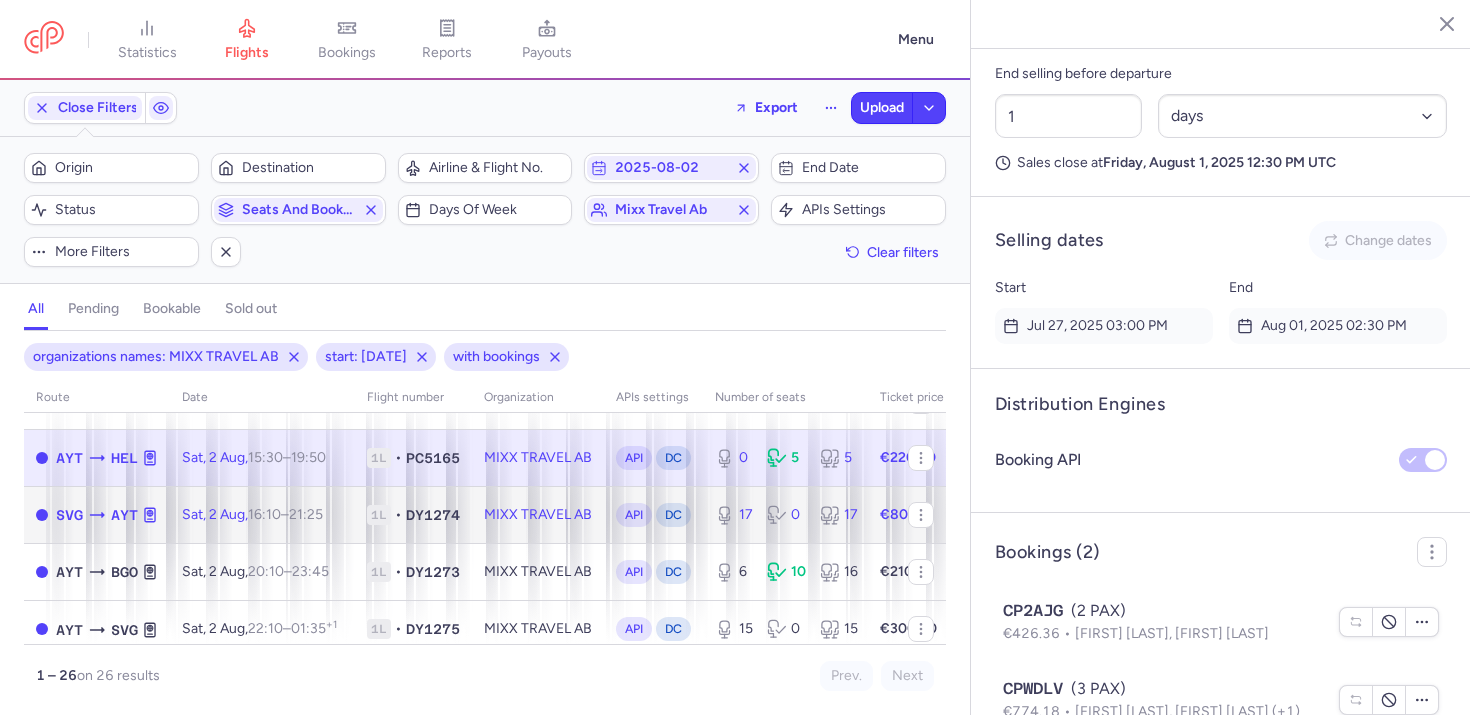 click on "API" at bounding box center (634, 515) 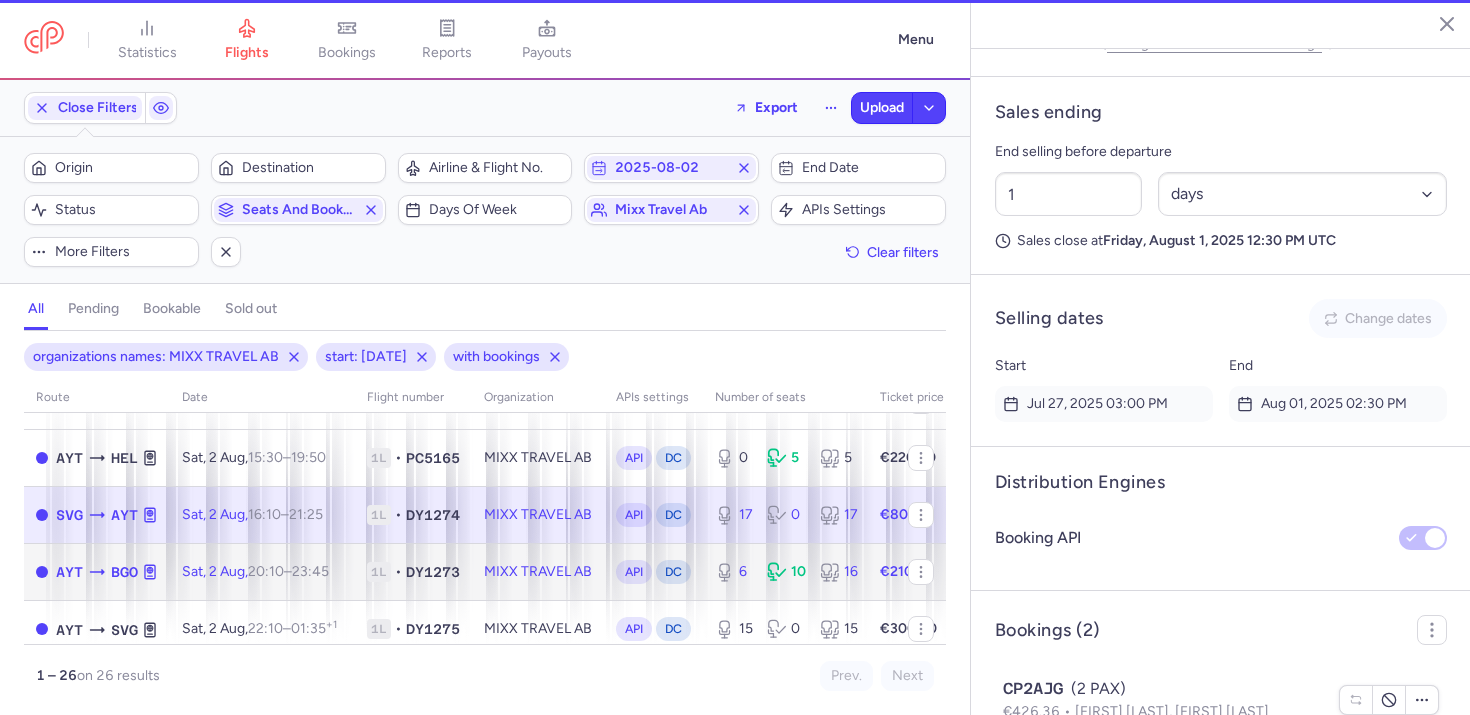click on "MIXX TRAVEL AB" 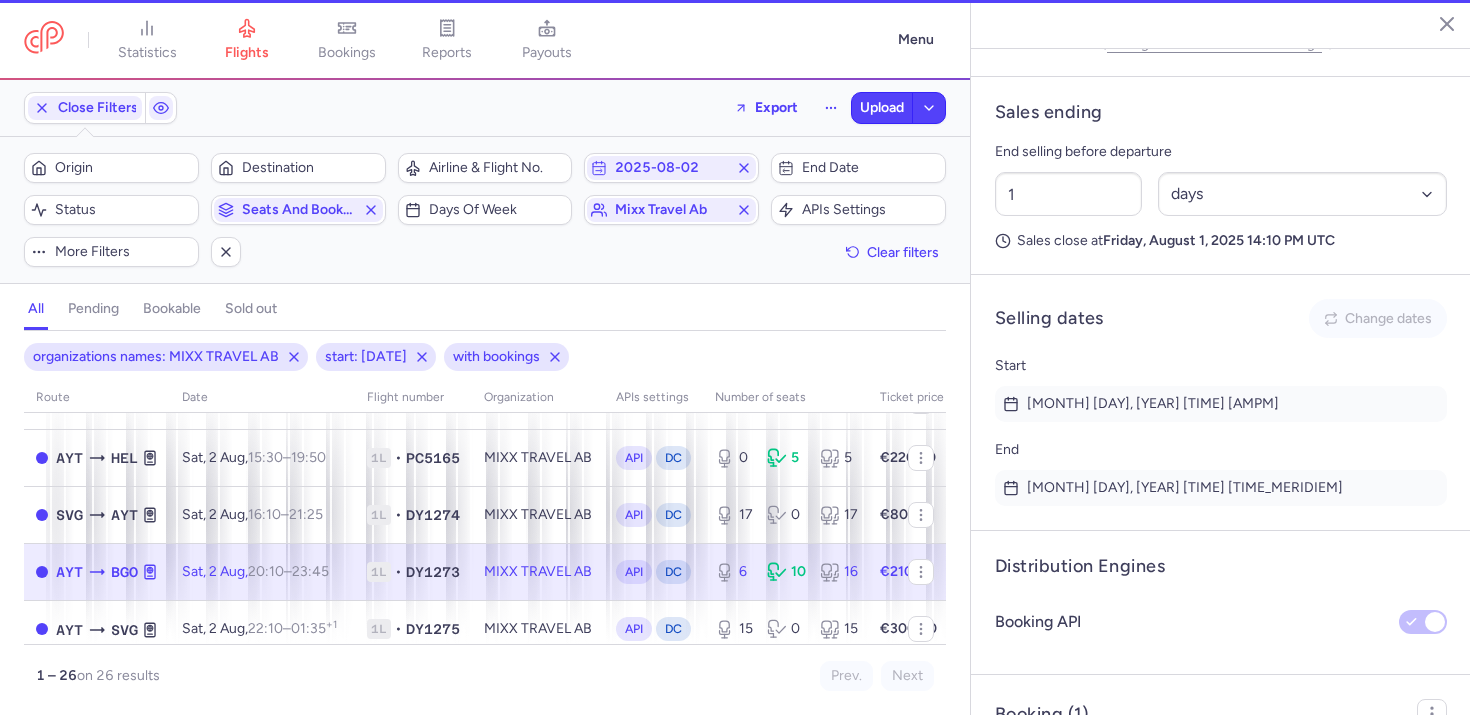 type on "6" 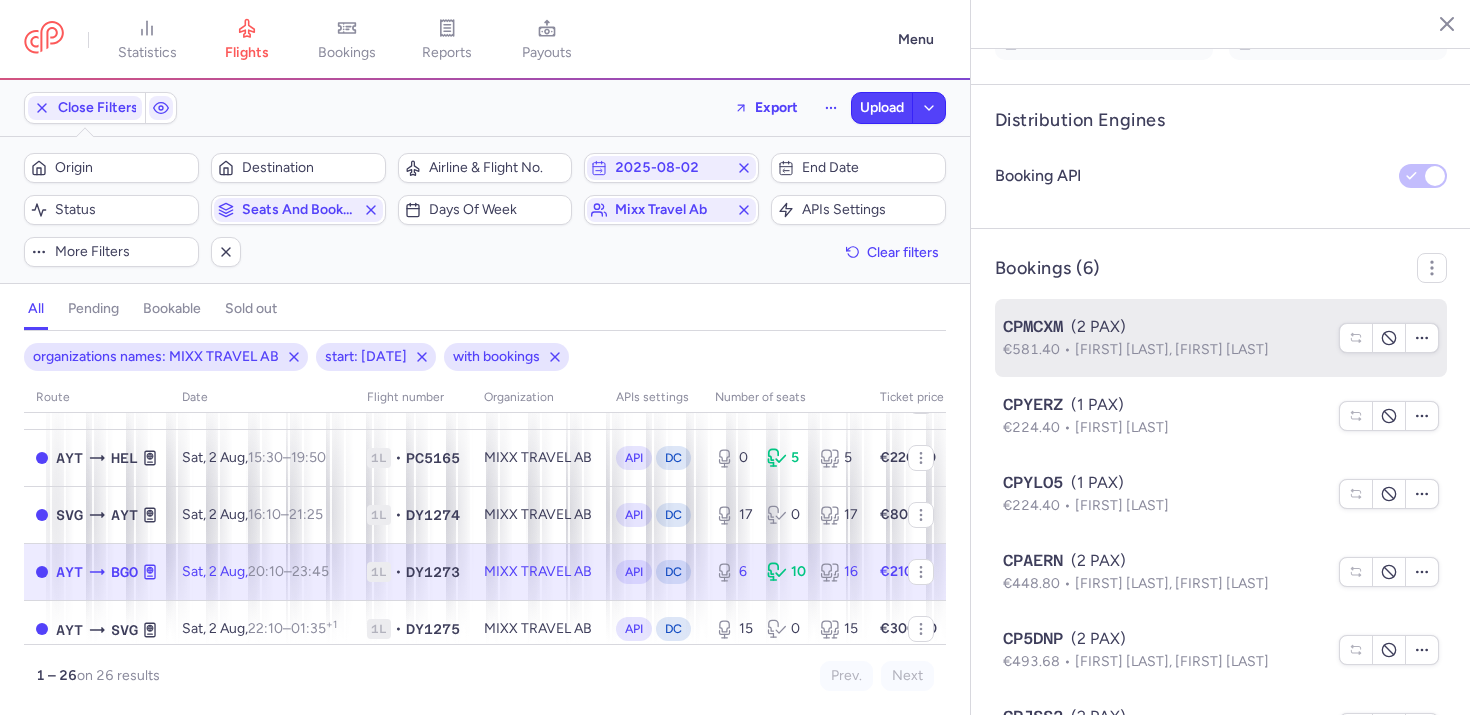 scroll, scrollTop: 1499, scrollLeft: 0, axis: vertical 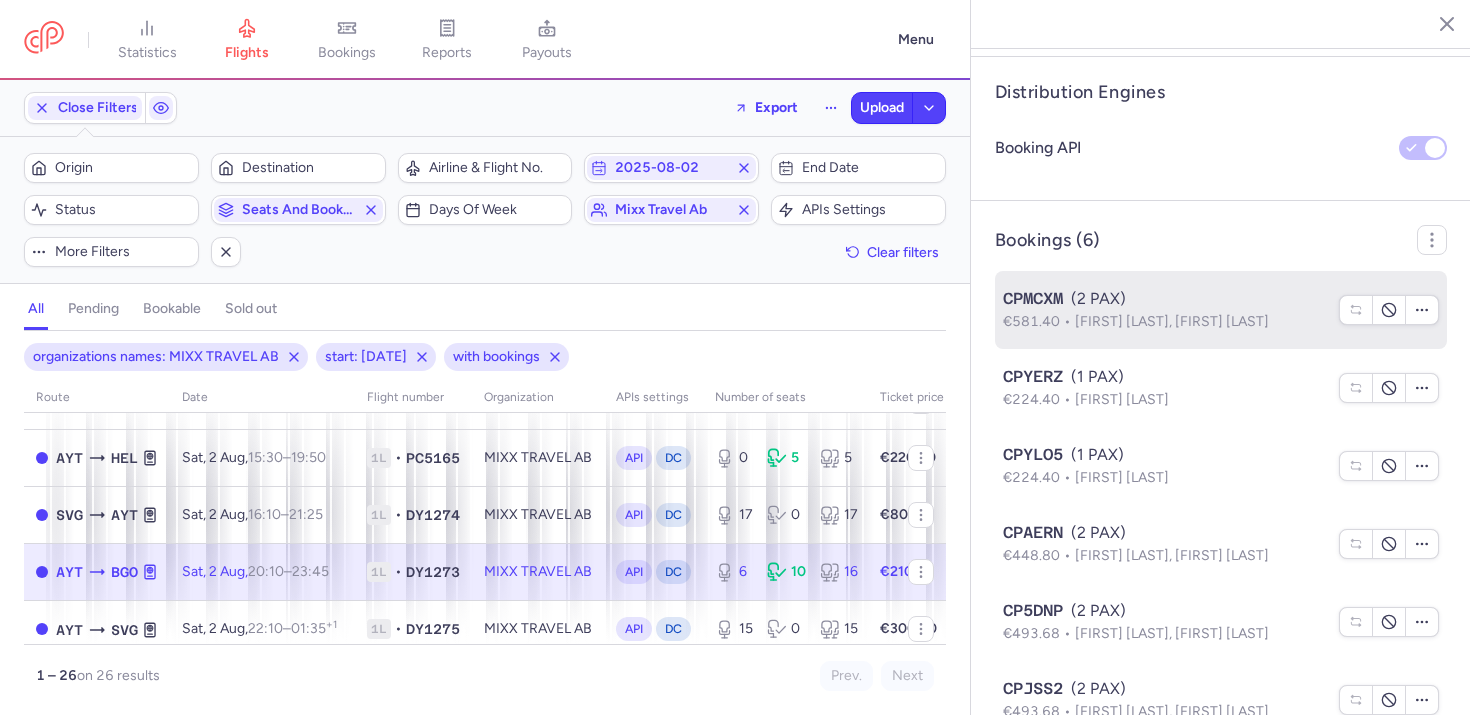 click on "Dmitrii SHUSTOV, Valeriya SHUSTOVA" at bounding box center (1172, 321) 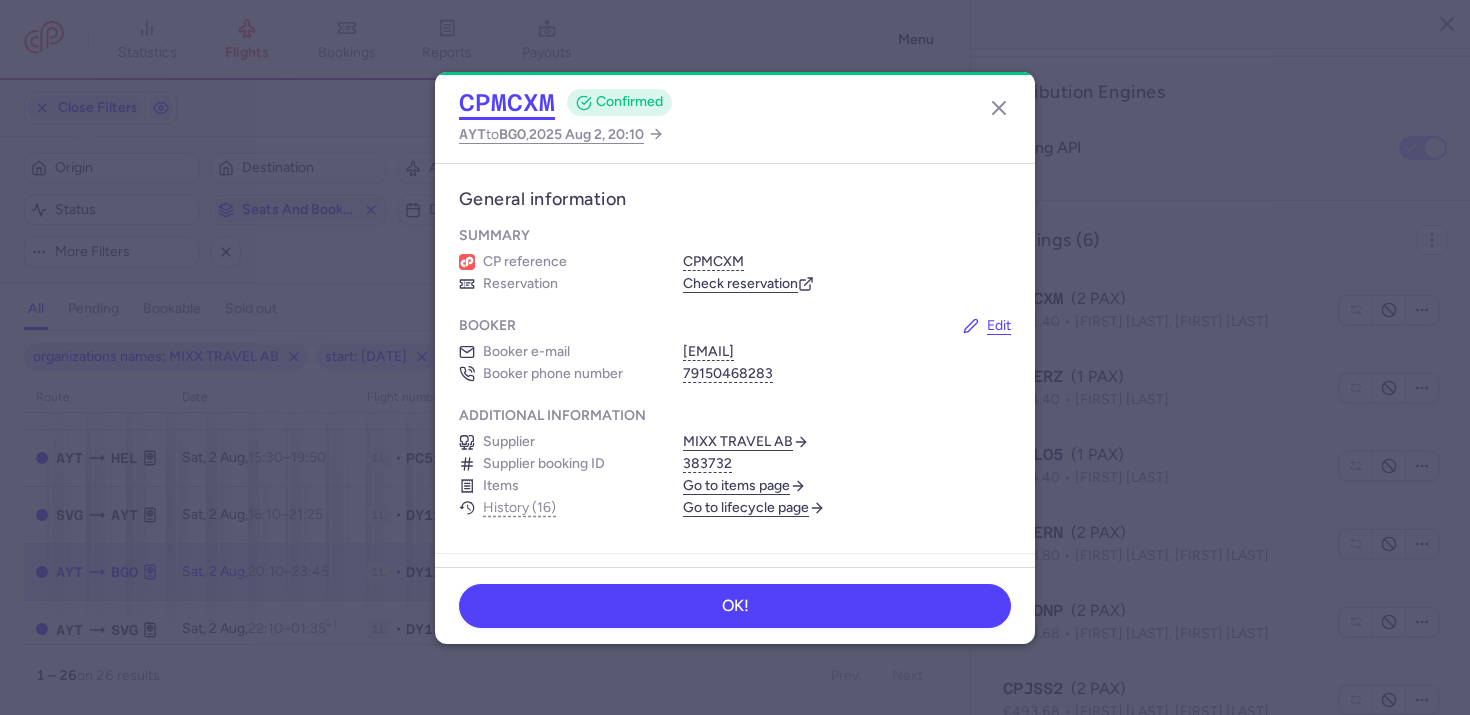 click on "CPMCXM" 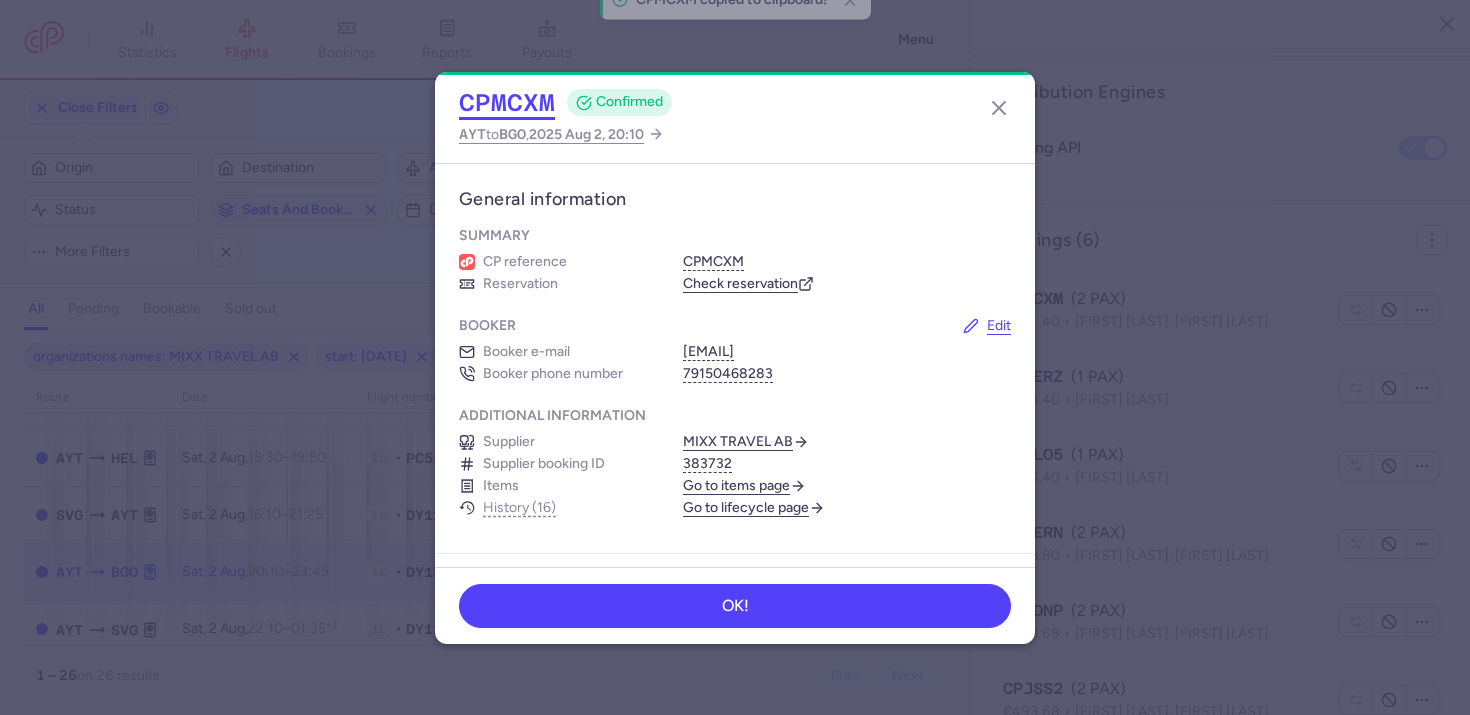 type 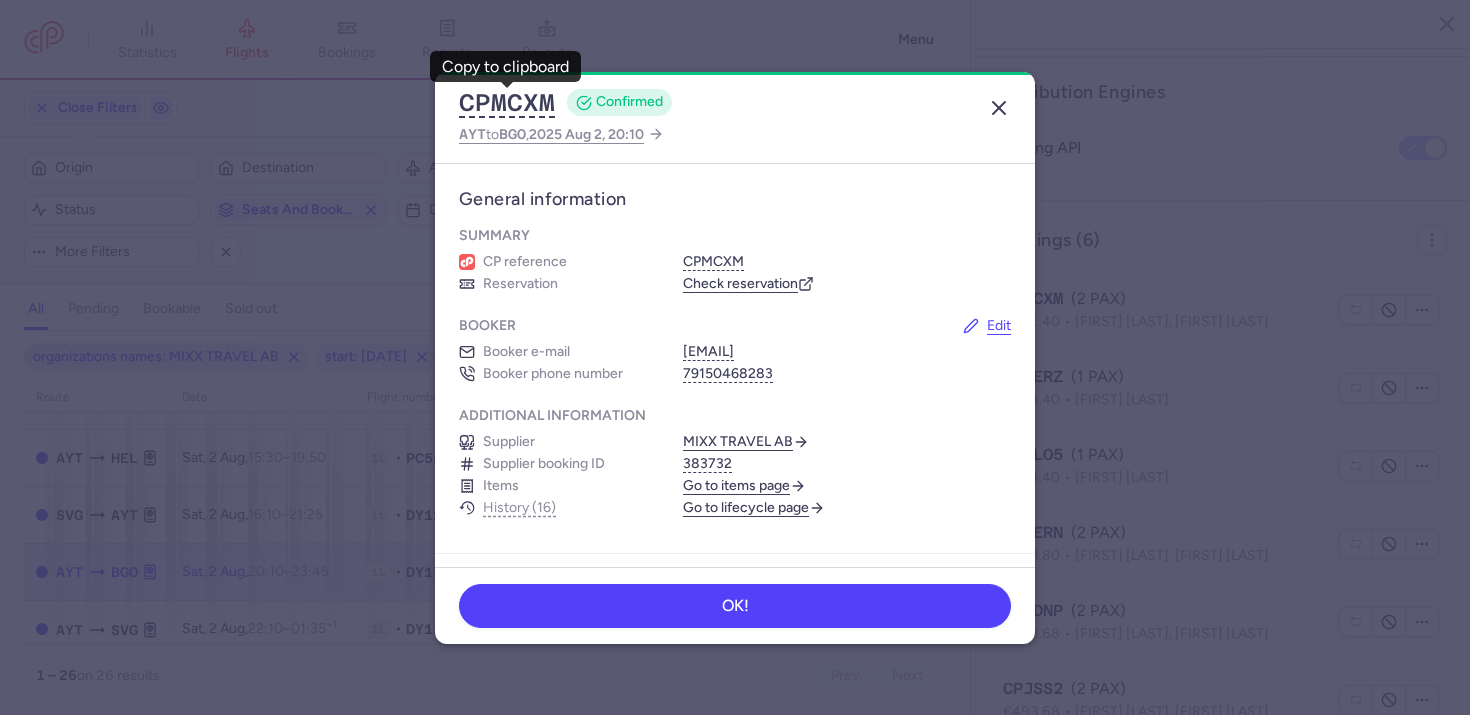 click 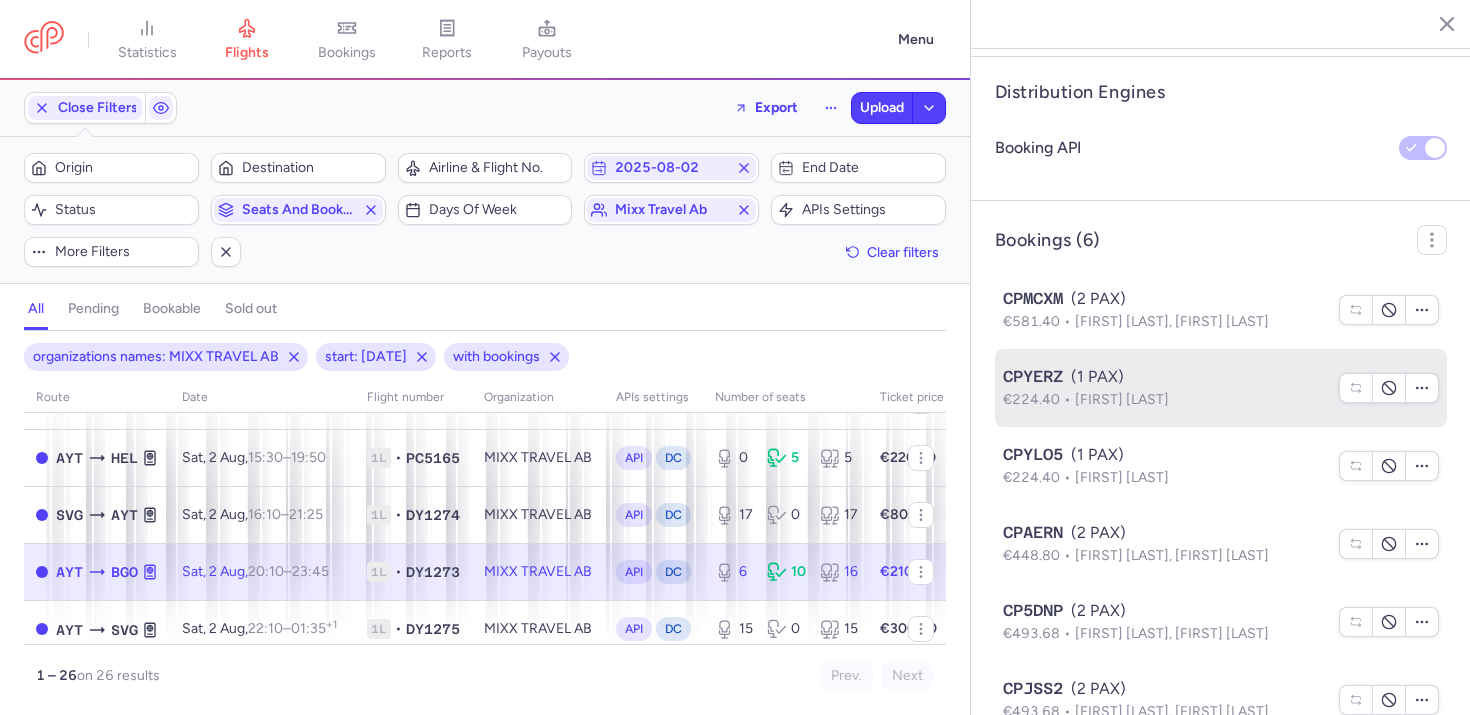 click on "€224.40  Muhammet Ali SENOL" at bounding box center (1165, 400) 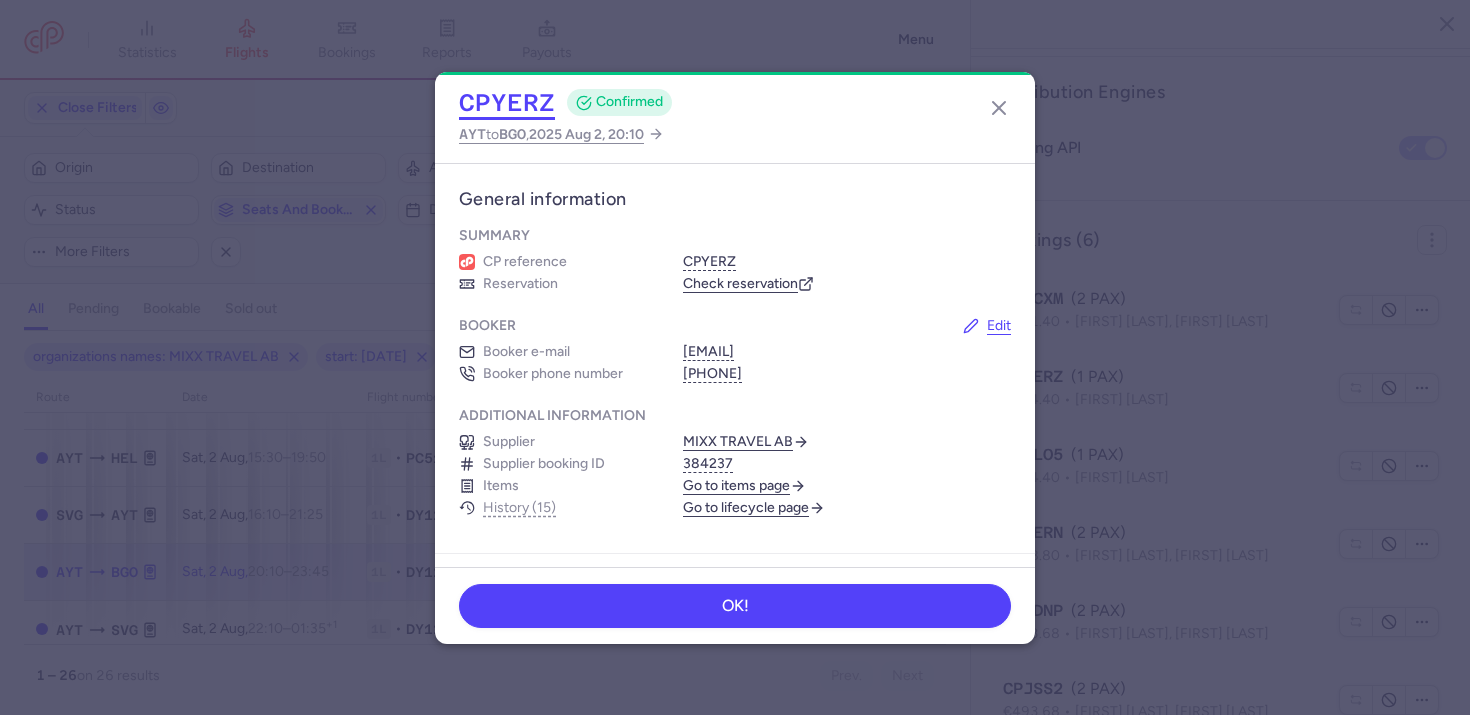 click on "CPYERZ" 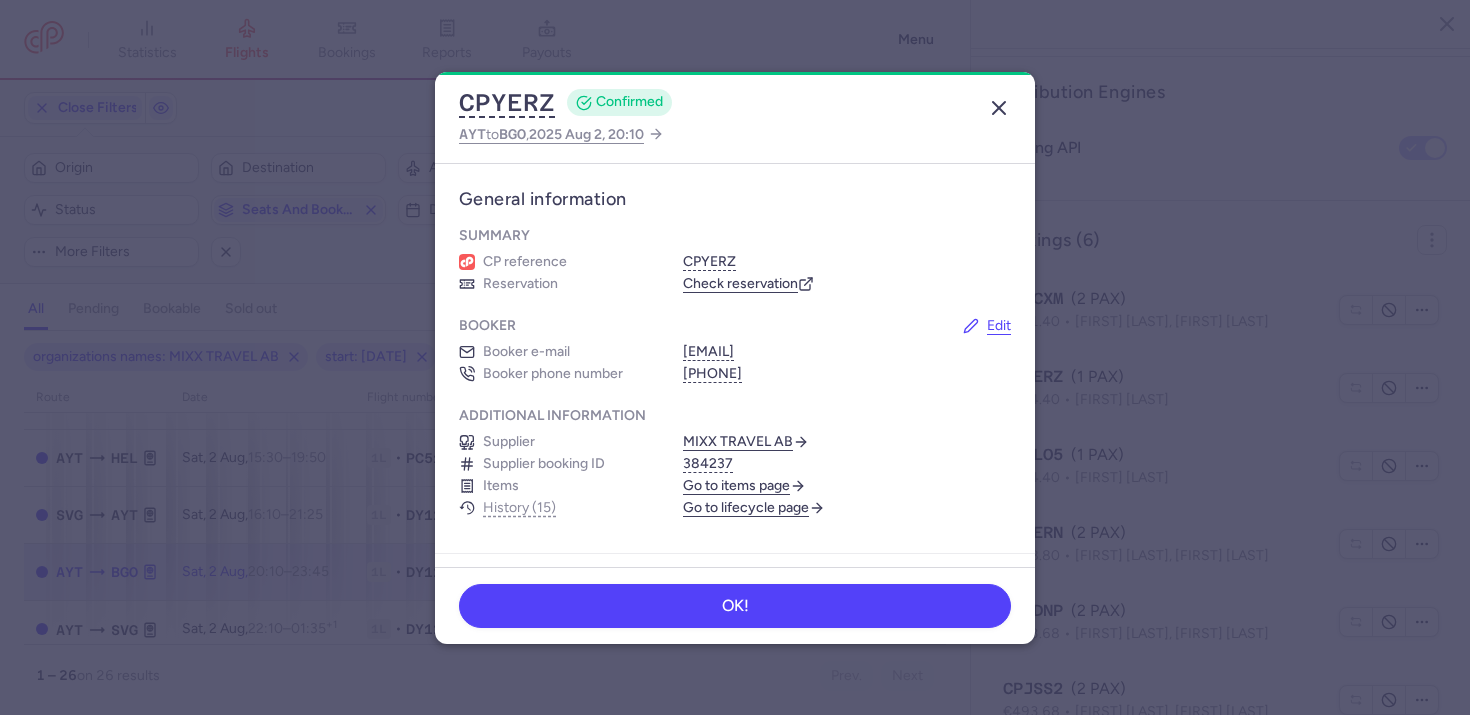click 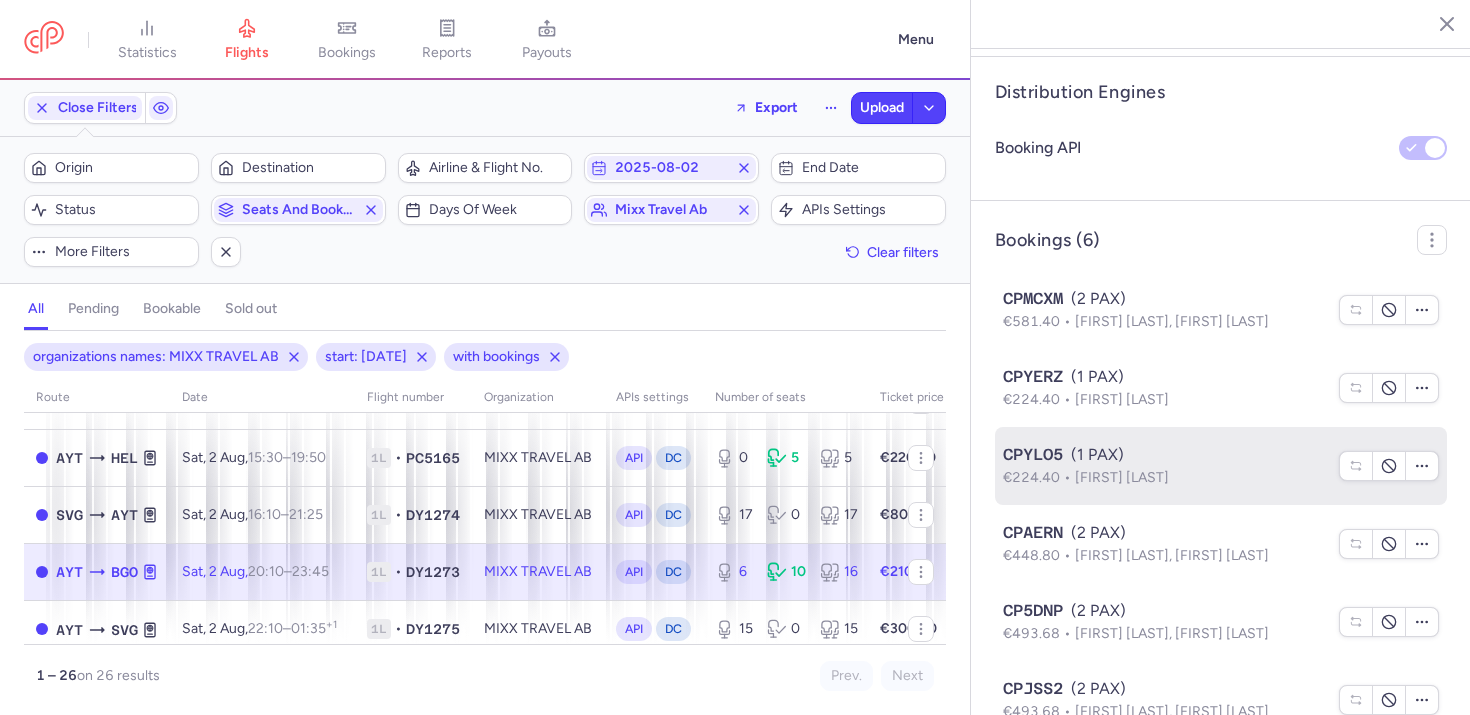 click on "CPYLO5" at bounding box center [1033, 455] 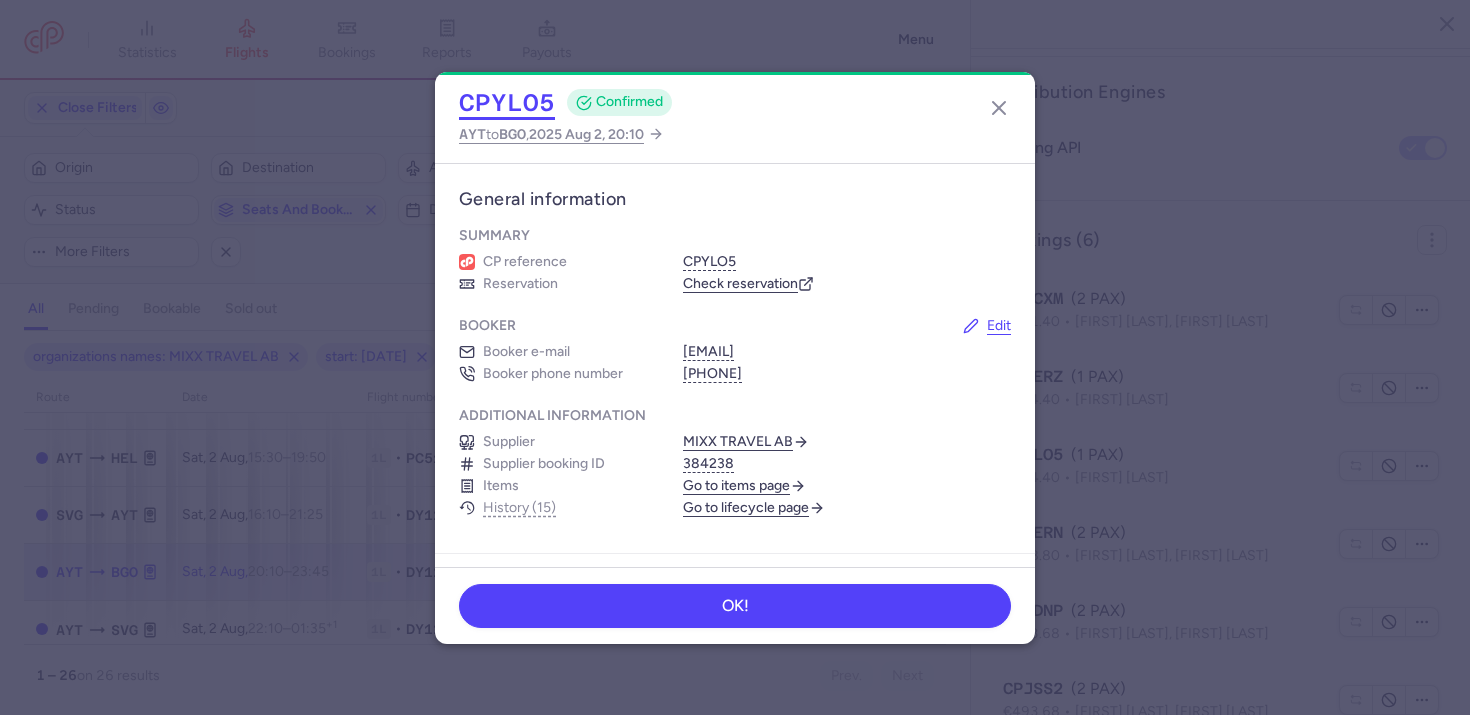 click on "CPYLO5" 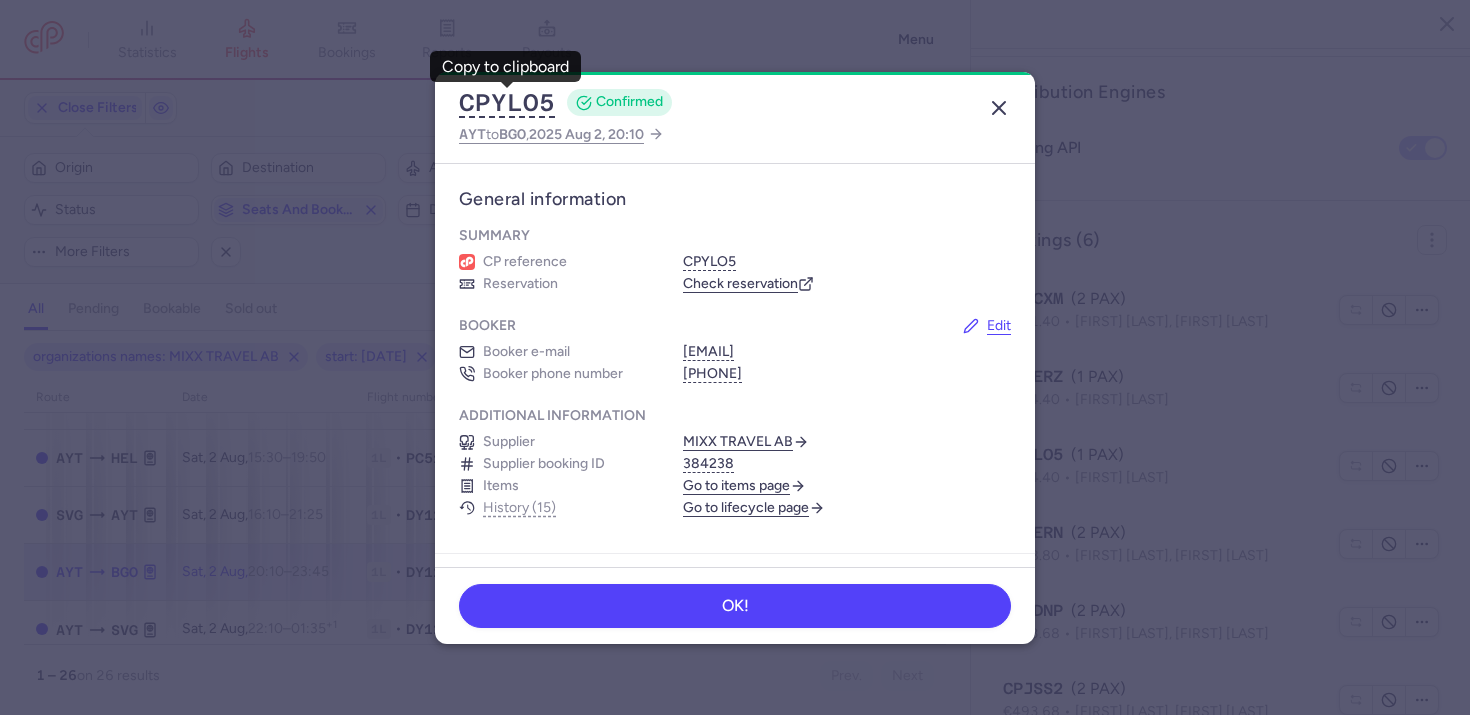 click 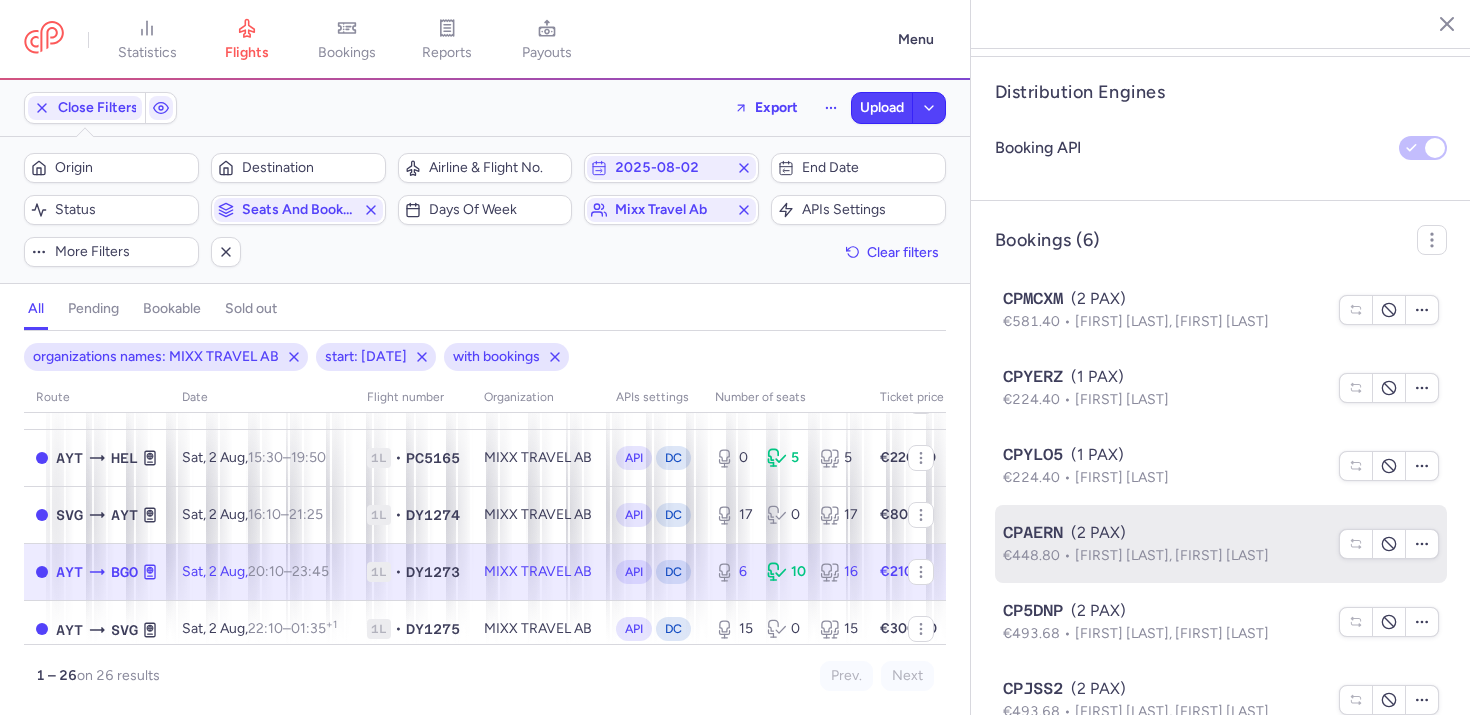 click on "CPAERN" at bounding box center [1033, 533] 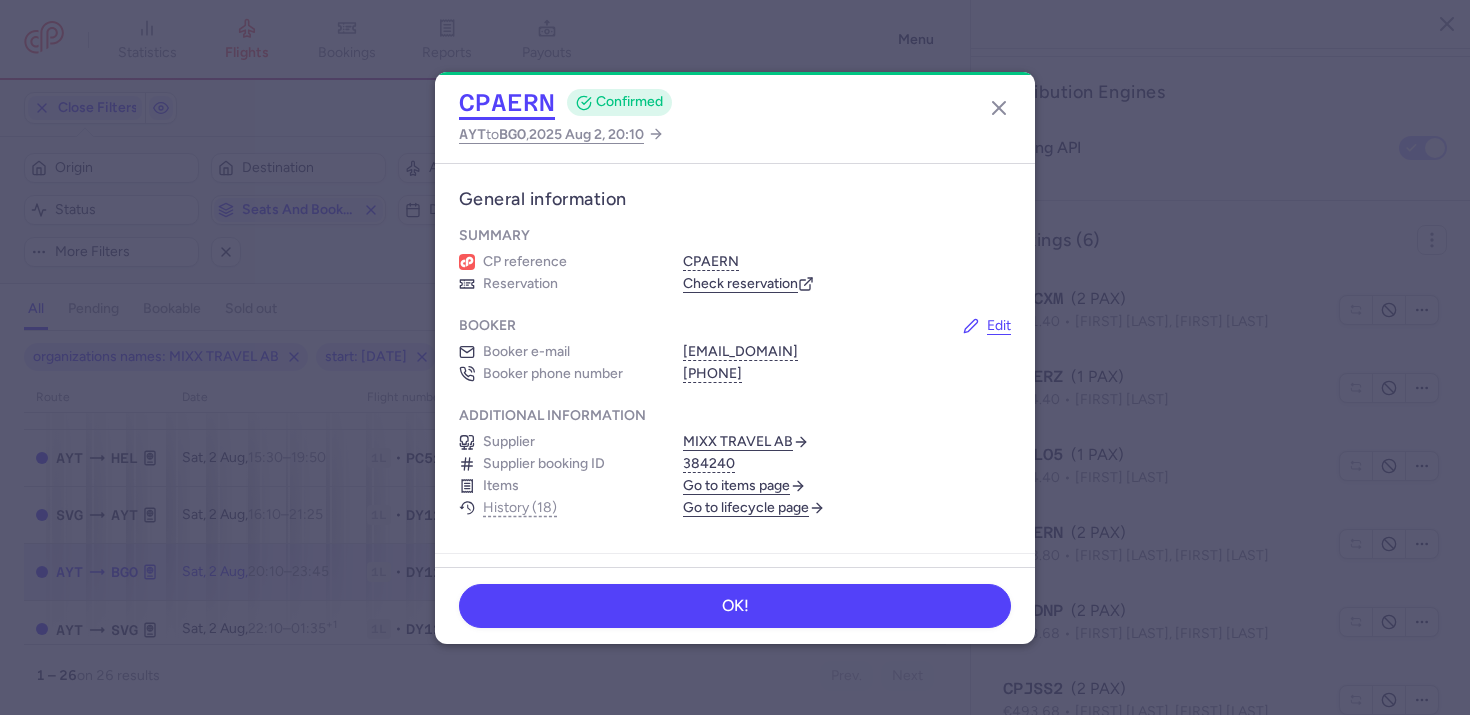 click on "CPAERN" 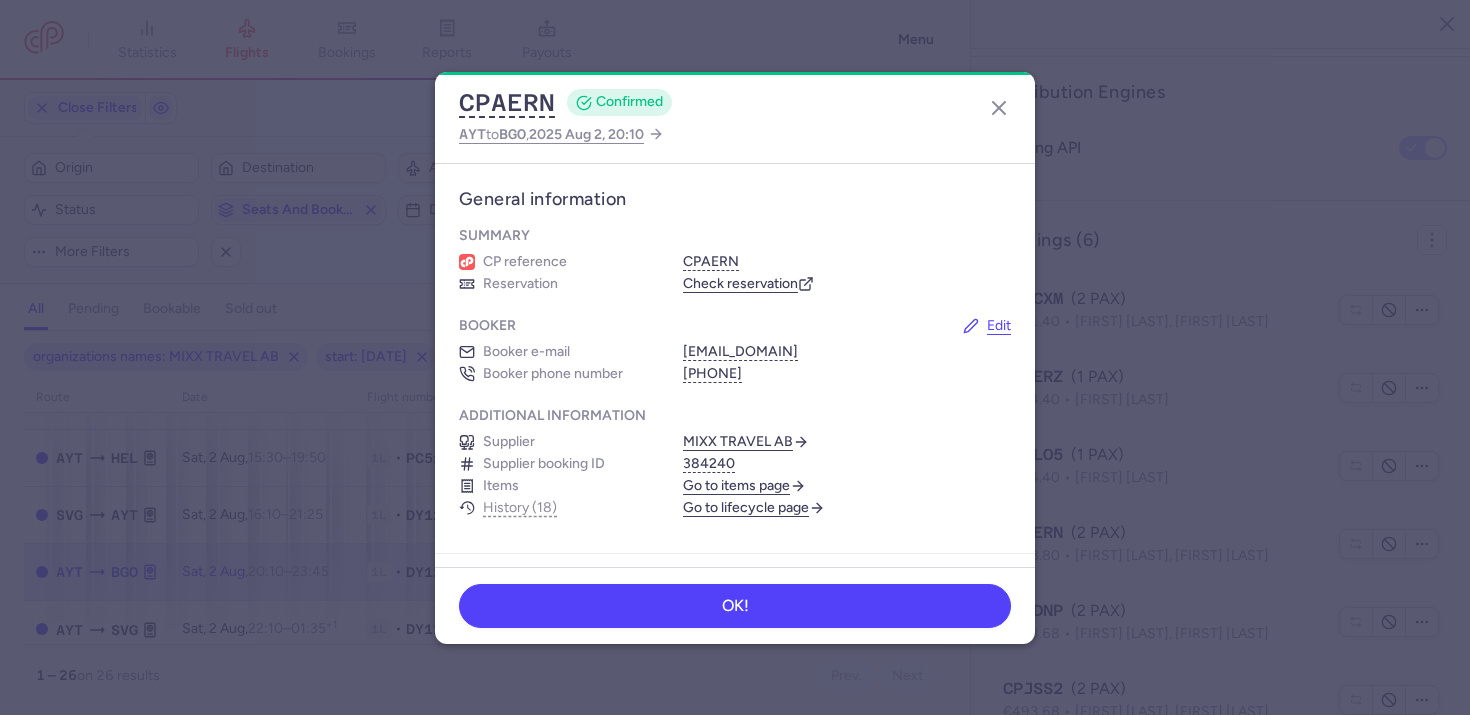 click on "CPAERN  CONFIRMED AYT  to  BGO ,  2025 Aug 2, 20:10" 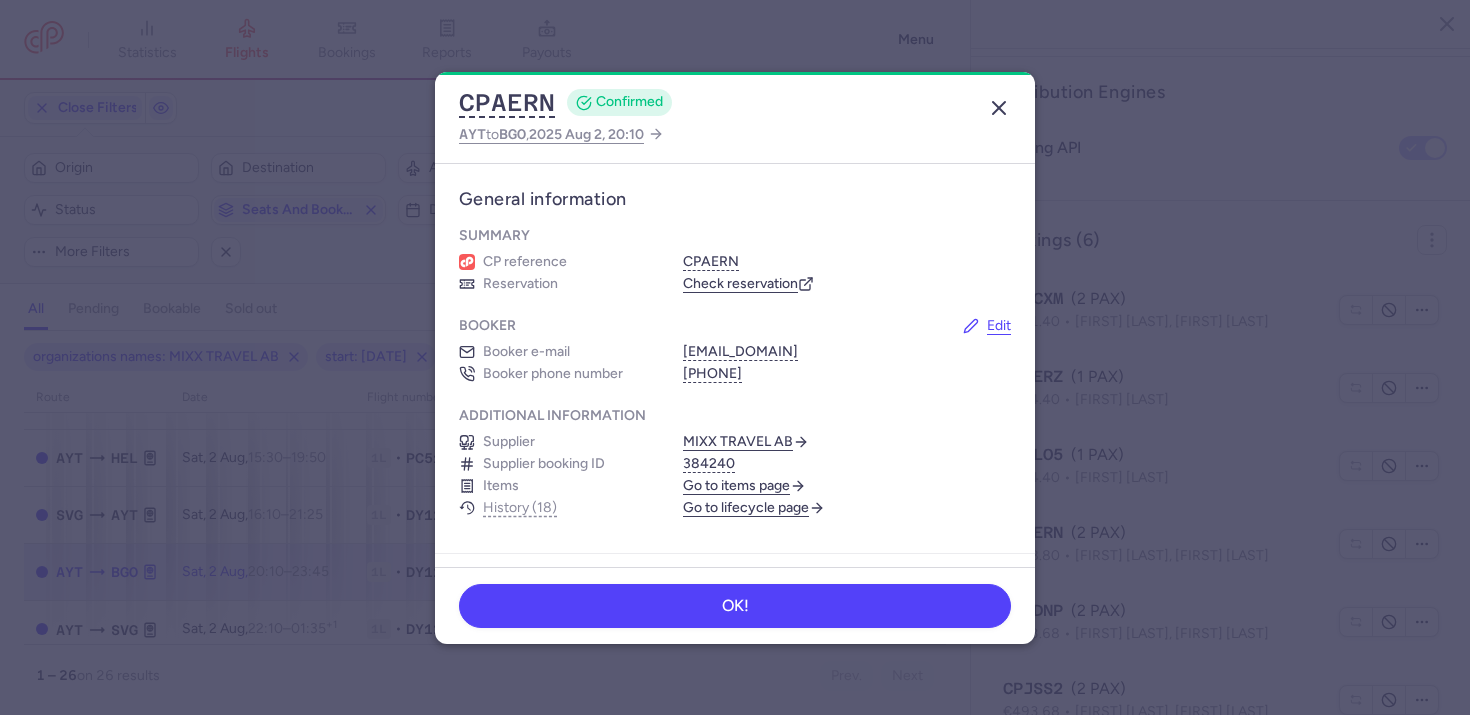 click 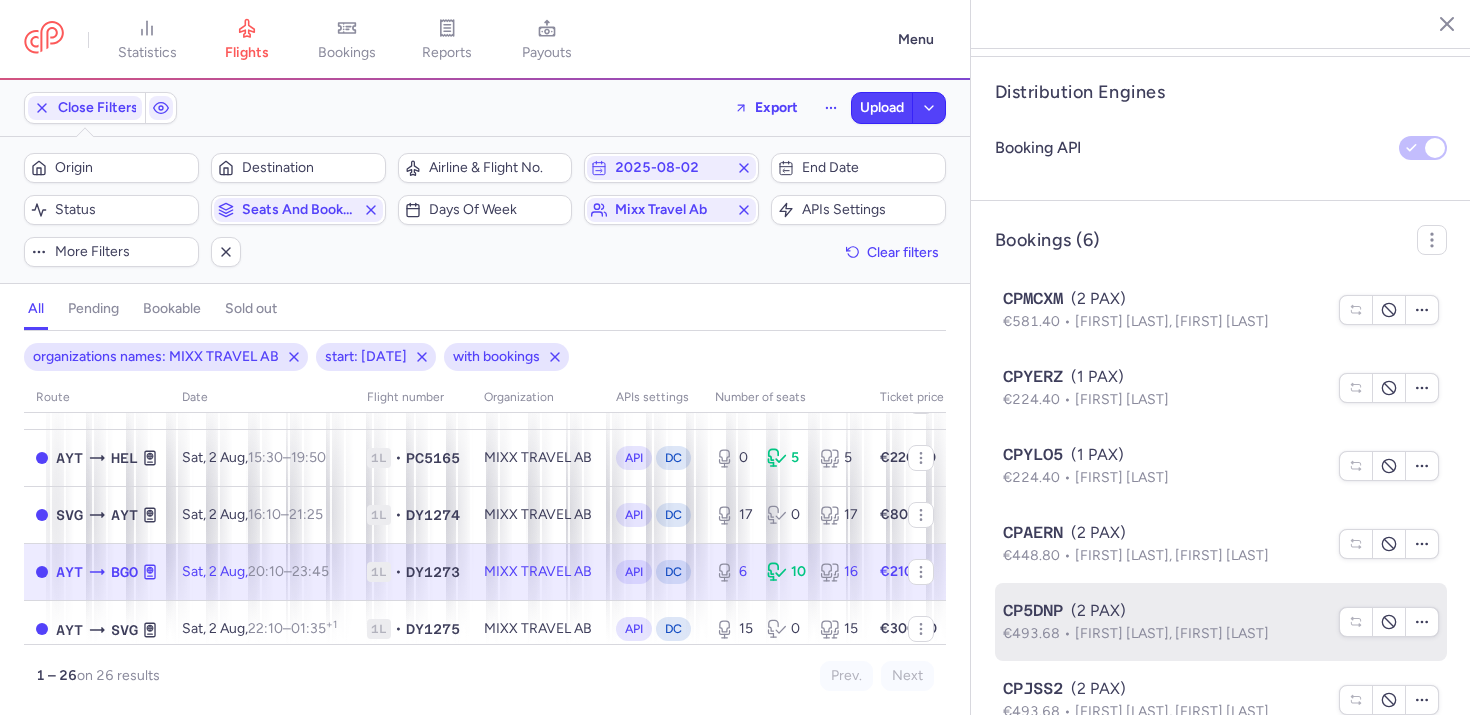 click on "CP5DNP  (2 PAX)" at bounding box center [1165, 611] 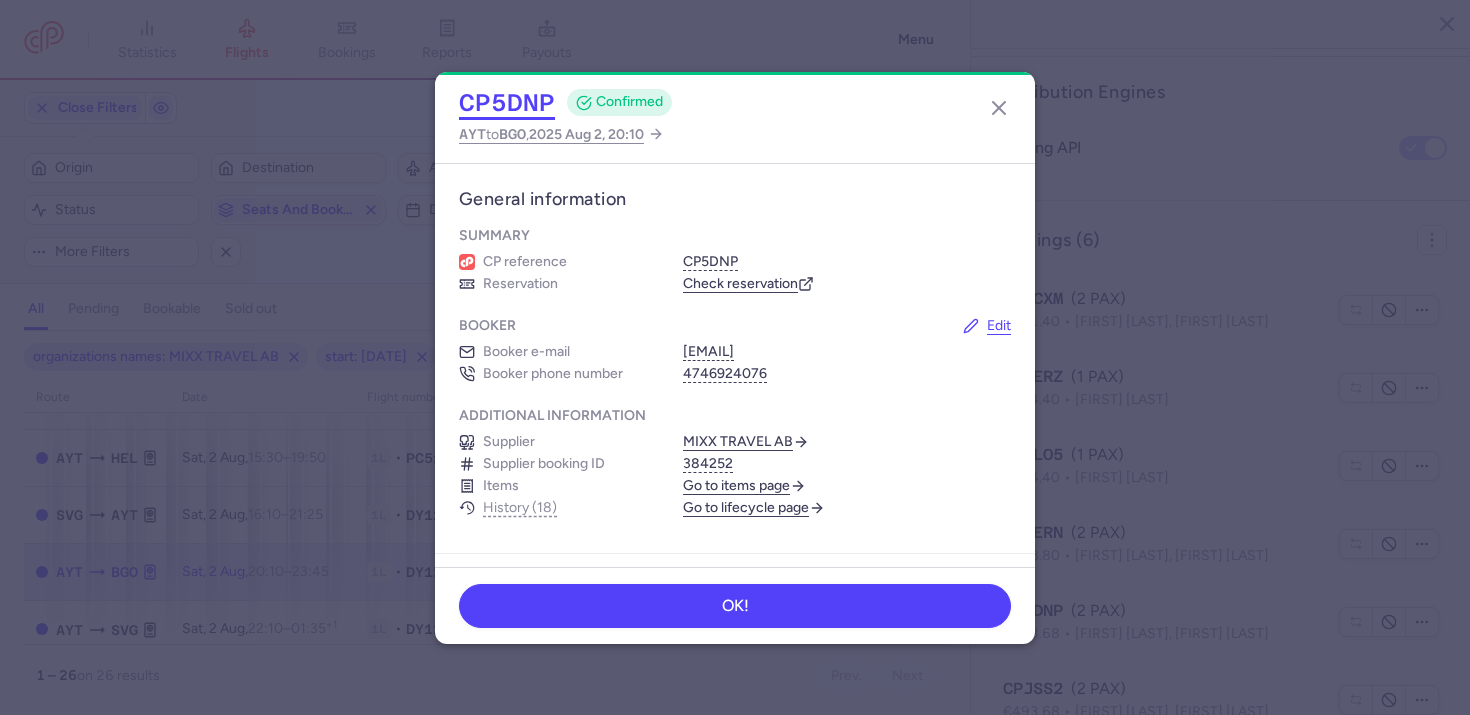 click on "CP5DNP" 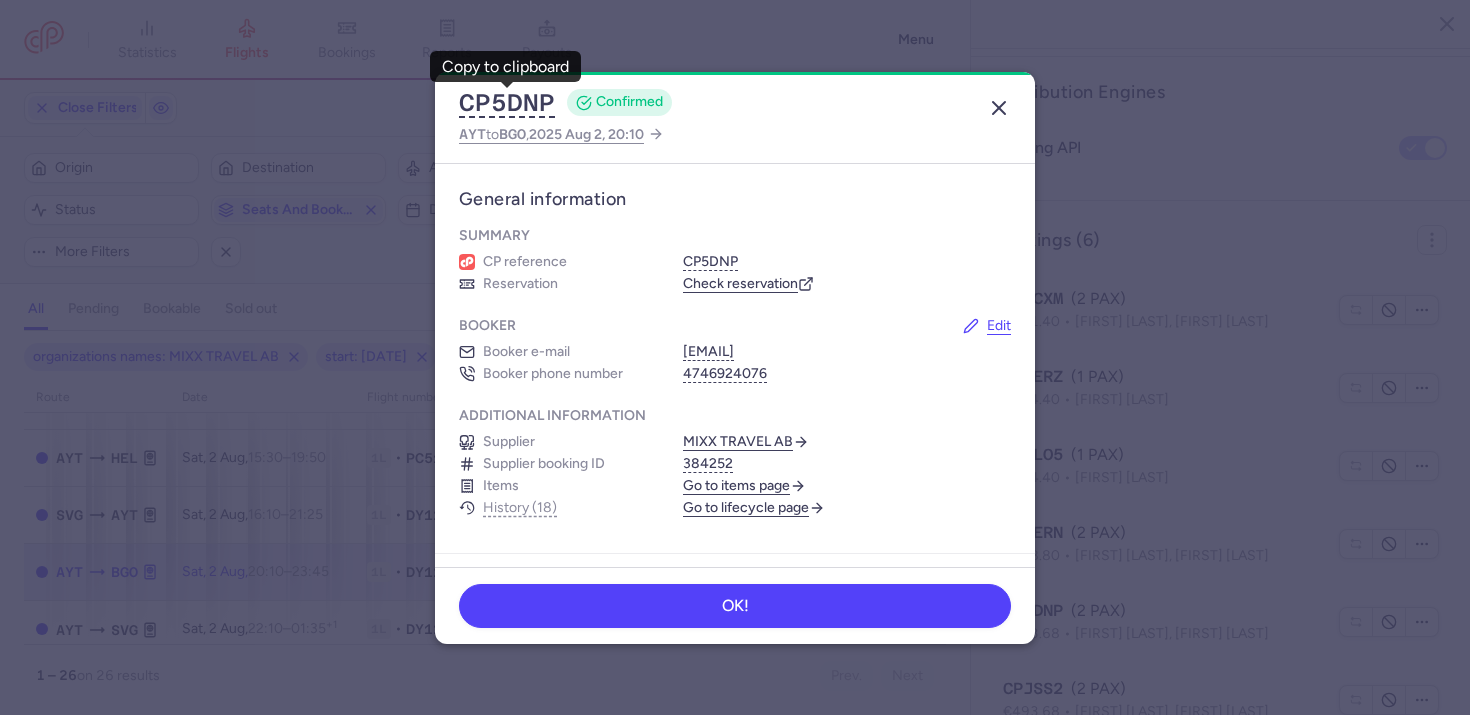 click 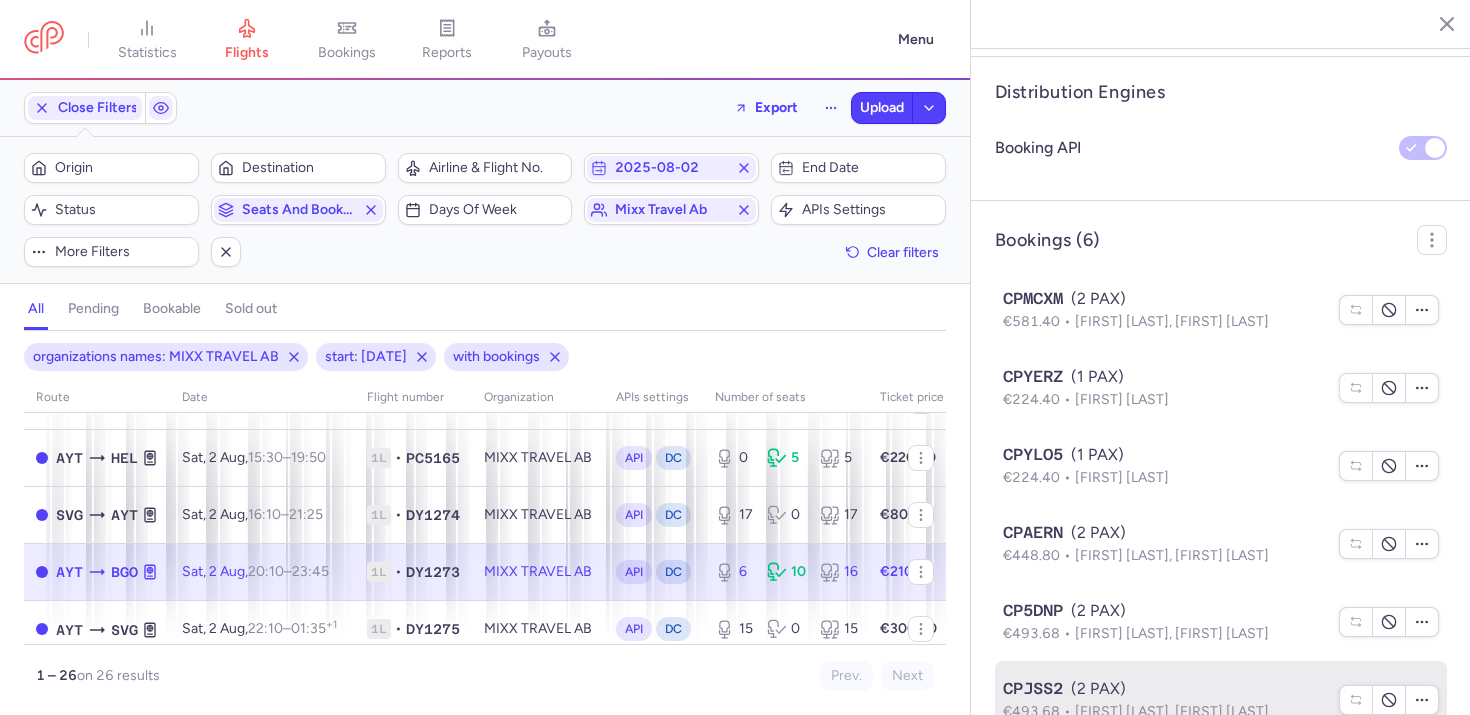 click on "CPJSS2" at bounding box center (1033, 689) 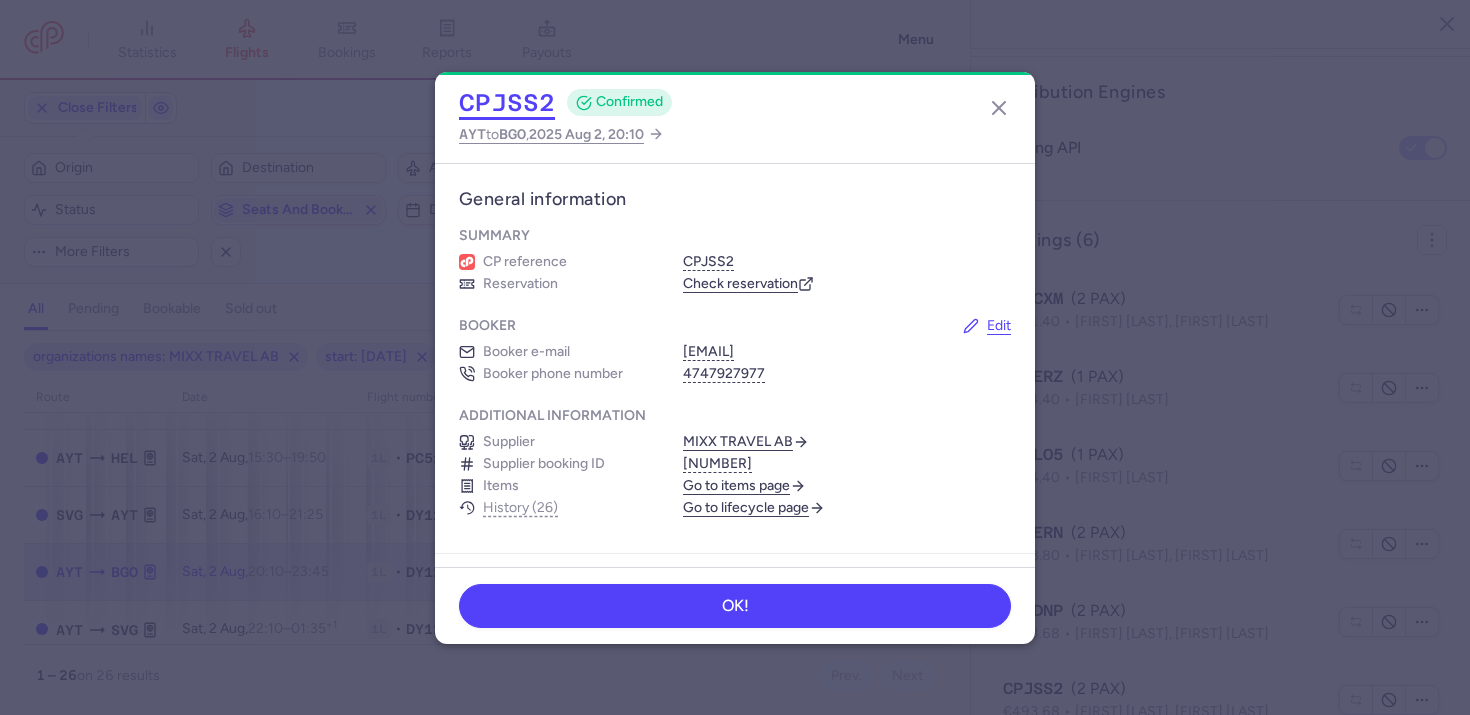 click on "CPJSS2" 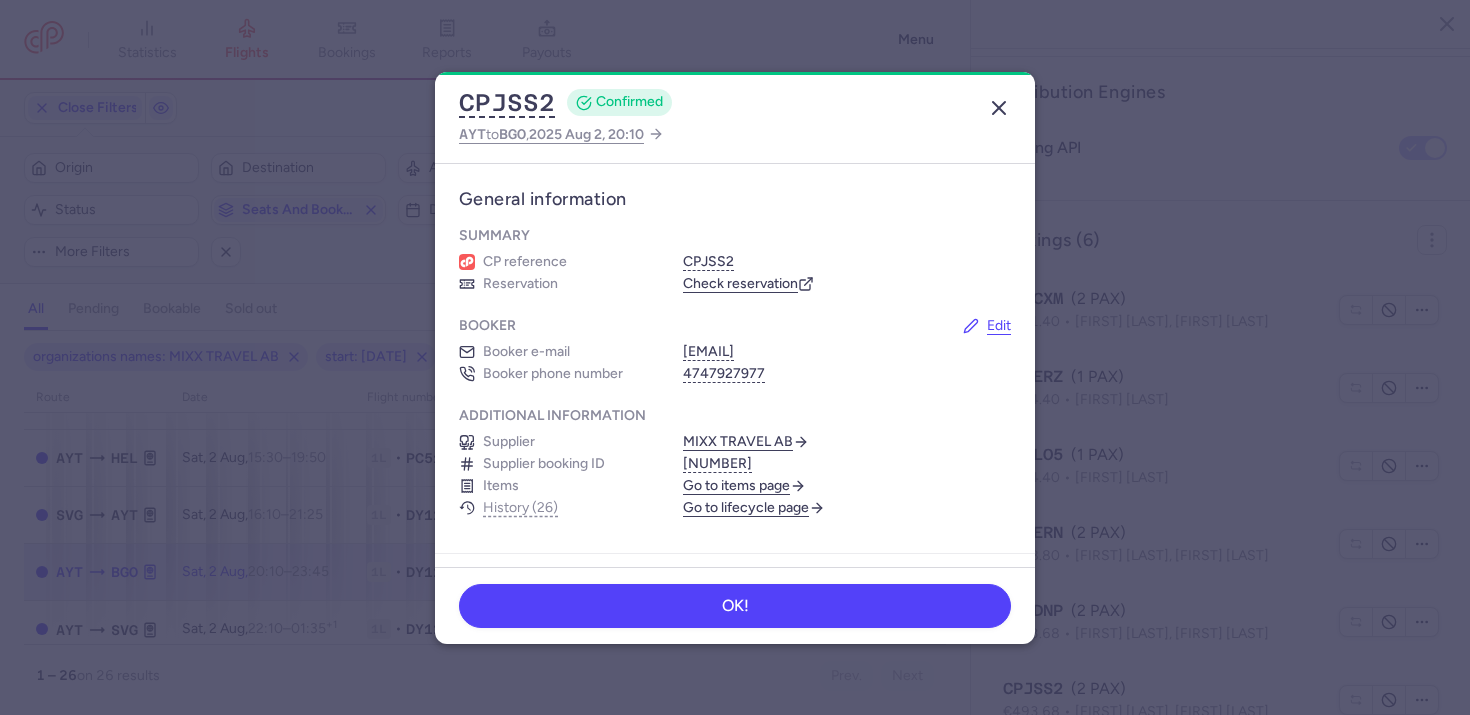 click 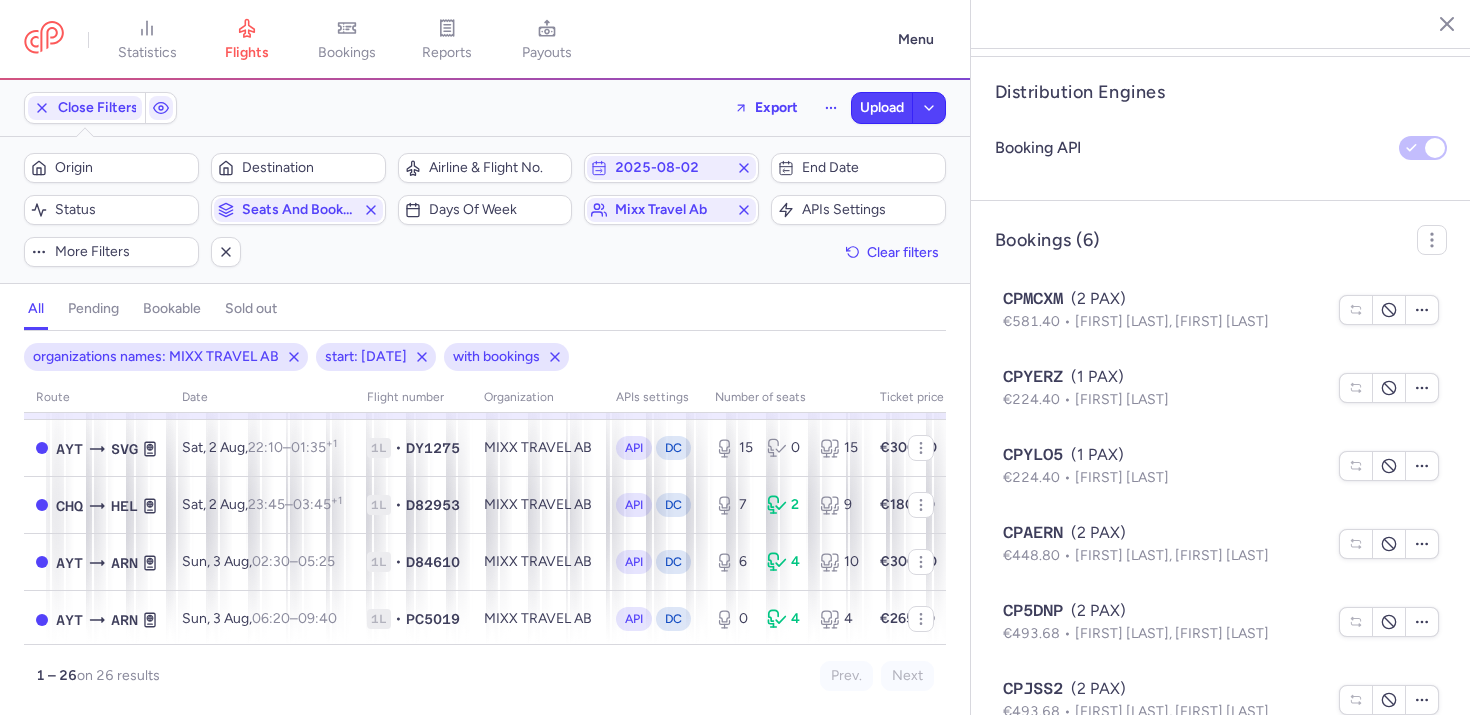 scroll, scrollTop: 312, scrollLeft: 0, axis: vertical 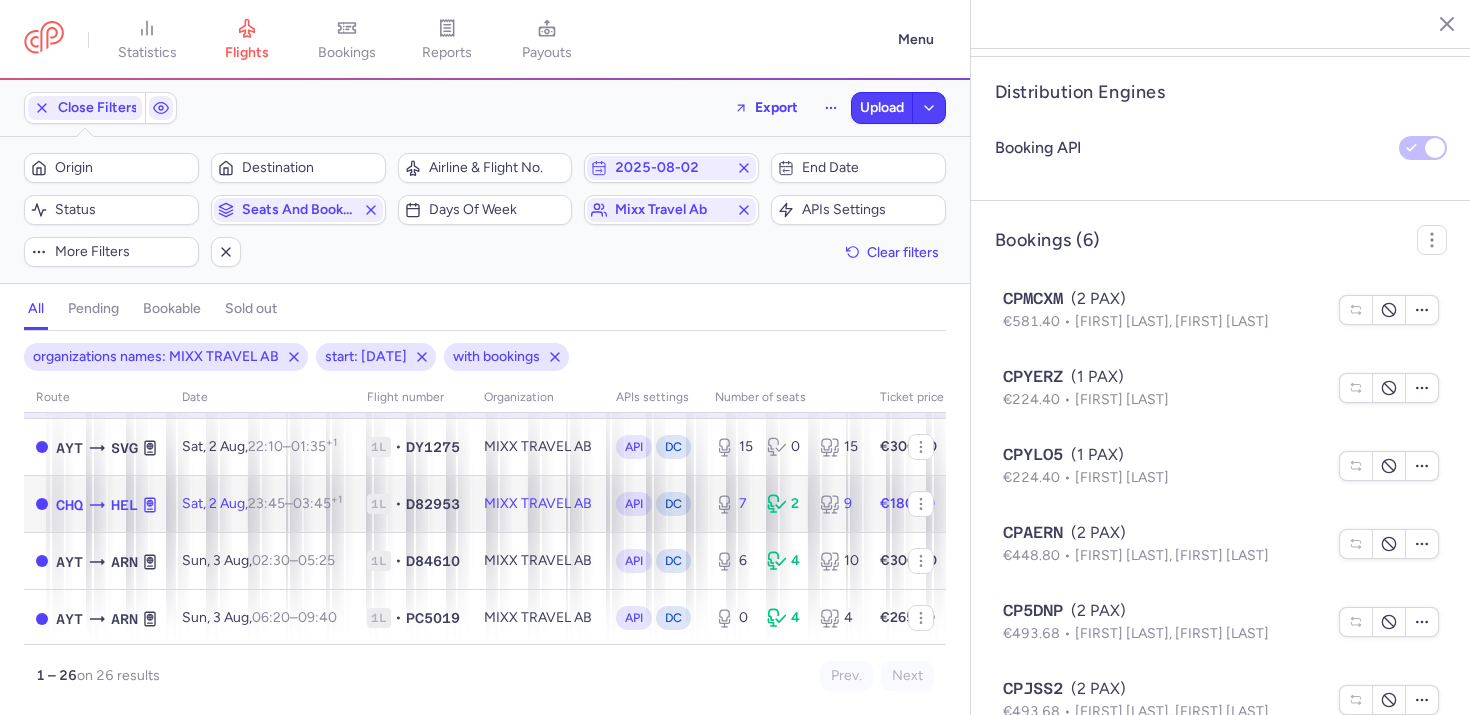 click on "MIXX TRAVEL AB" 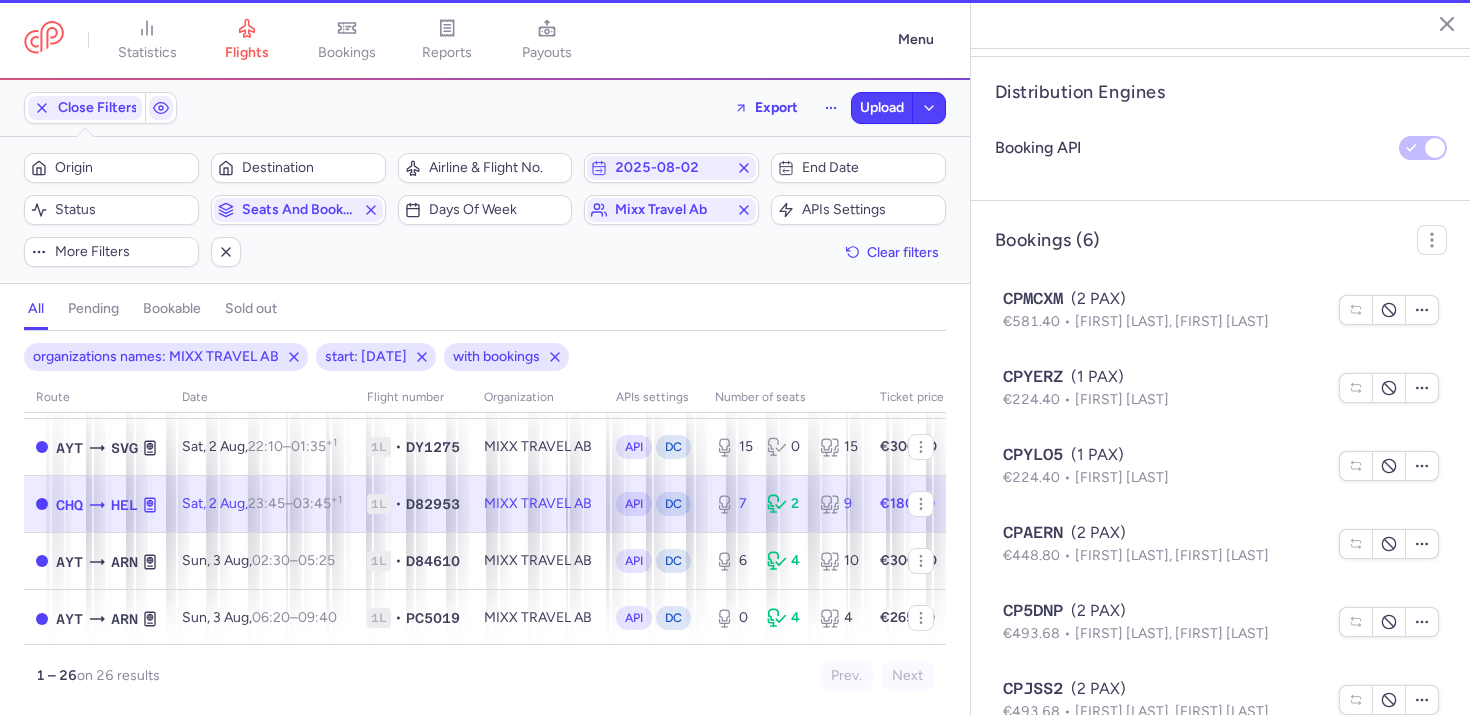 type on "7" 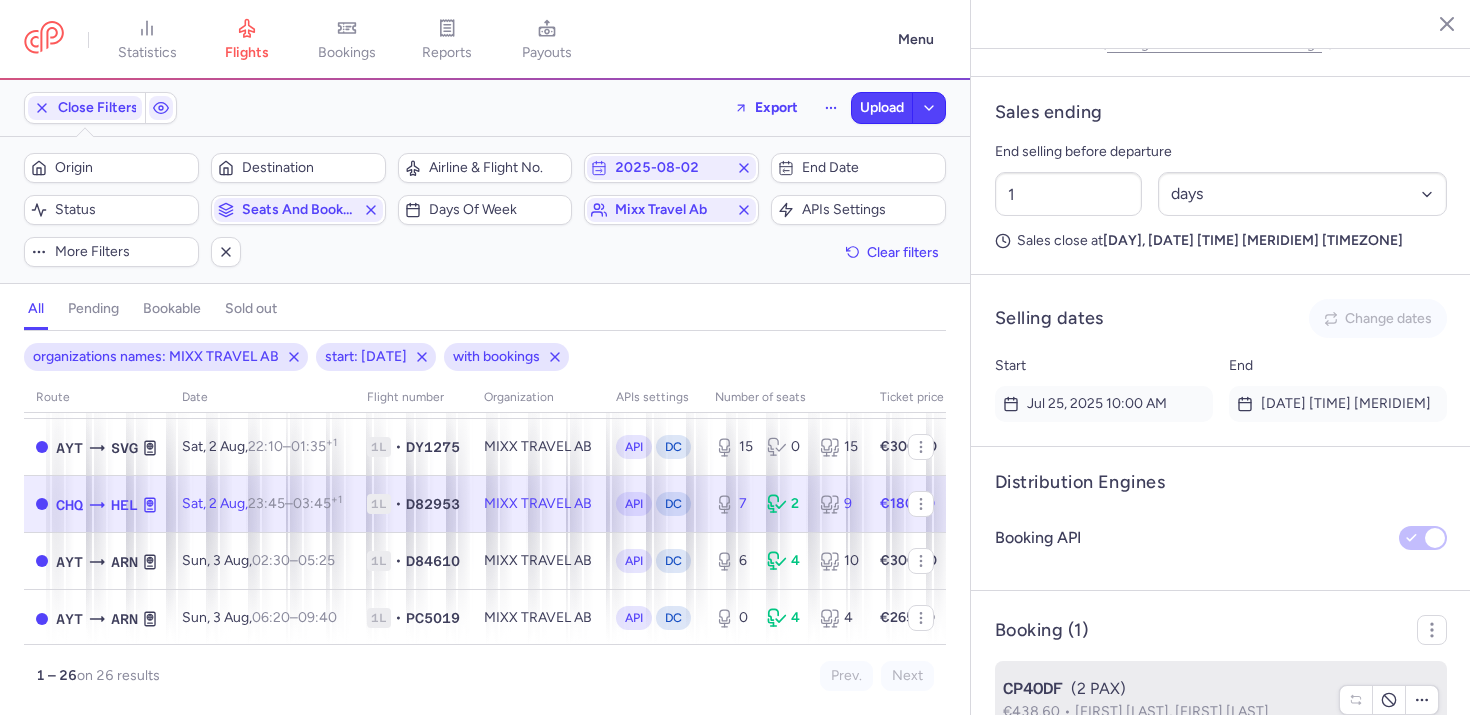 click on "CP4ODF  (2 PAX)  €438.60  Emil RANTANEN, Jenna HARRI" 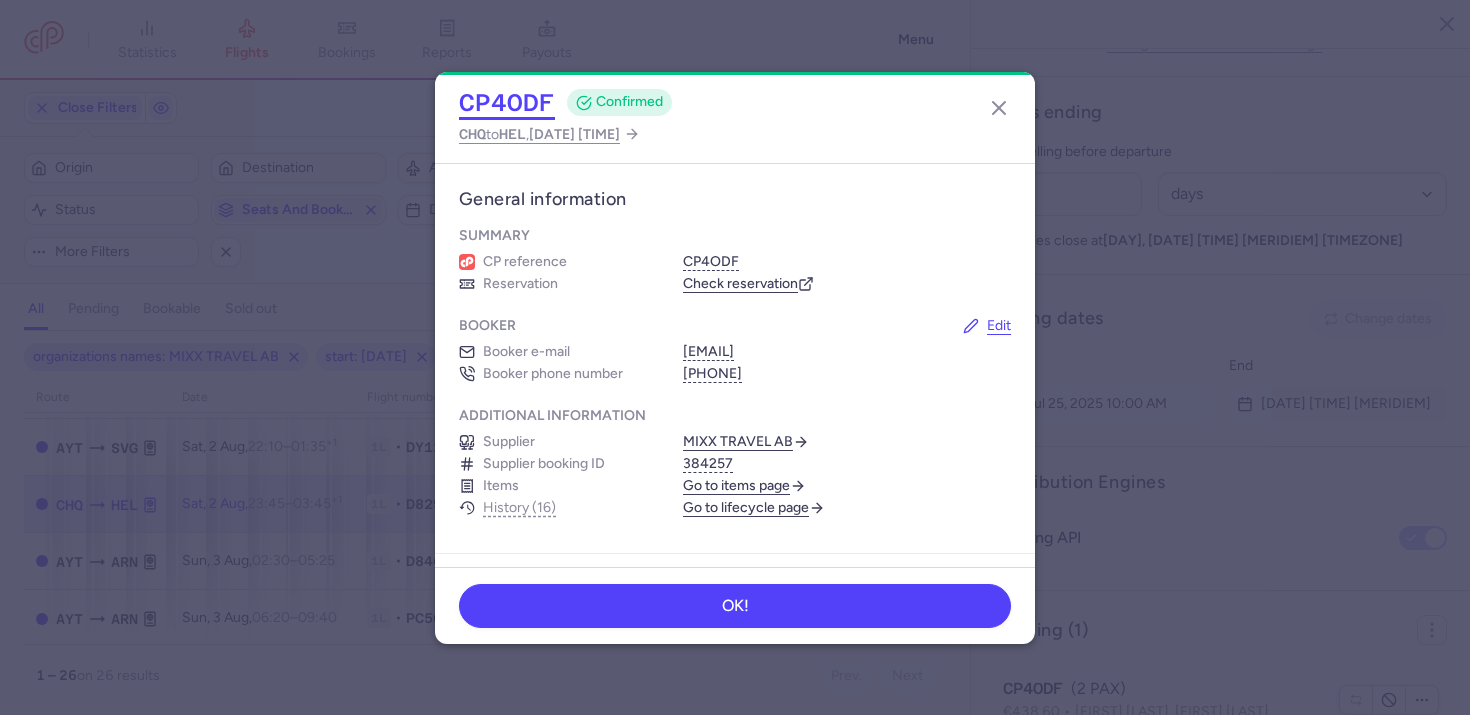 click on "CP4ODF" 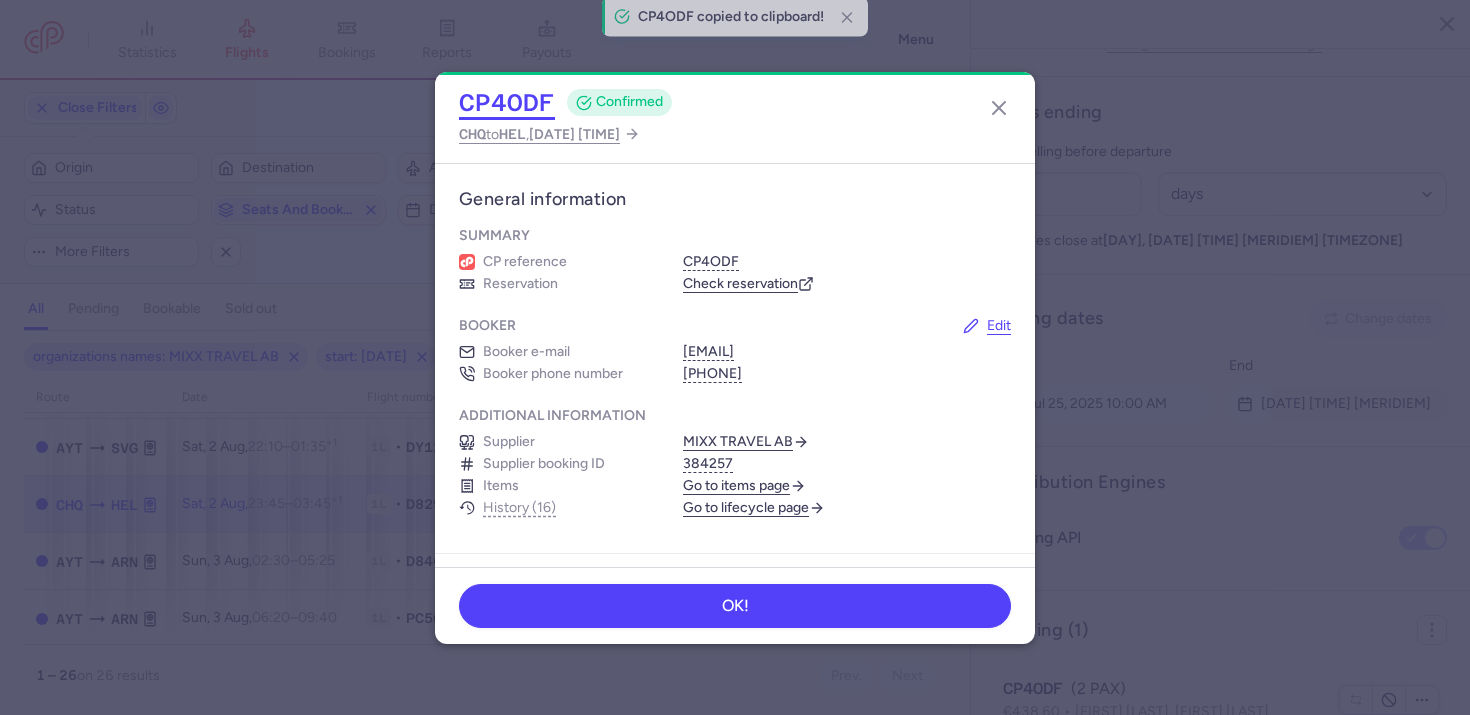 type 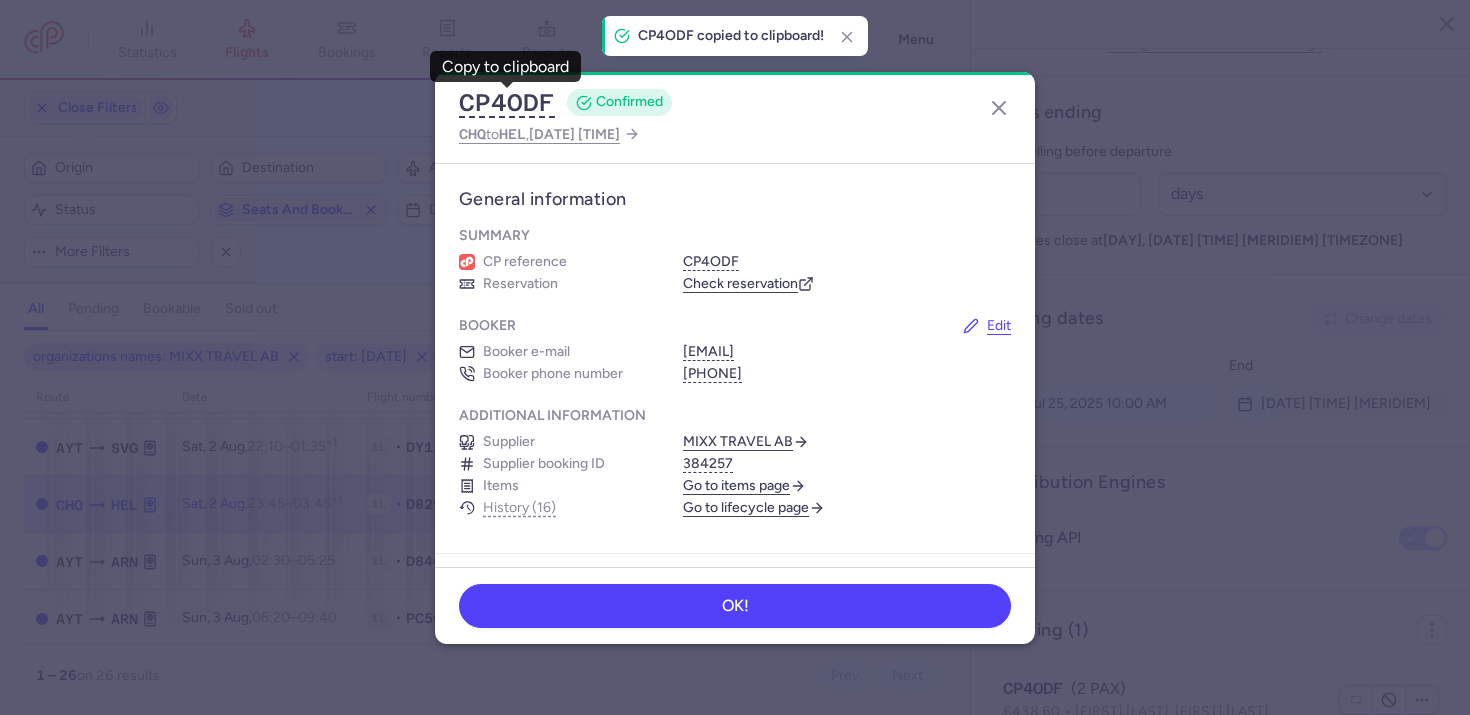 click on "CP4ODF  CONFIRMED CHQ  to  HEL ,  2025 Aug 2, 23:45" 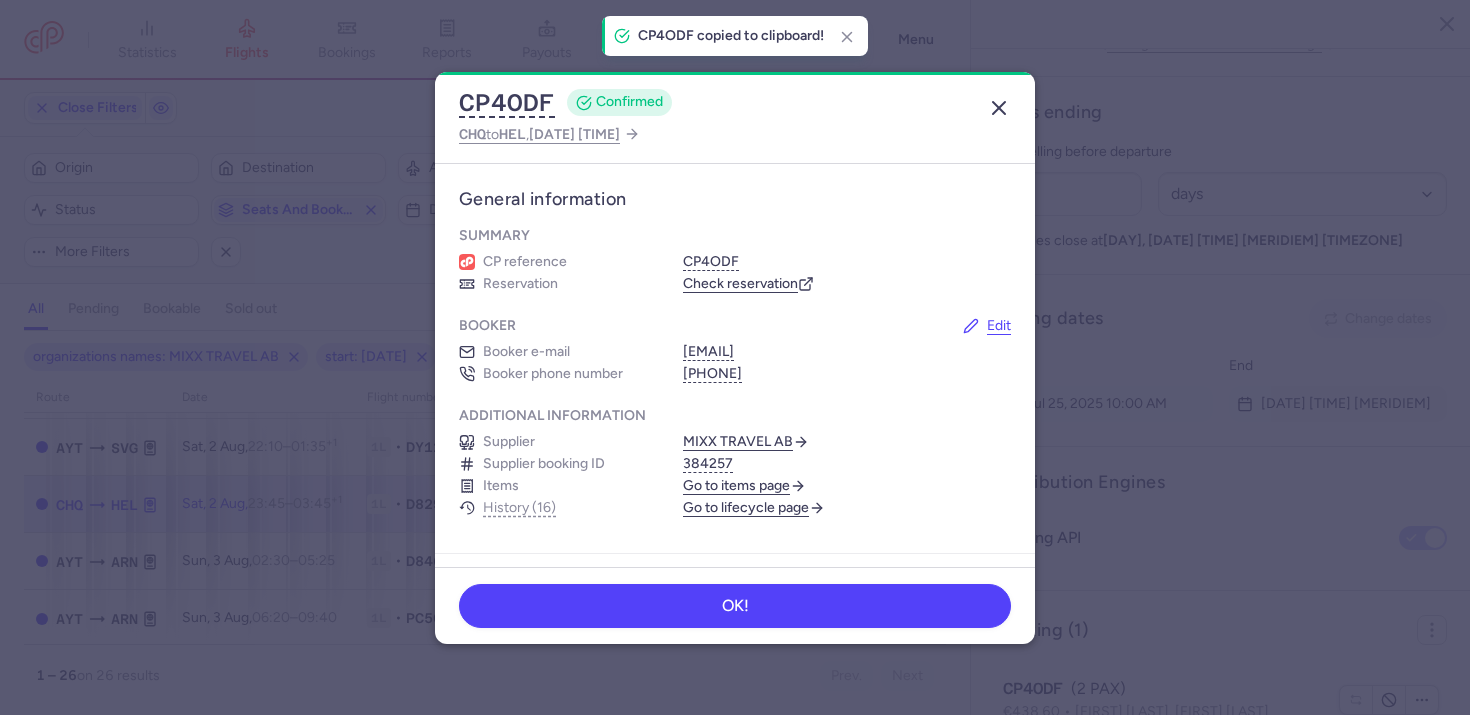 click 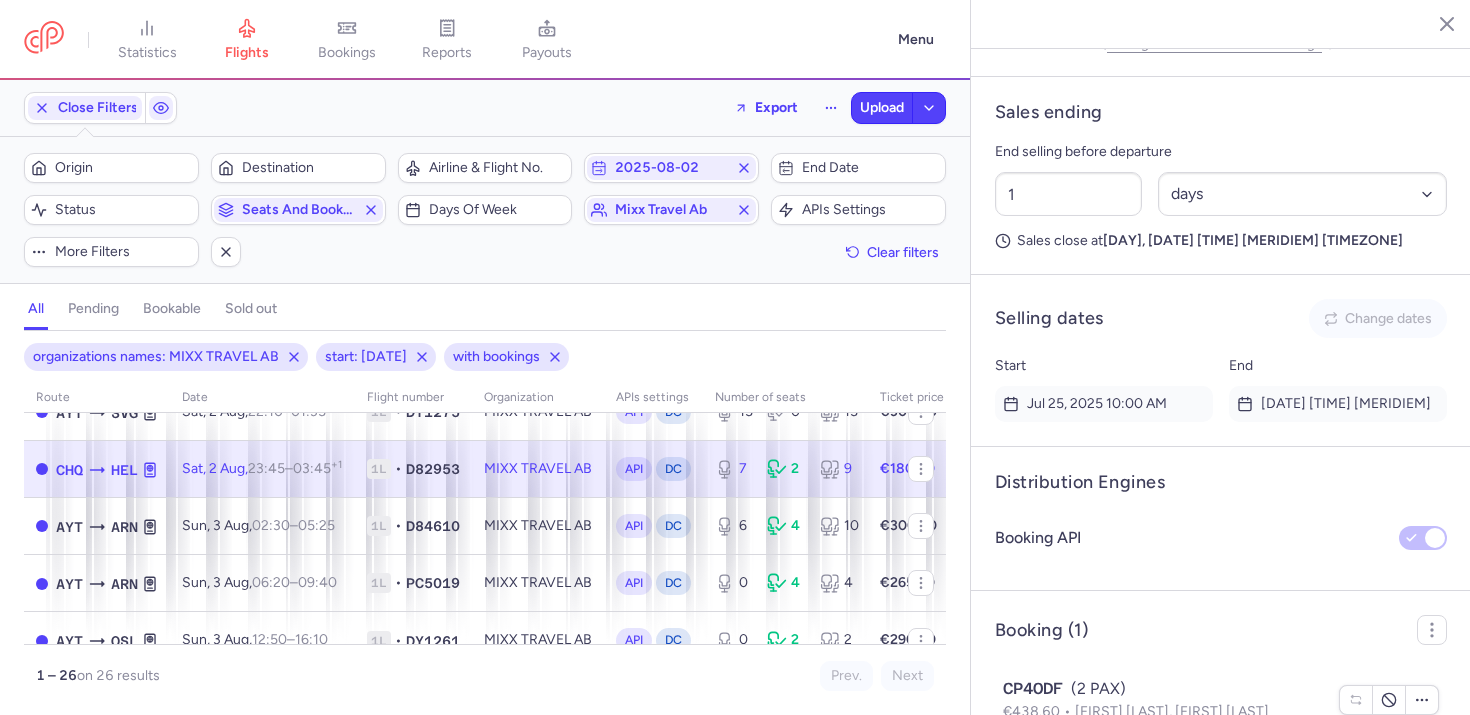 scroll, scrollTop: 358, scrollLeft: 0, axis: vertical 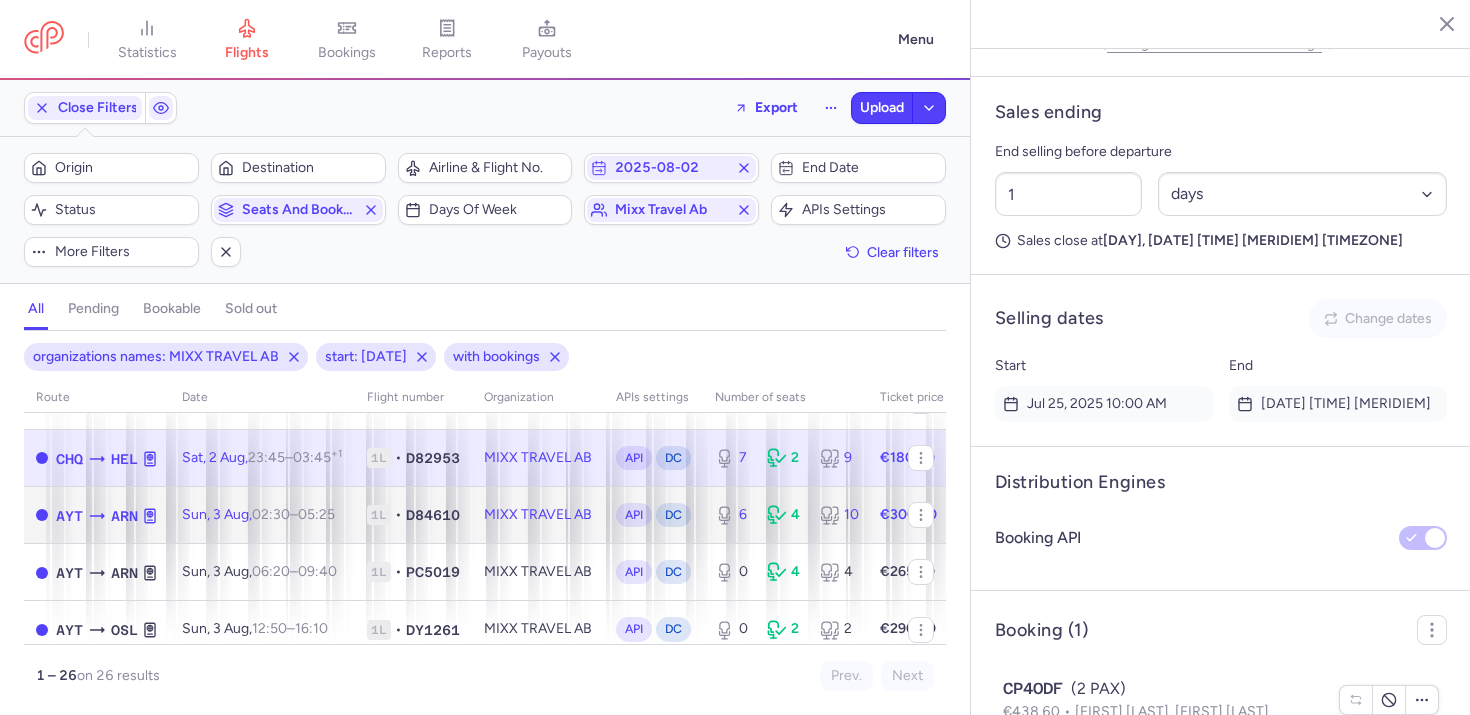 click on "1L • D84610" 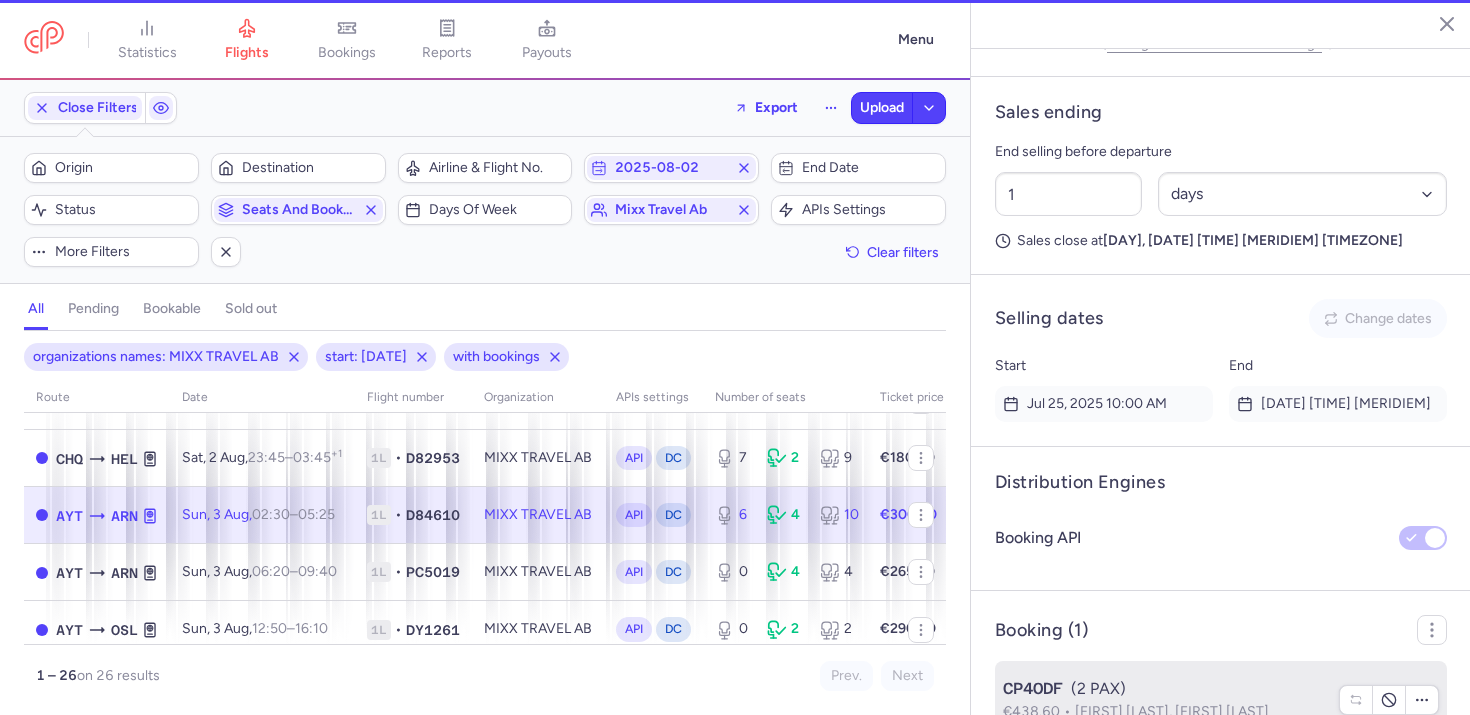 type on "6" 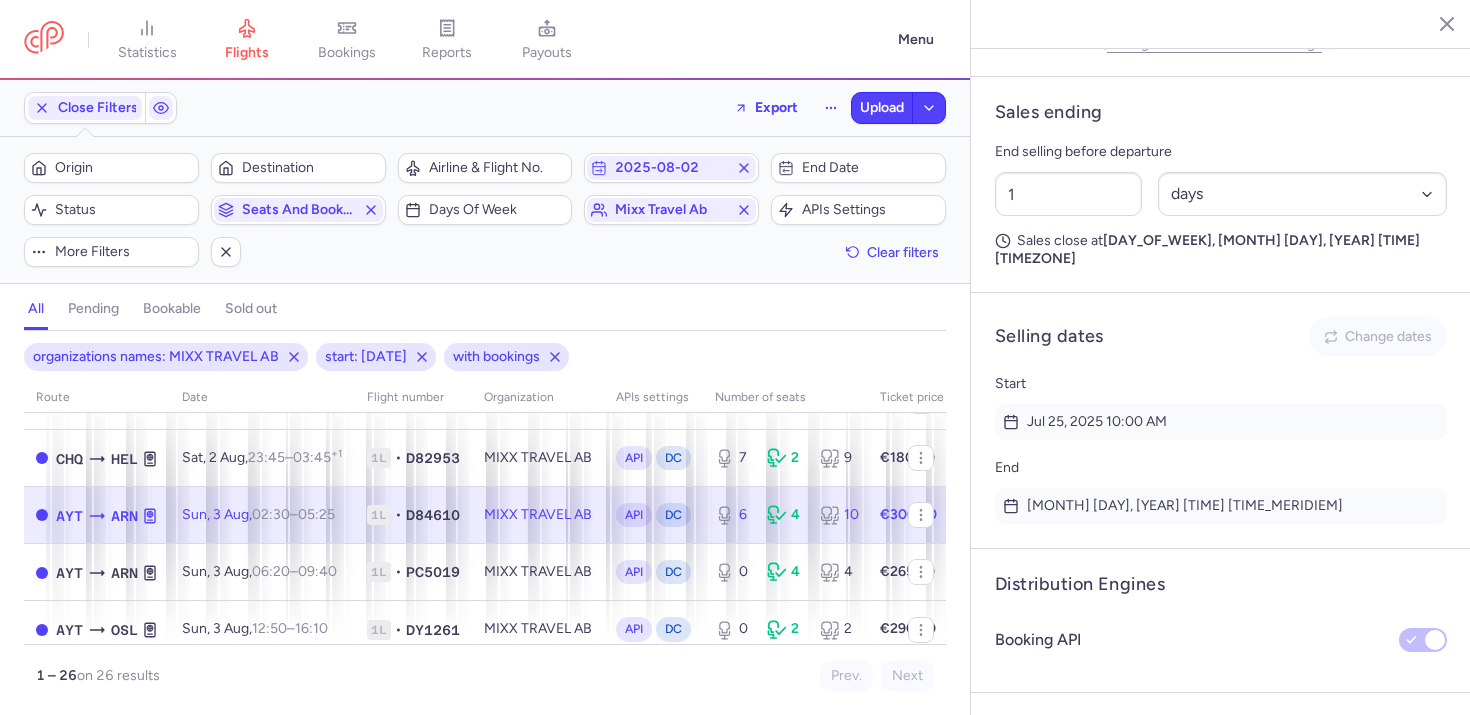 click on "CPZGYO  (4 PAX)" at bounding box center [1165, 791] 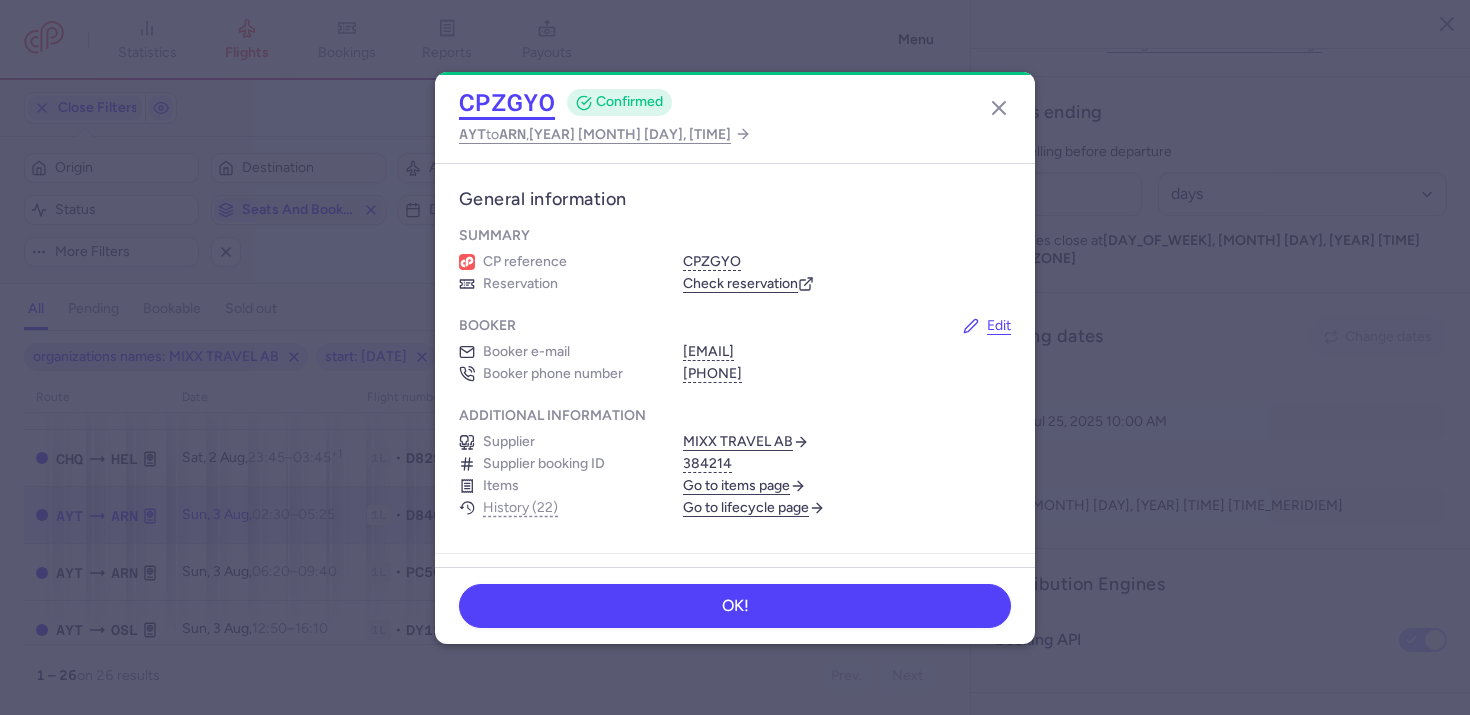click on "CPZGYO" 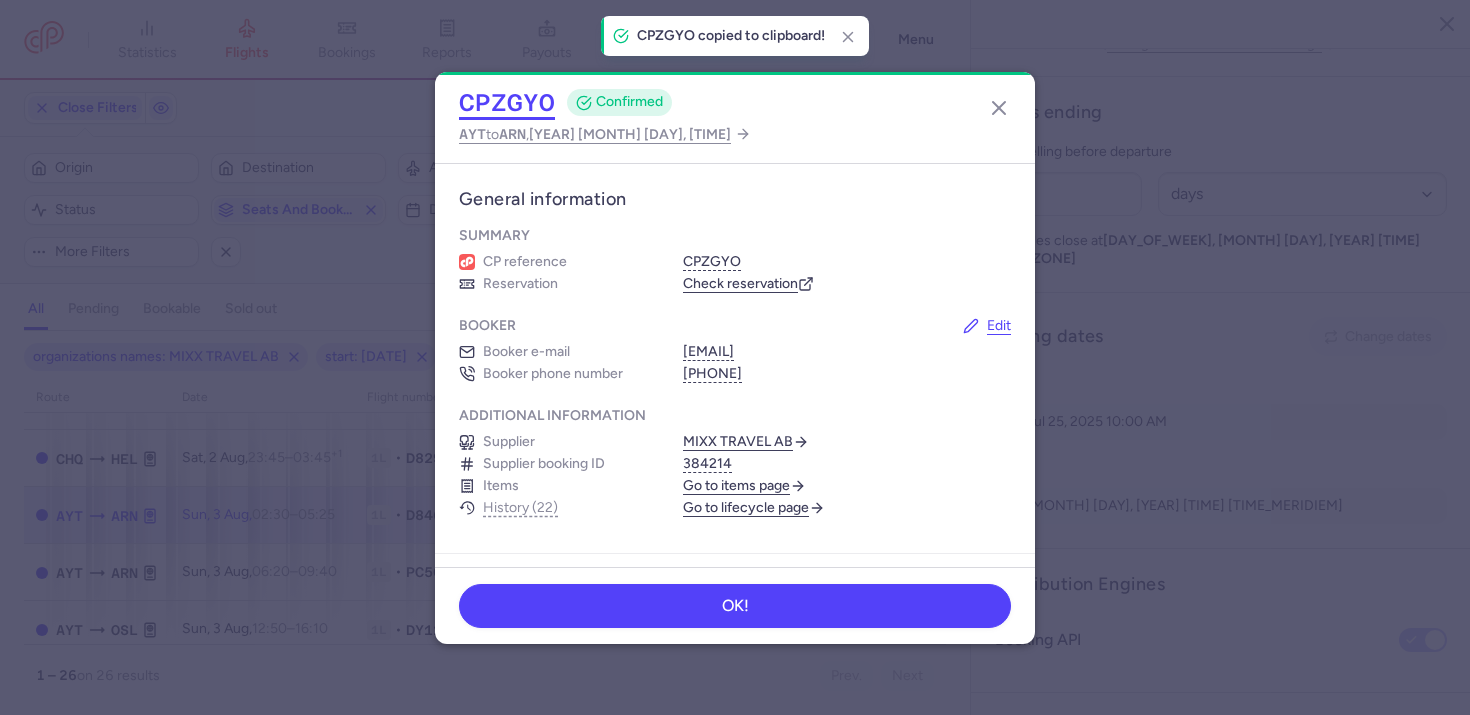 type 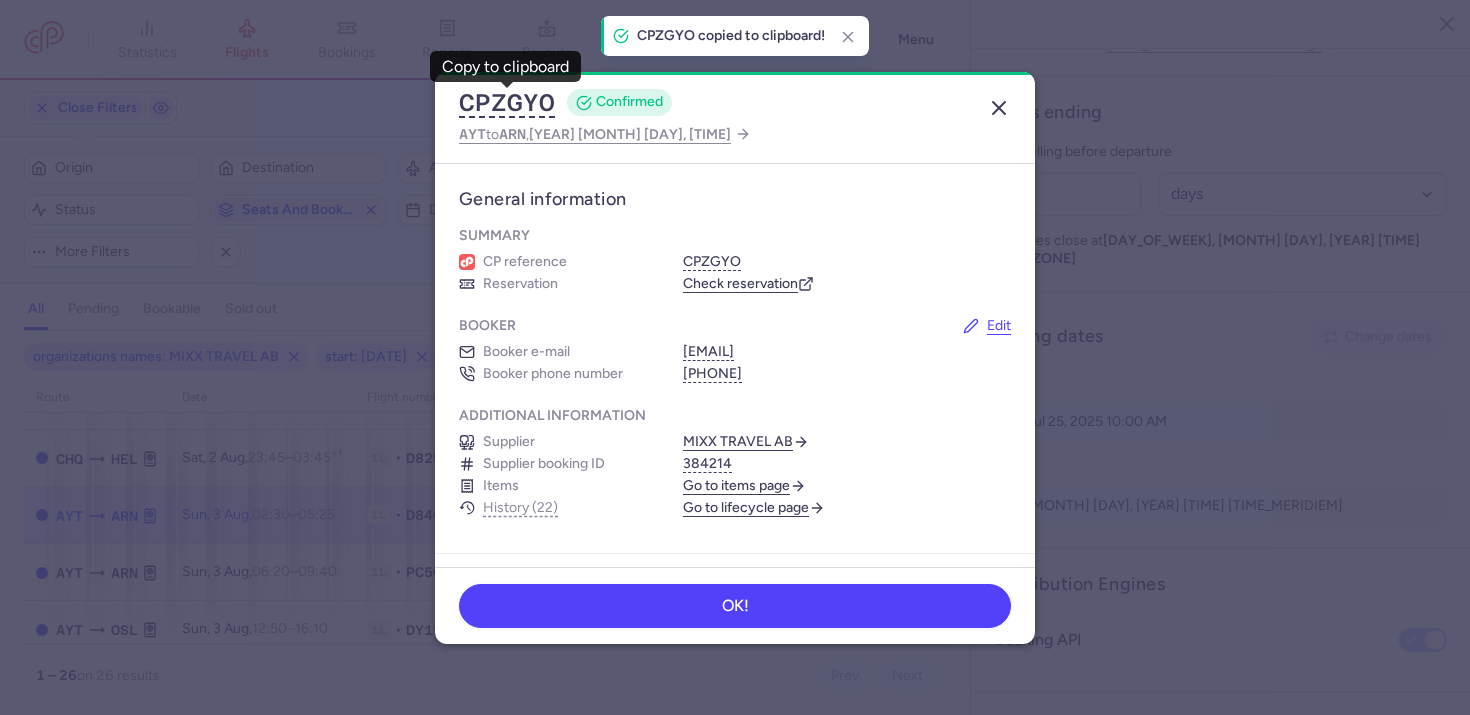 click 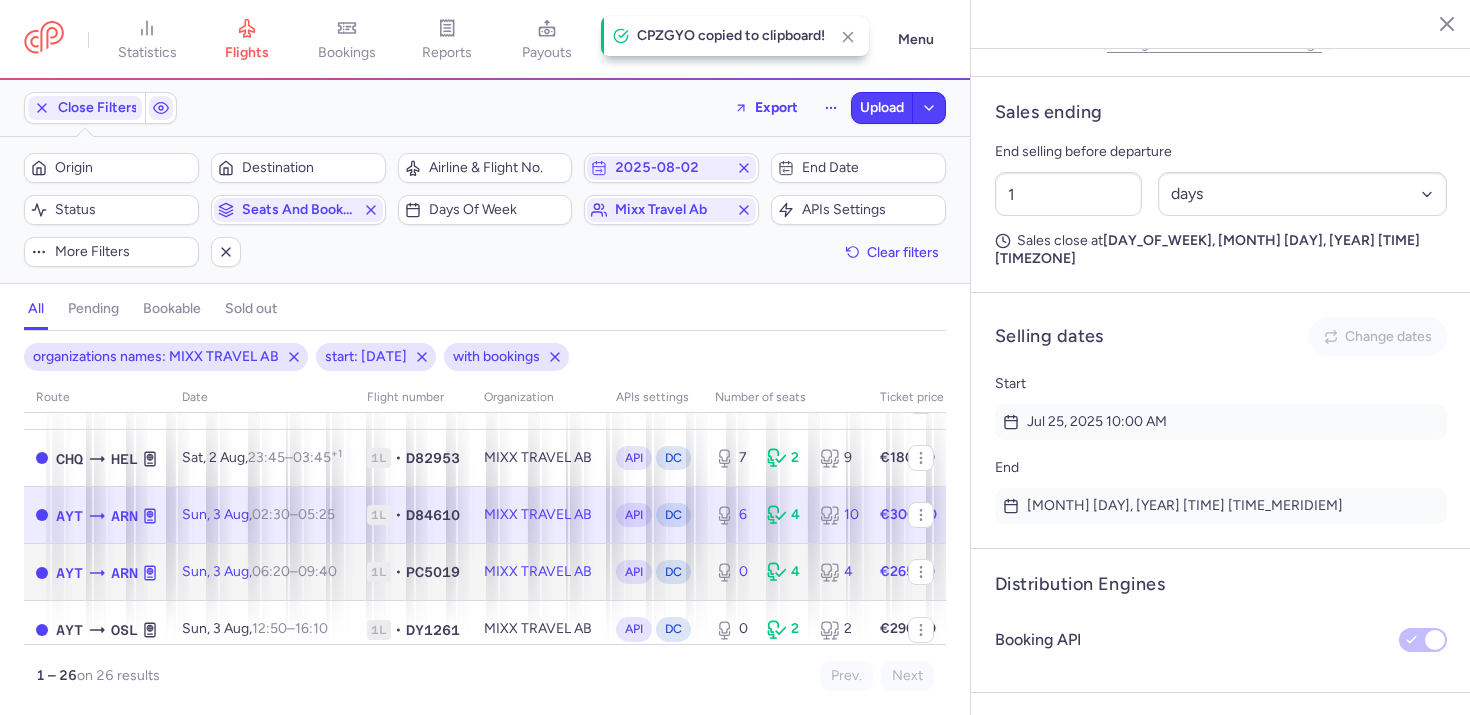 click on "MIXX TRAVEL AB" 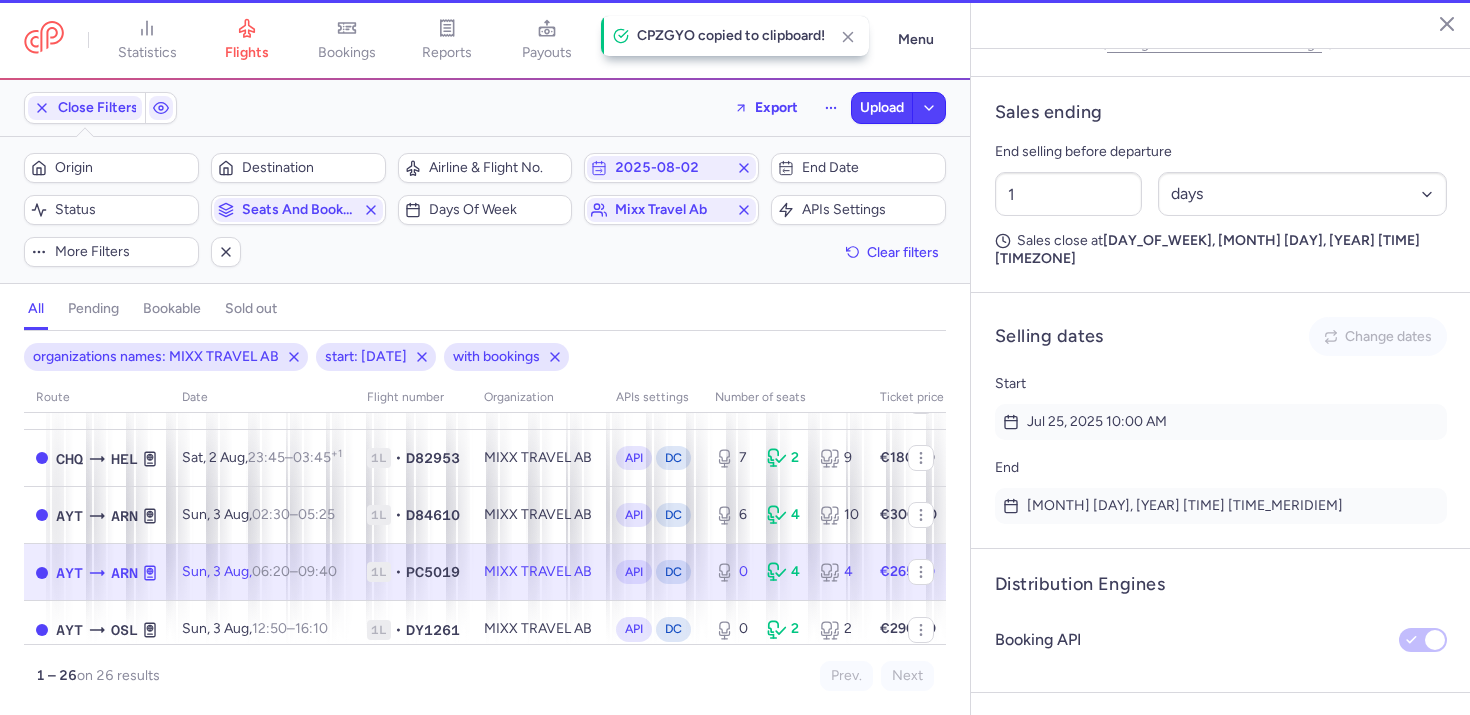 type on "0" 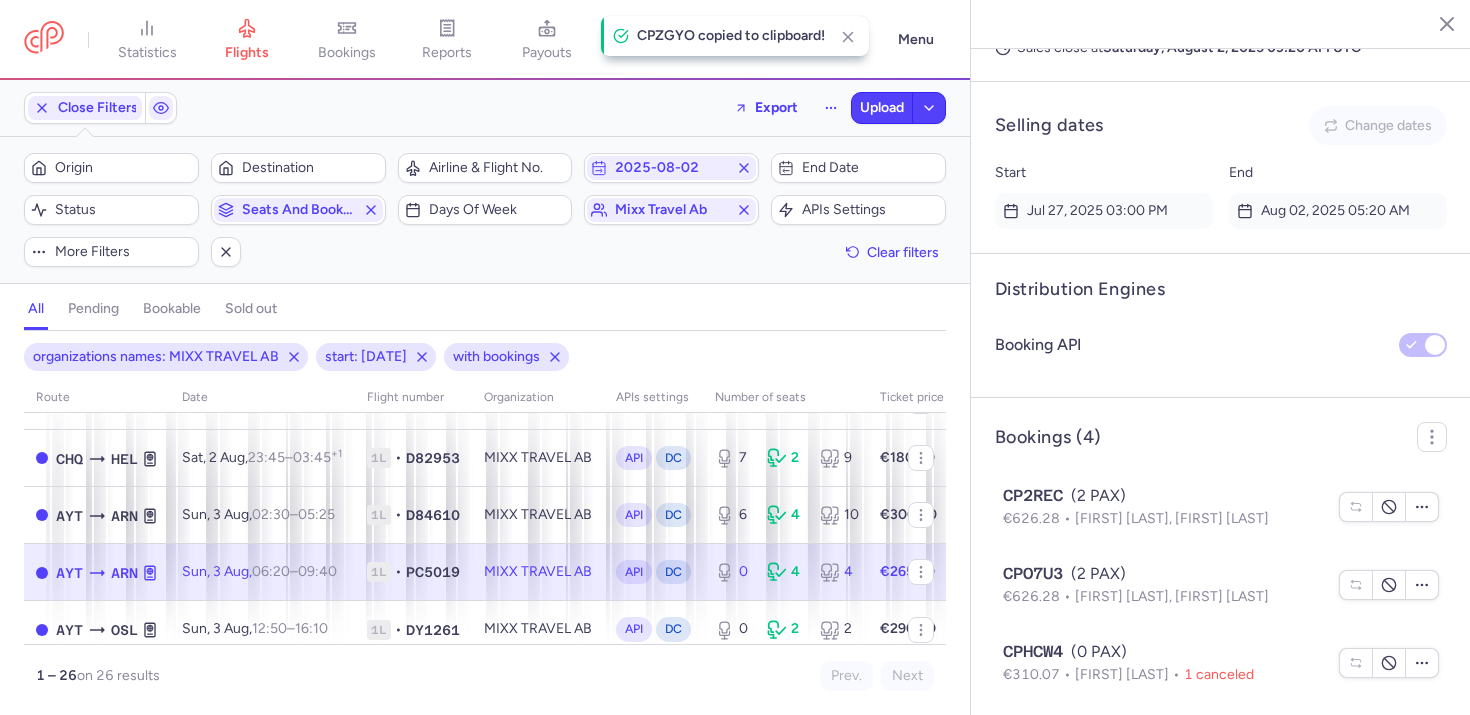 scroll, scrollTop: 1343, scrollLeft: 0, axis: vertical 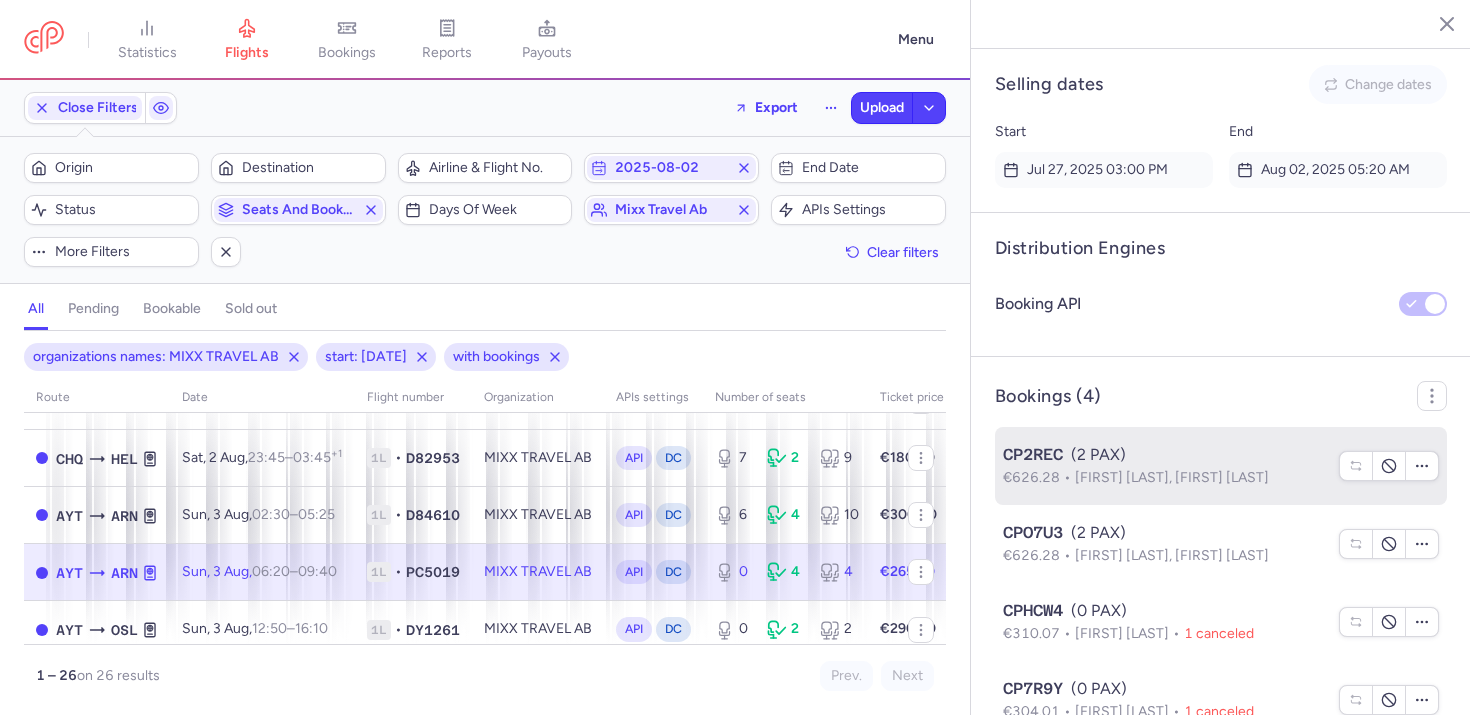 click on "€626.28" at bounding box center [1039, 477] 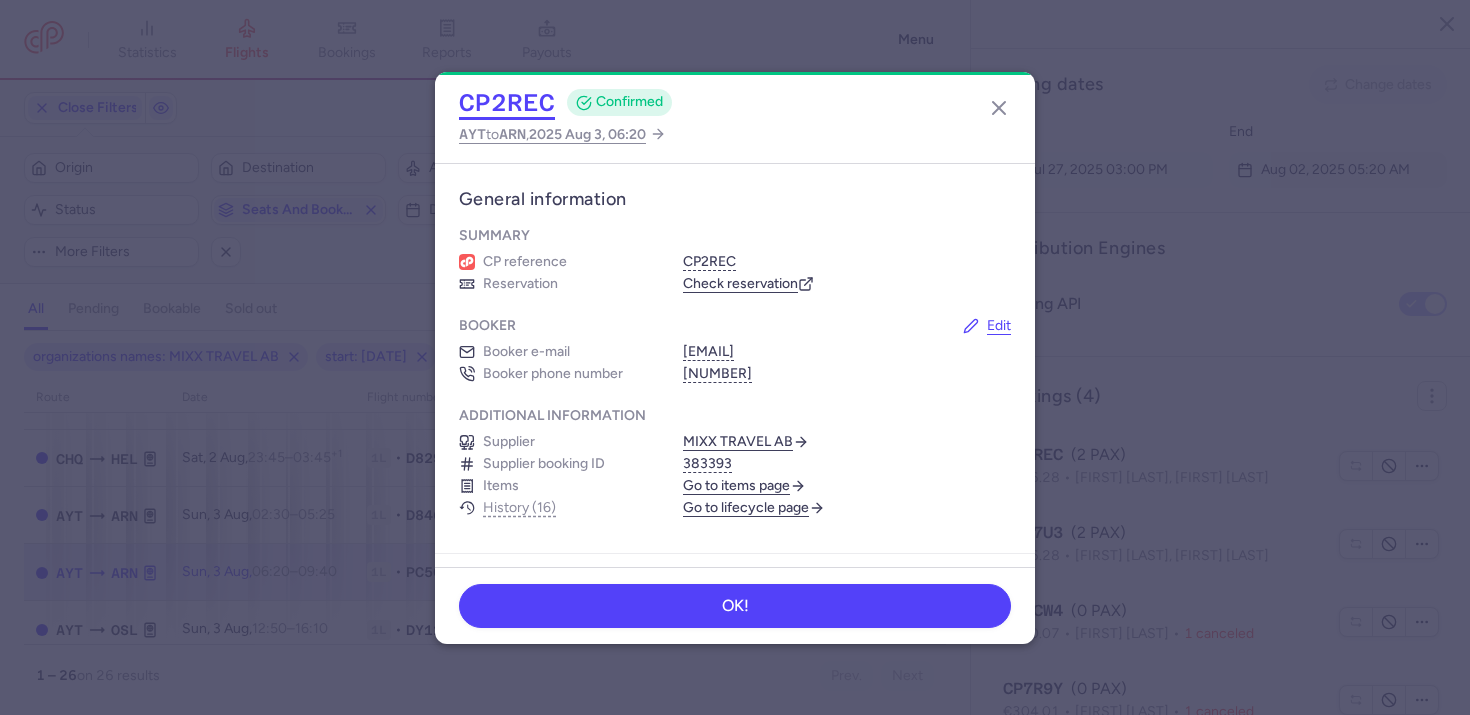 click on "CP2REC" 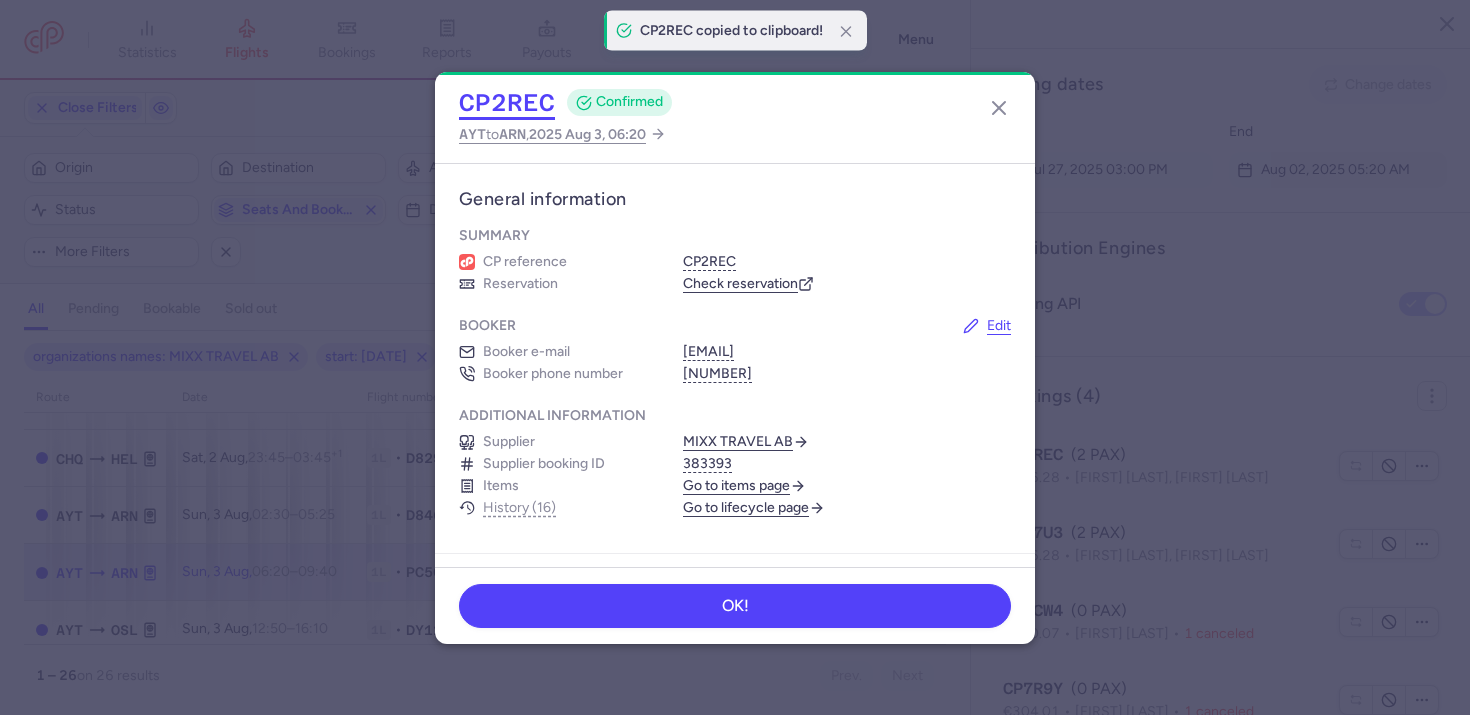 type 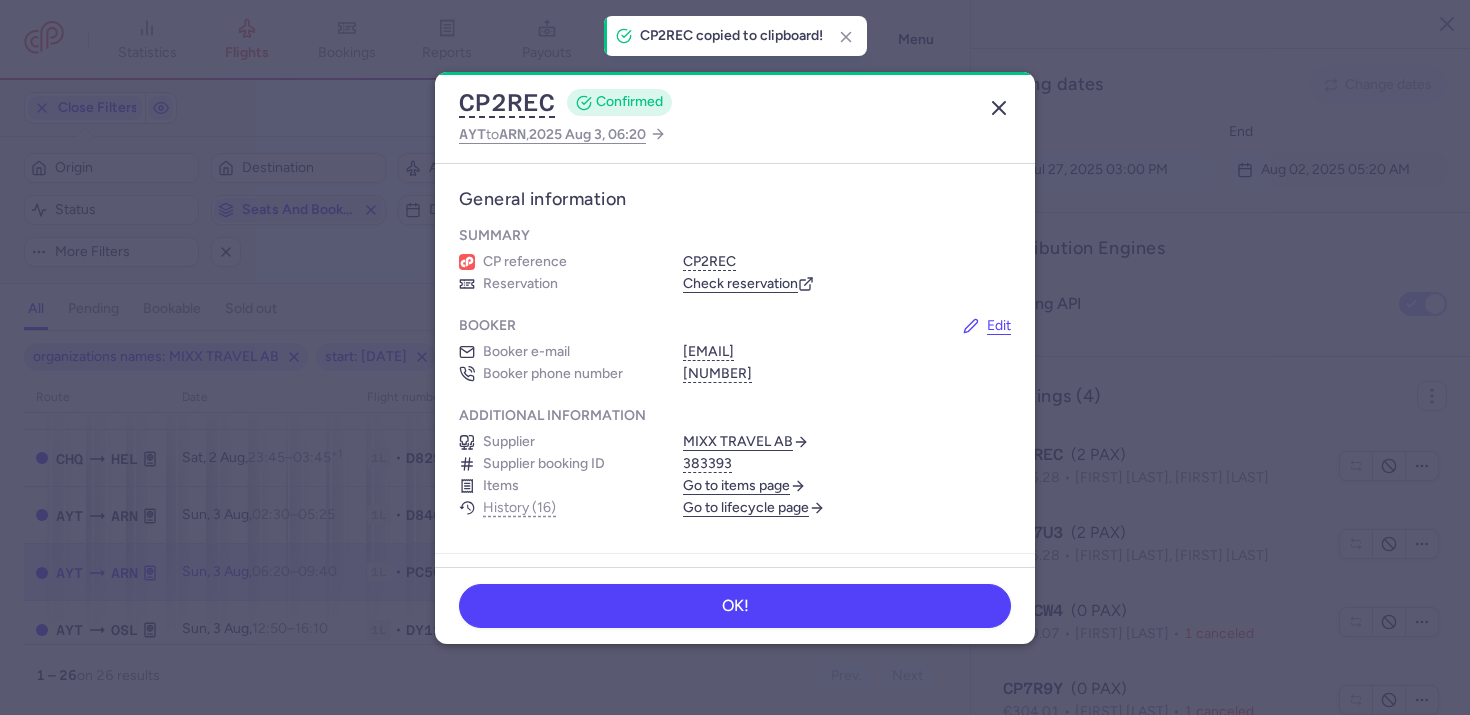 click 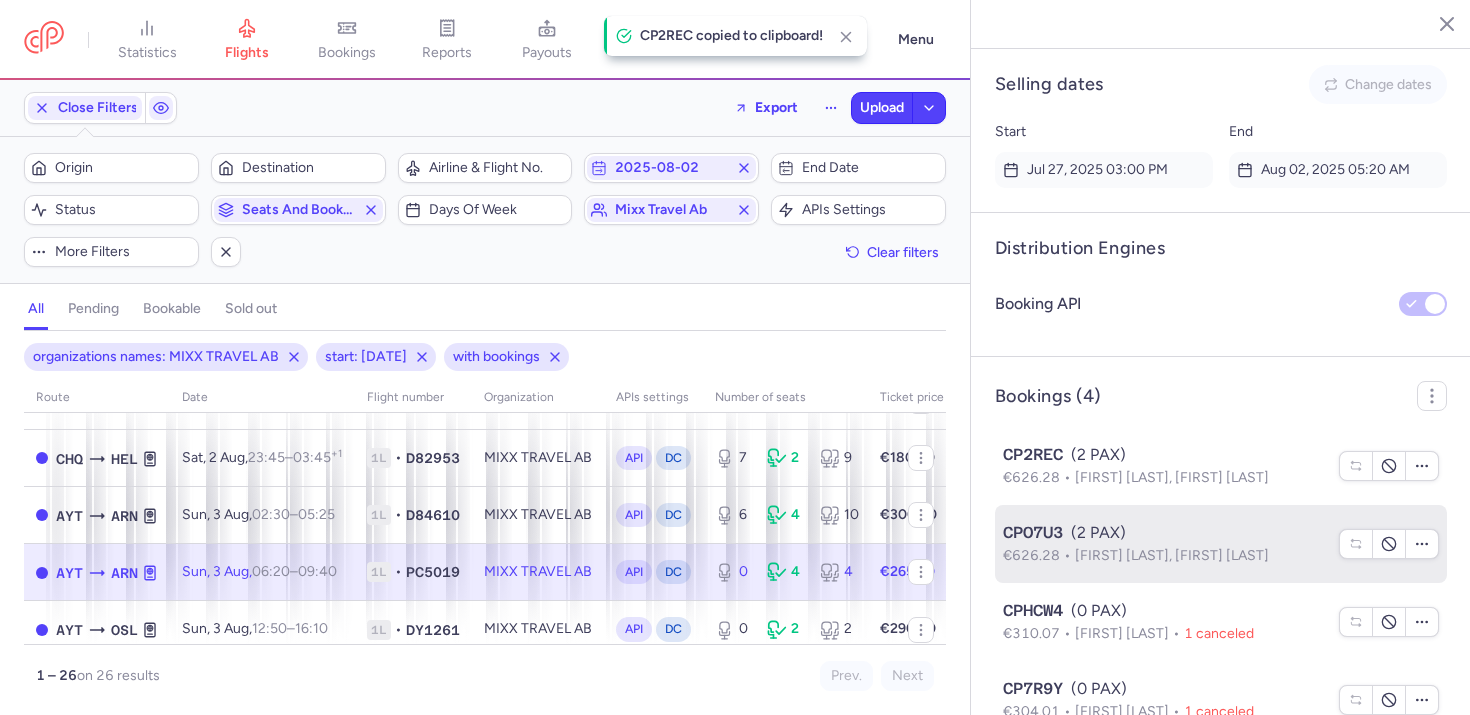 click on "Ermin PITAREVIC, Jasin HOLMEGREN" at bounding box center [1172, 555] 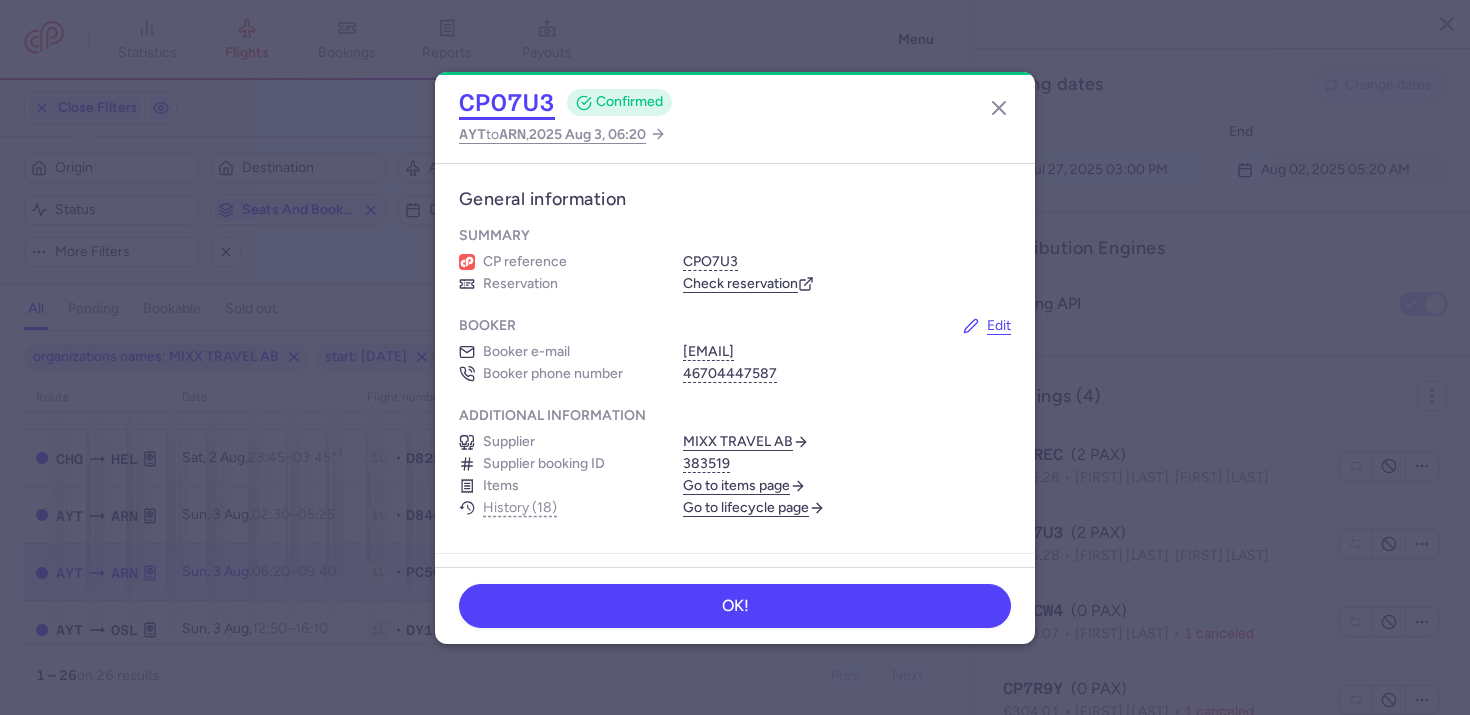 click on "CPO7U3" 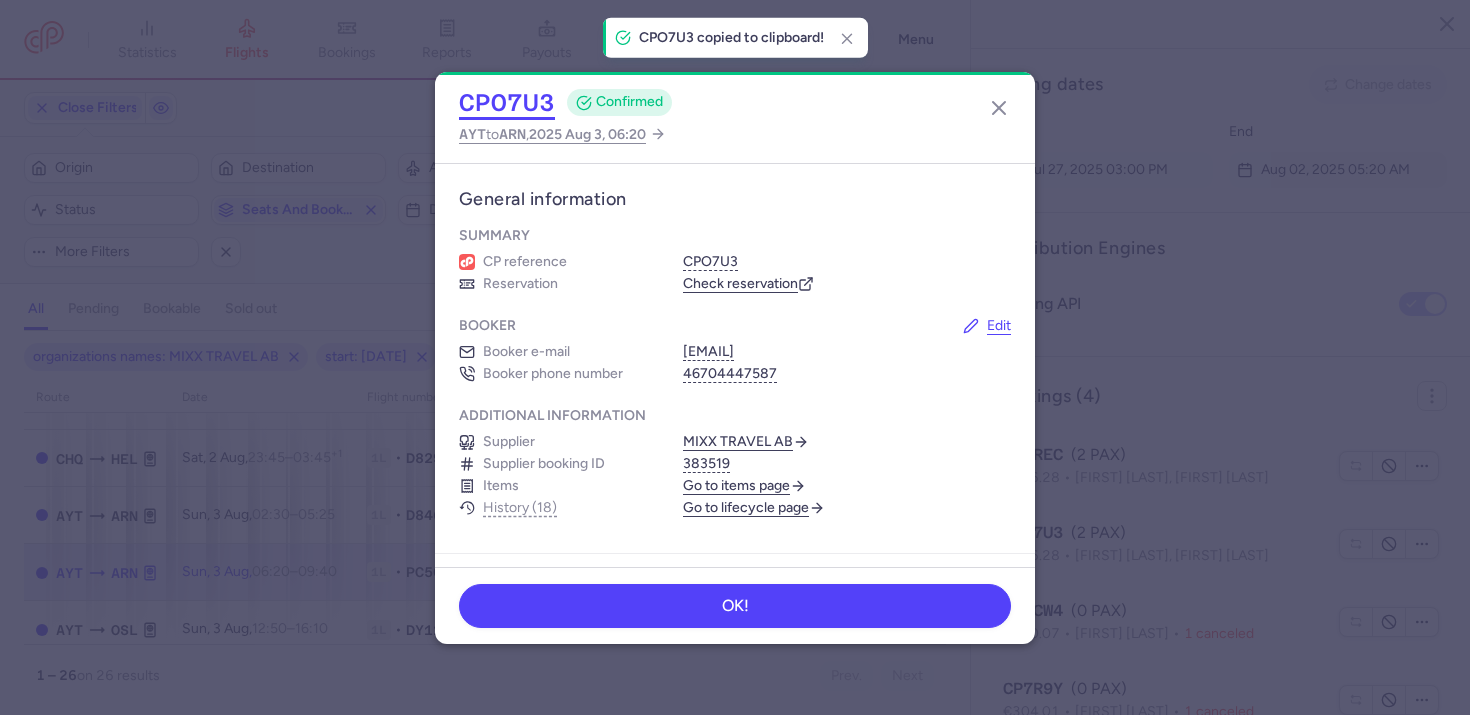 type 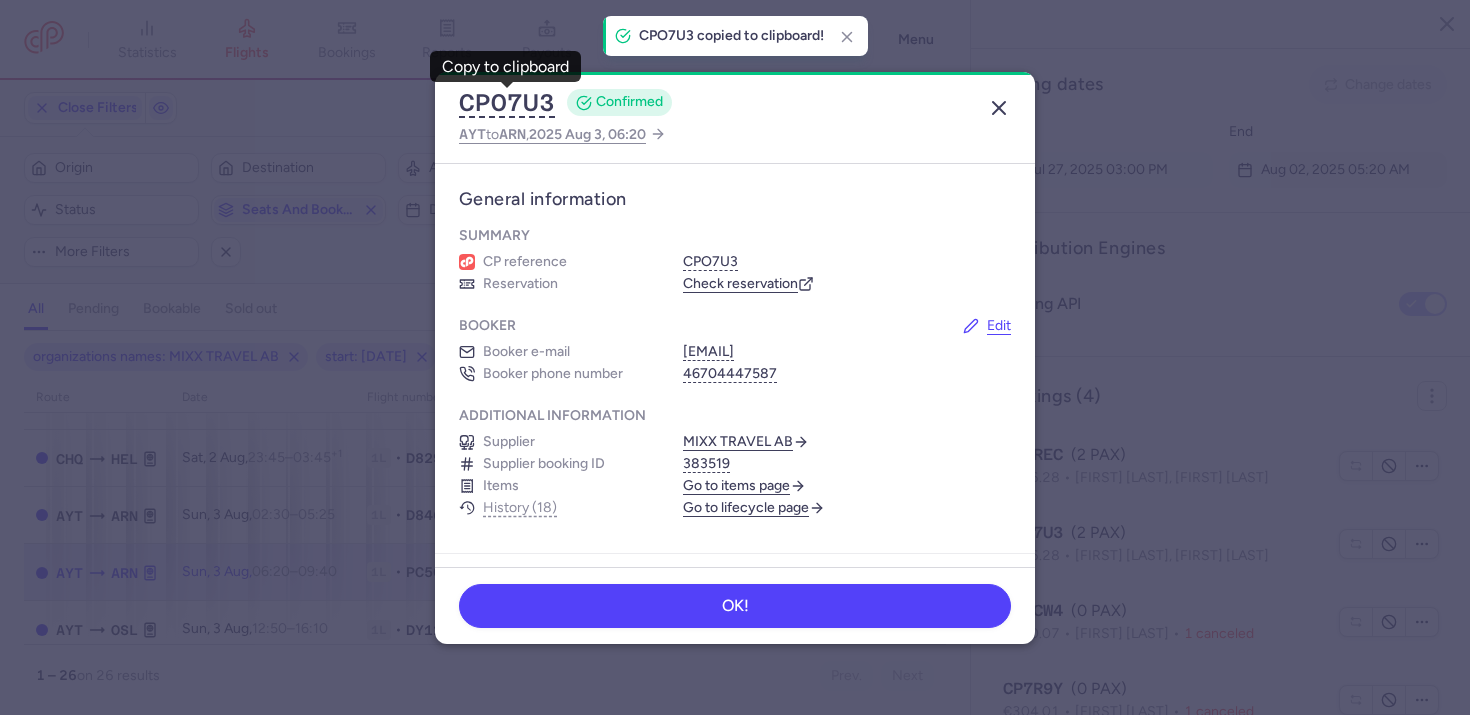 click 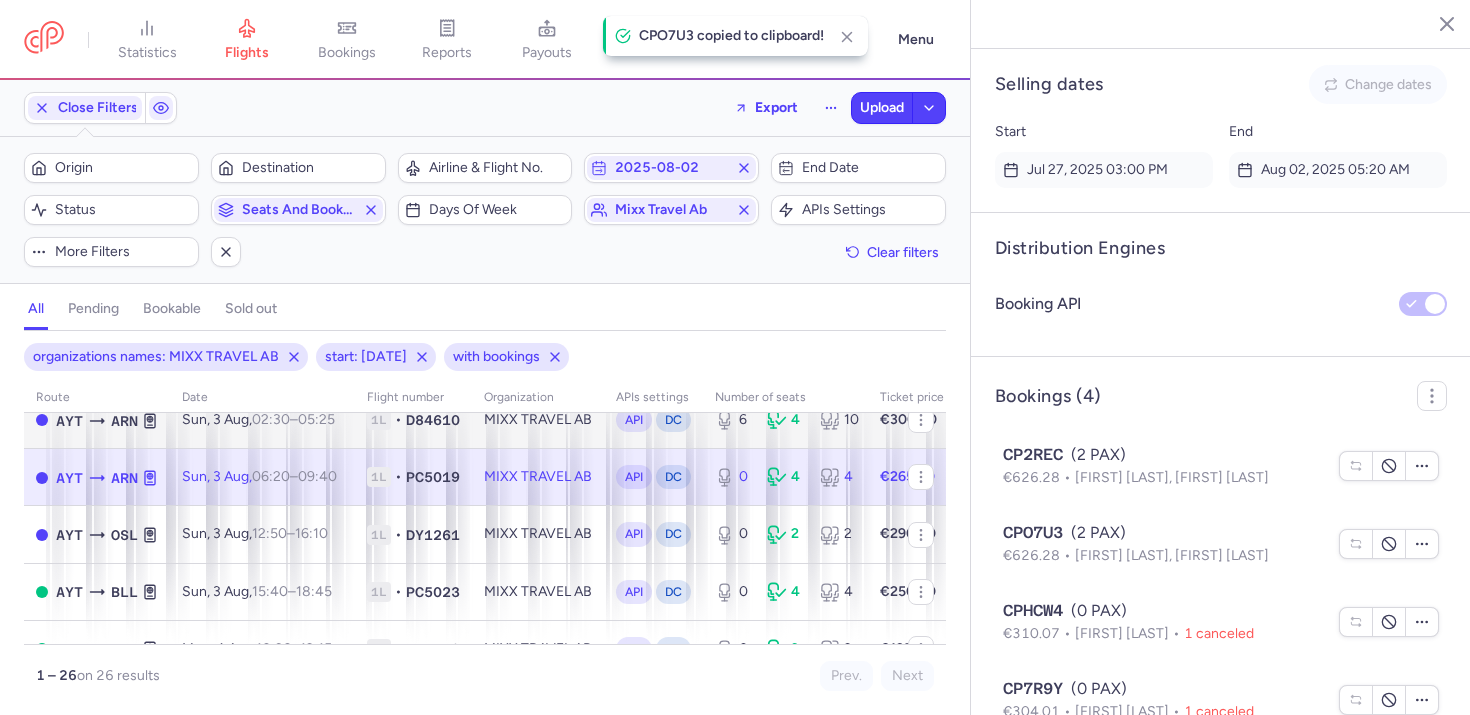scroll, scrollTop: 453, scrollLeft: 0, axis: vertical 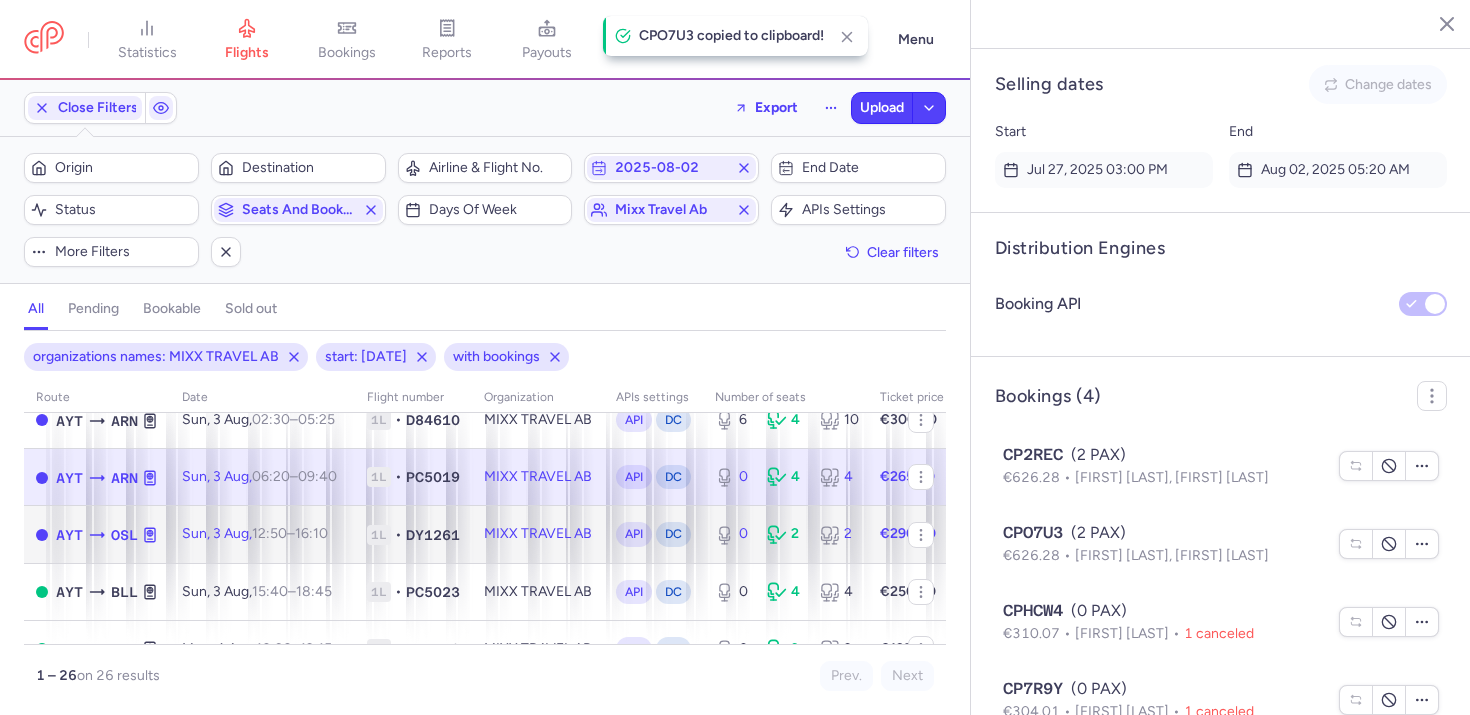 click on "MIXX TRAVEL AB" 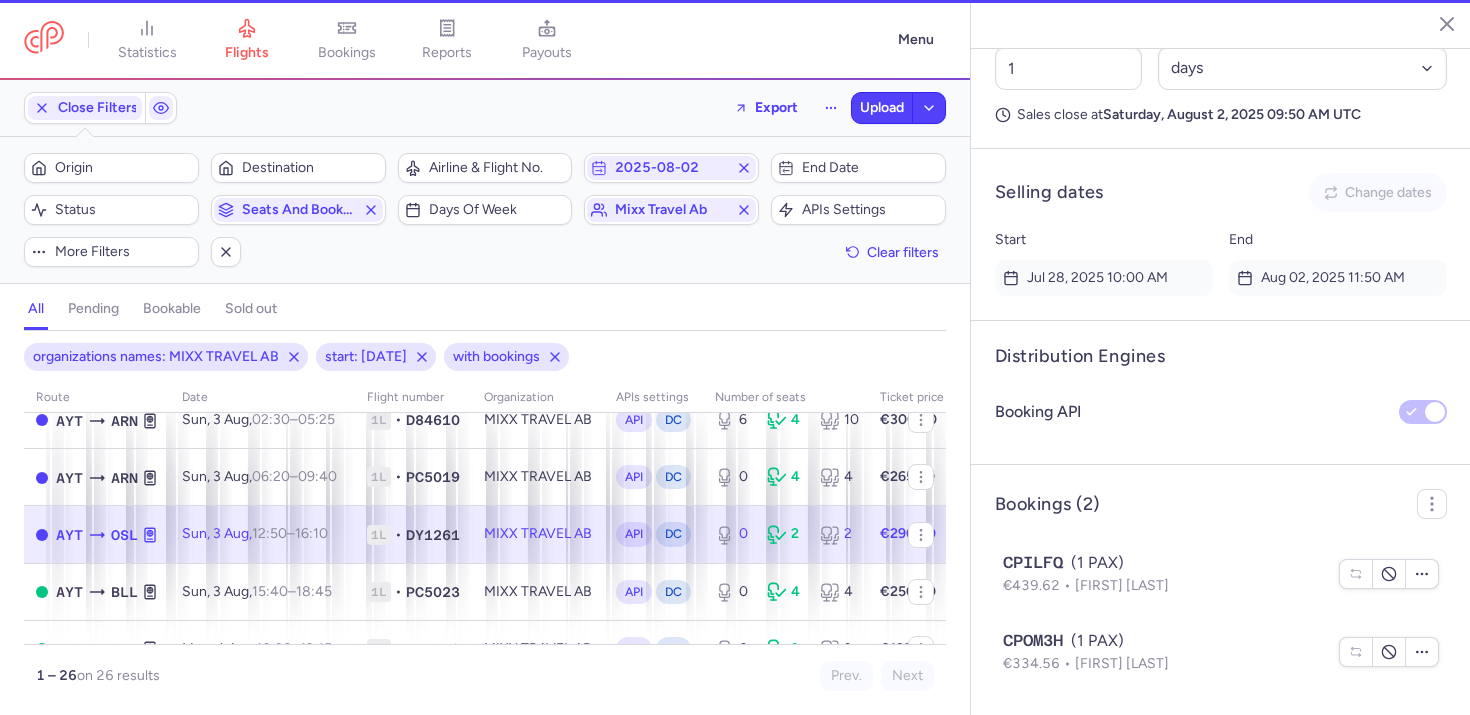 scroll, scrollTop: 1187, scrollLeft: 0, axis: vertical 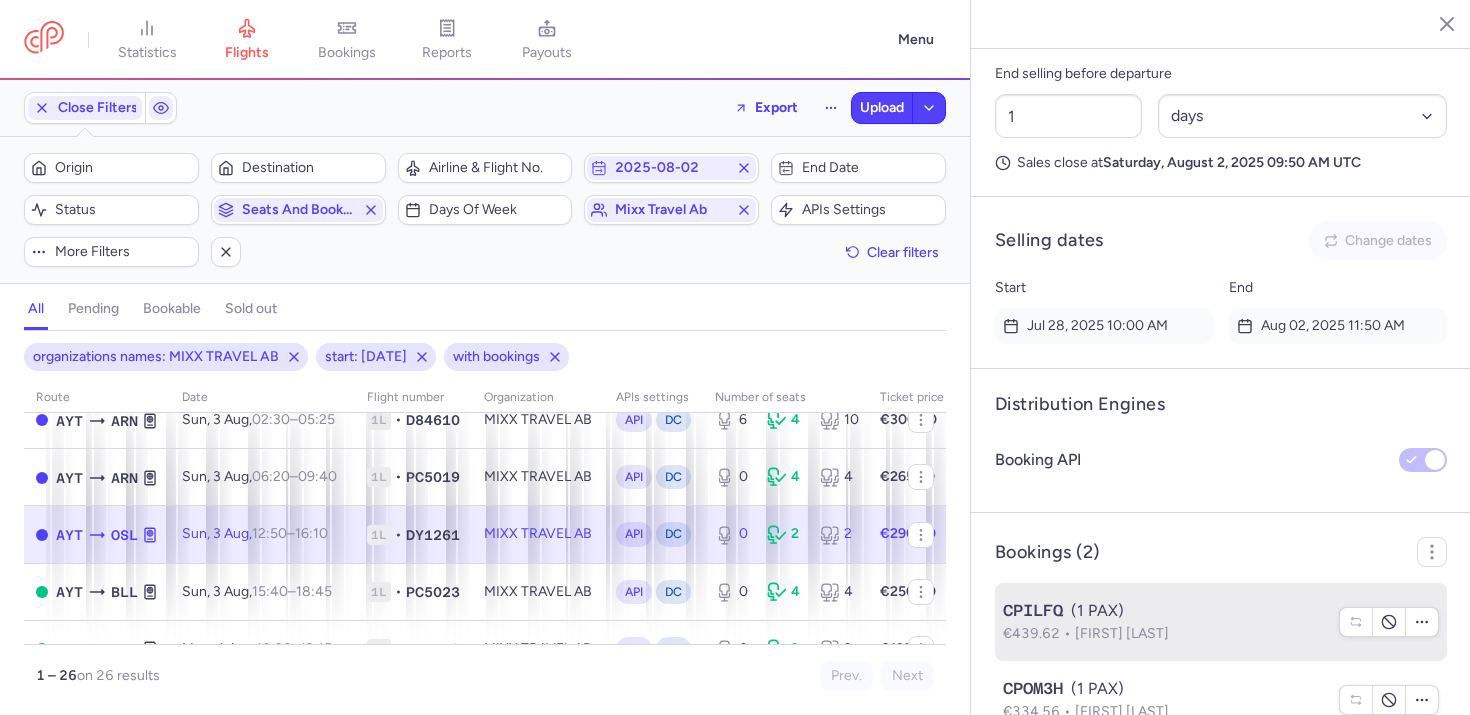 click on "CPILFQ" at bounding box center [1033, 611] 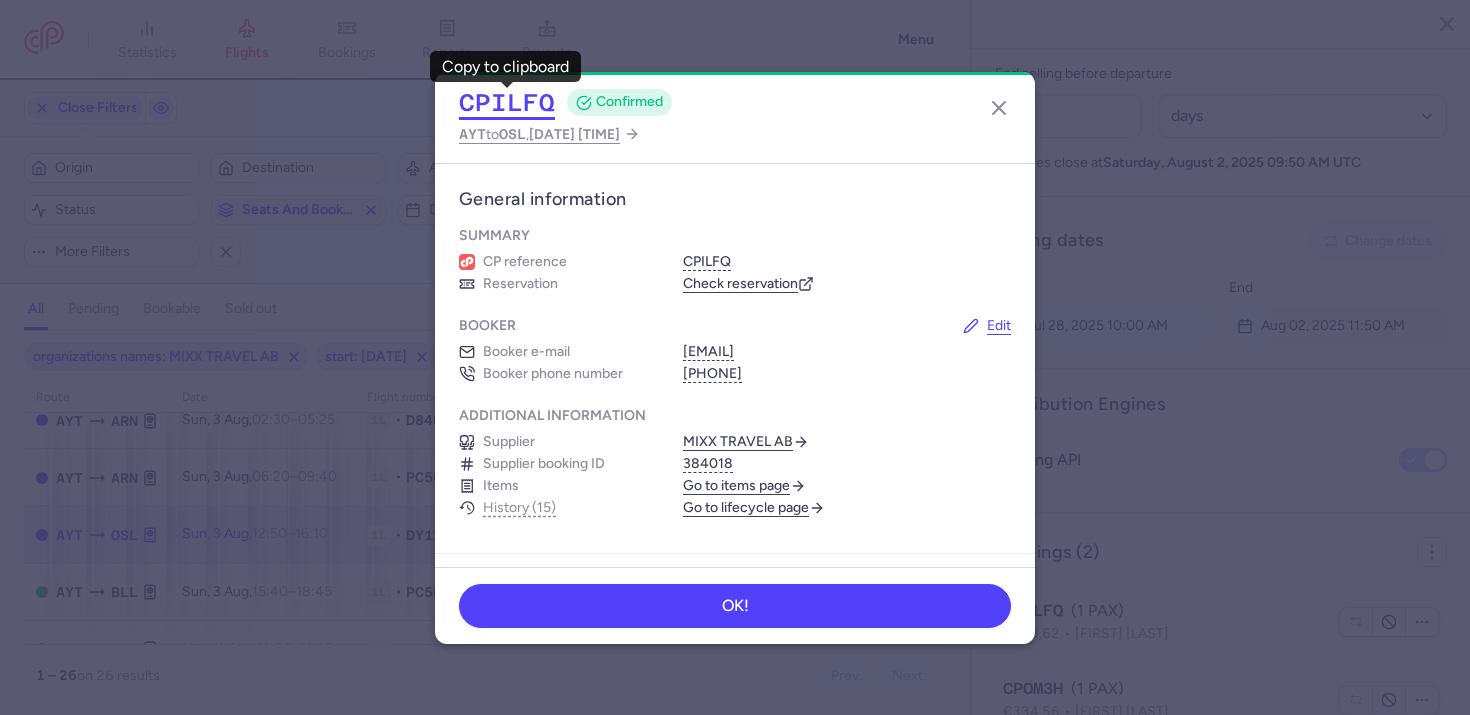 click on "CPILFQ" 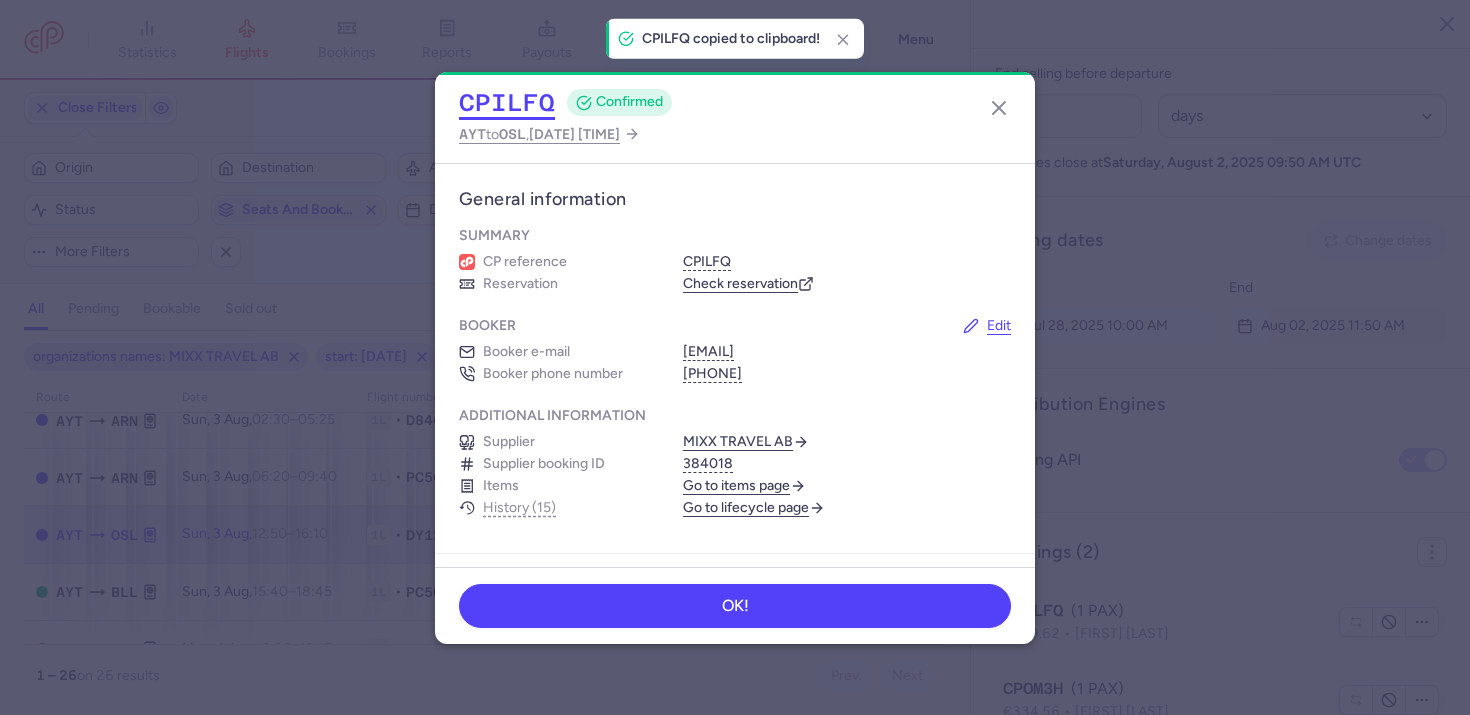 type 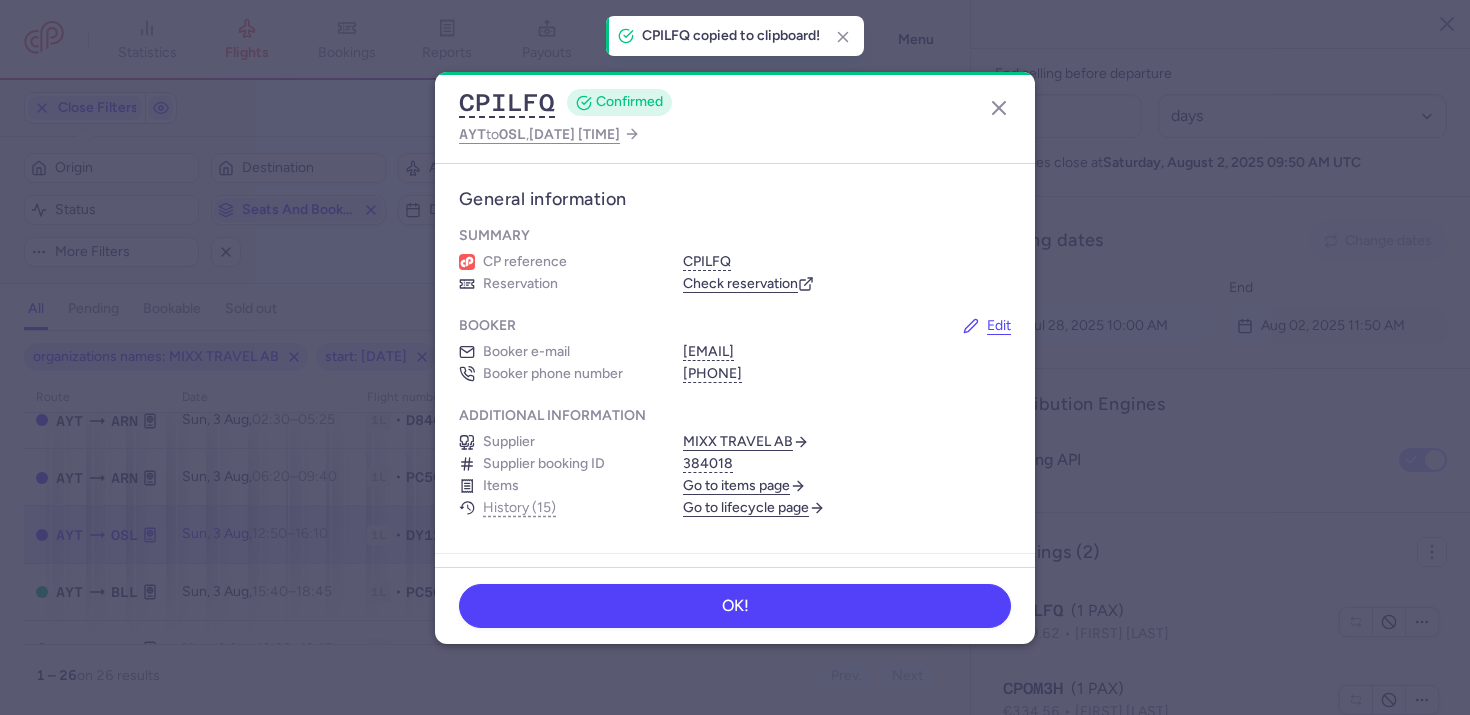 click on "CPILFQ  CONFIRMED AYT  to  OSL ,  2025 Aug 3, 12:50" 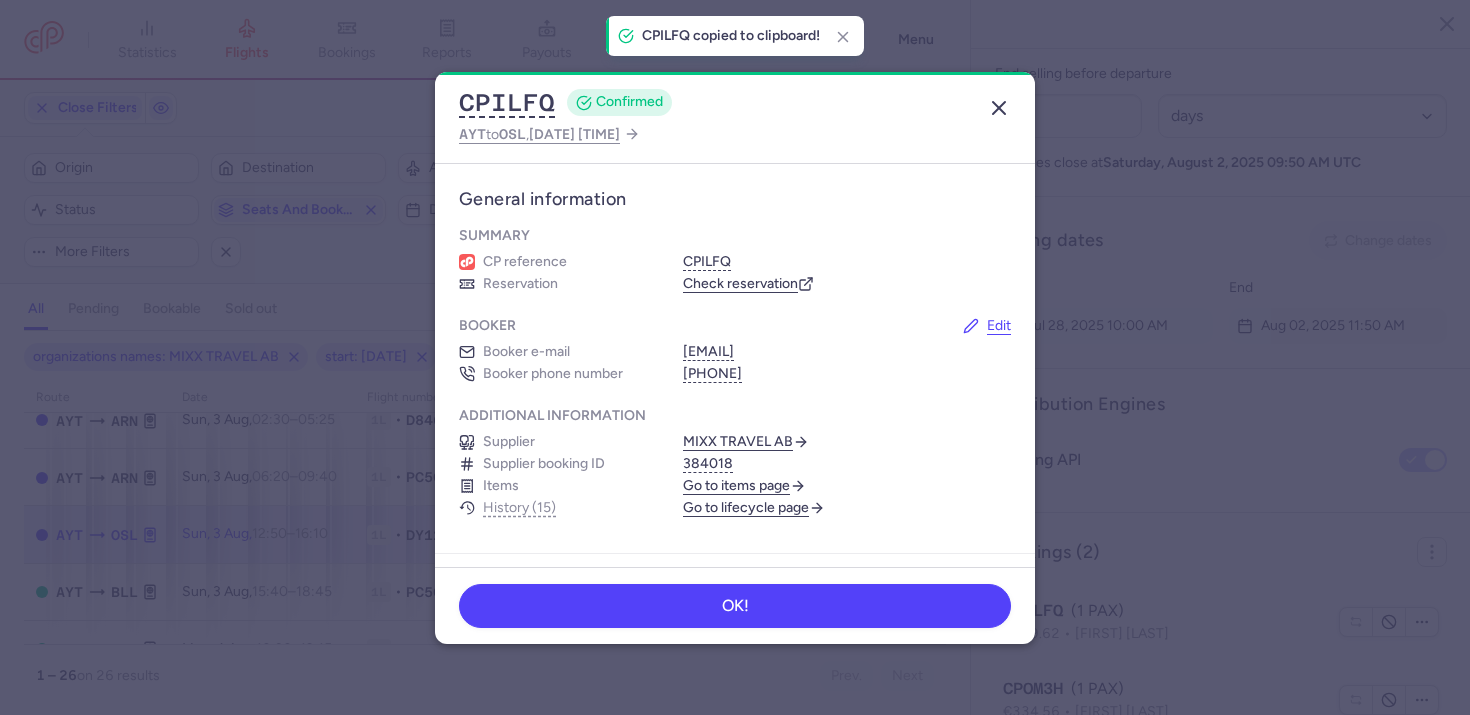 click 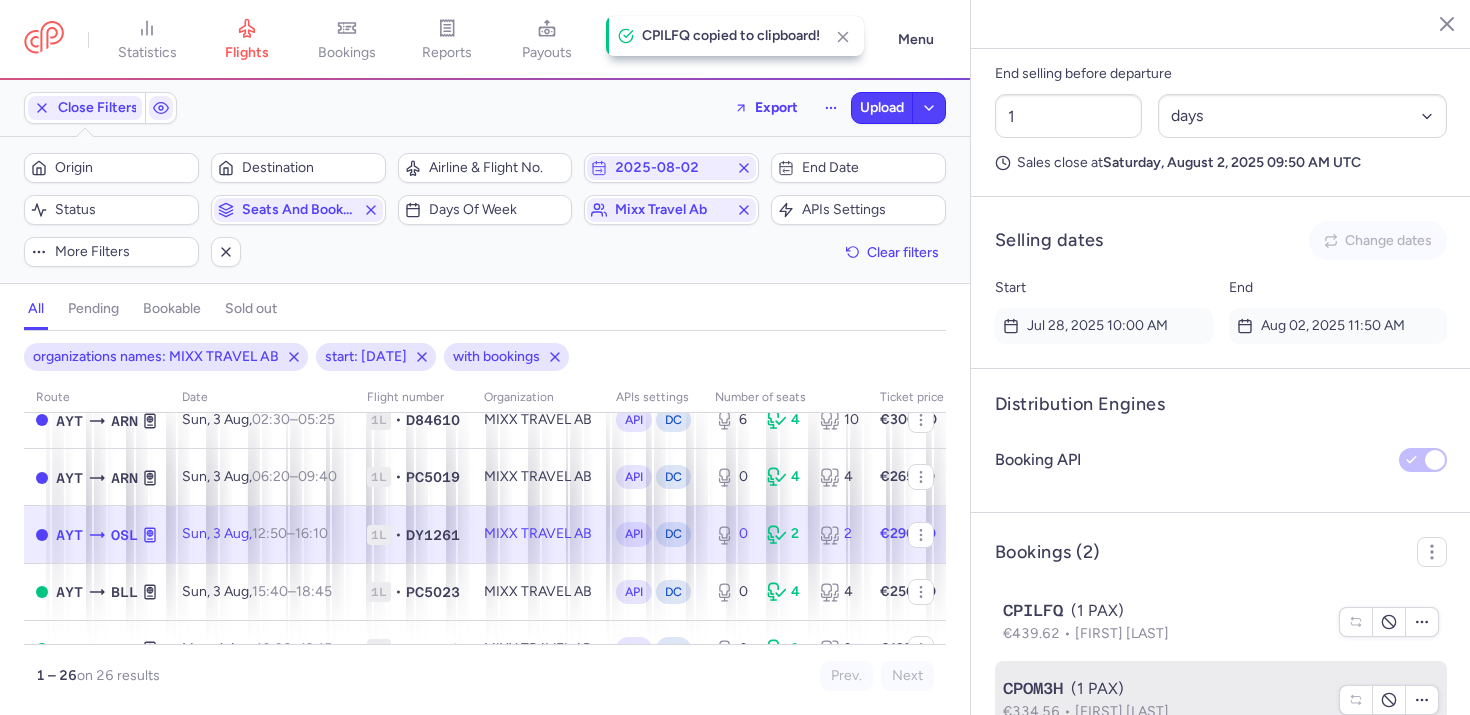 click on "CPOM3H  (1 PAX)" at bounding box center [1165, 689] 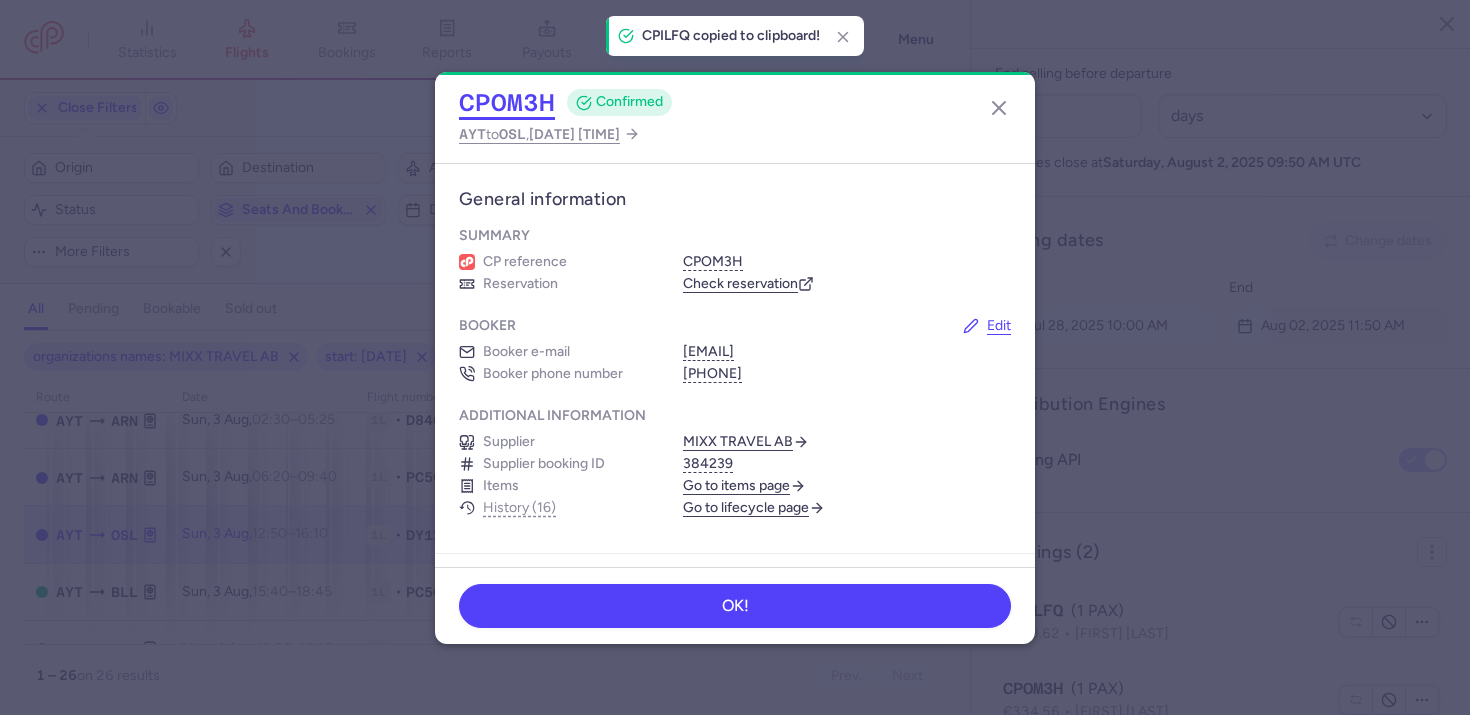 click on "CPOM3H" 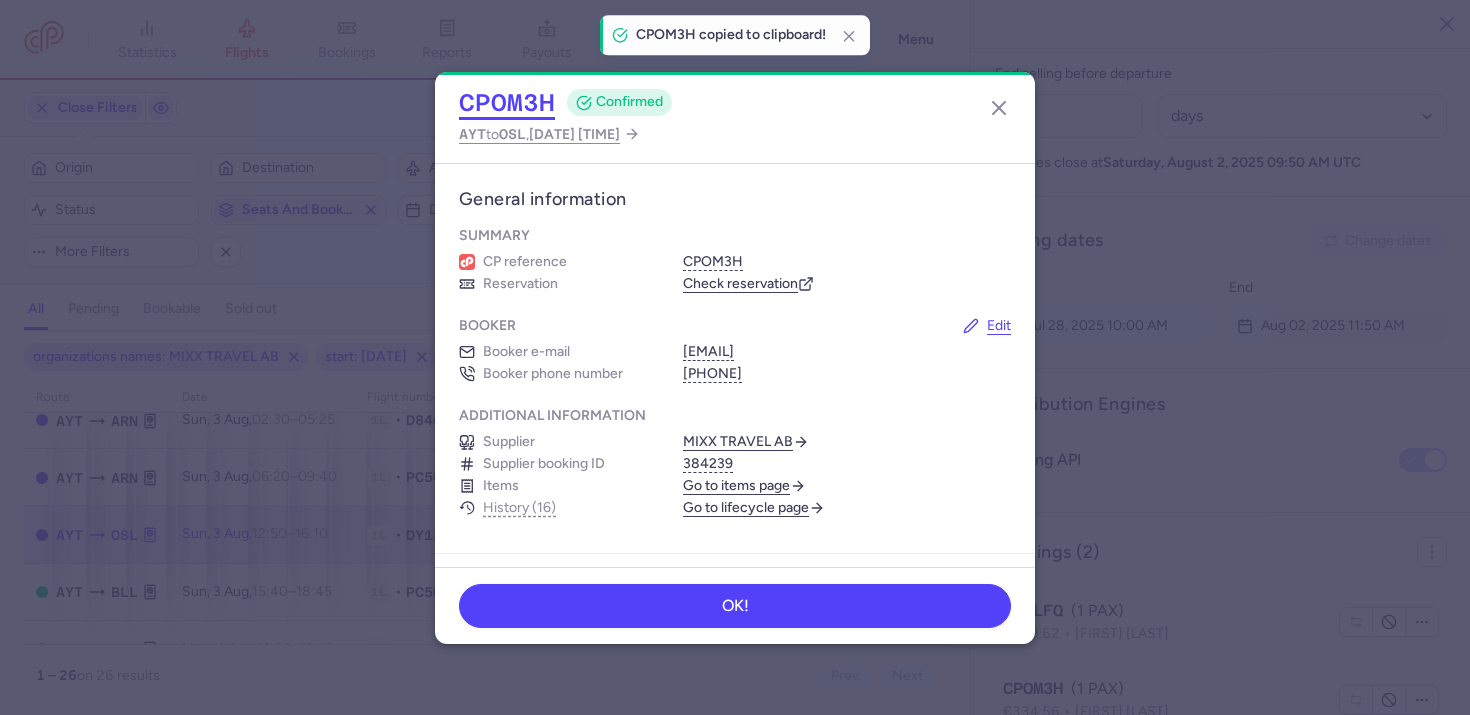 type 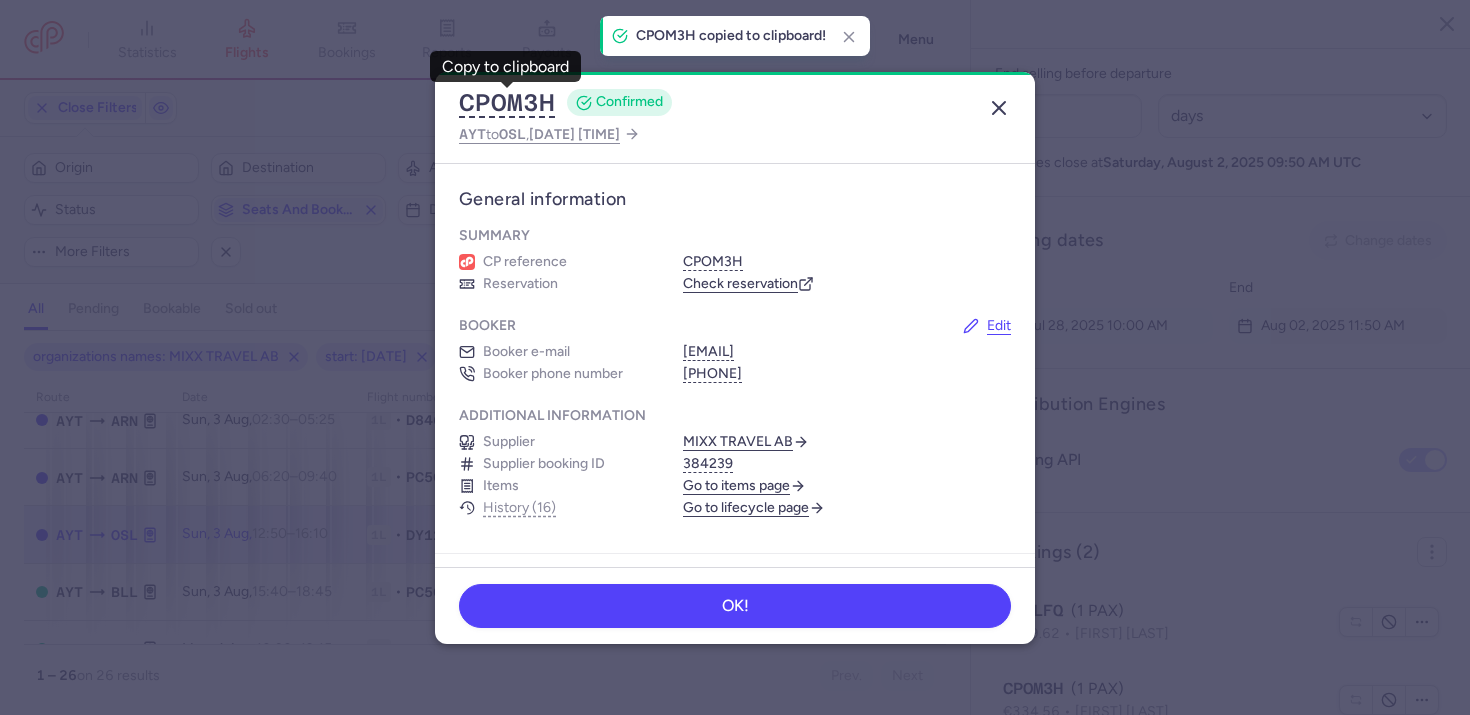 click 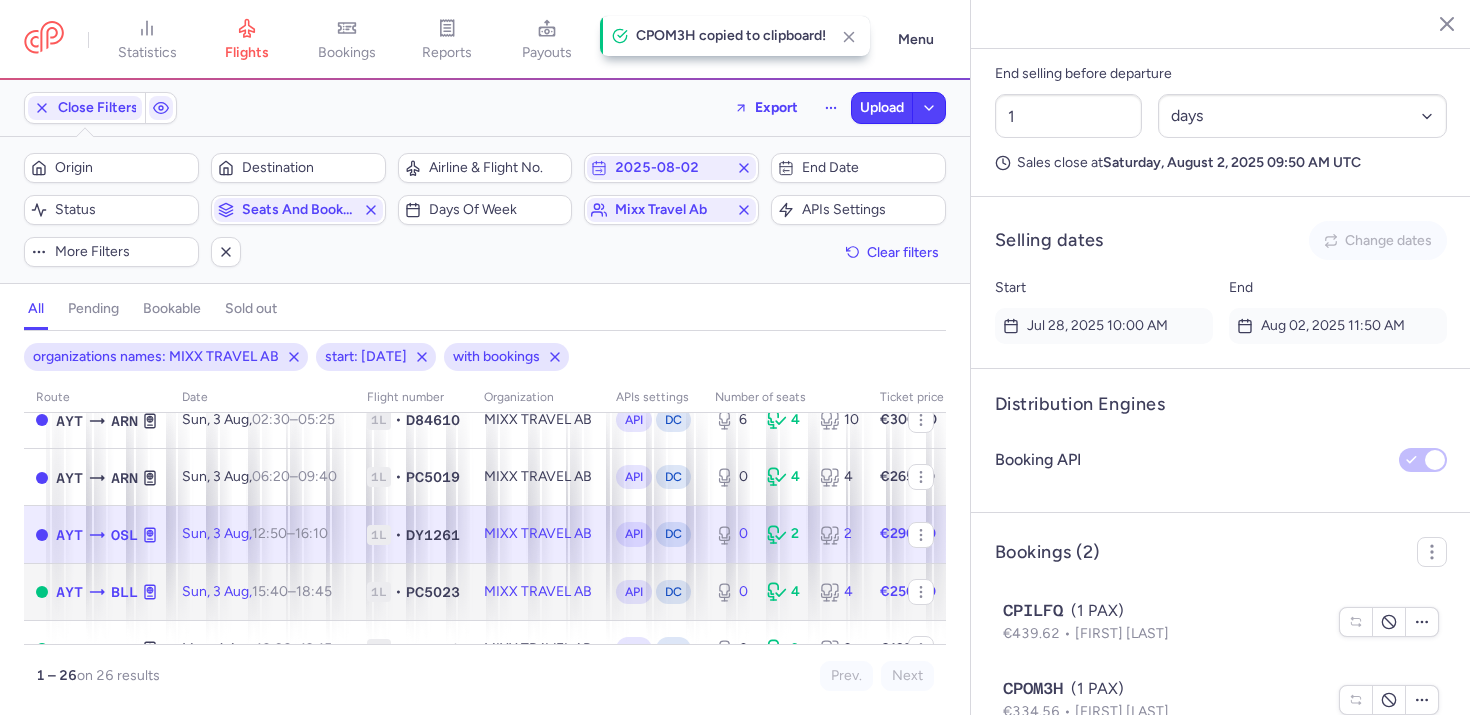 click on "1L • PC5023" 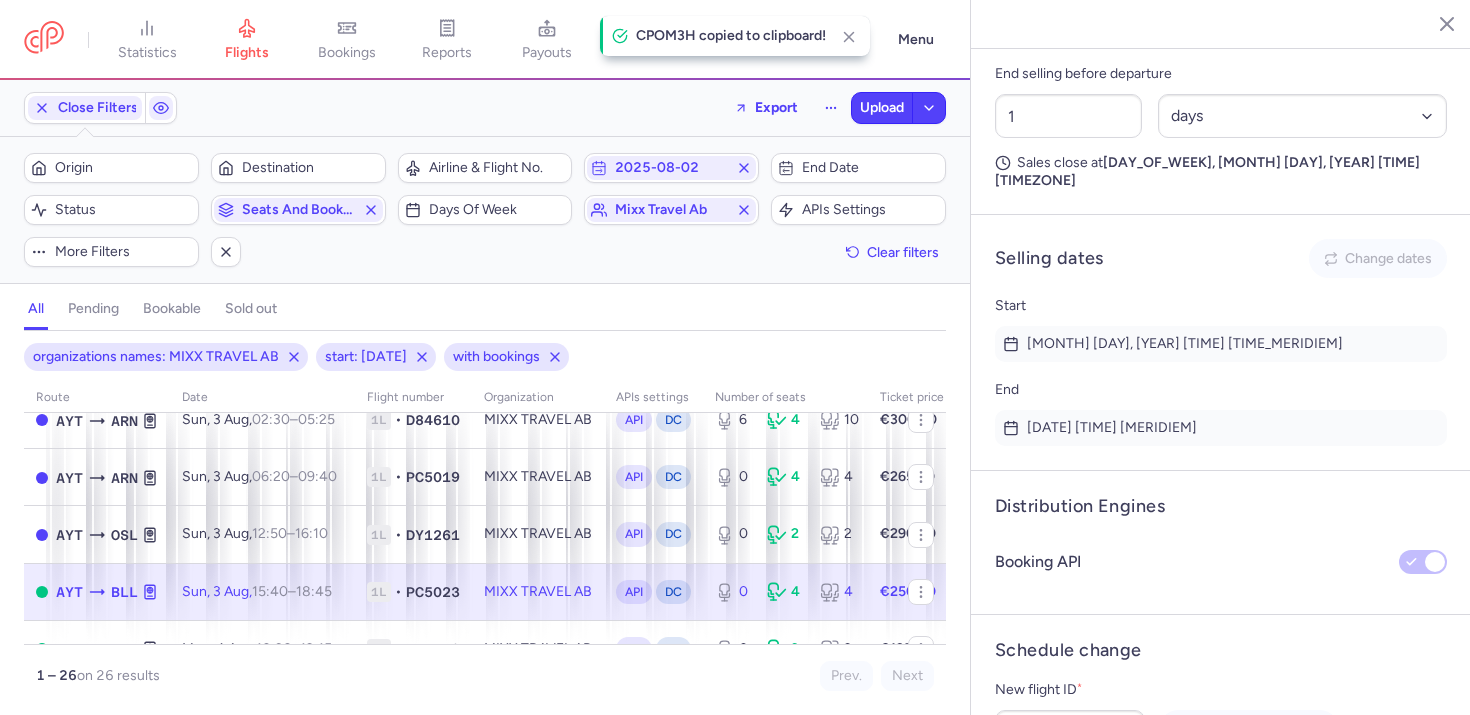 scroll, scrollTop: 1507, scrollLeft: 0, axis: vertical 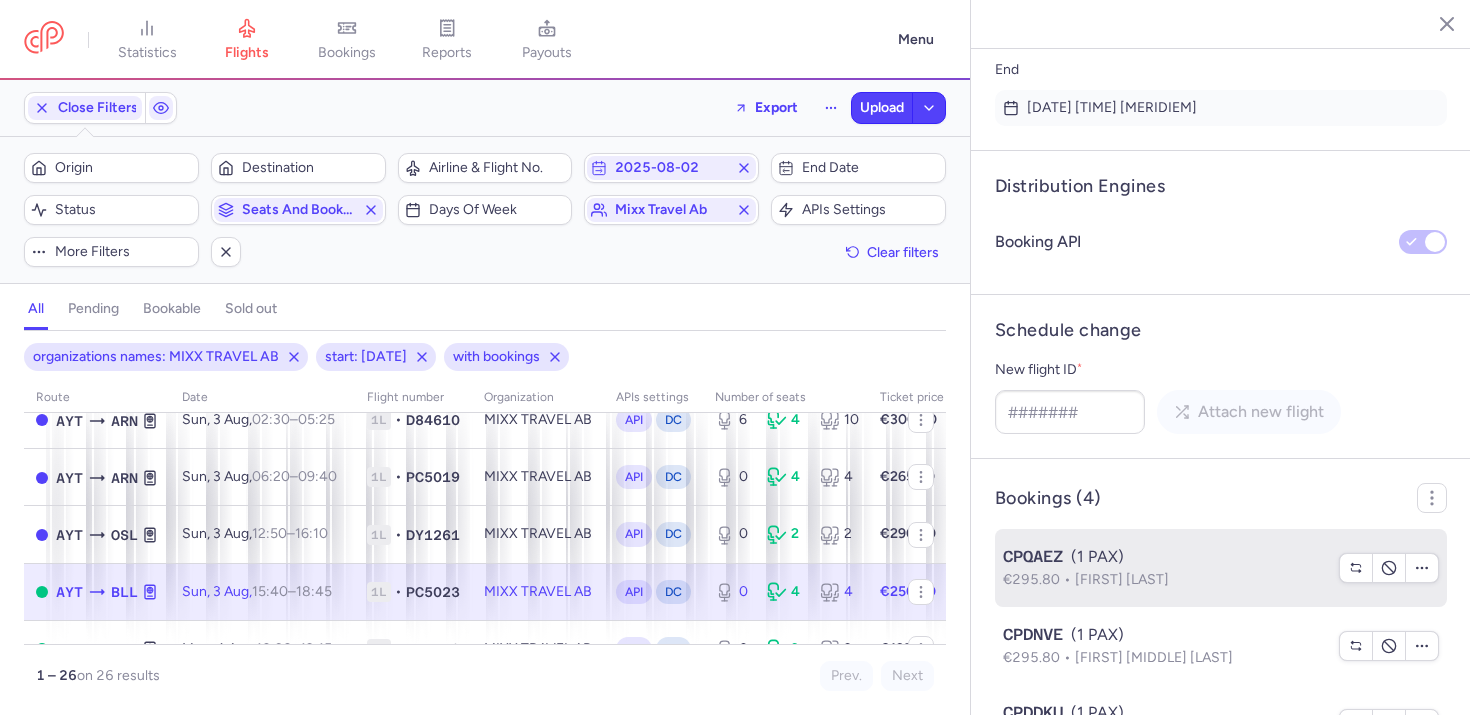 click on "€295.80" at bounding box center [1039, 579] 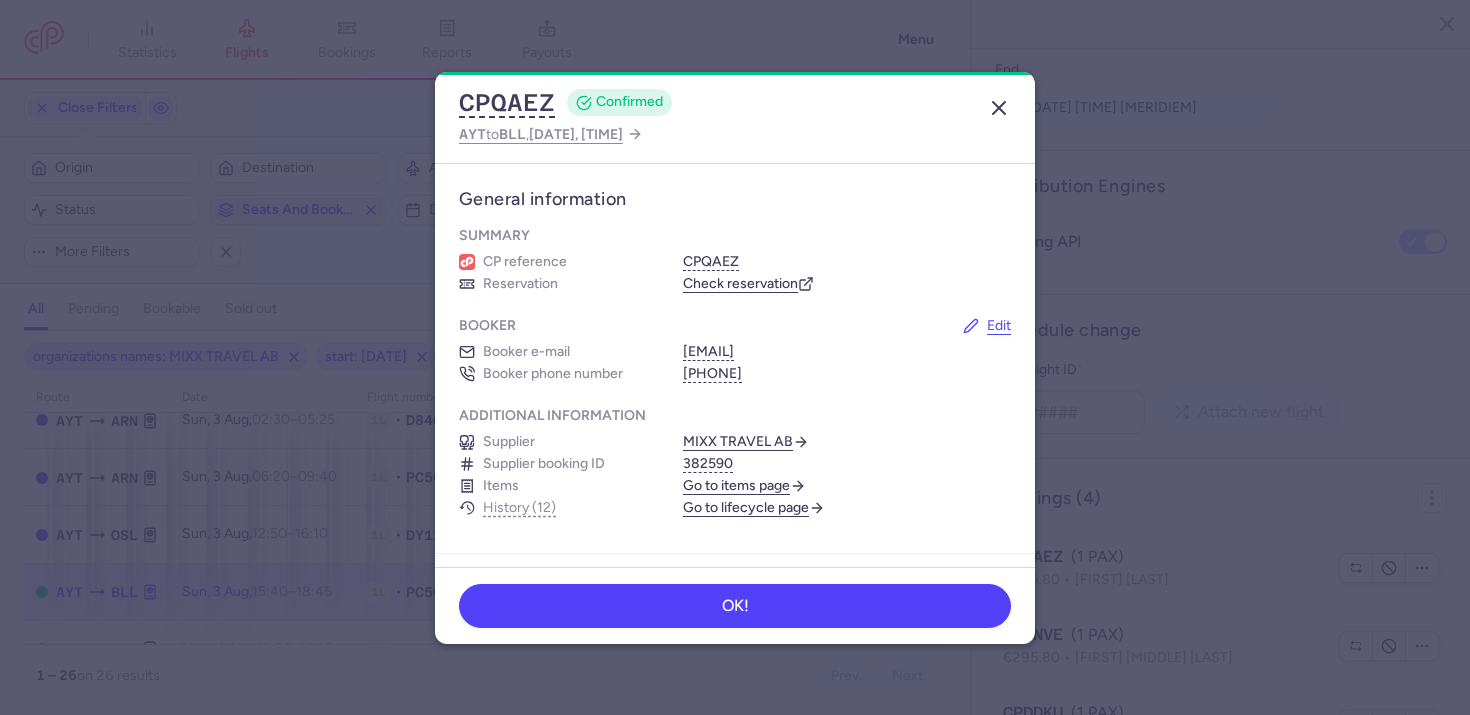 click 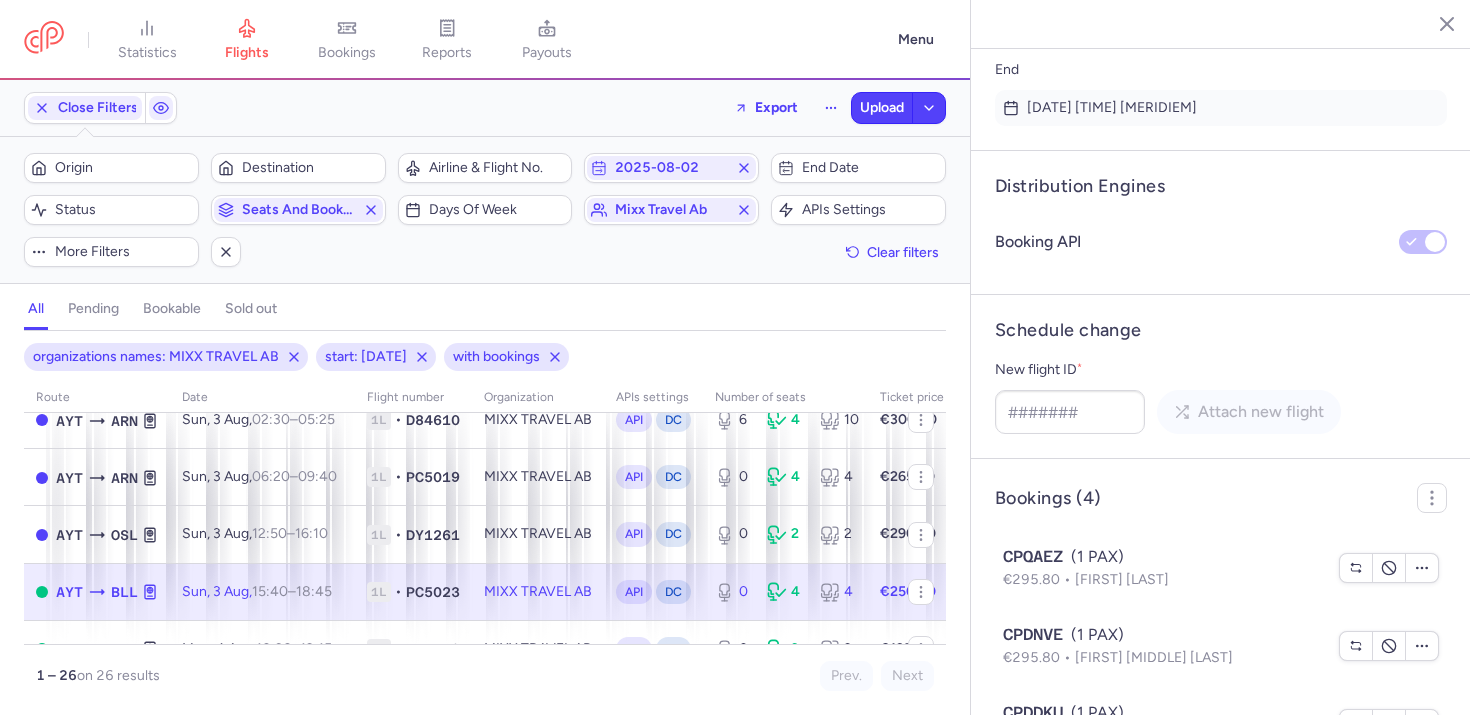 click on "Bookings (4) CPQAEZ  (1 PAX)  €295.80  Ahmed AL JALIL CPDNVE  (1 PAX)  €295.80  Maja Ege Grarup SOERENSEN CPDDKU  (1 PAX)  €323.34  Sebastian Riis NEDERGAARD CPYHEV  (1 PAX)  €290.70  Chalotte LOEW LARSEN" 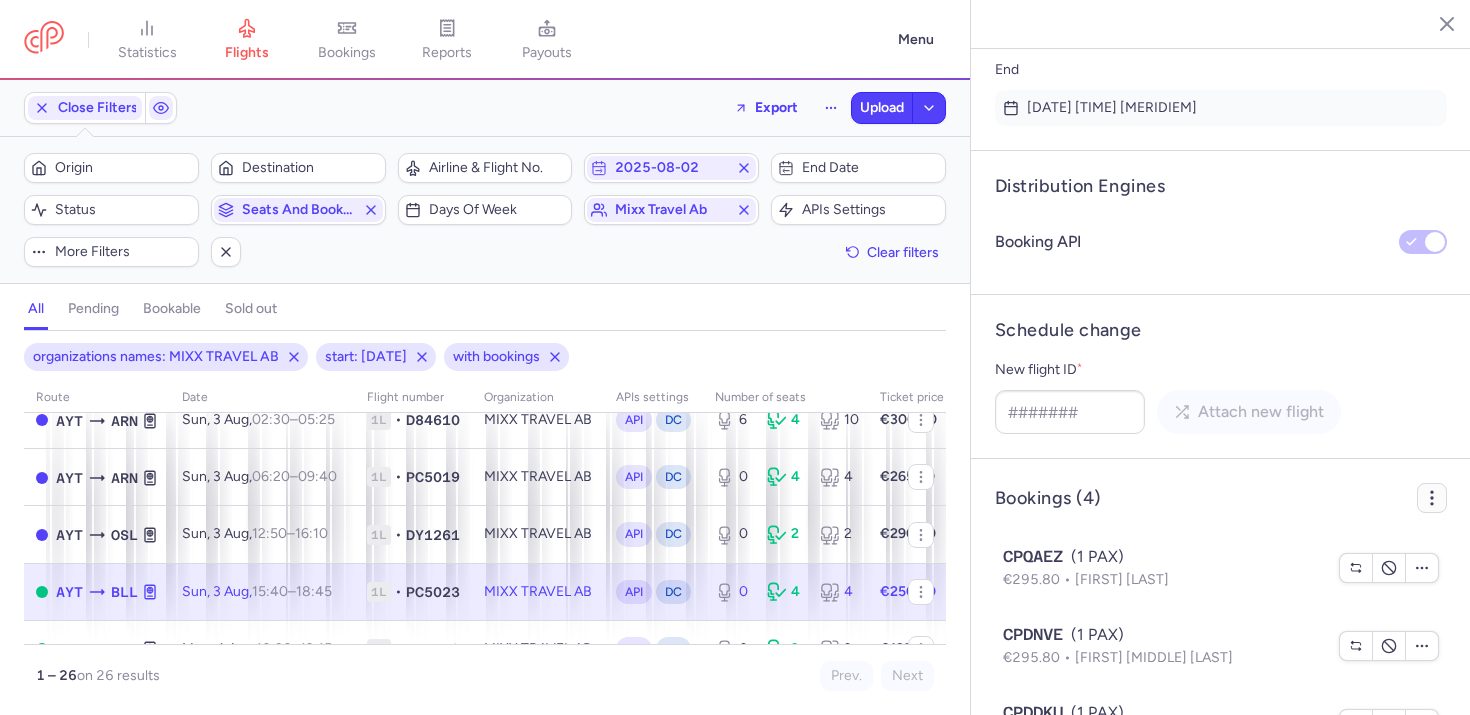 click 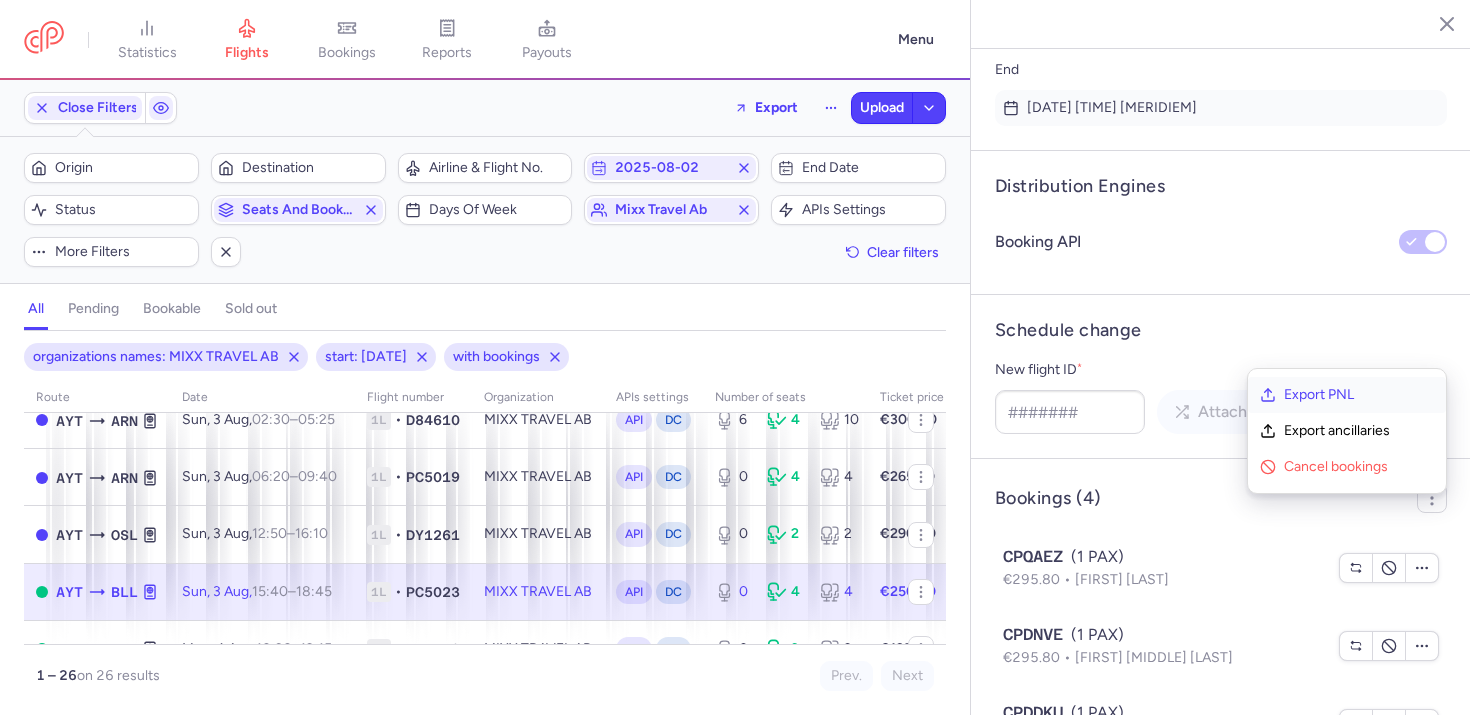 click on "Export PNL" at bounding box center (1359, 395) 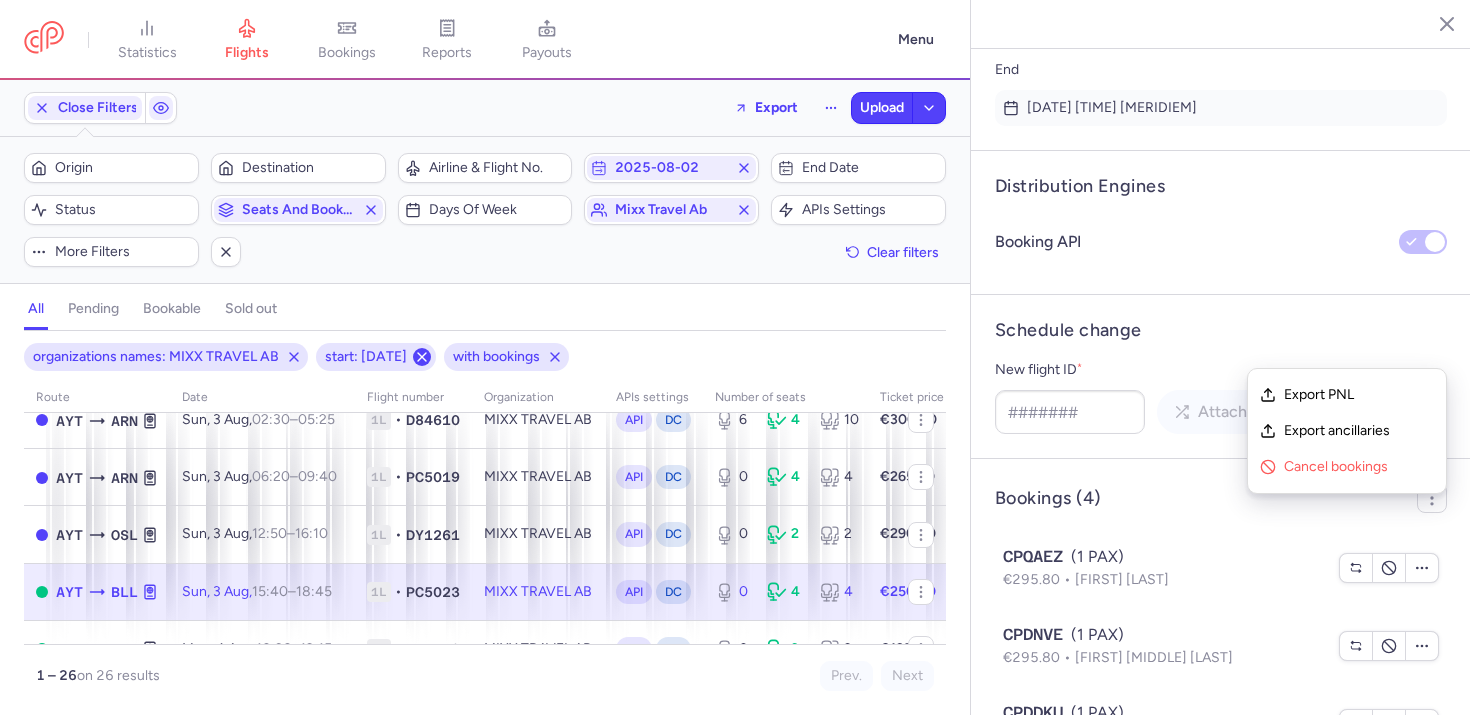 type 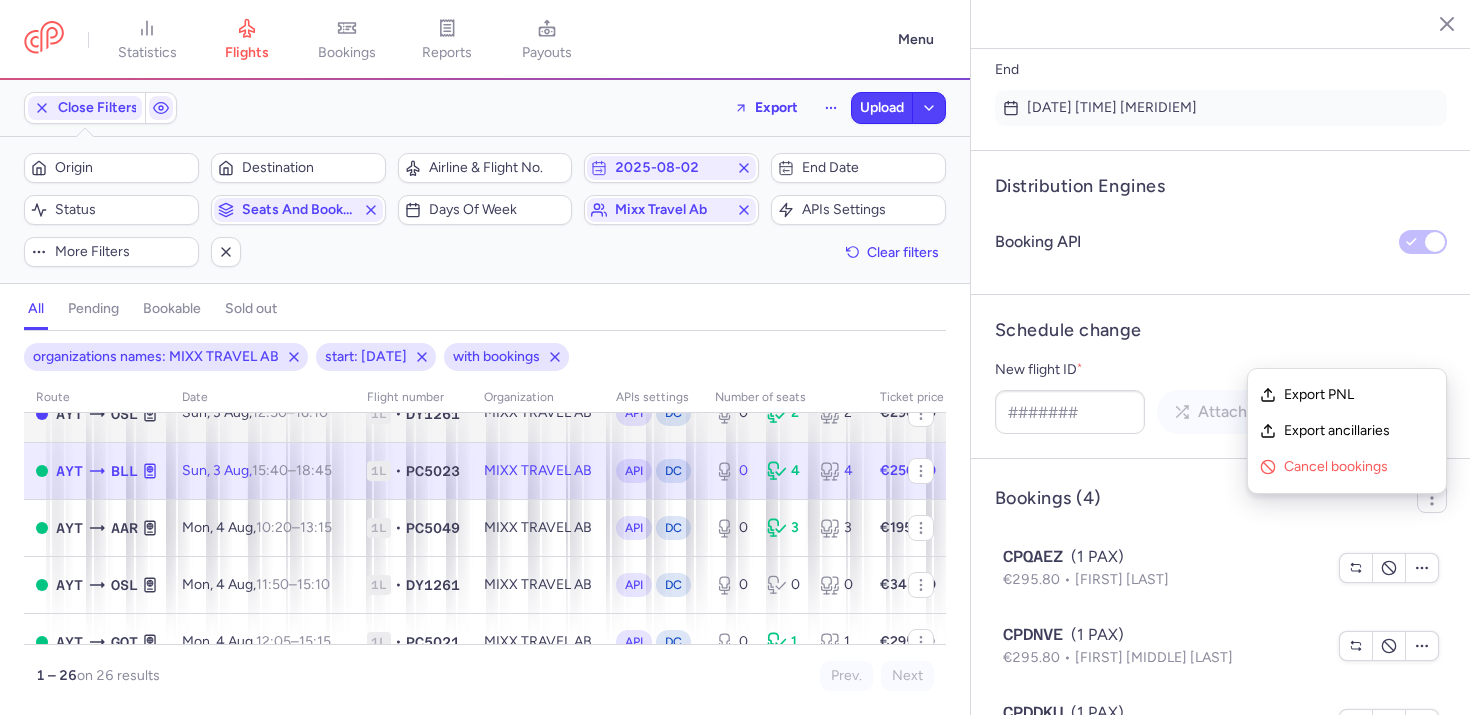 scroll, scrollTop: 579, scrollLeft: 0, axis: vertical 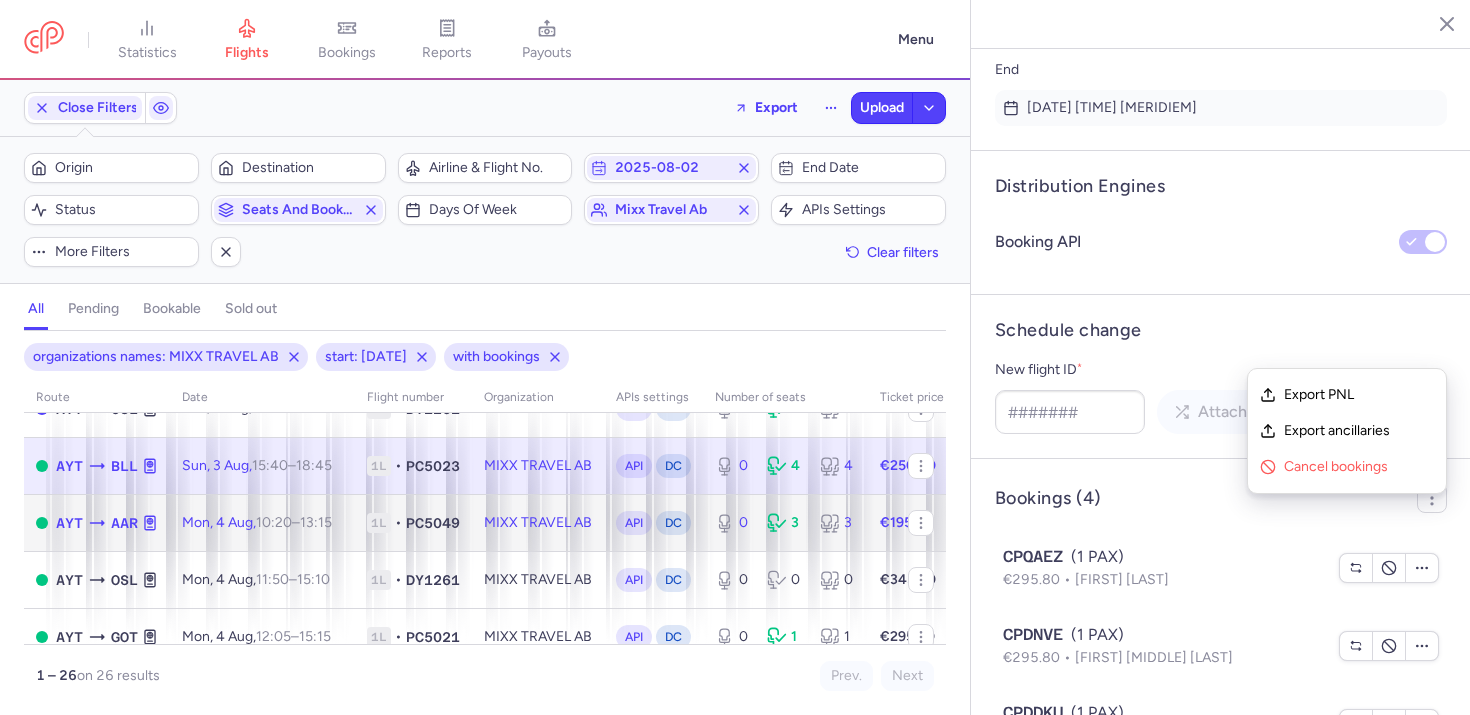 click on "MIXX TRAVEL AB" 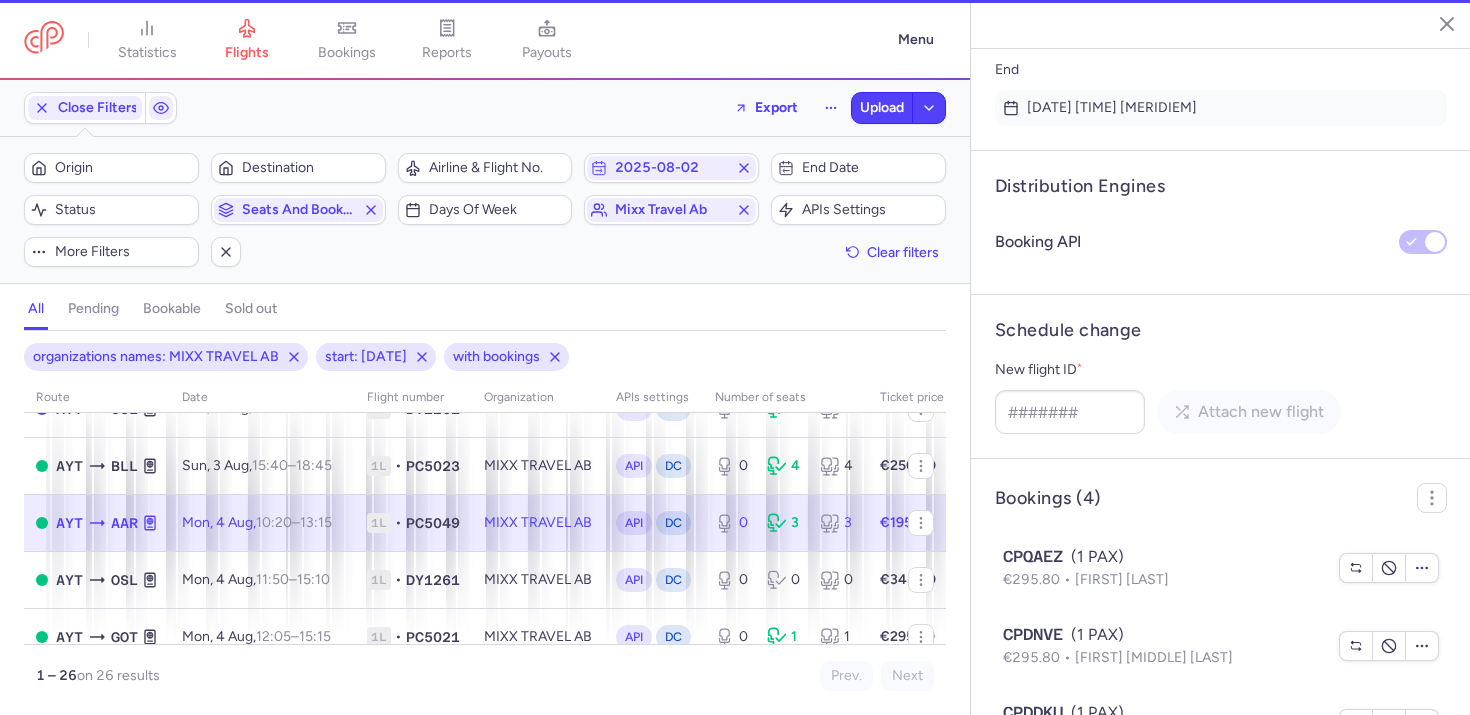 scroll, scrollTop: 1351, scrollLeft: 0, axis: vertical 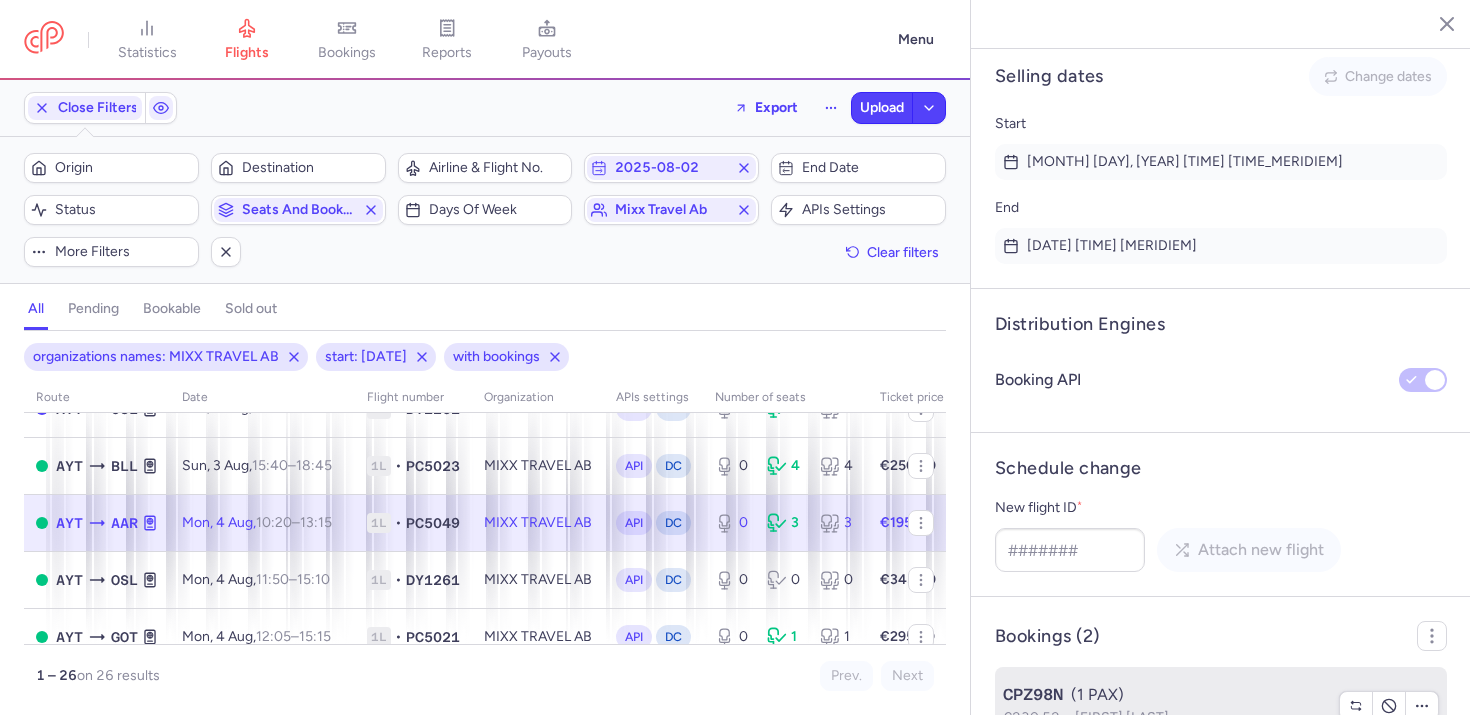 click on "CPZ98N" at bounding box center (1033, 695) 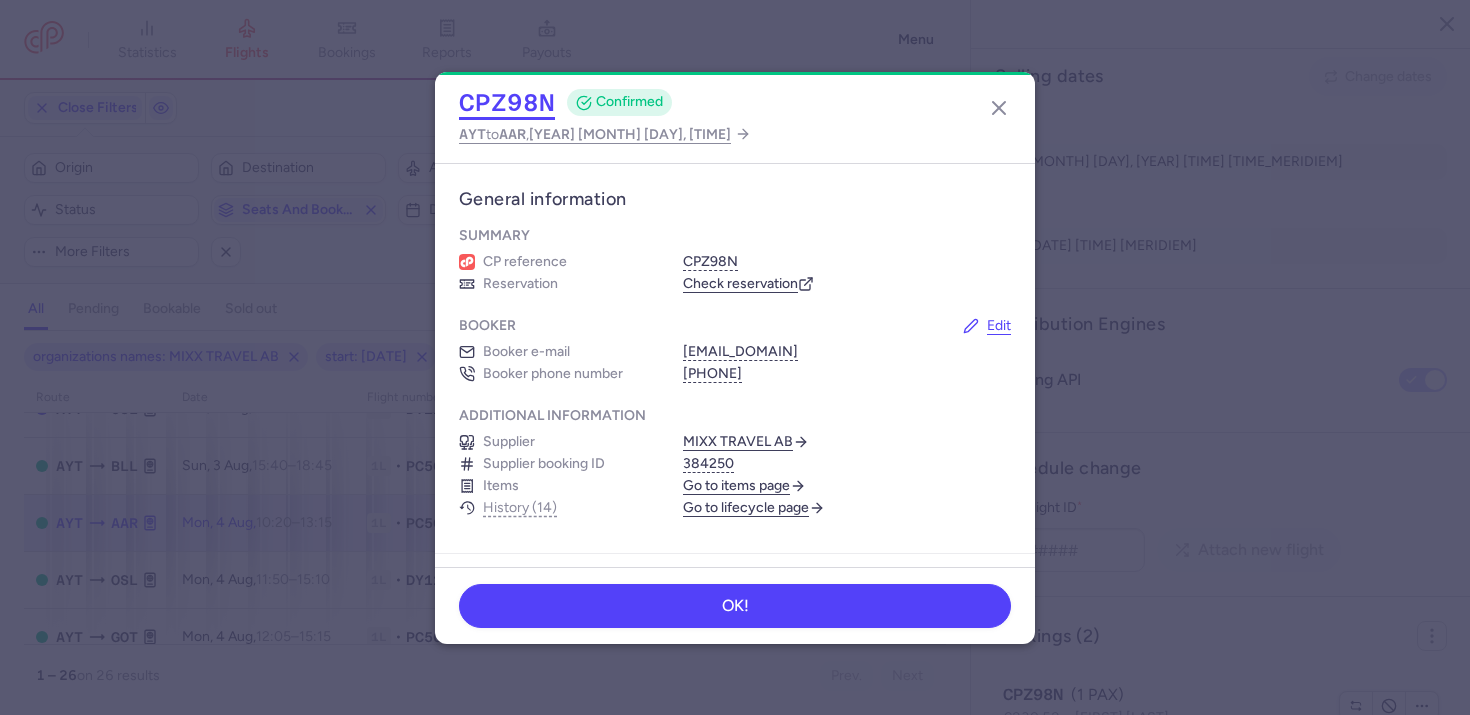 click on "CPZ98N" 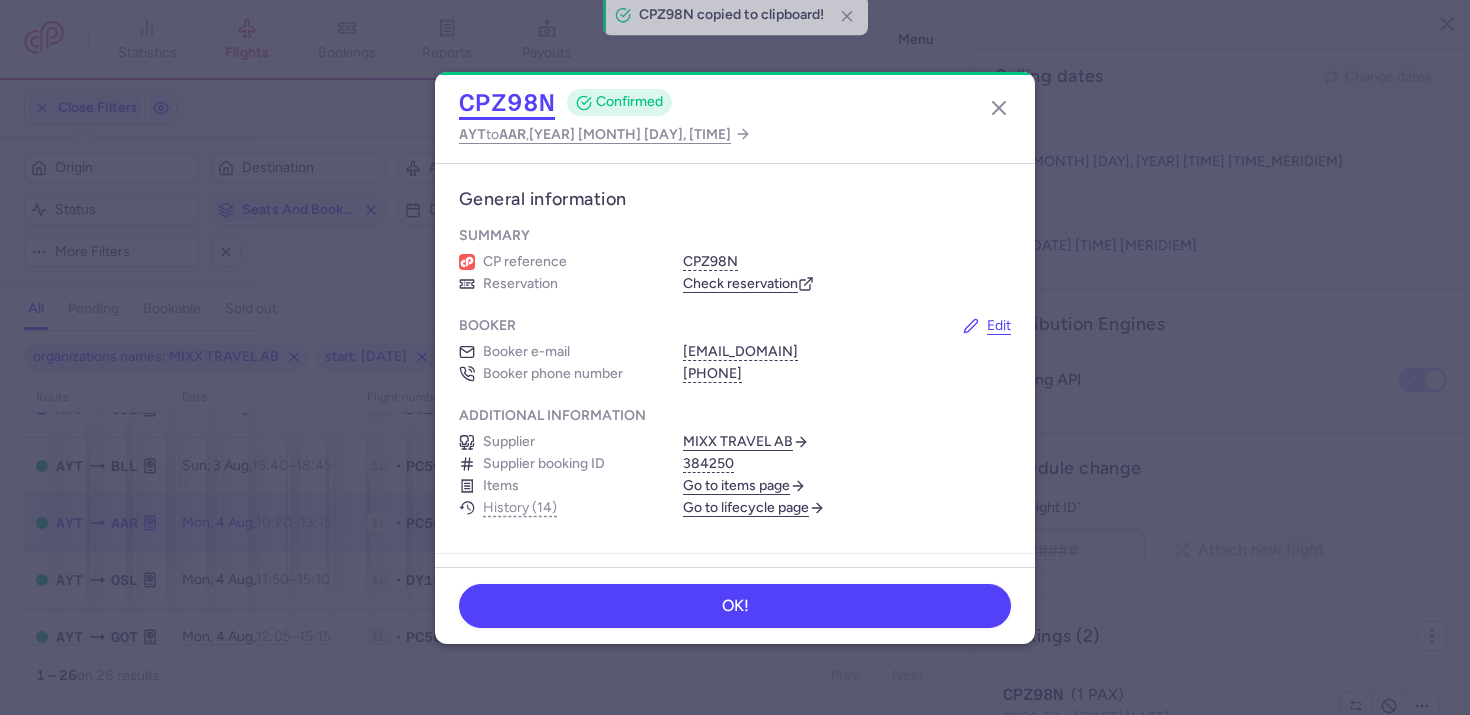 type 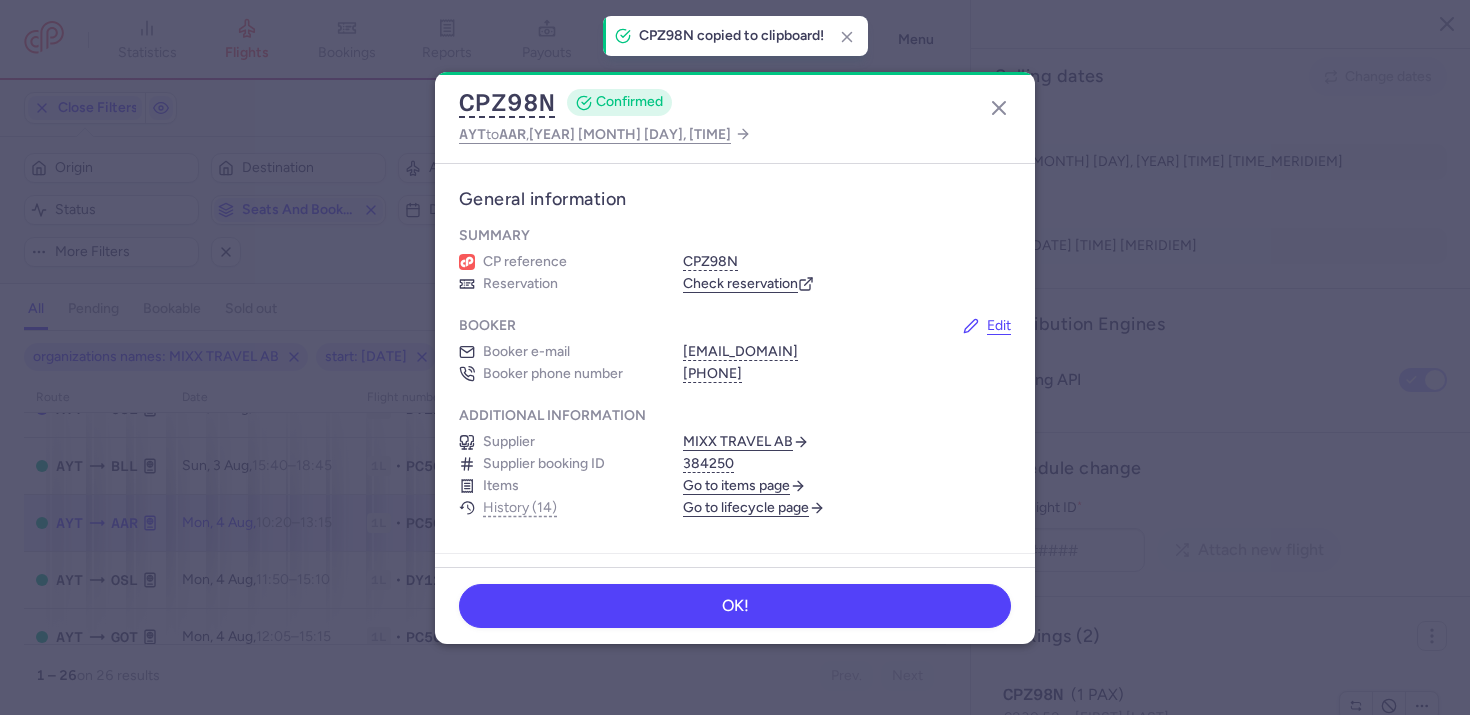 click on "CPZ98N  CONFIRMED AYT  to  AAR ,  2025 Aug 4, 10:20" 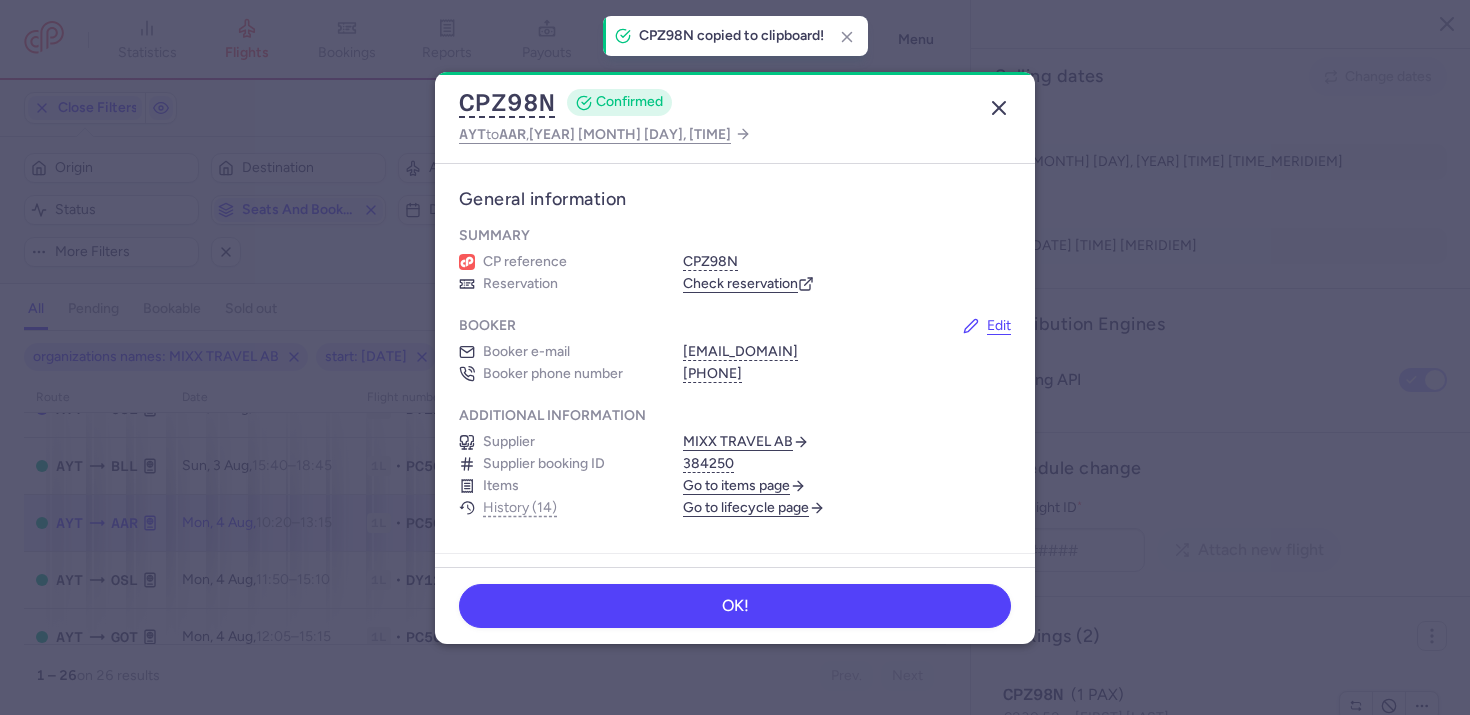 click 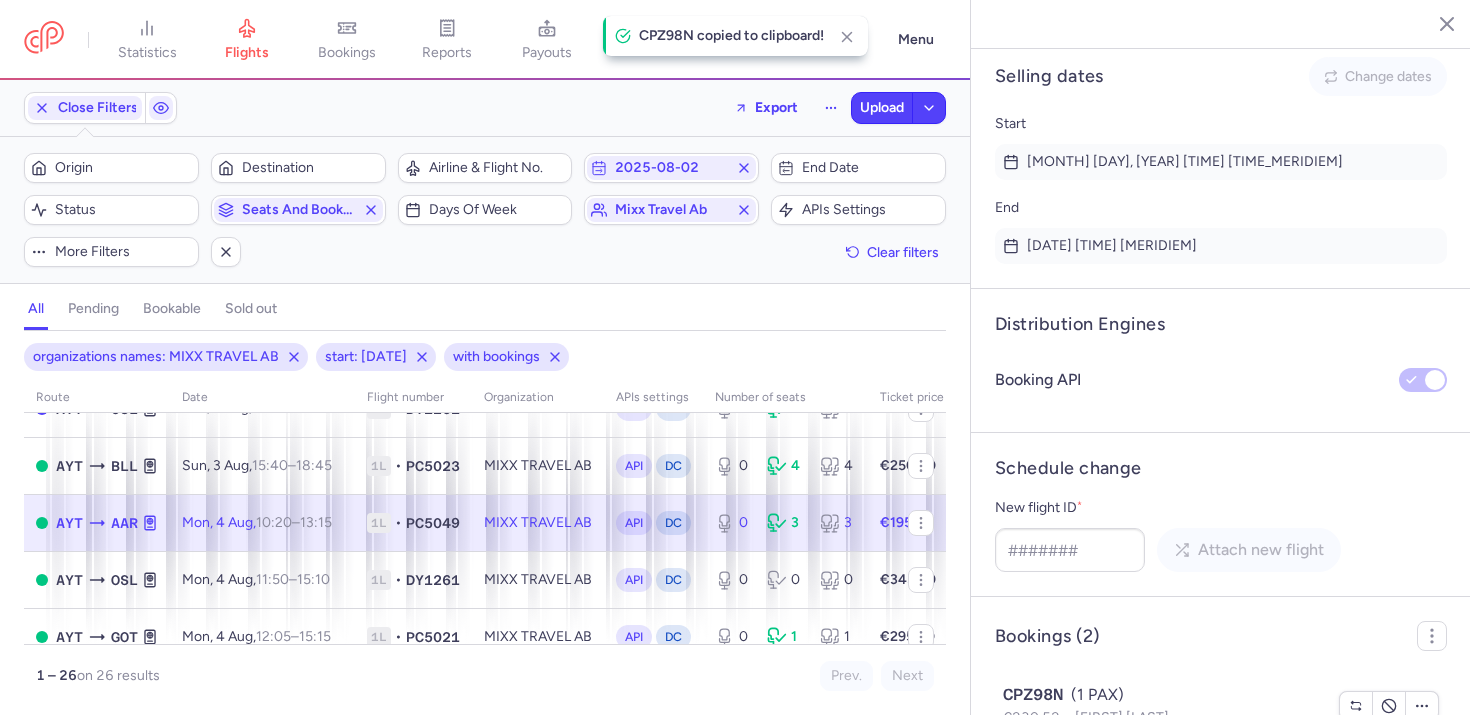 click on "CPIV2V  (2 PAX)  €461.04  Mikkel ANDERSEN, Vibeke BOSSOW" 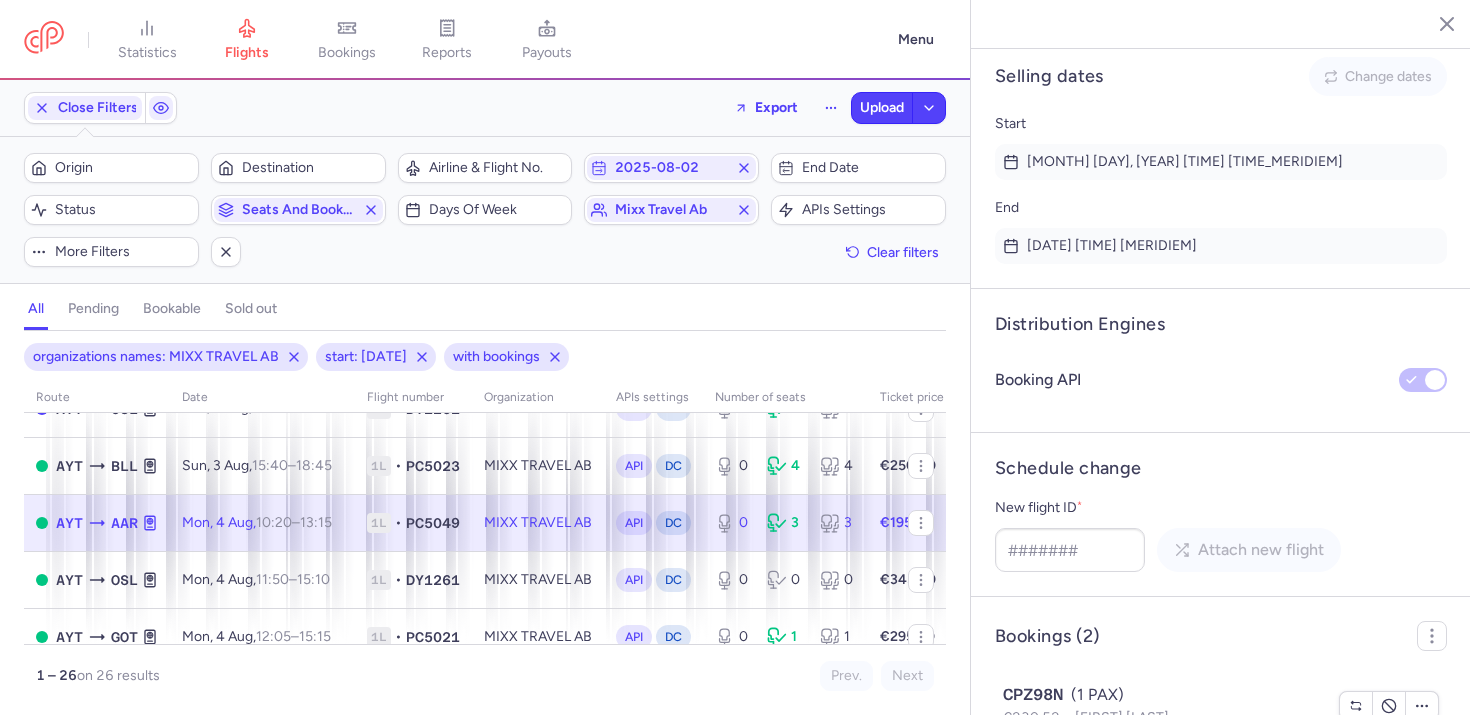 click on "€461.04" at bounding box center [1039, 795] 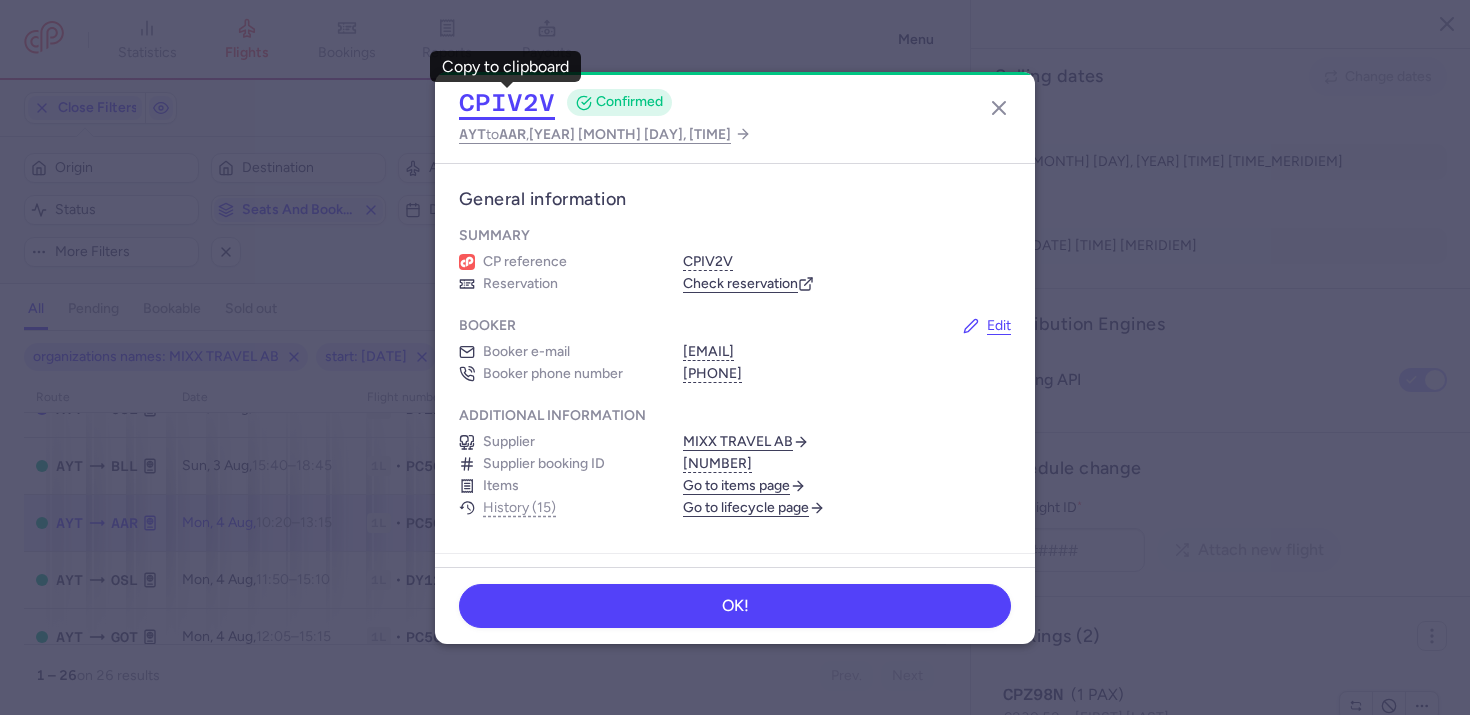 click on "CPIV2V" 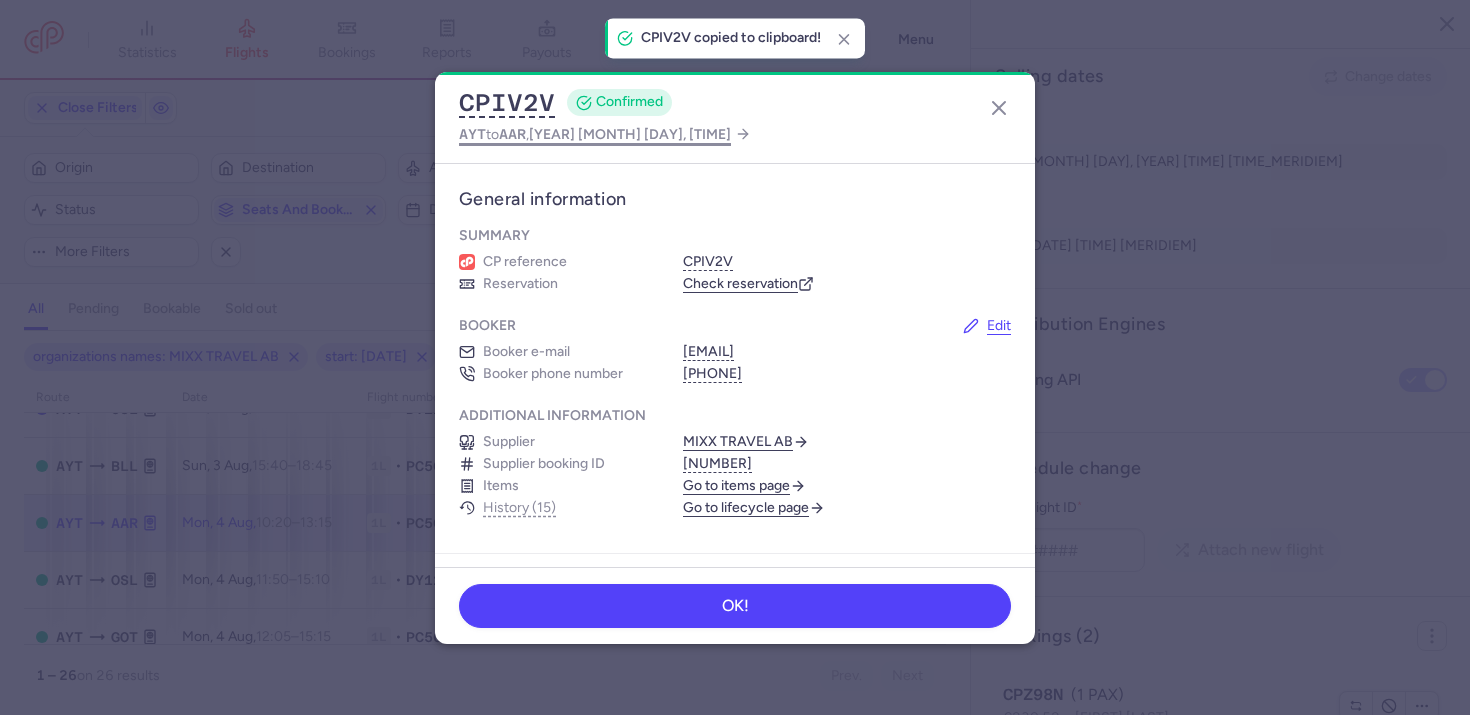 type 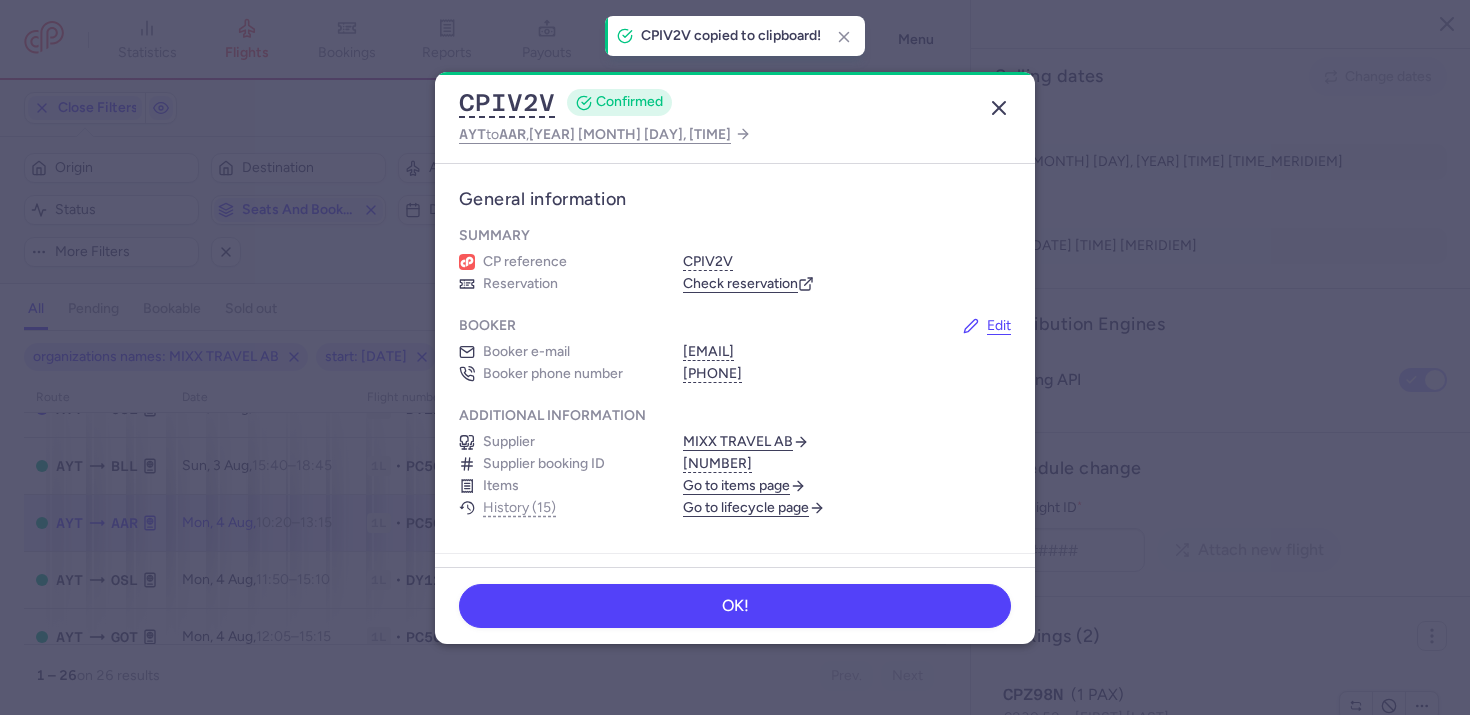 click 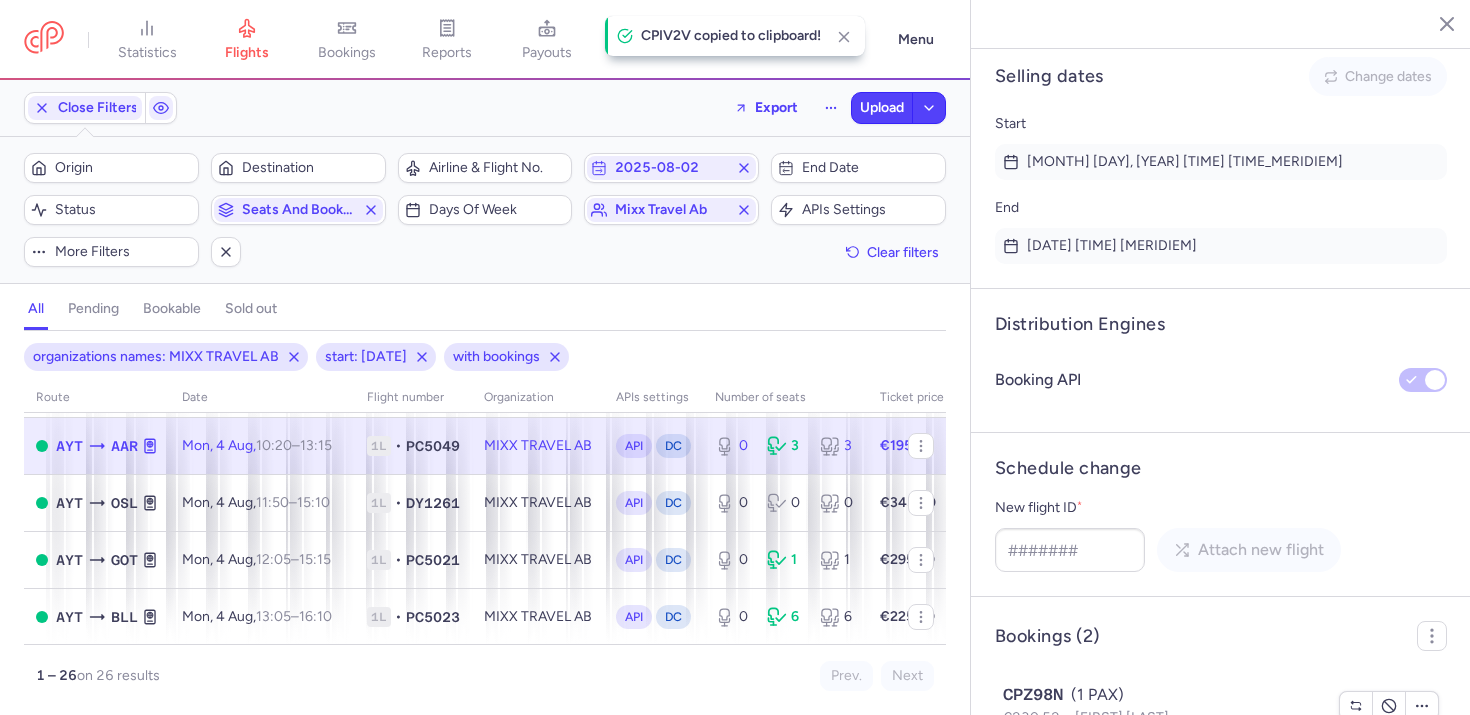 scroll, scrollTop: 687, scrollLeft: 0, axis: vertical 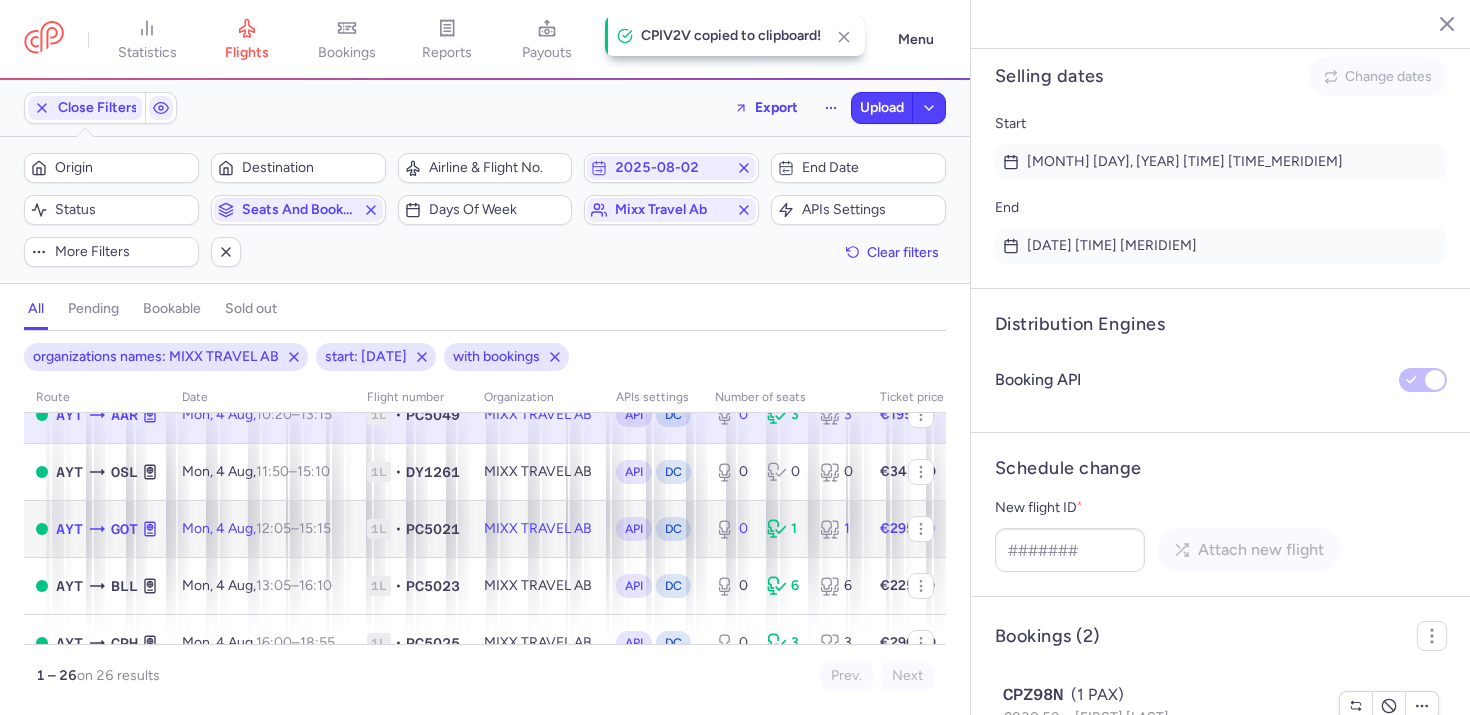 click on "PC5021" 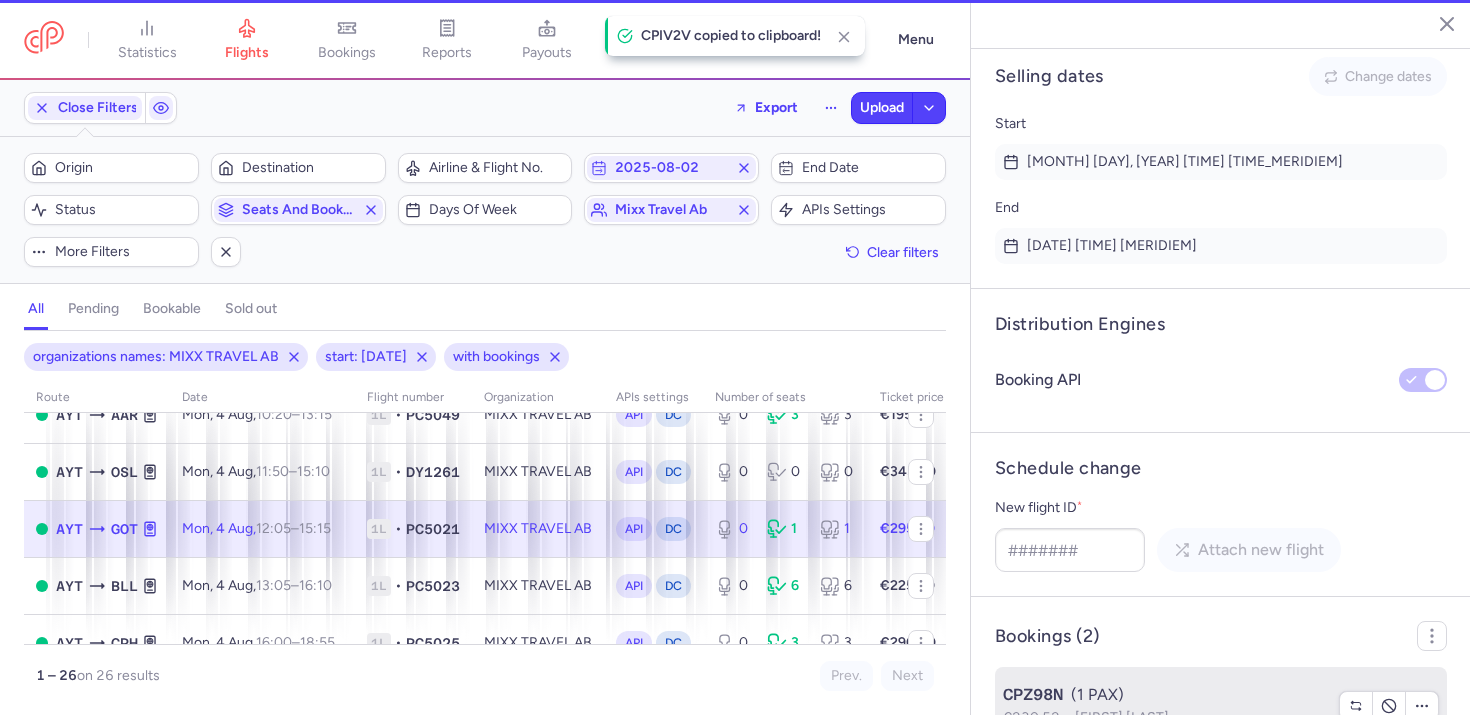scroll, scrollTop: 1273, scrollLeft: 0, axis: vertical 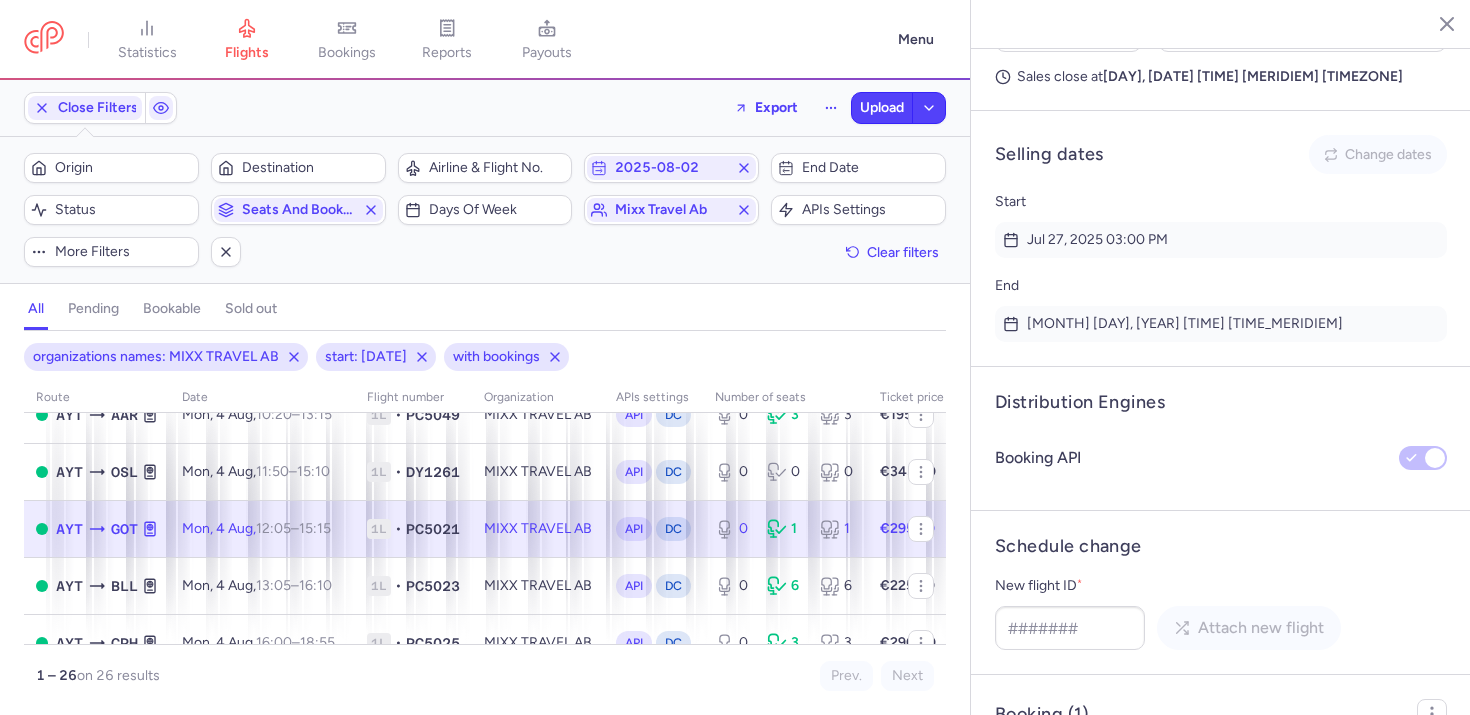 click on "CPG3LD" at bounding box center [1033, 773] 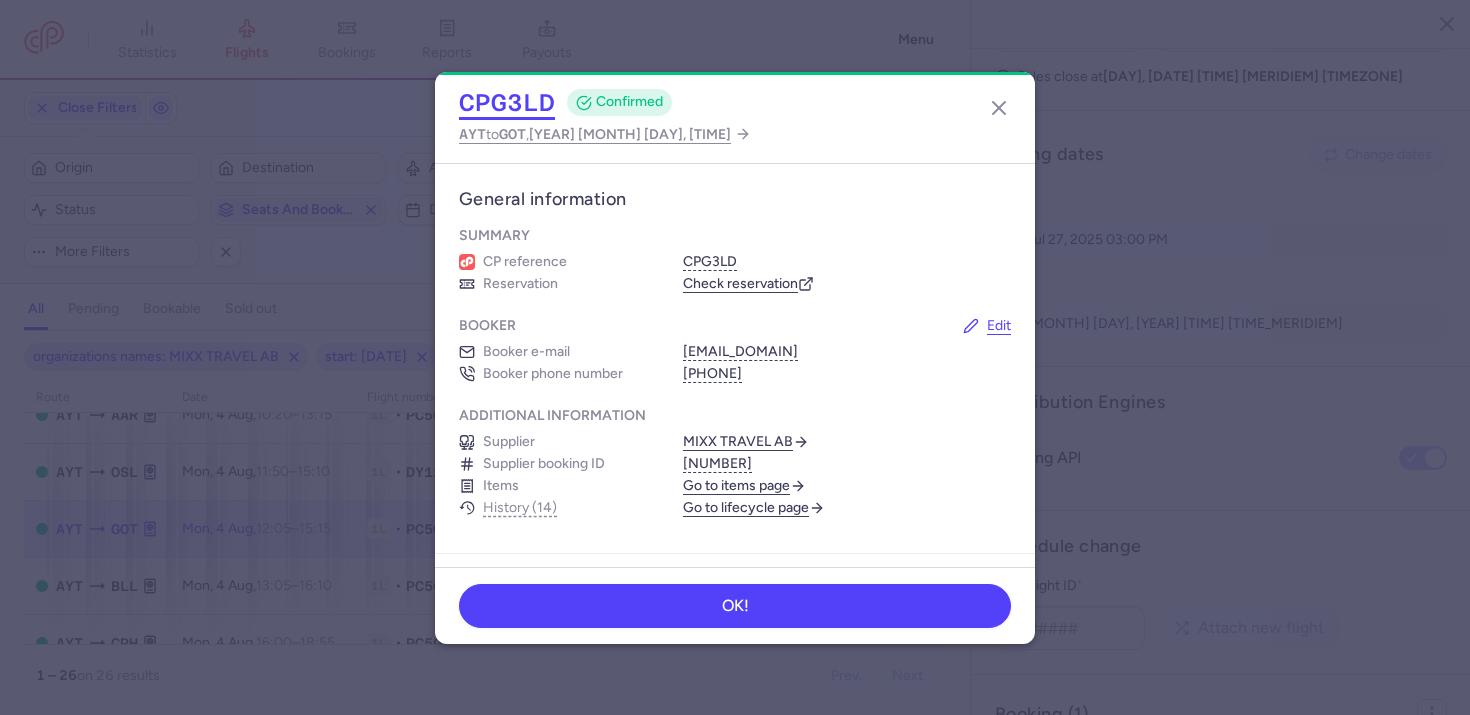 click on "CPG3LD" 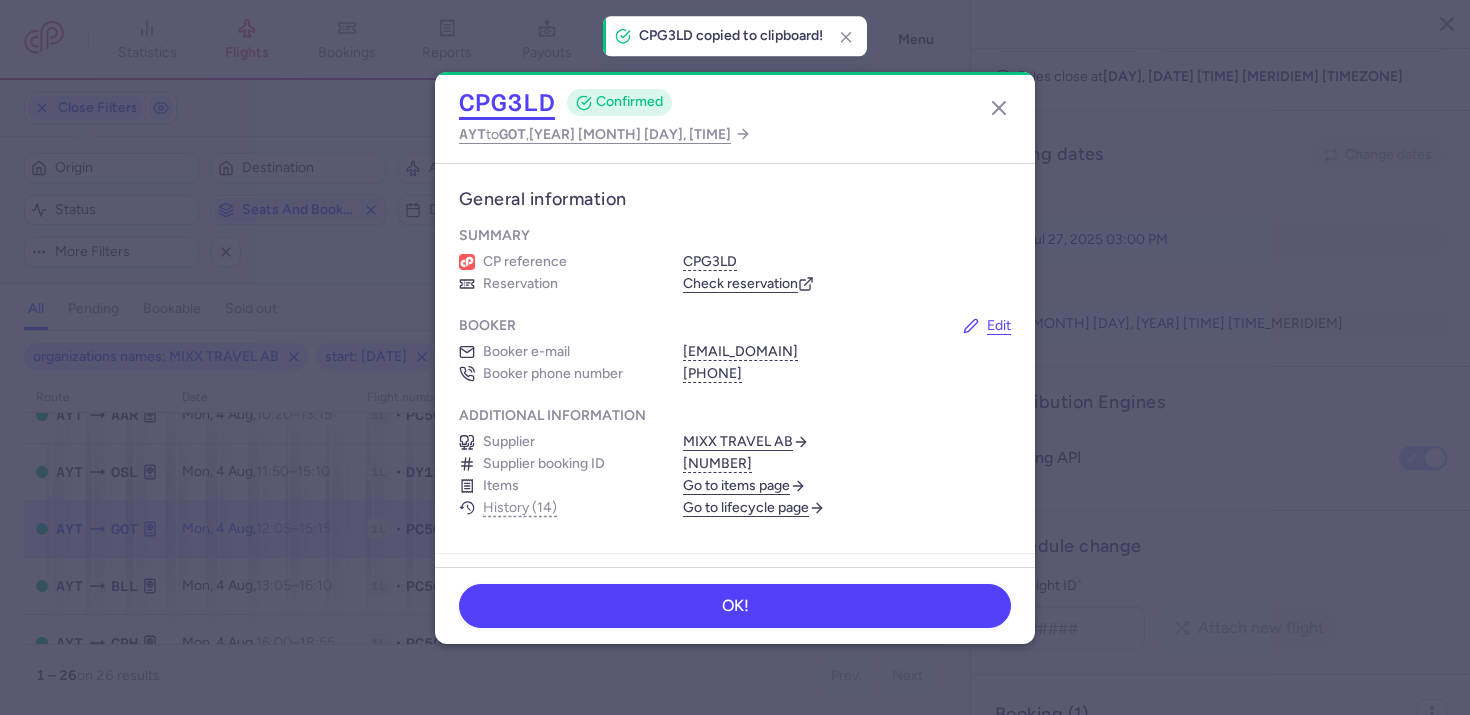 type 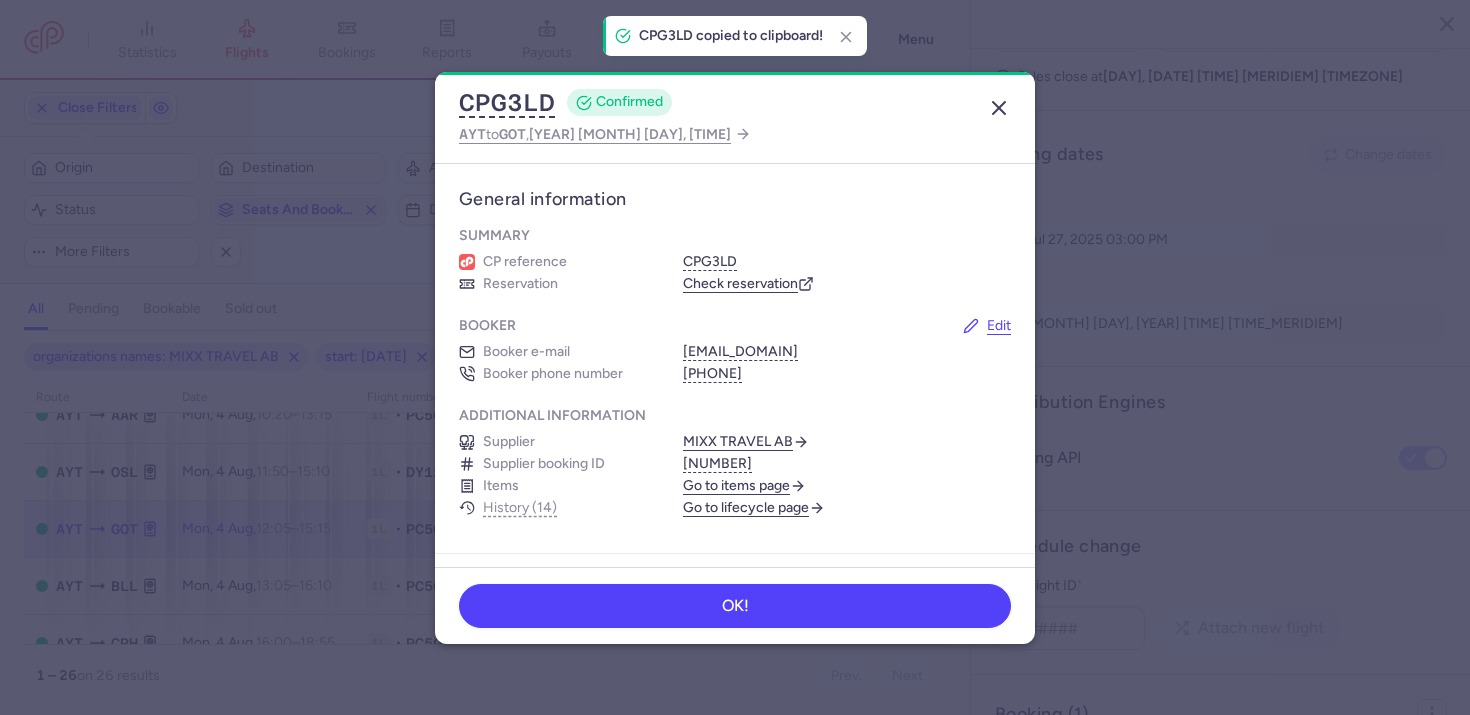click 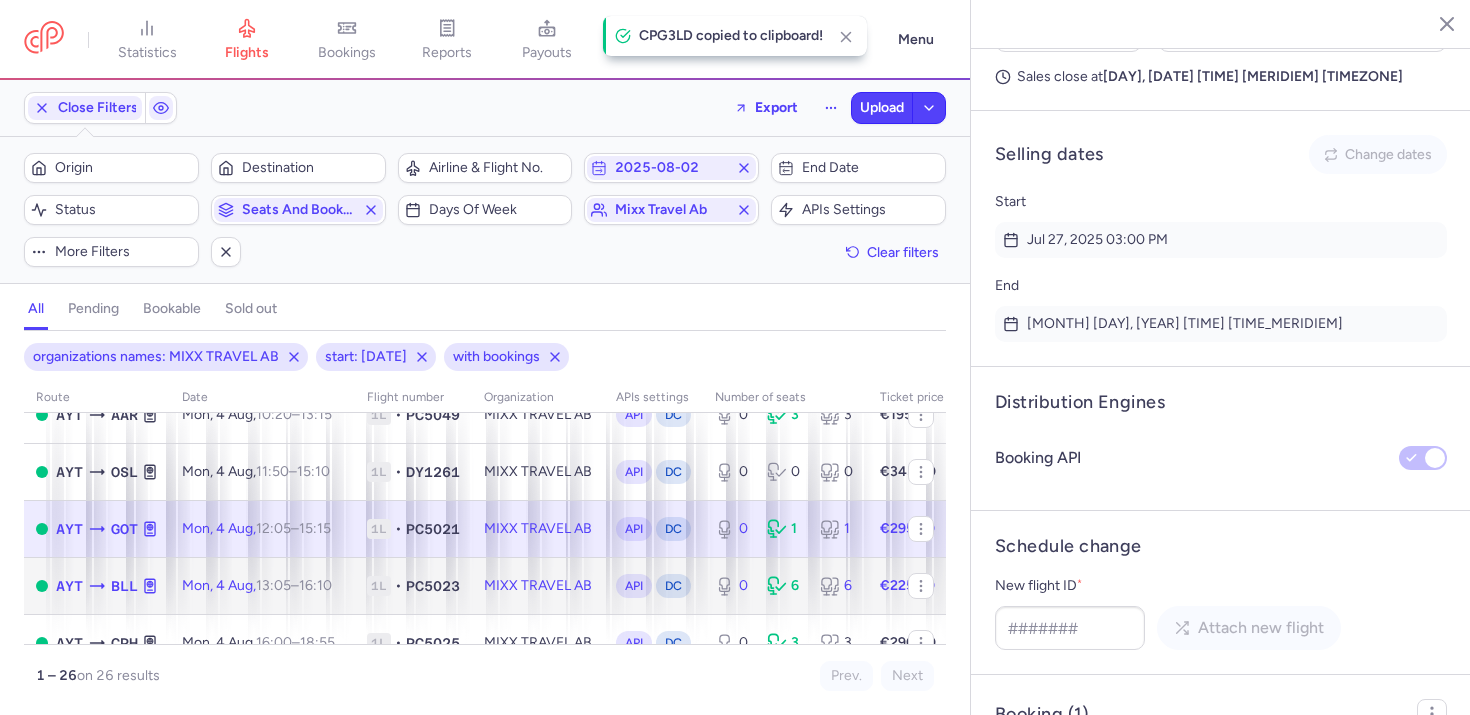 click on "PC5023" 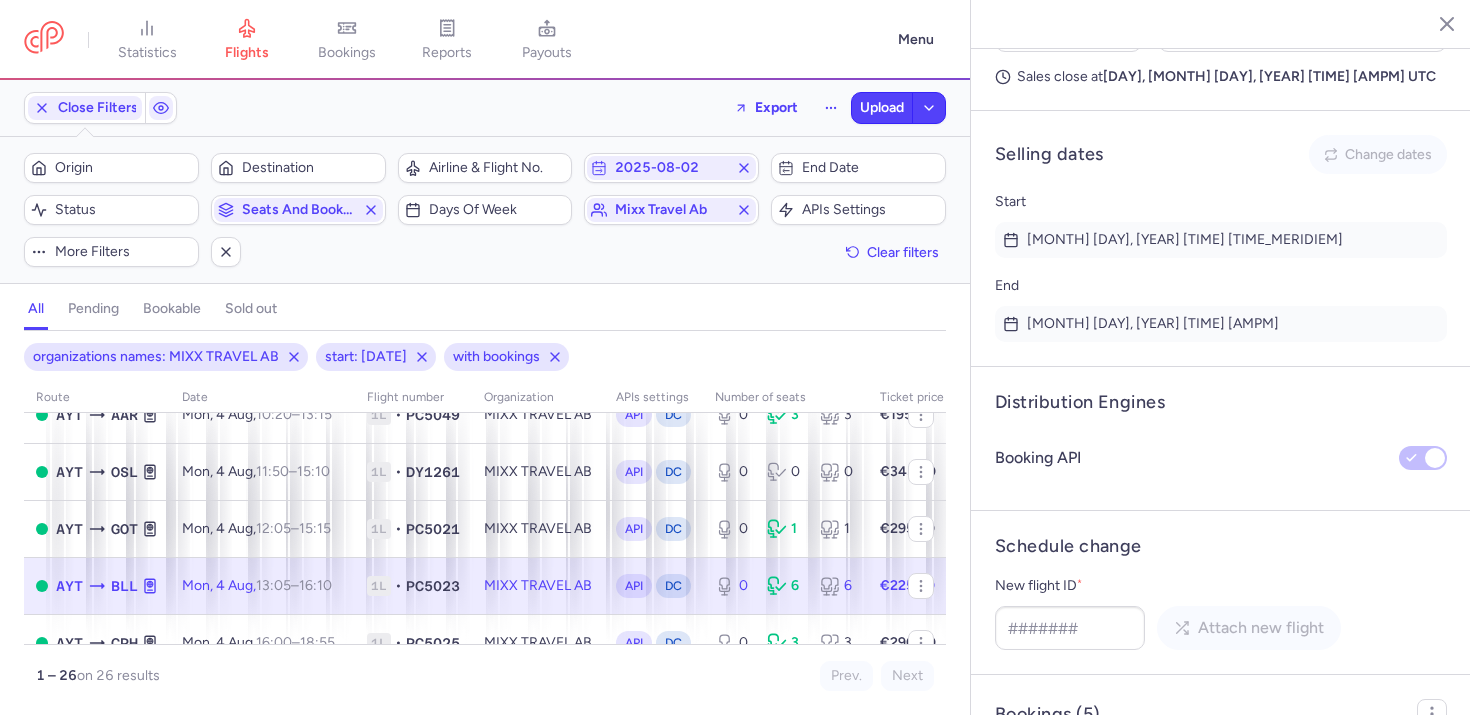scroll, scrollTop: 1585, scrollLeft: 0, axis: vertical 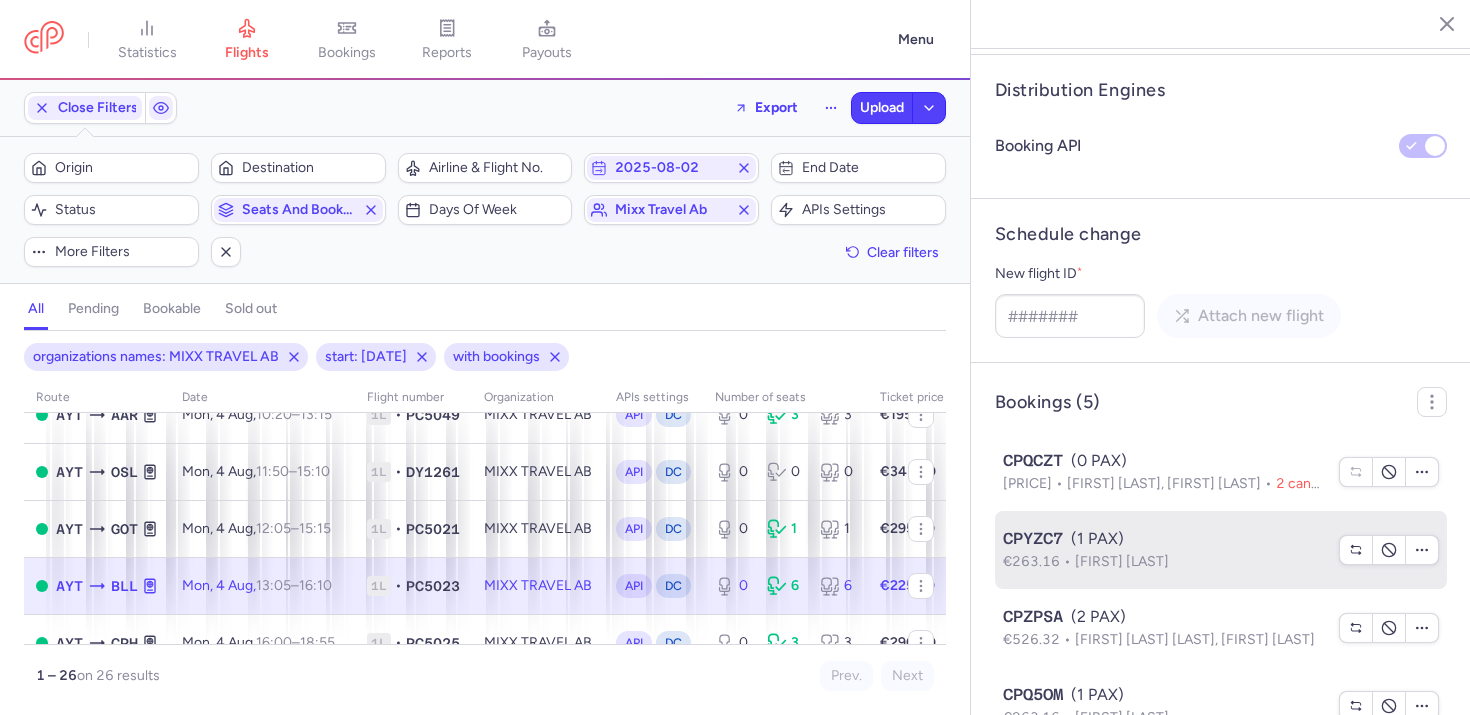 click on "CPYZC7  (1 PAX)  €263.16  Umit ACAR" 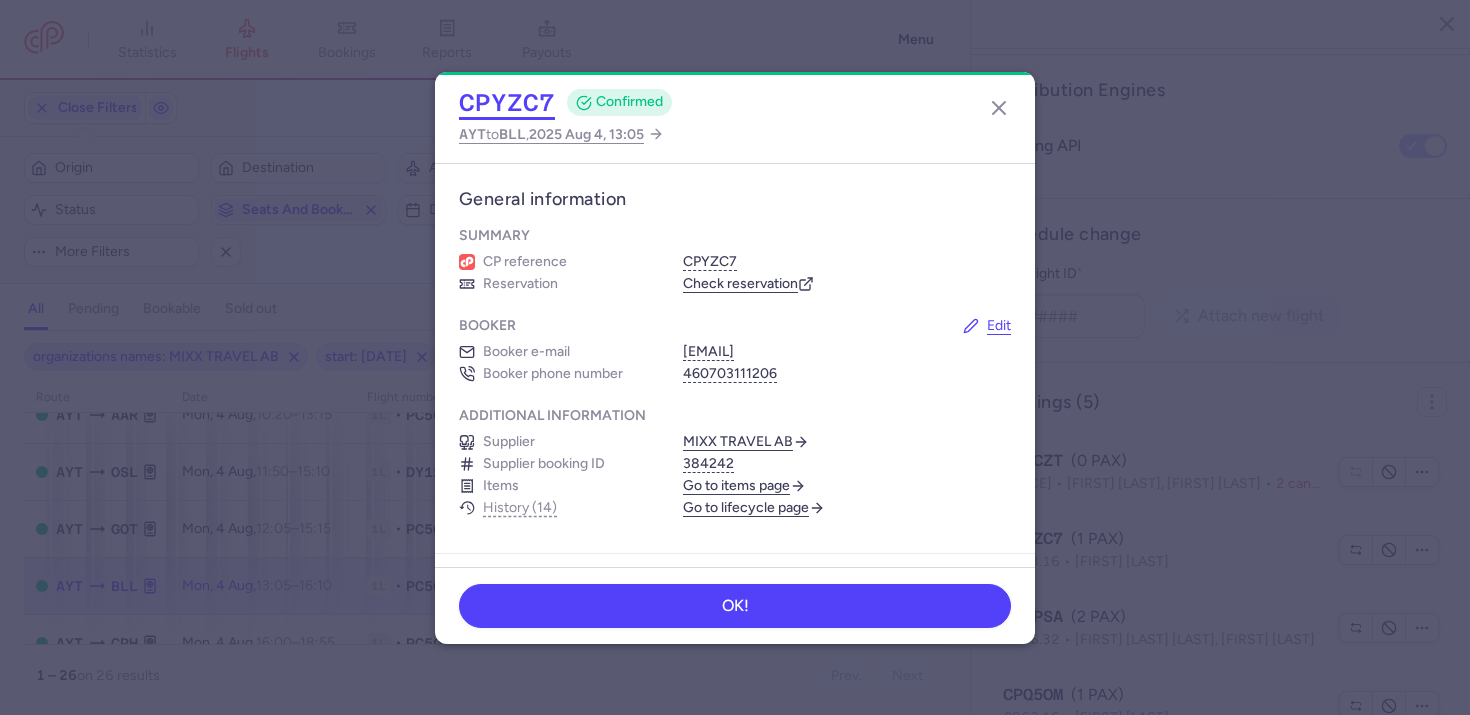 click on "CPYZC7" 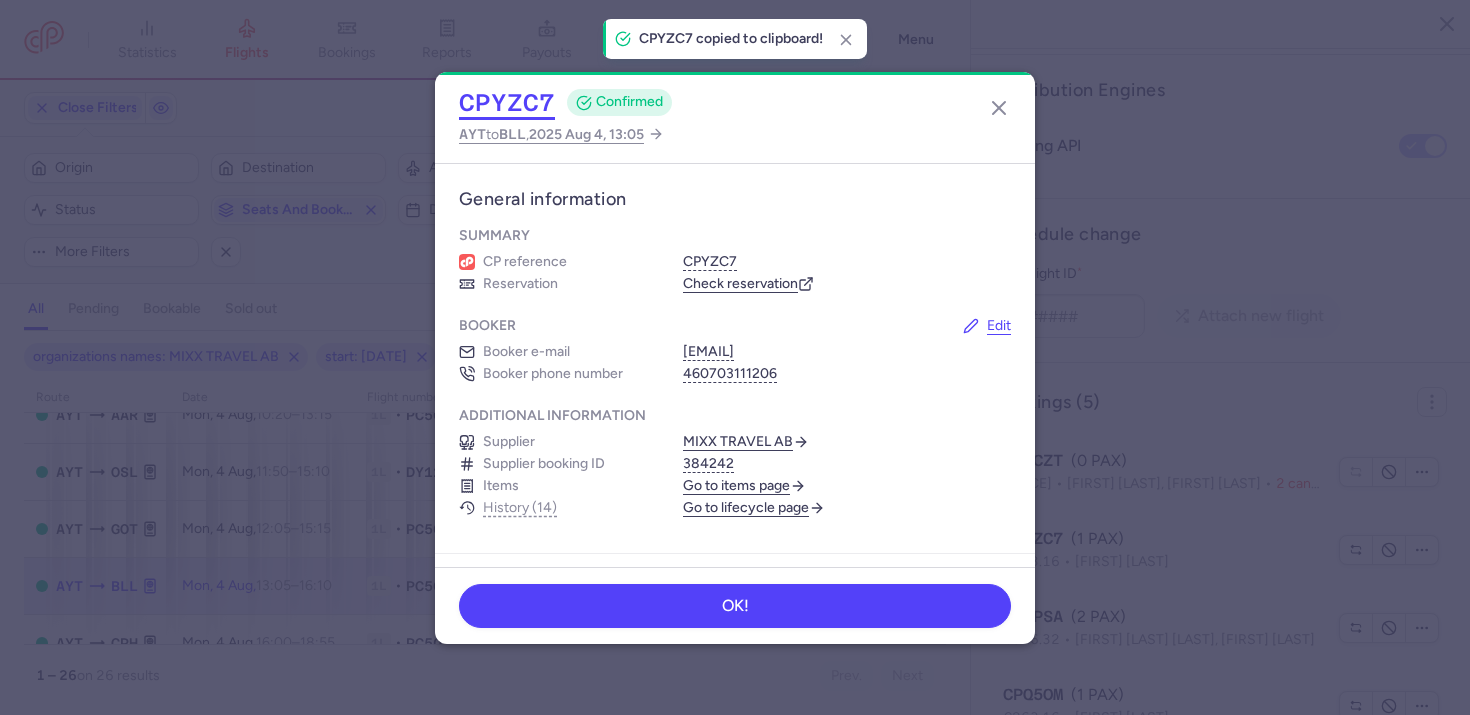 type 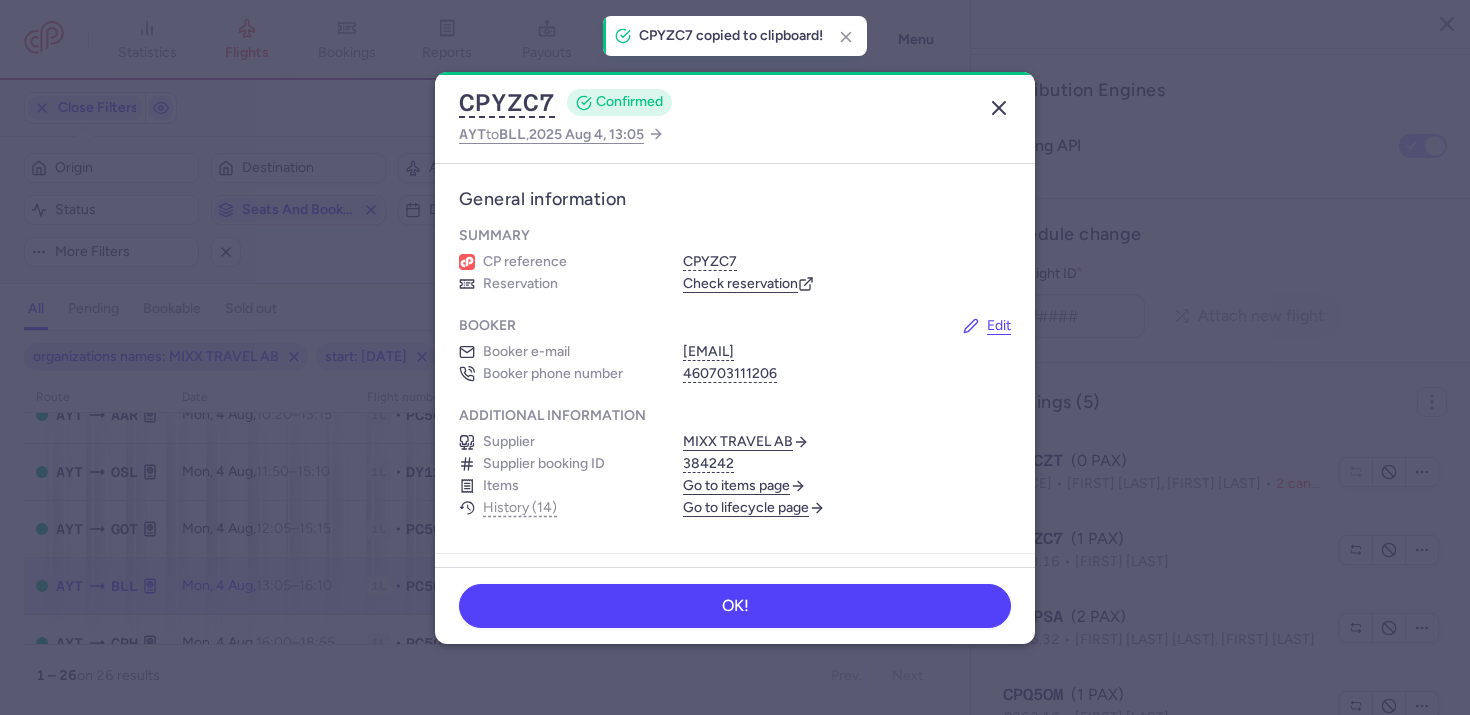 click 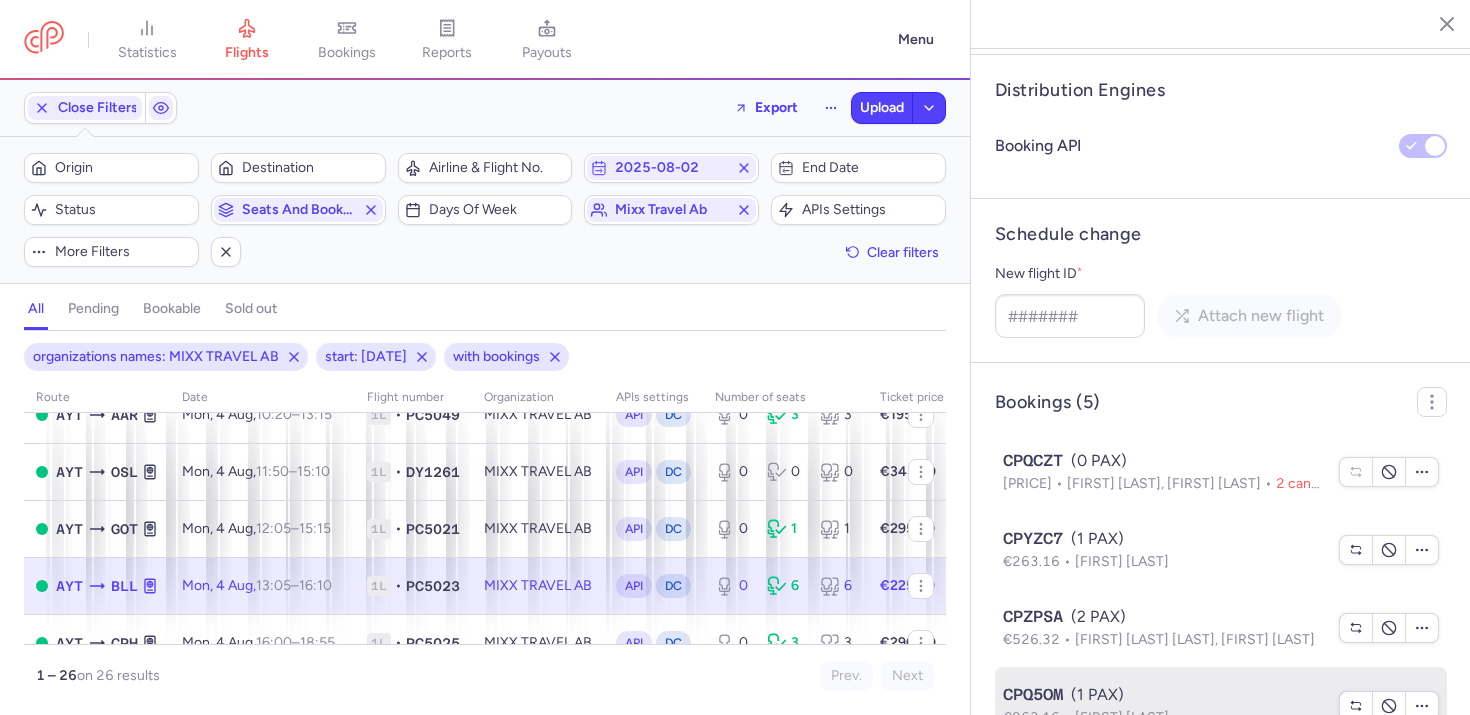 type 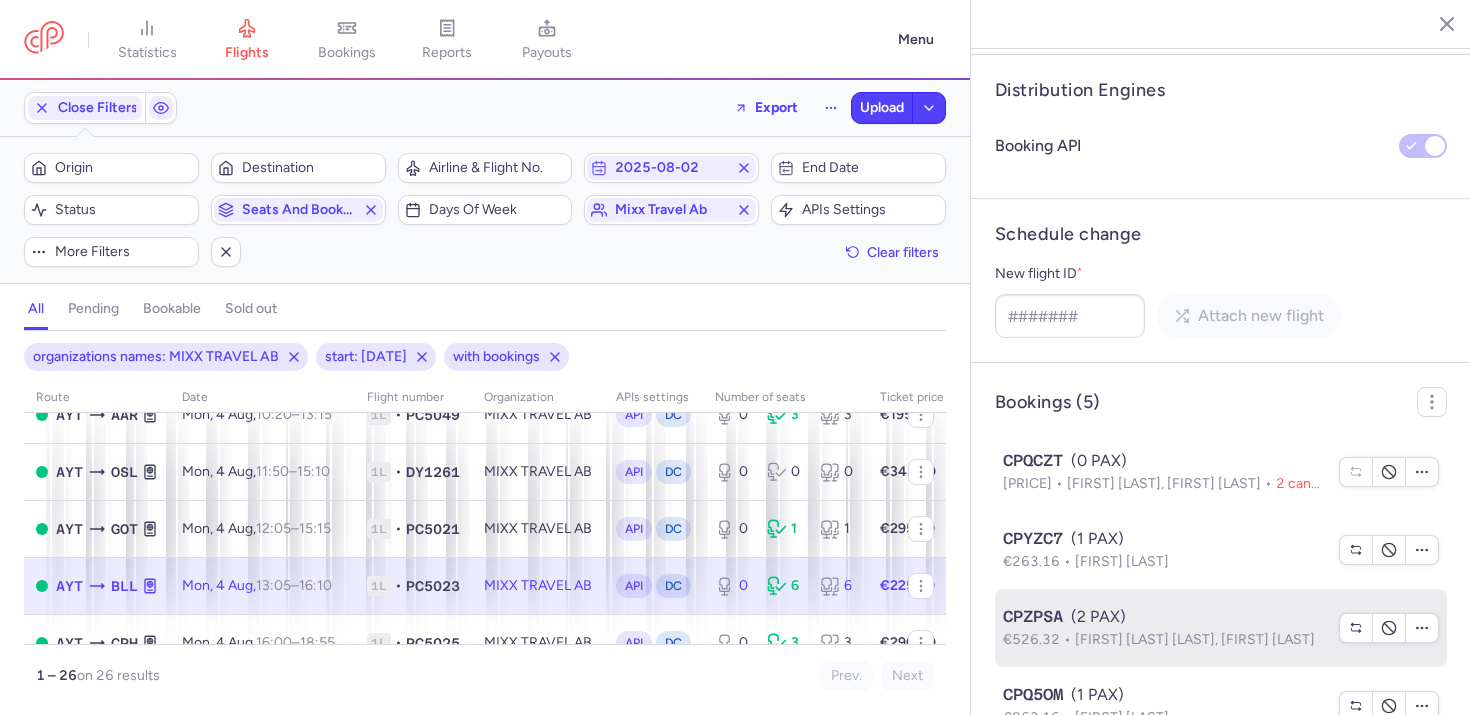 click on "Karina Maiken Jenss ENDAHL, Oemer KAYNAR" at bounding box center [1195, 639] 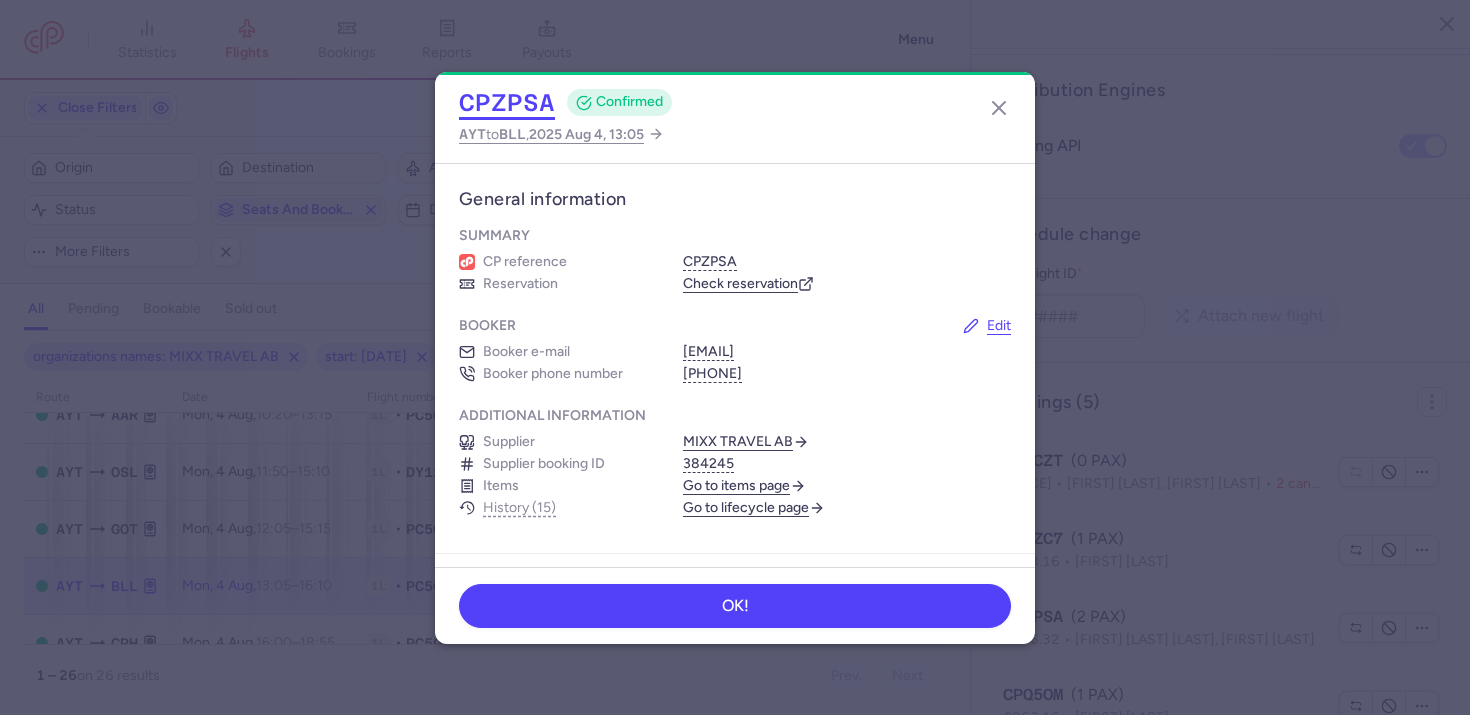 click on "CPZPSA" 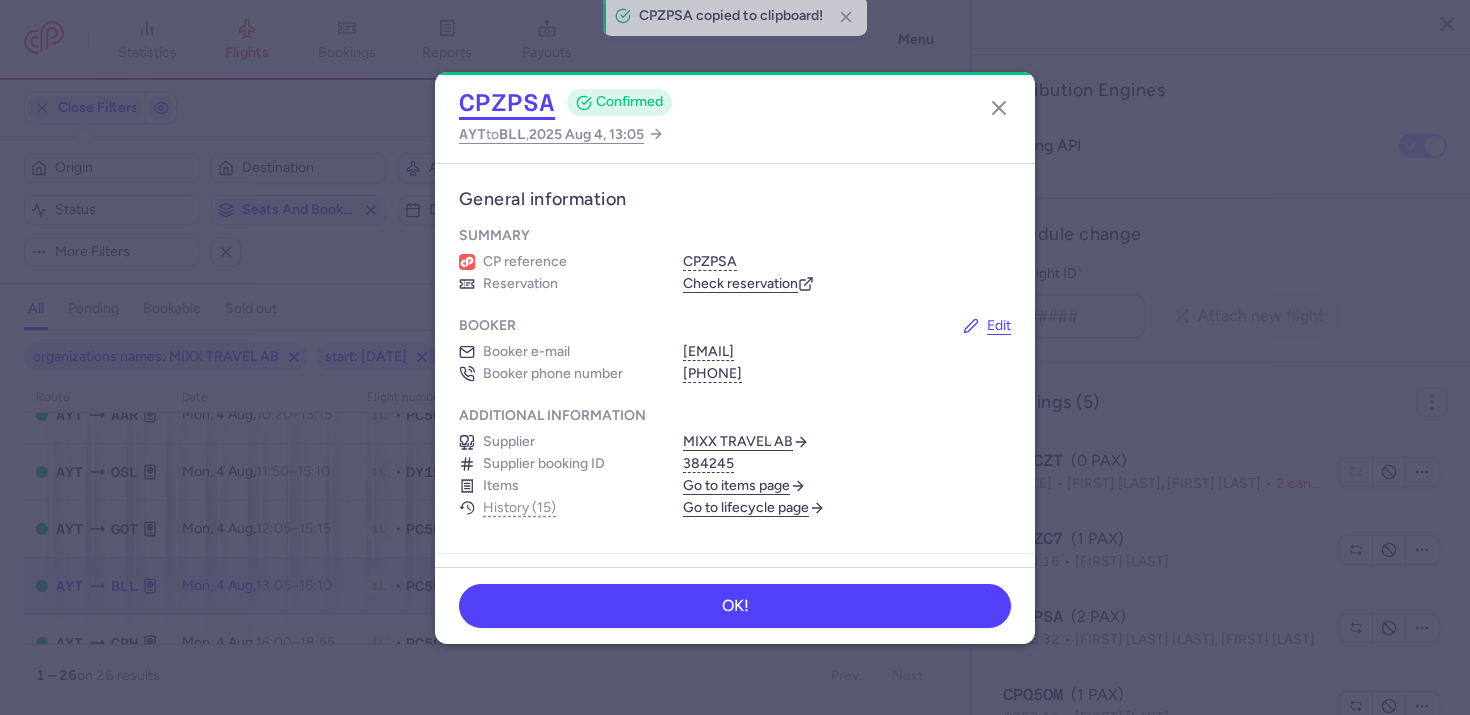 type 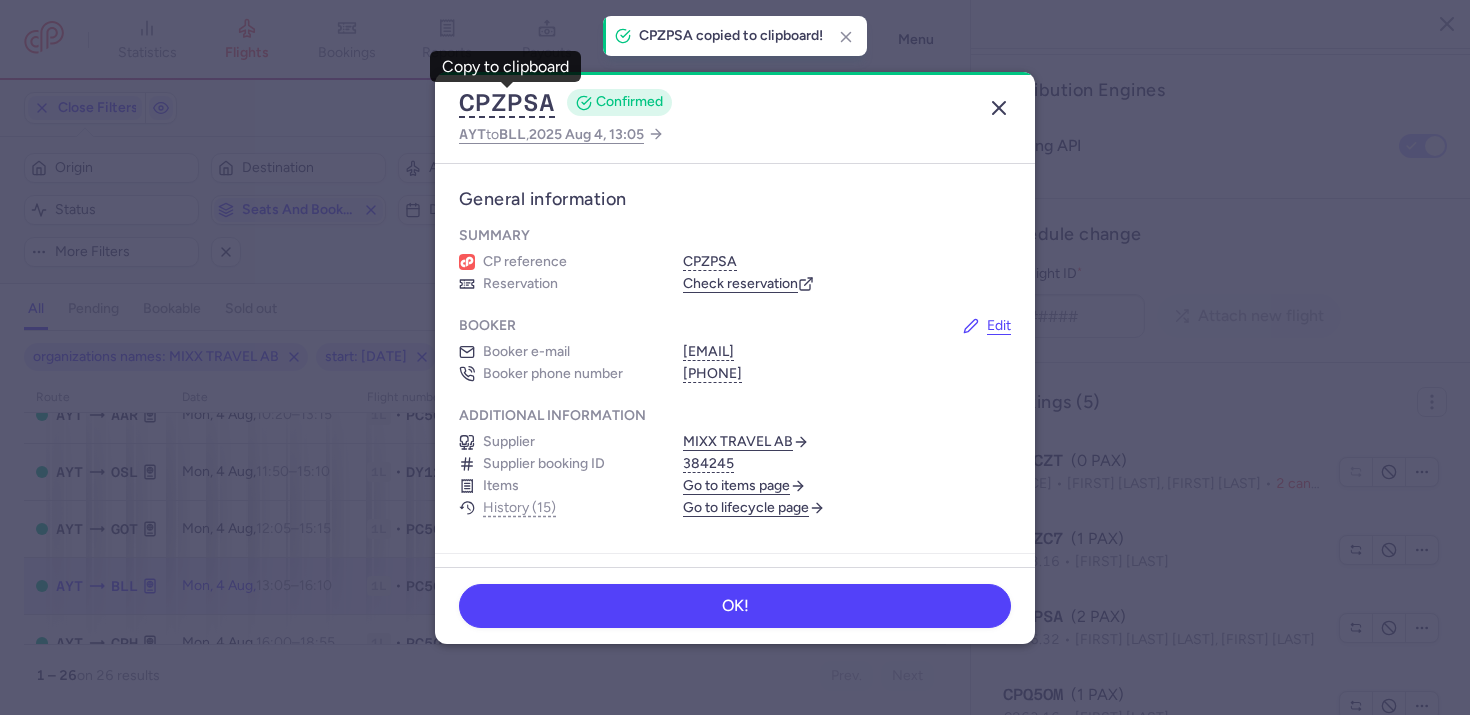 click 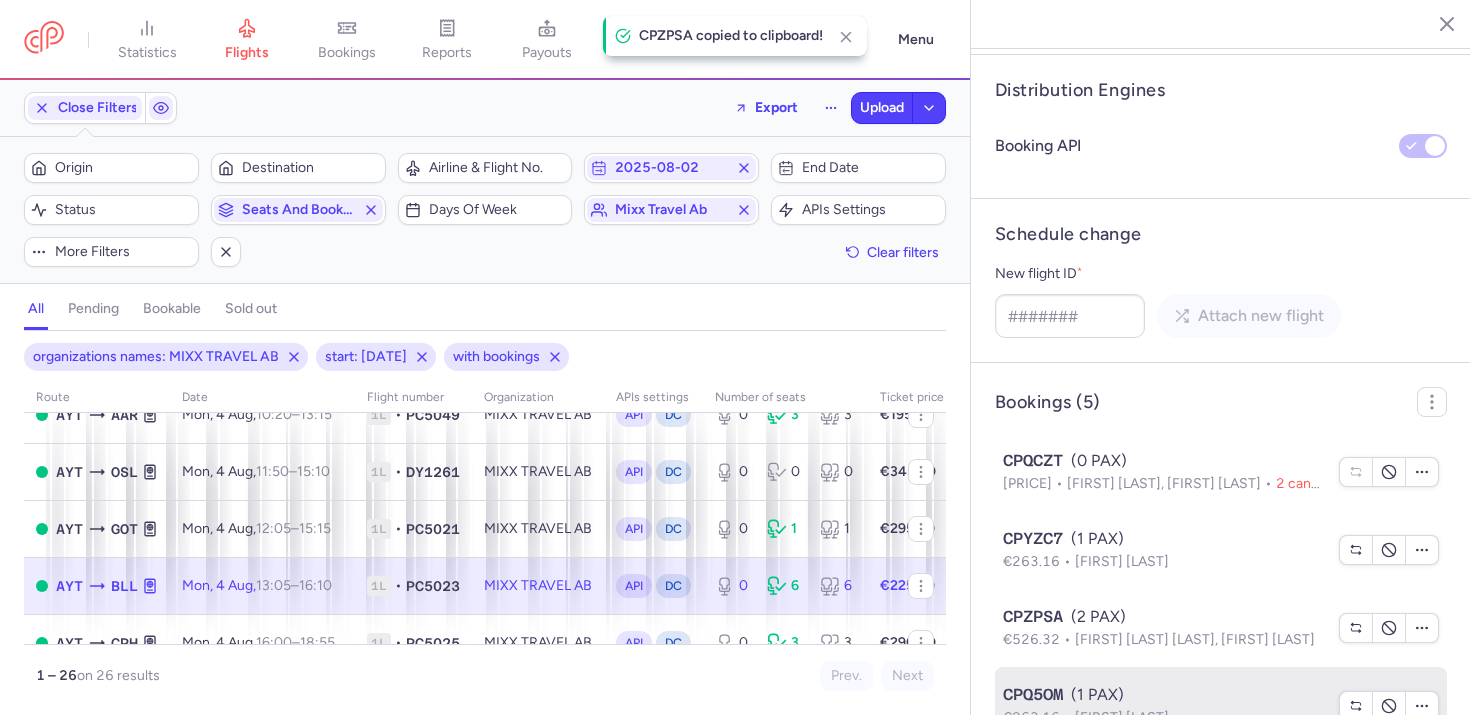 click on "€263.16" at bounding box center [1039, 717] 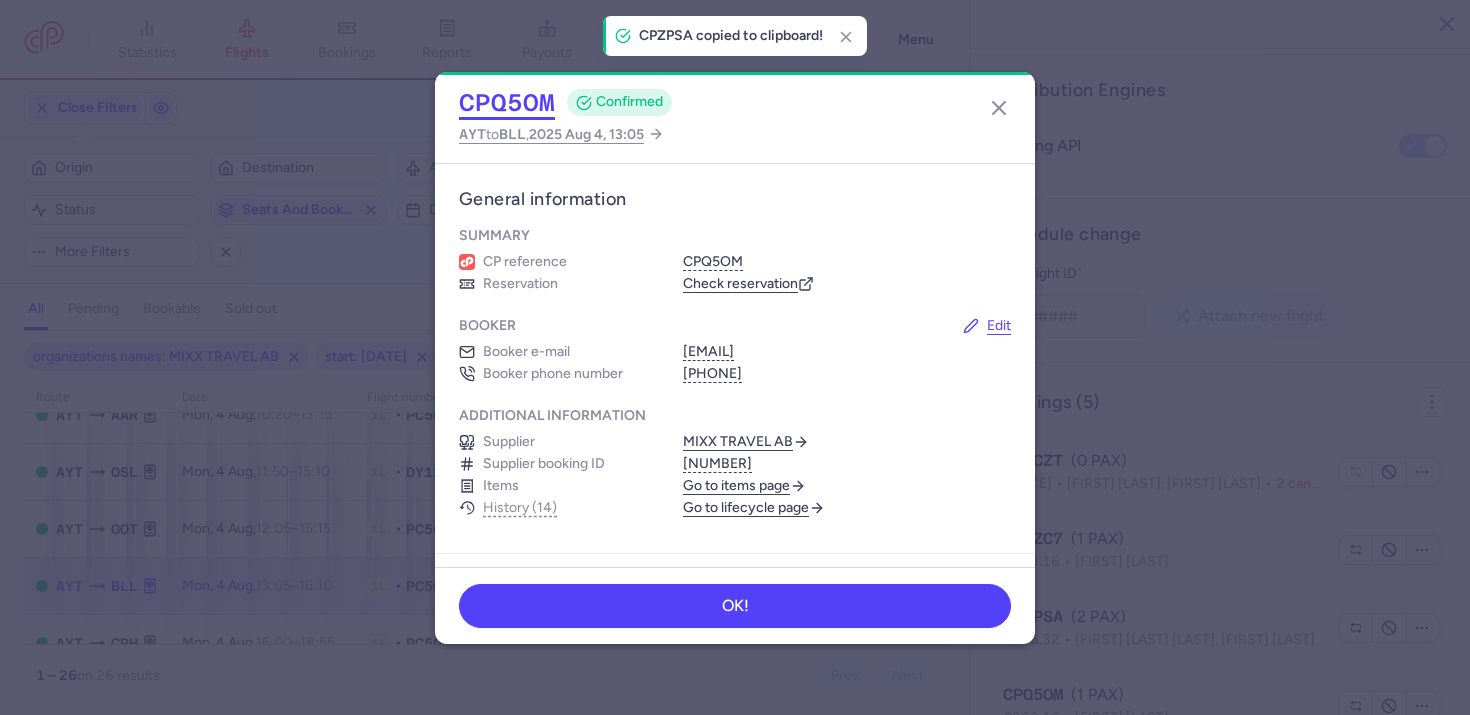 click on "CPQ5OM" 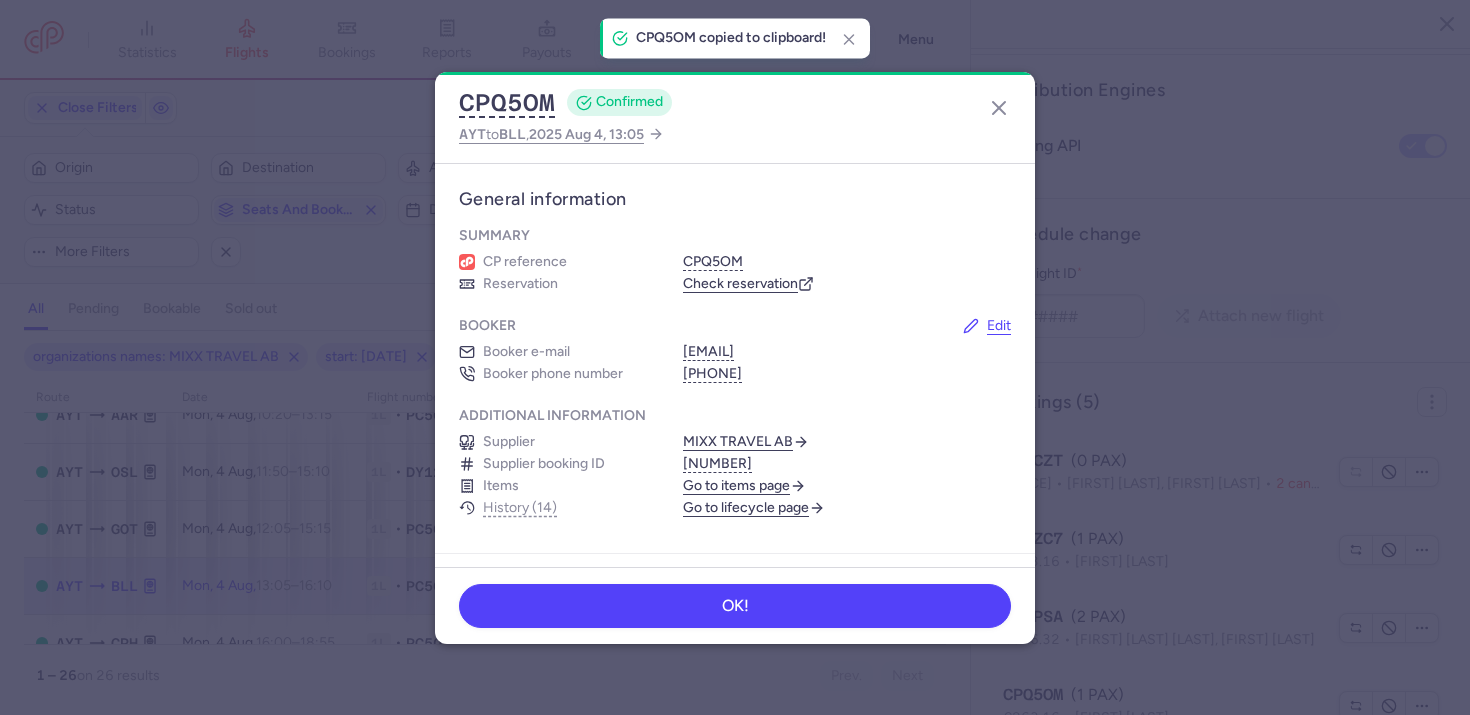 type 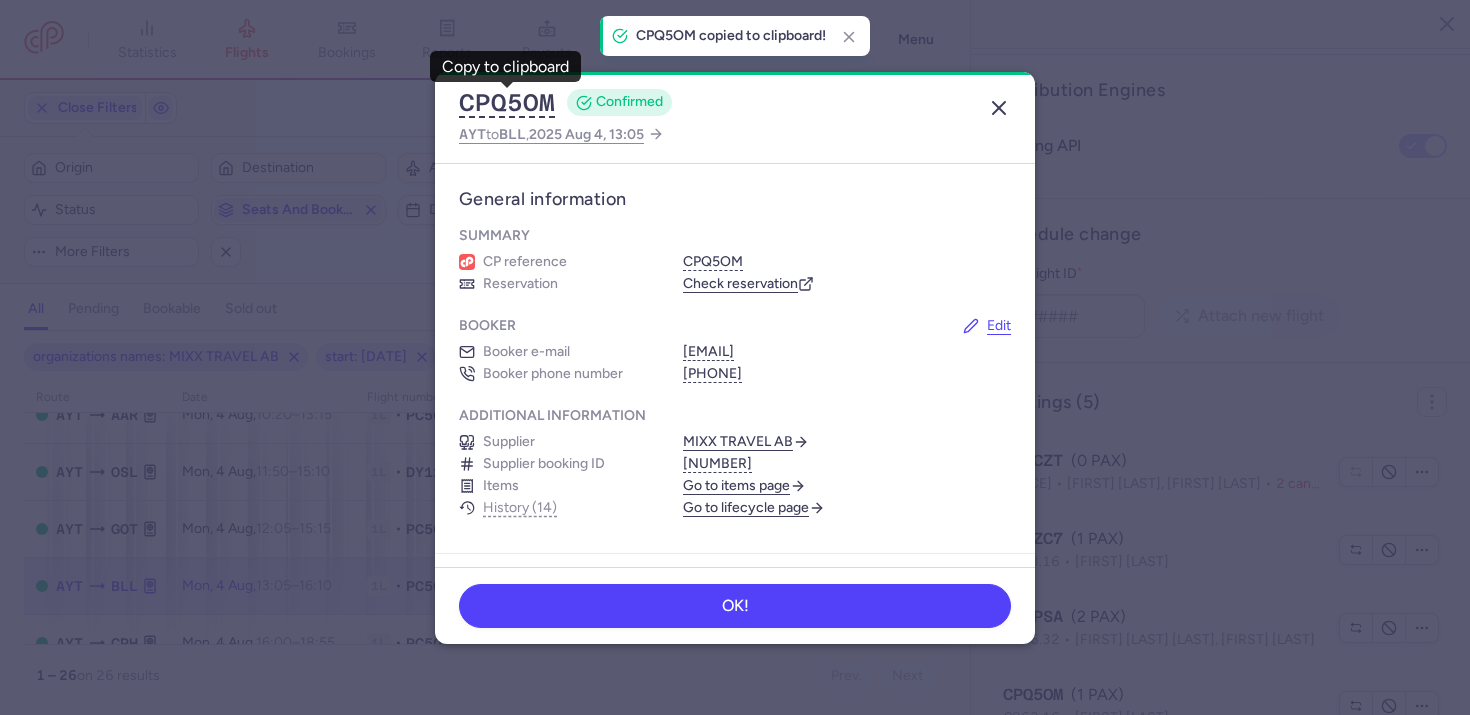 click 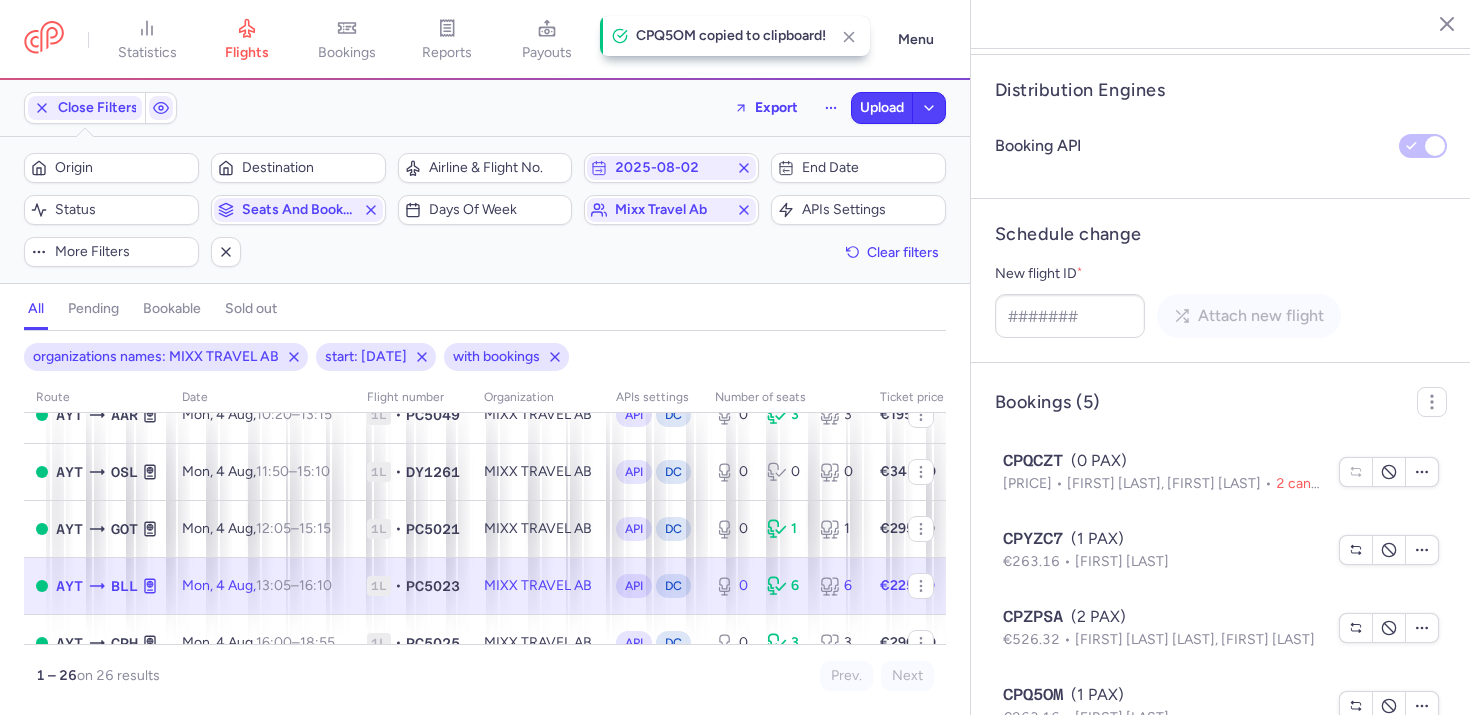 click on "€526.32" at bounding box center (1039, 795) 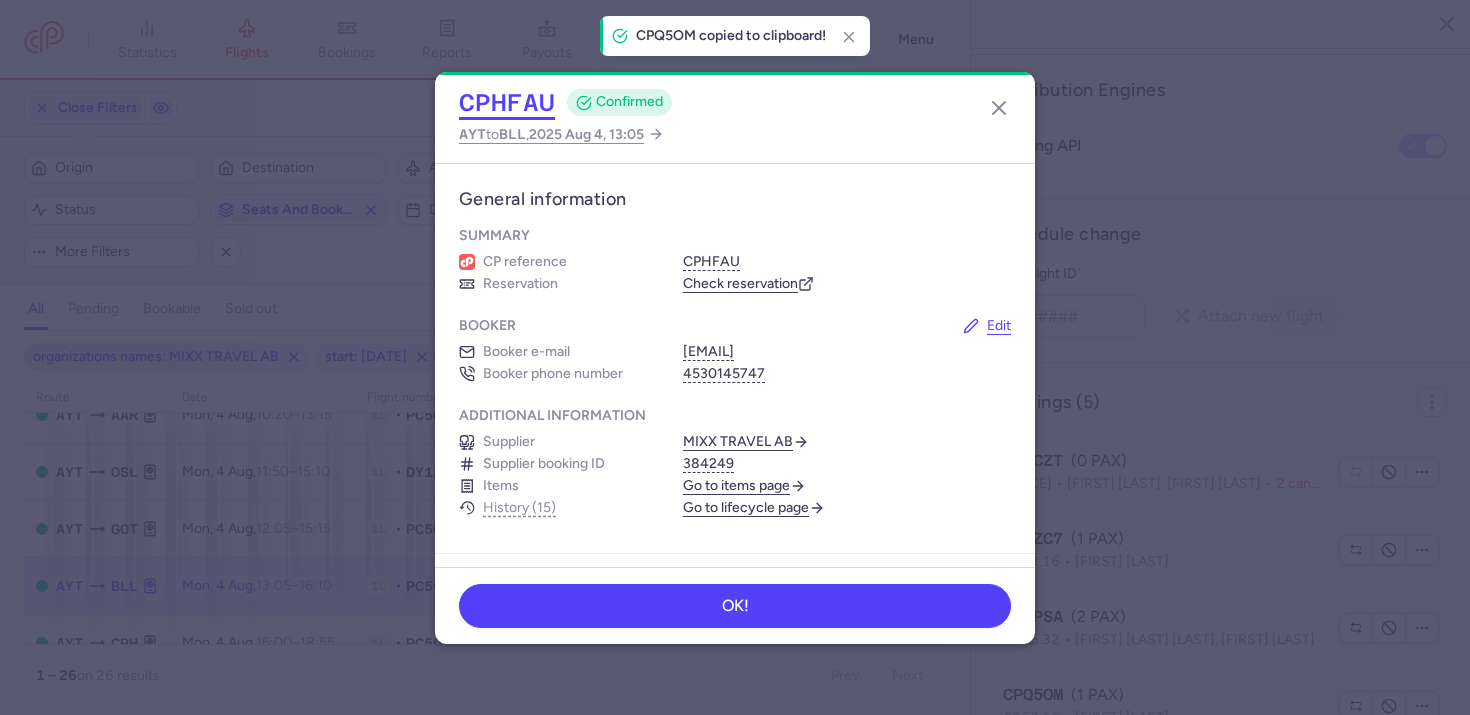click on "CPHFAU" 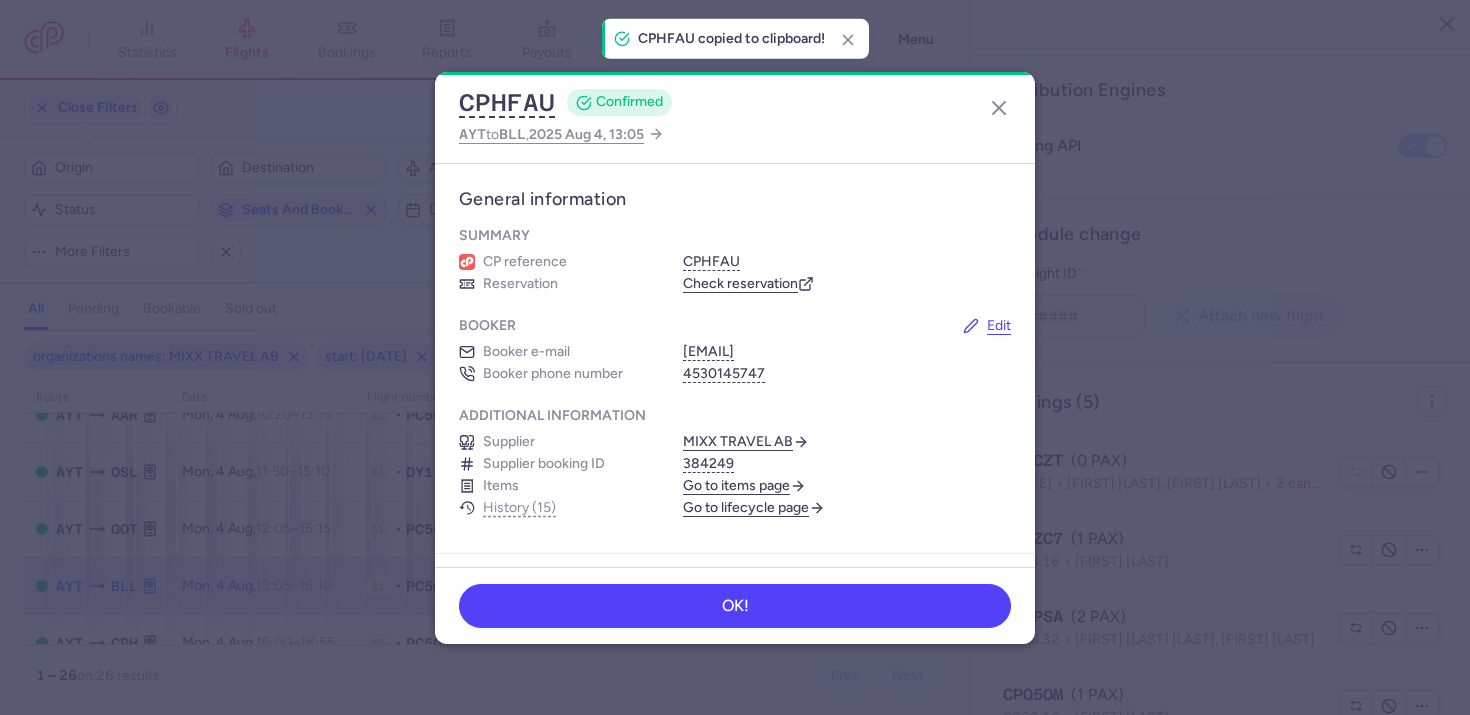 type 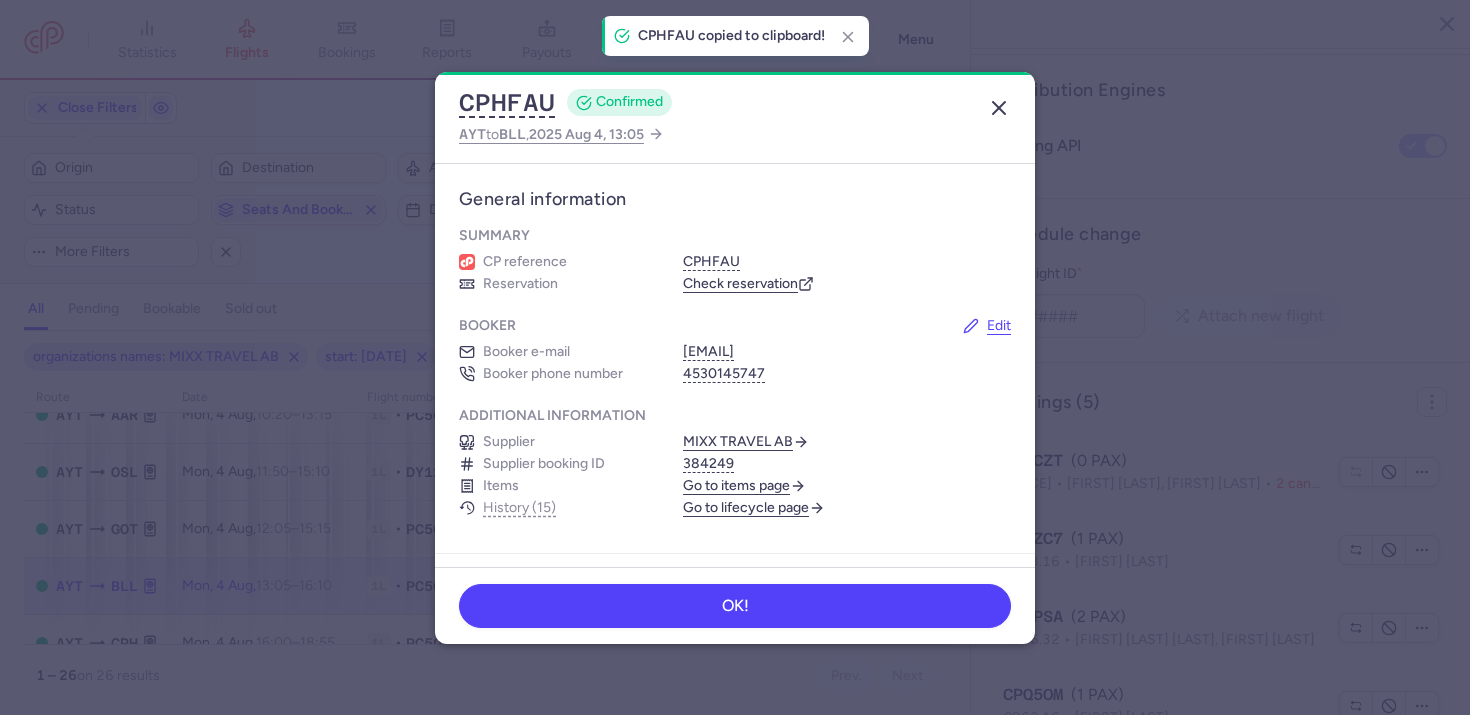 click 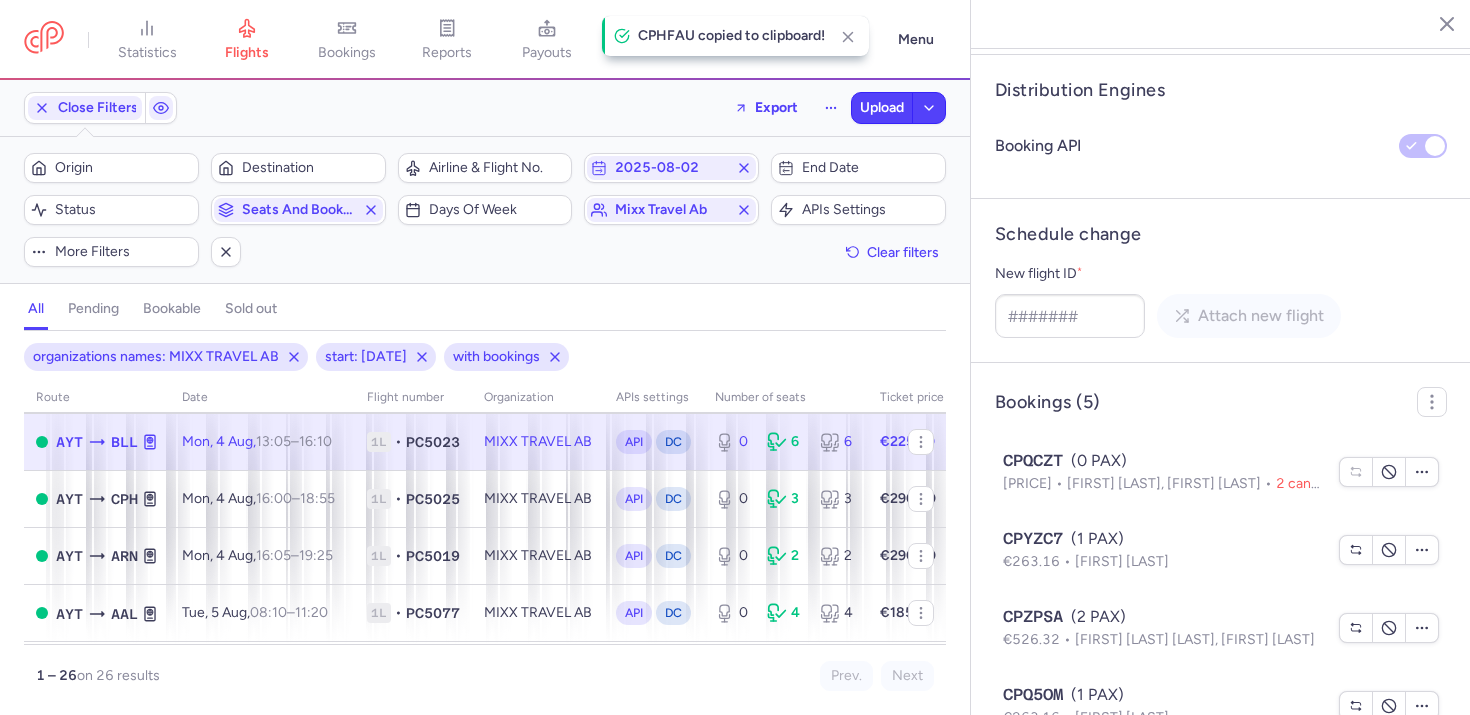 scroll, scrollTop: 844, scrollLeft: 0, axis: vertical 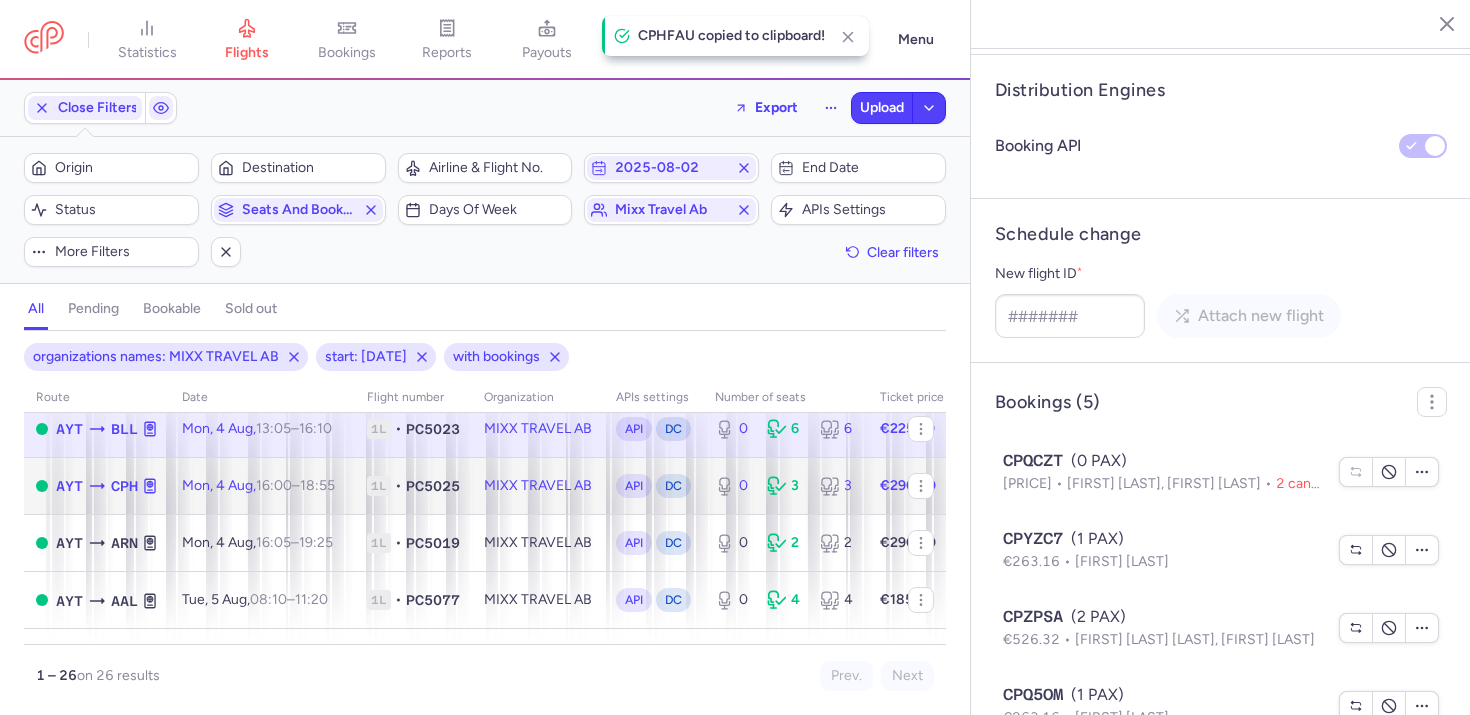 click on "PC5025" 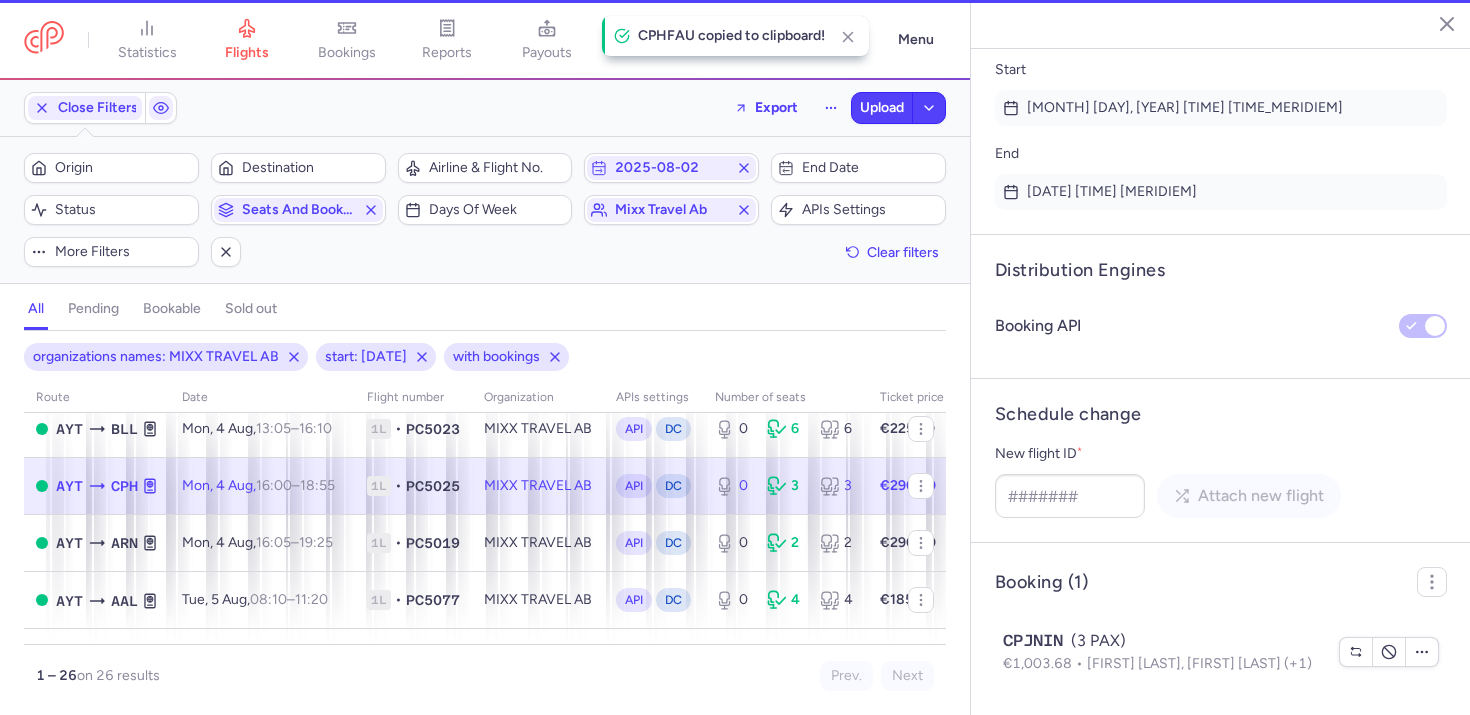 scroll, scrollTop: 1273, scrollLeft: 0, axis: vertical 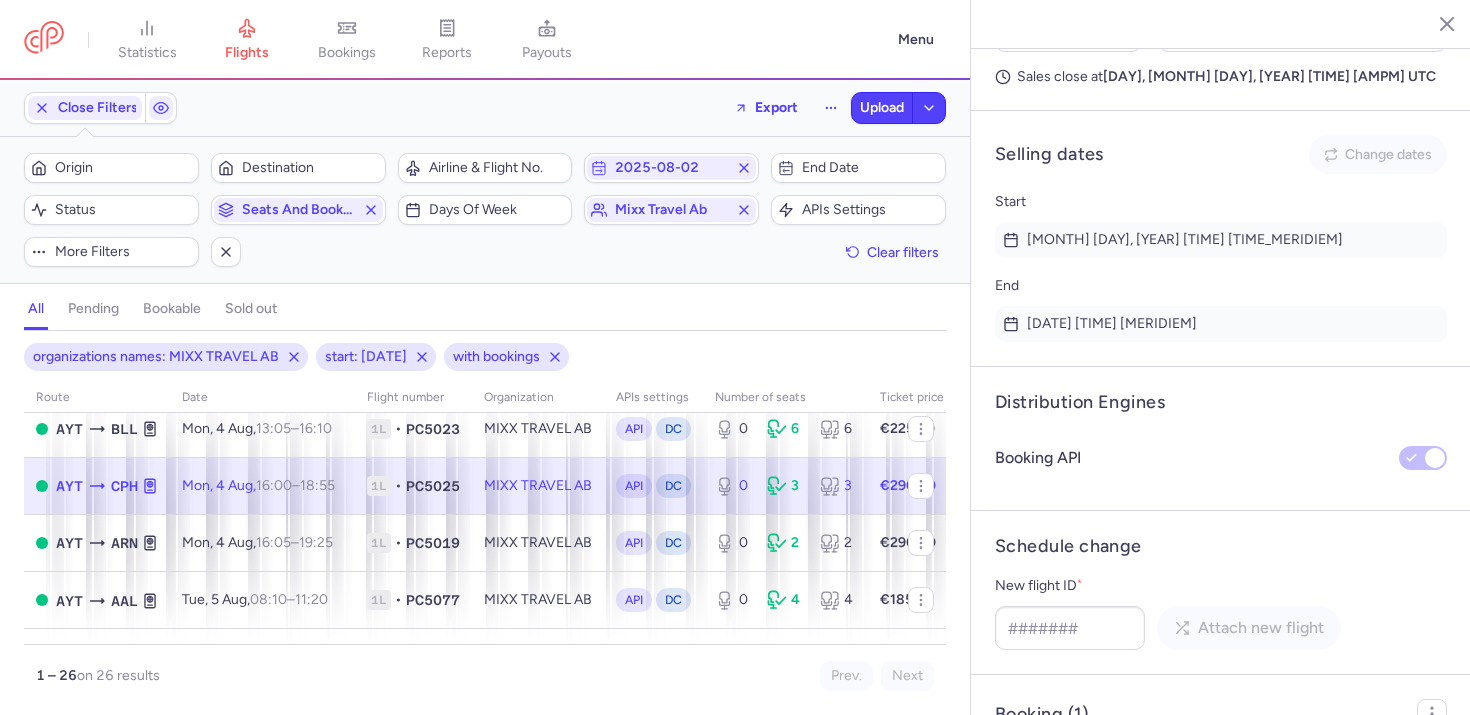 click on "€1,003.68" at bounding box center (1045, 795) 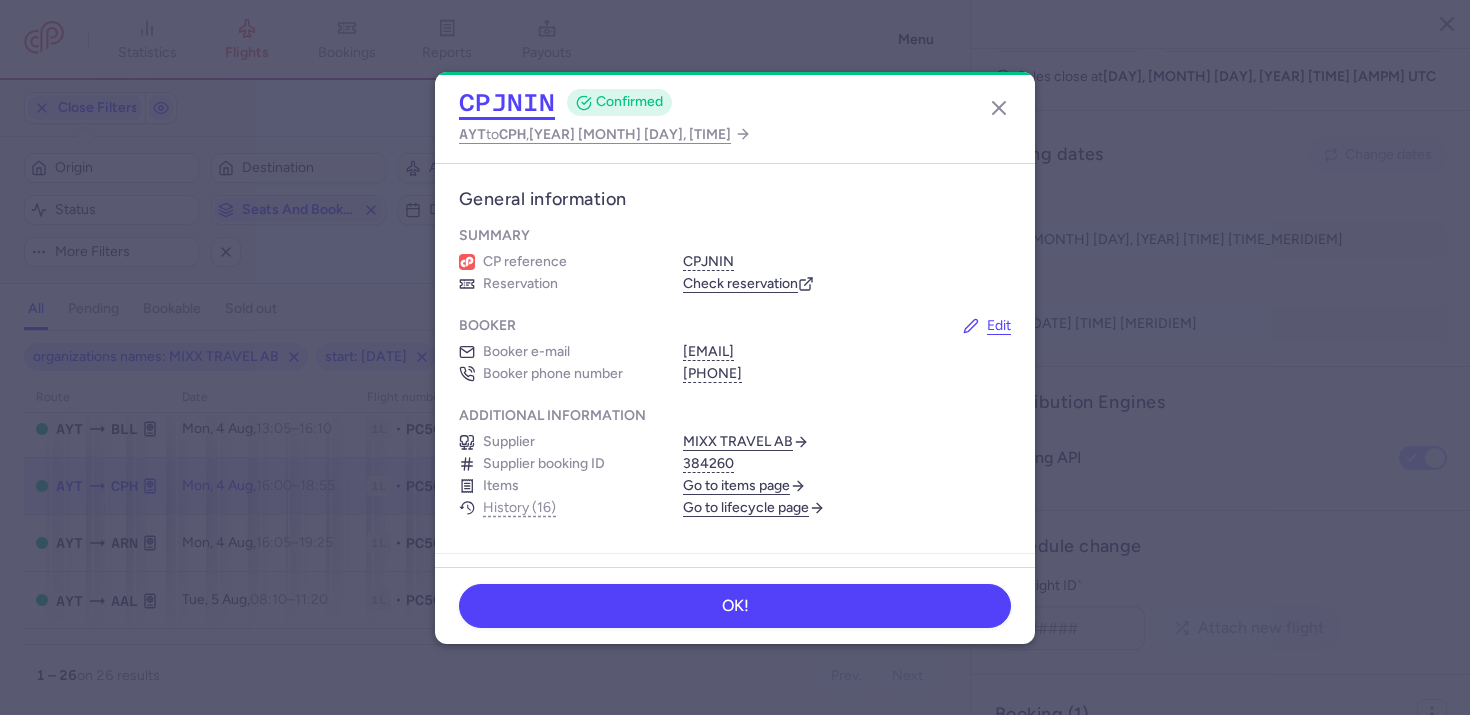 click on "CPJNIN" 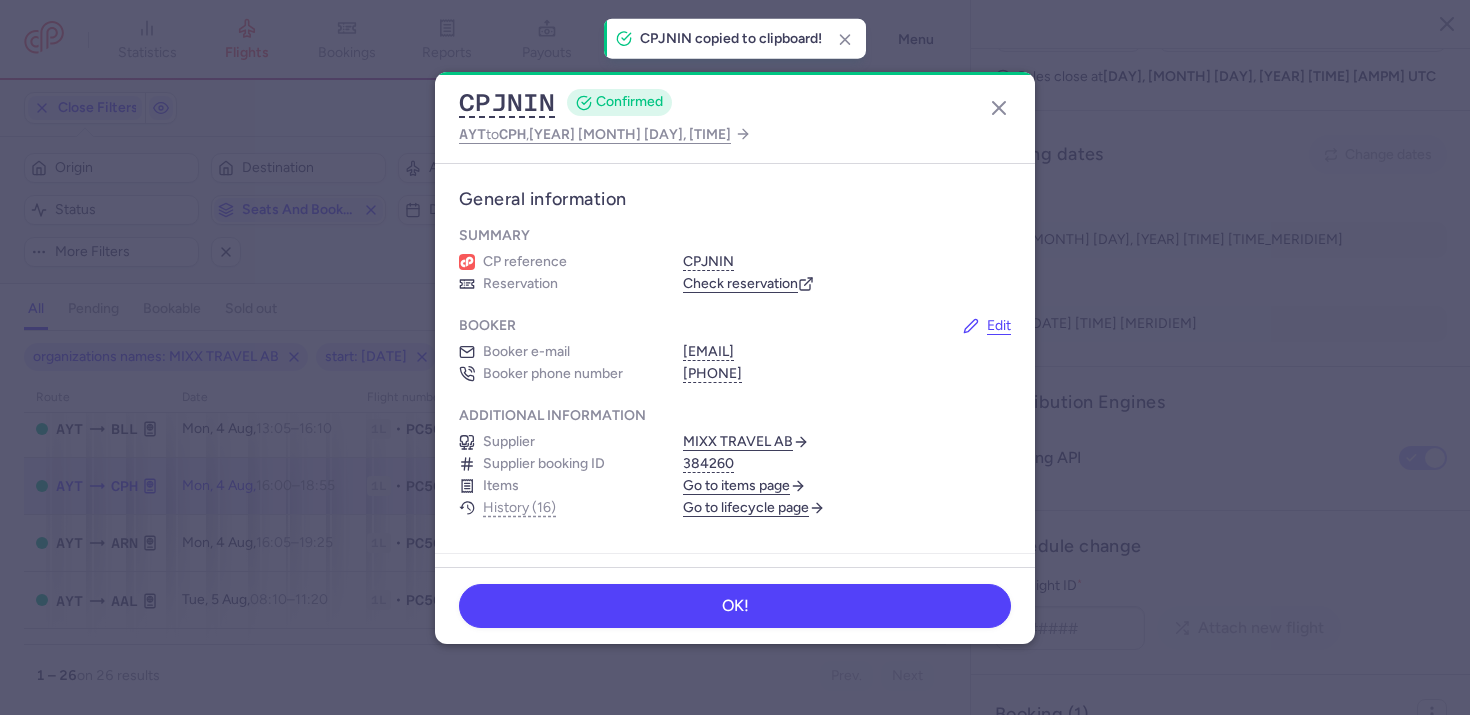 type 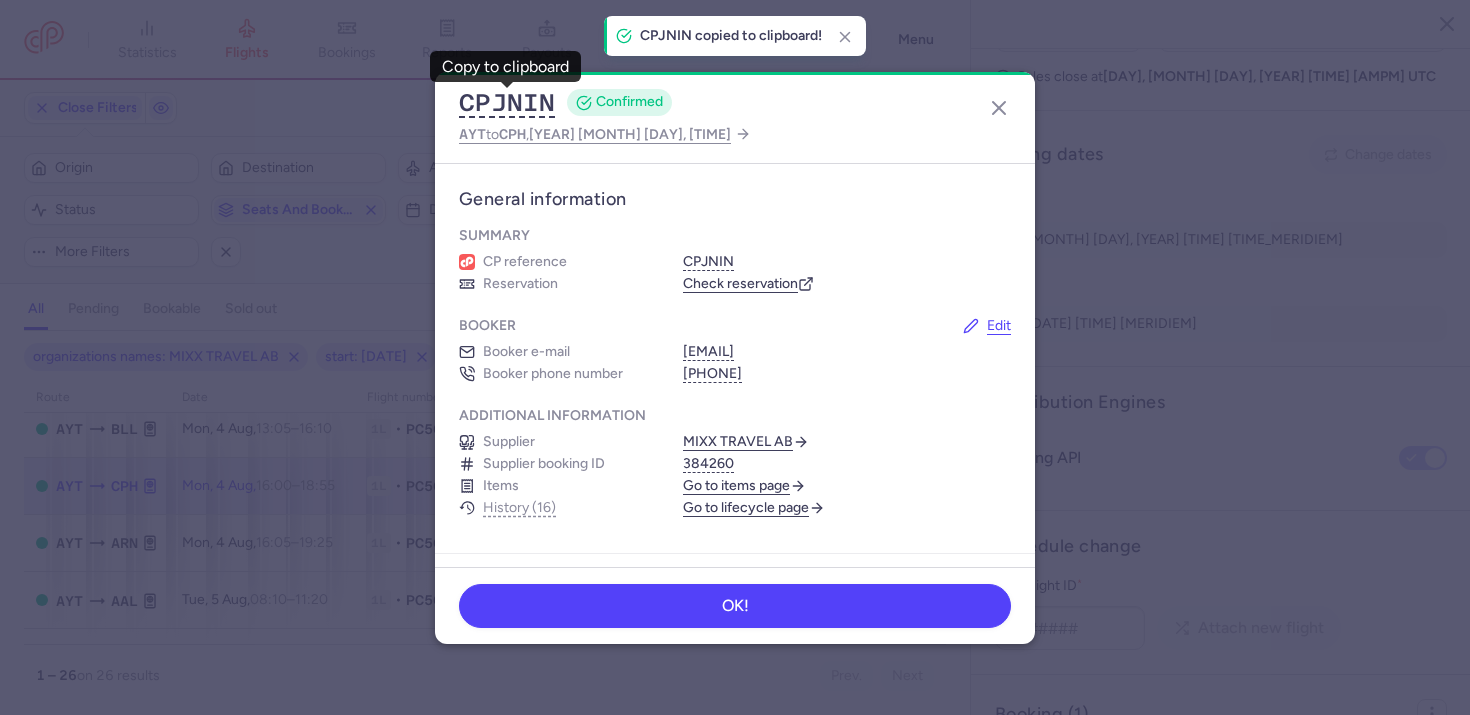 click on "CPJNIN  CONFIRMED AYT  to  CPH ,  2025 Aug 4, 16:00" 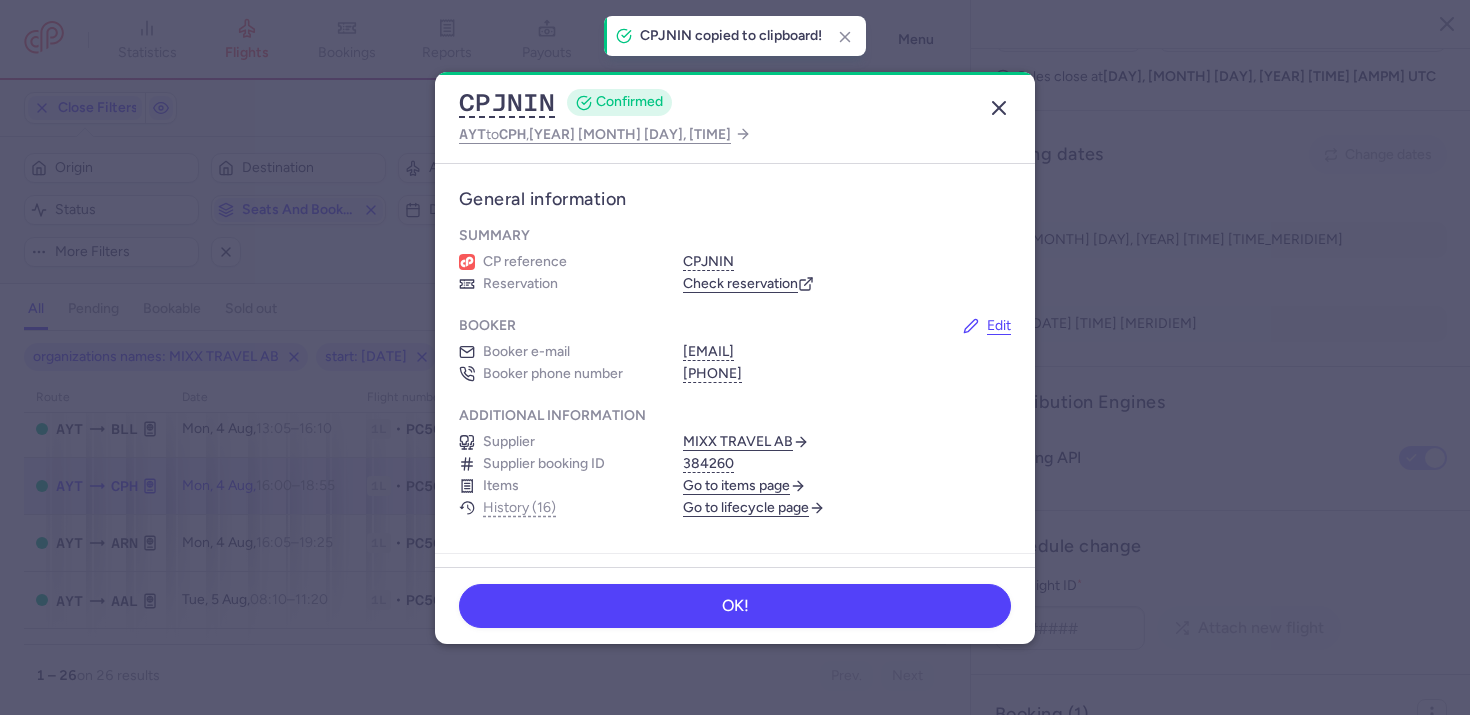click 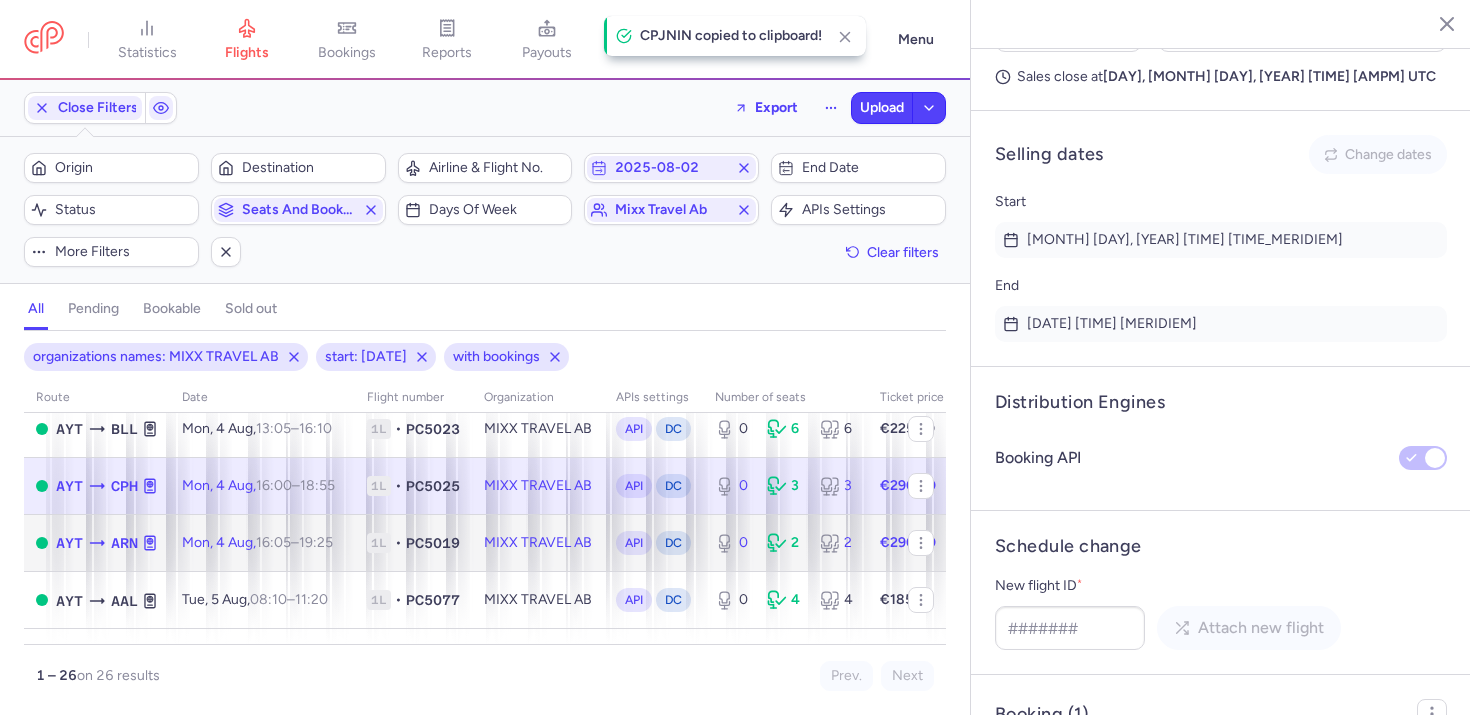 click on "1L • PC5019" 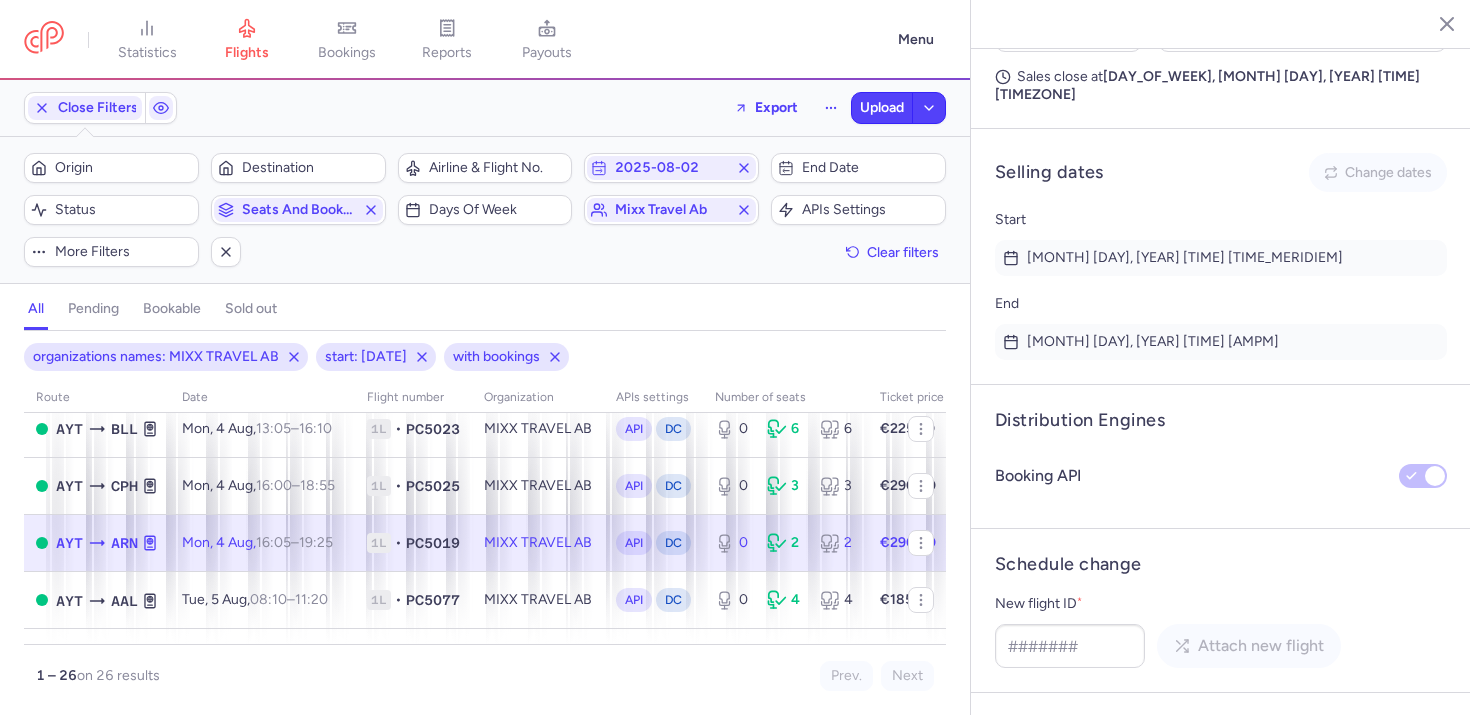 click on "€334.56" at bounding box center [1039, 813] 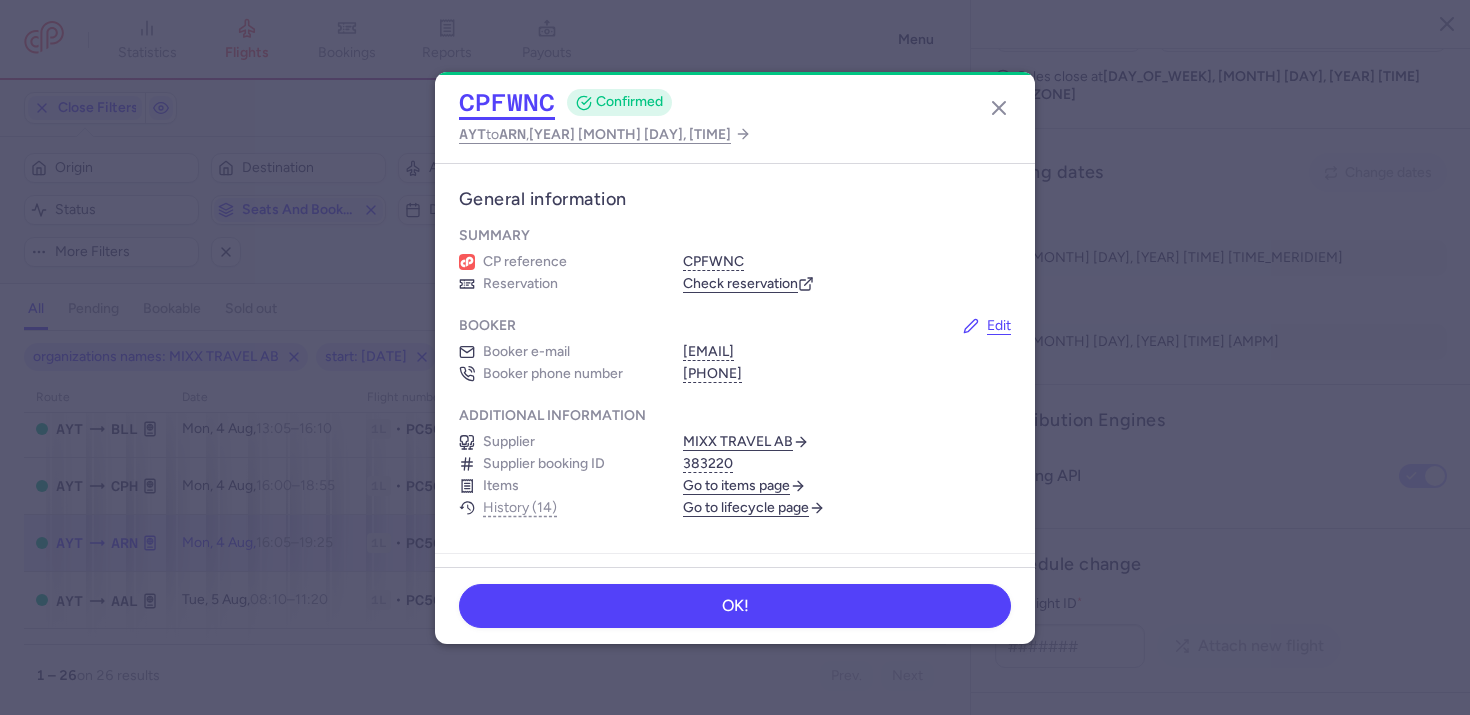 click on "CPFWNC" 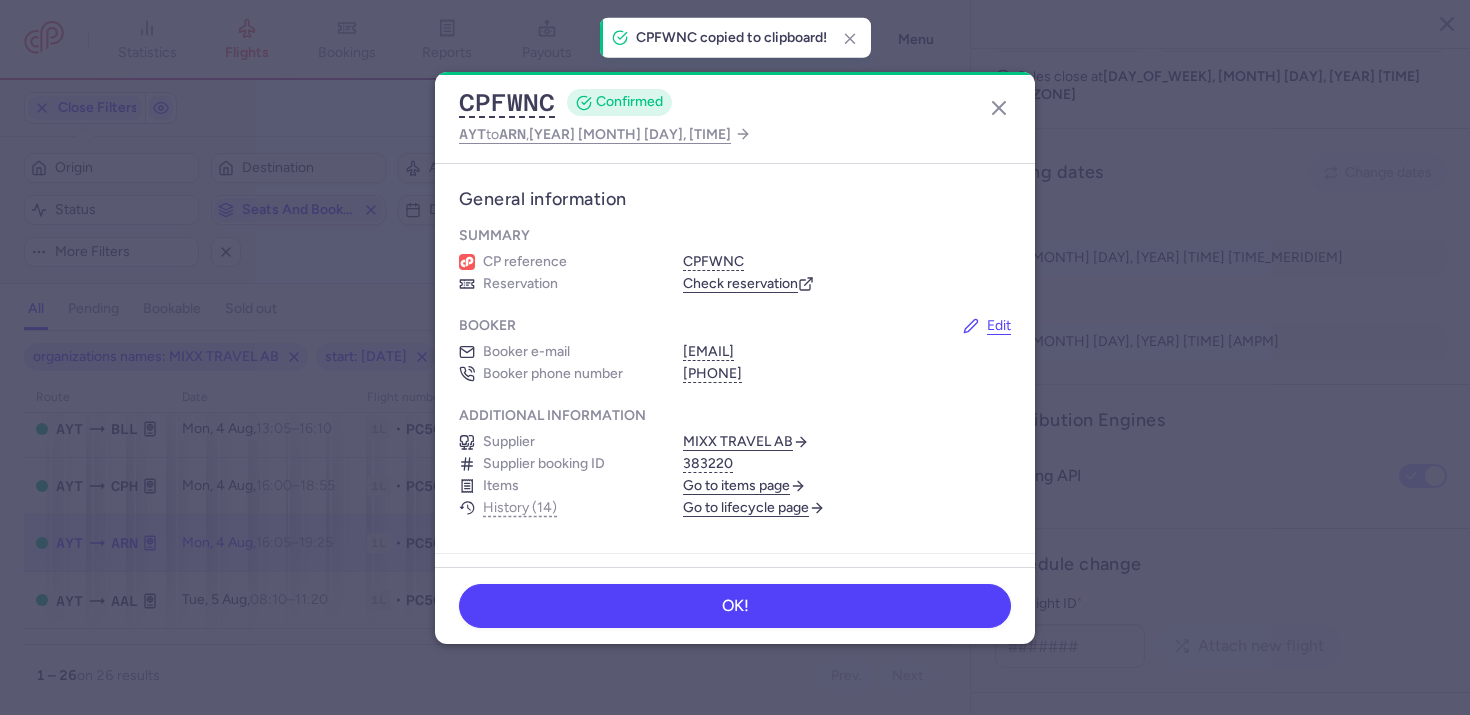 type 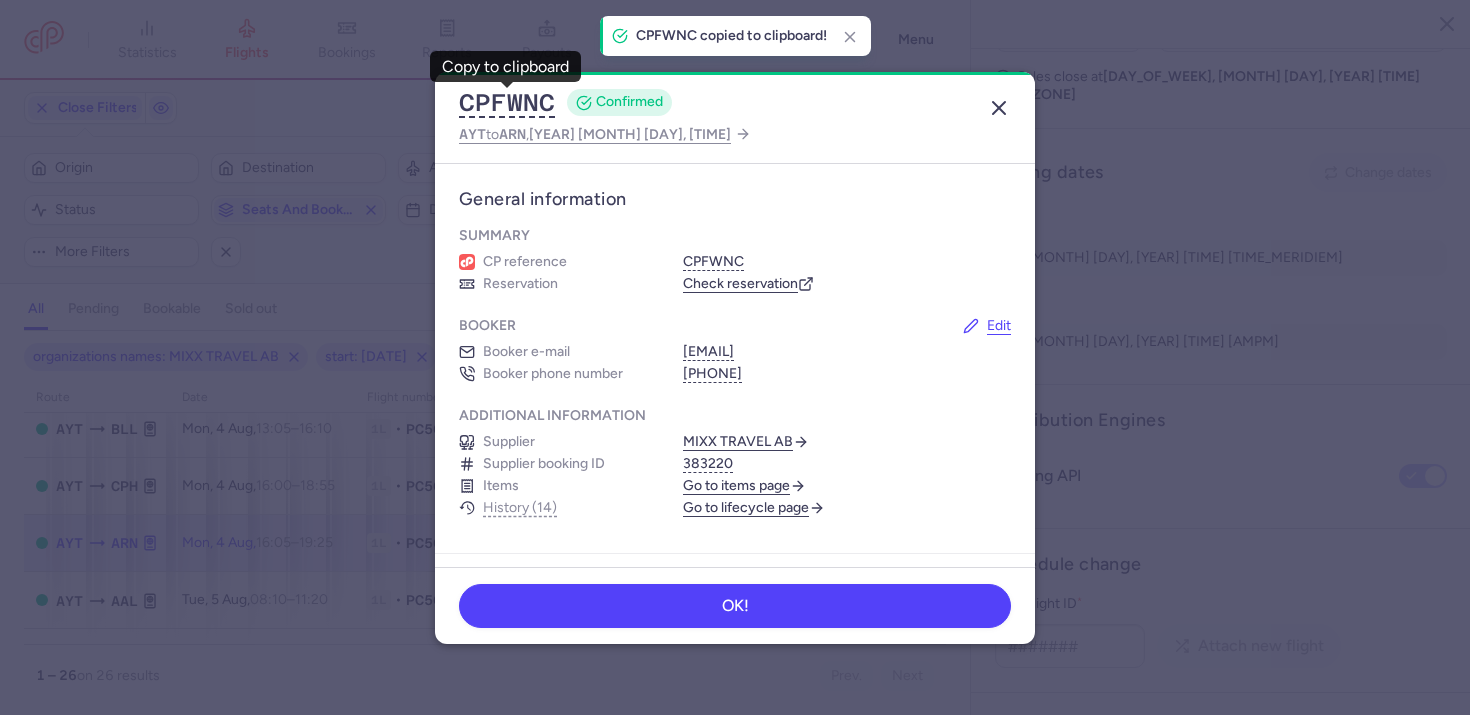 click 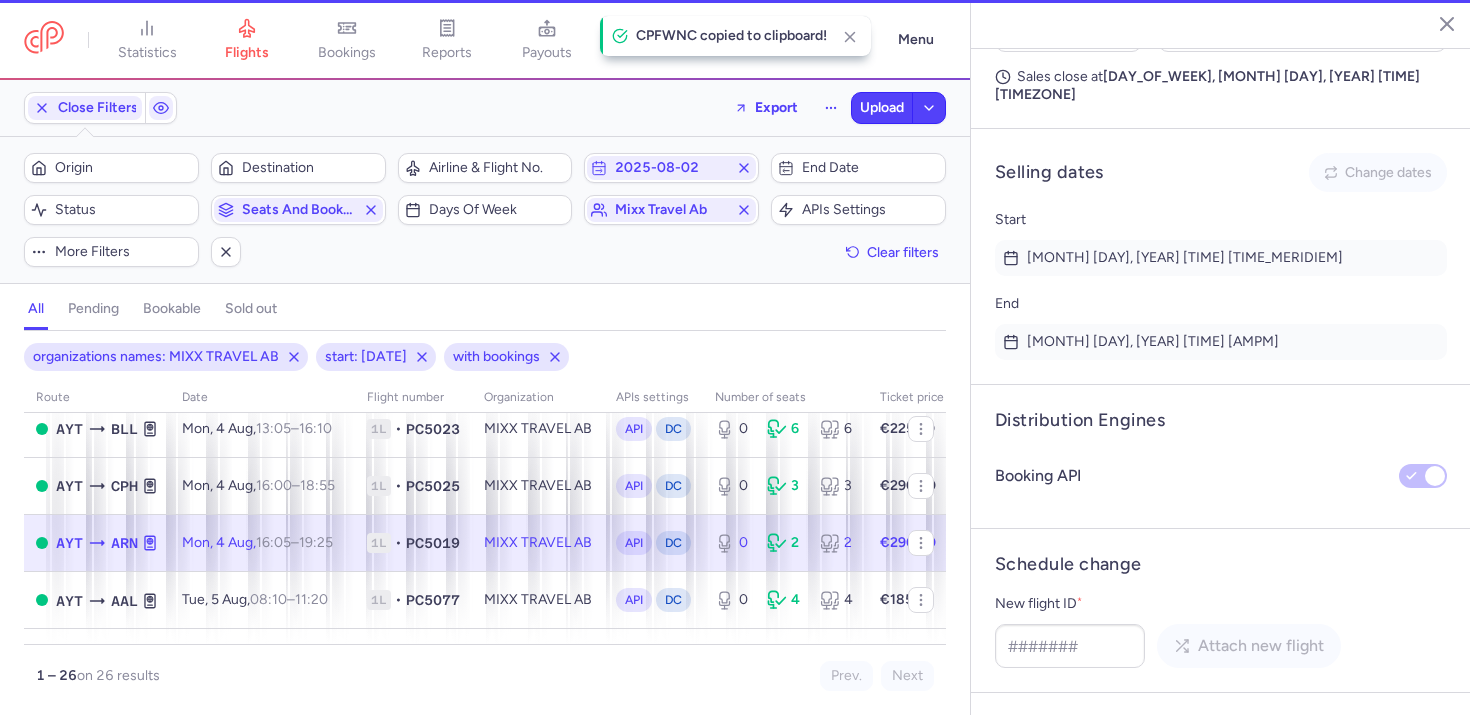 scroll, scrollTop: 1351, scrollLeft: 0, axis: vertical 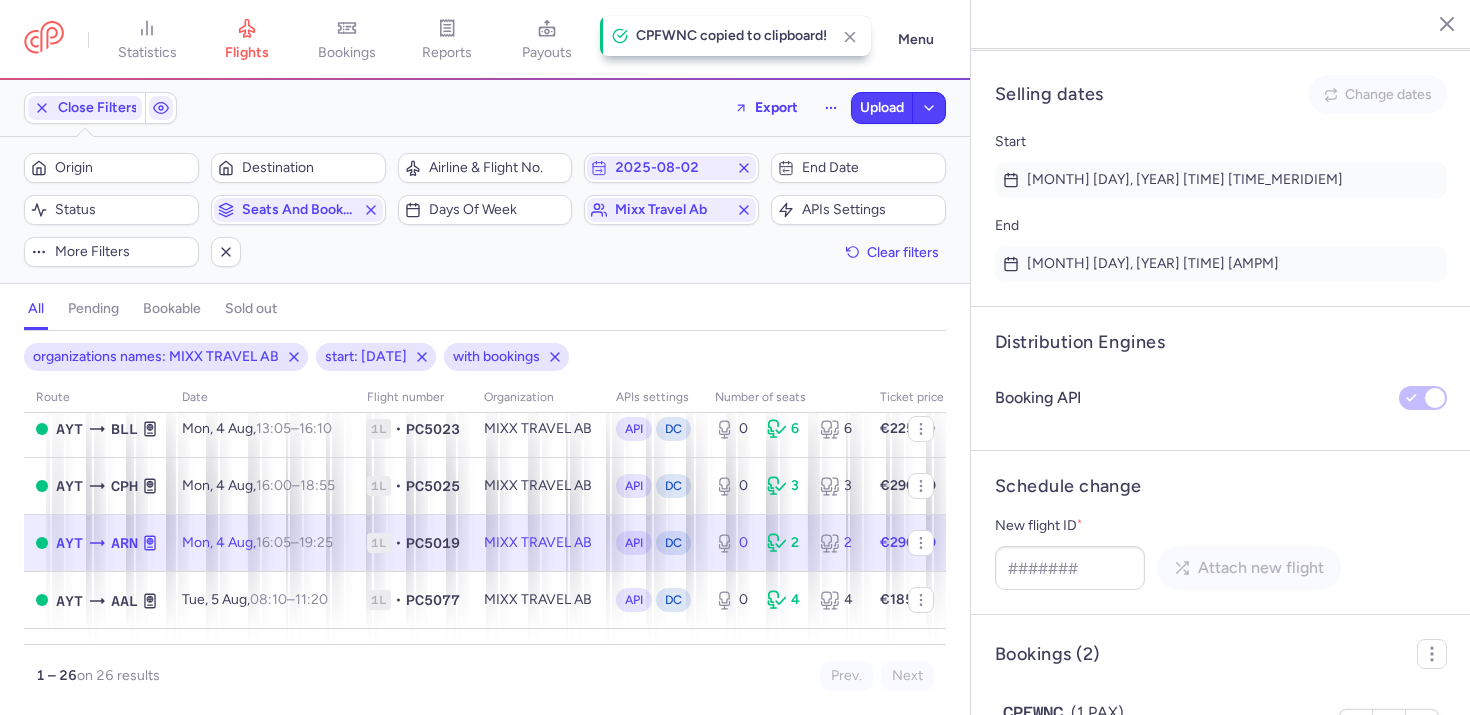 click on "CPJACM  (1 PAX)  €323.34  Dogukan Ozan SOYULMAZ" 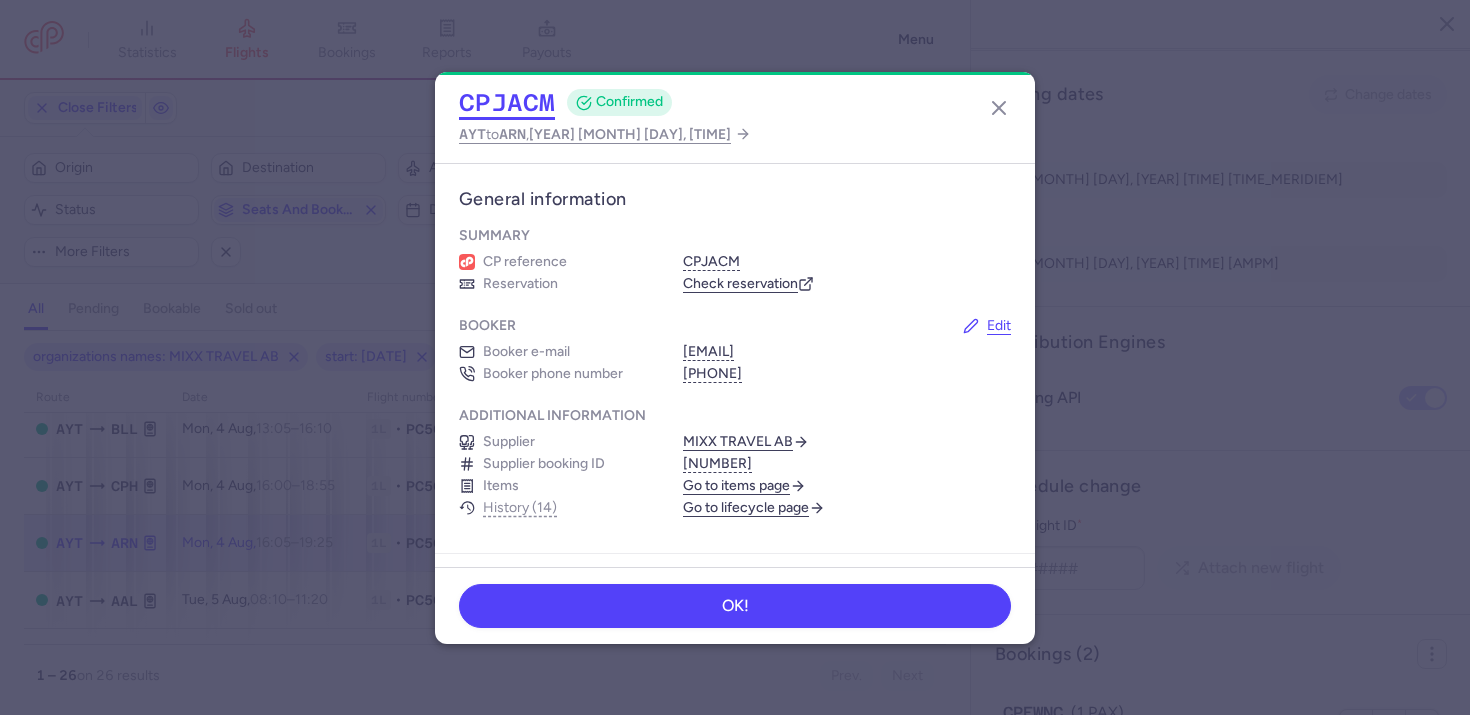 click on "CPJACM" 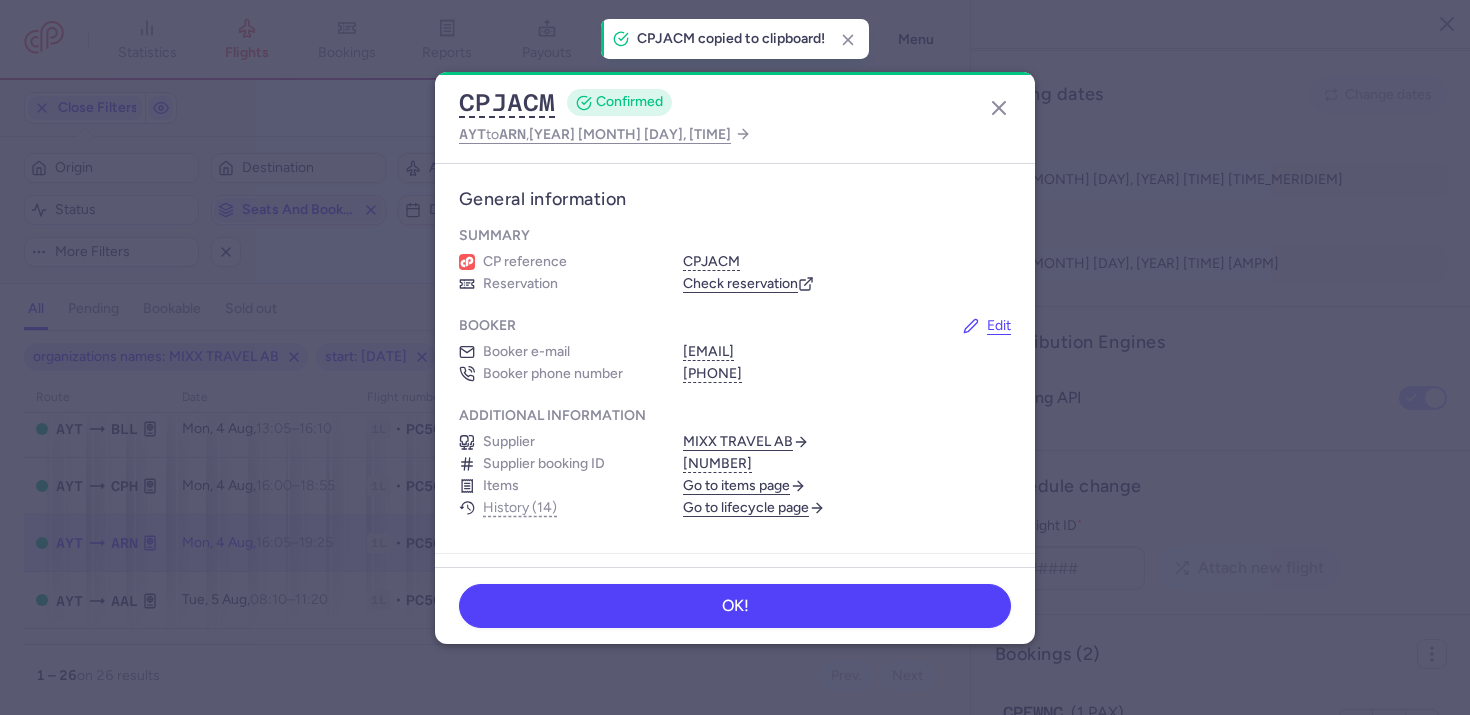 type 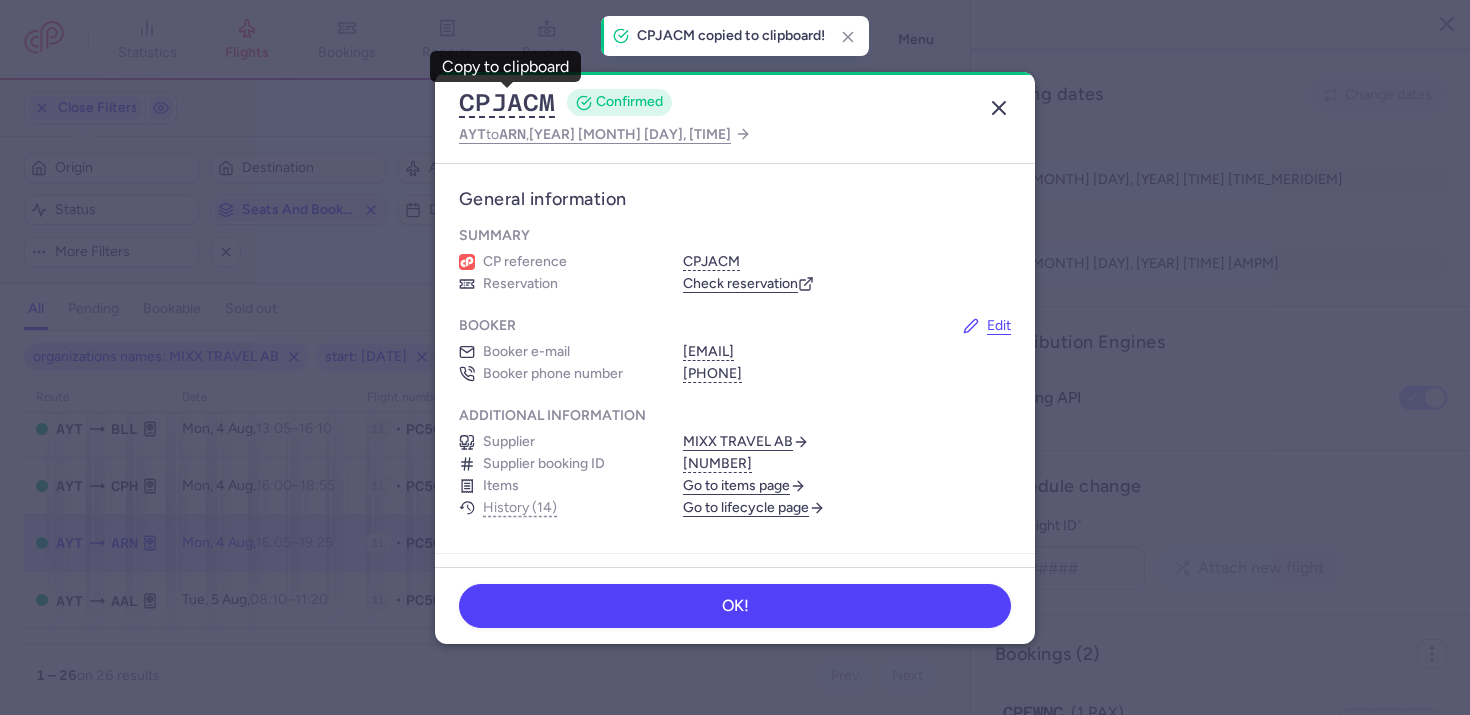 click 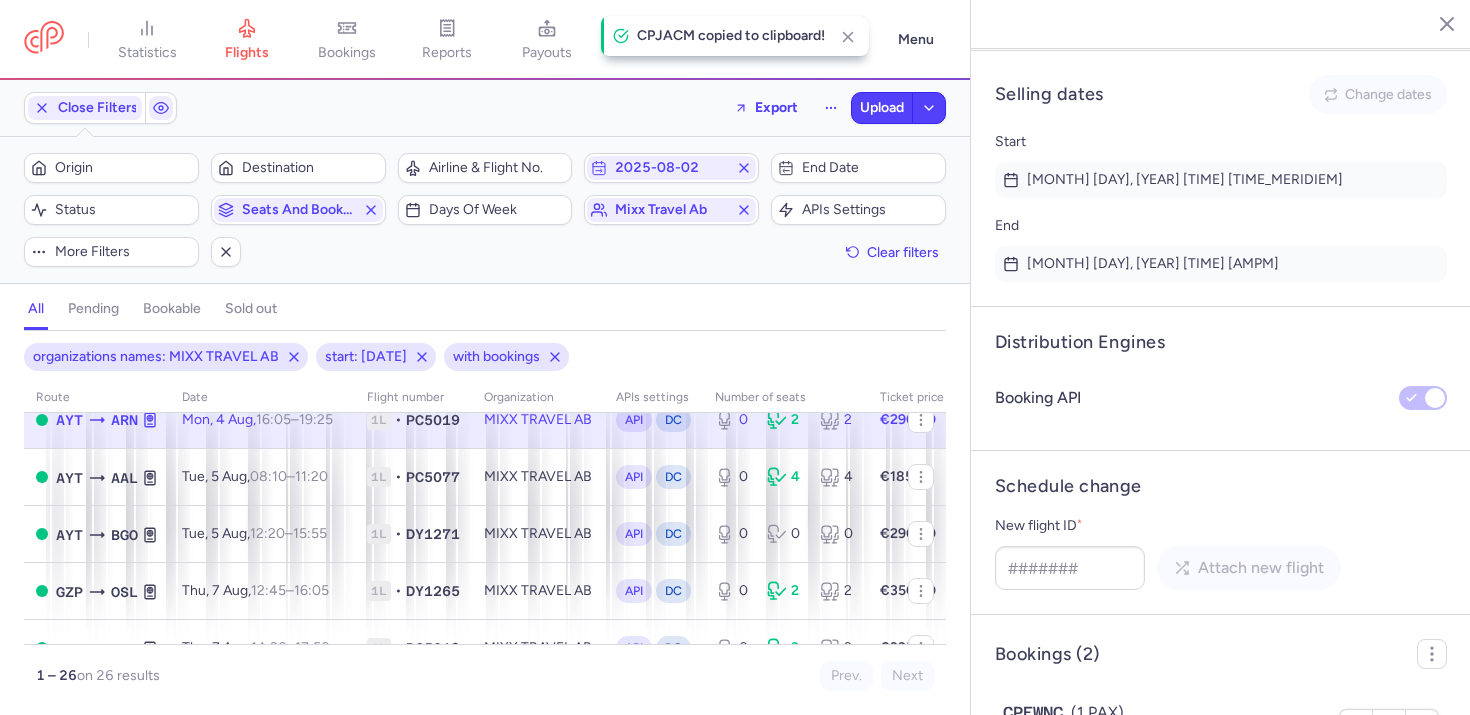 scroll, scrollTop: 992, scrollLeft: 0, axis: vertical 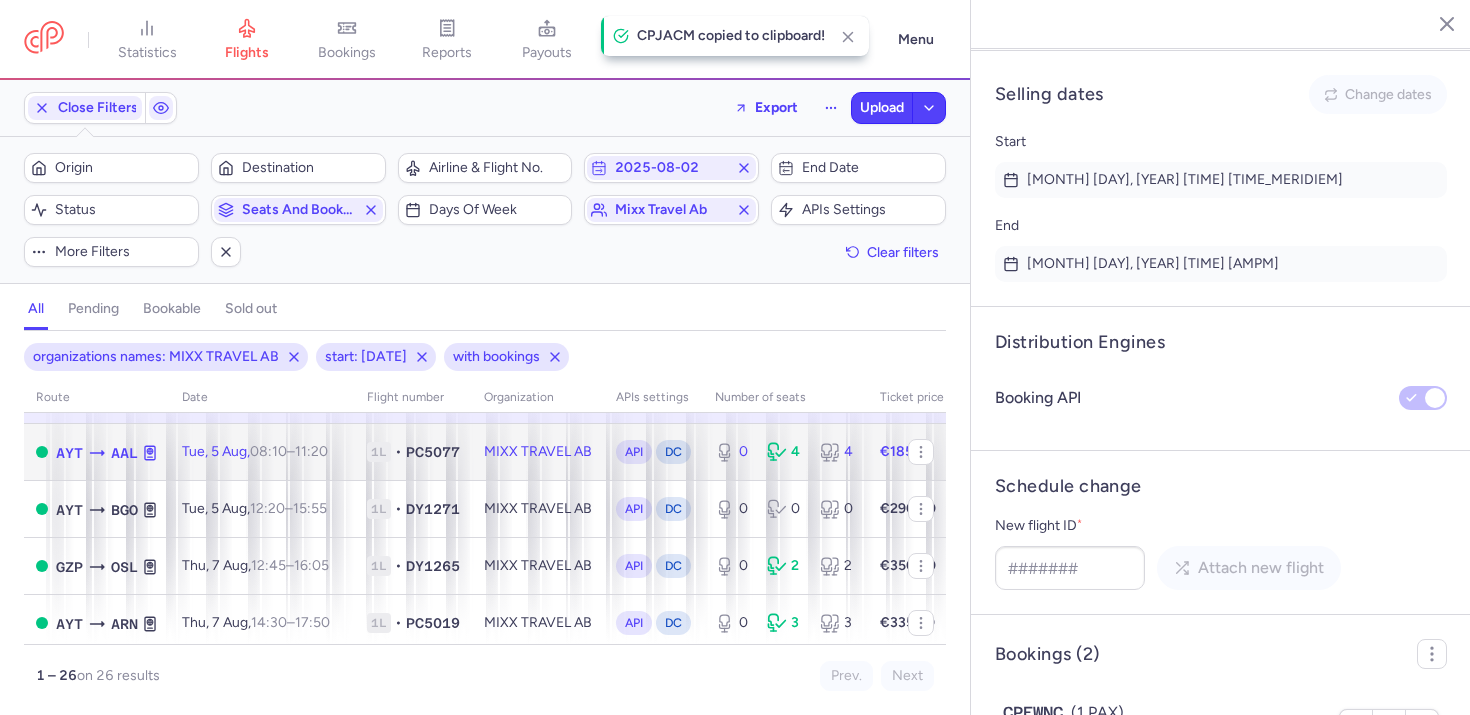 click on "PC5077" 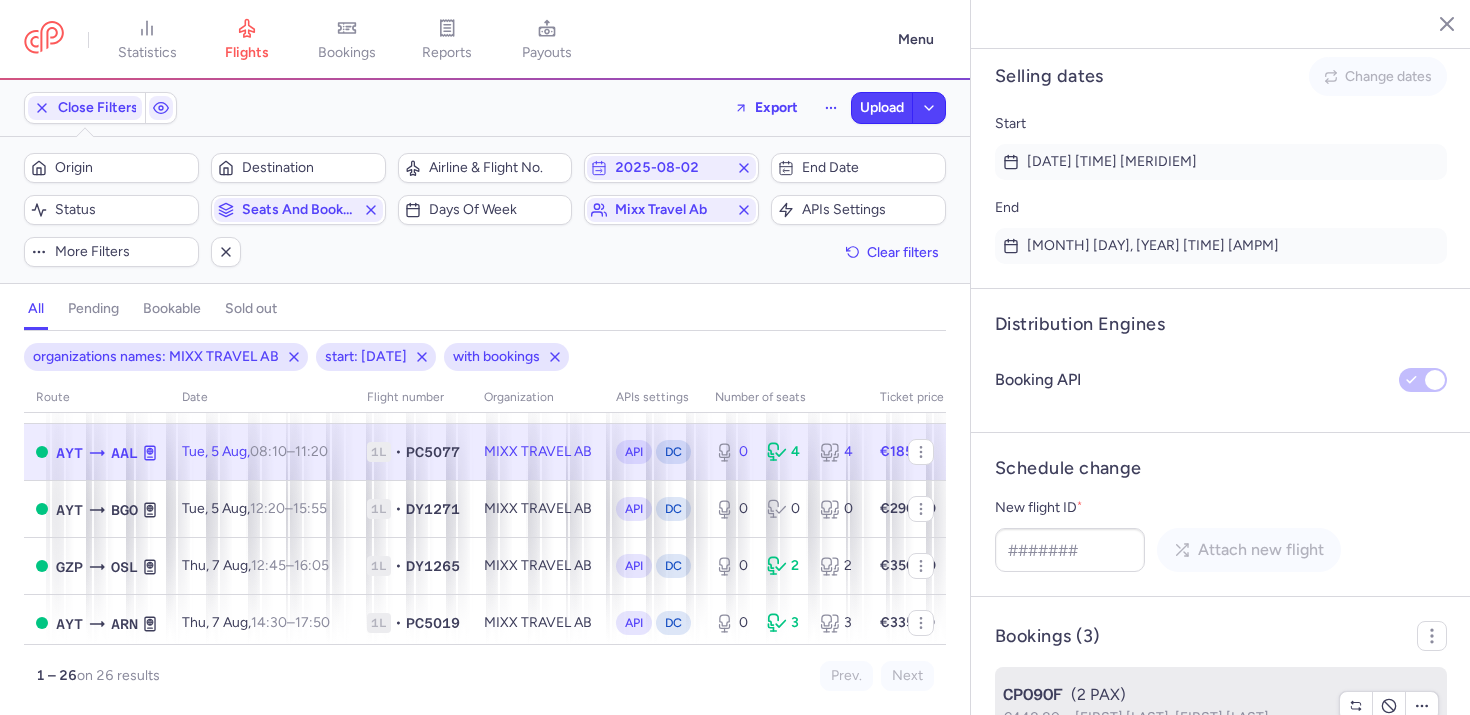 scroll, scrollTop: 1429, scrollLeft: 0, axis: vertical 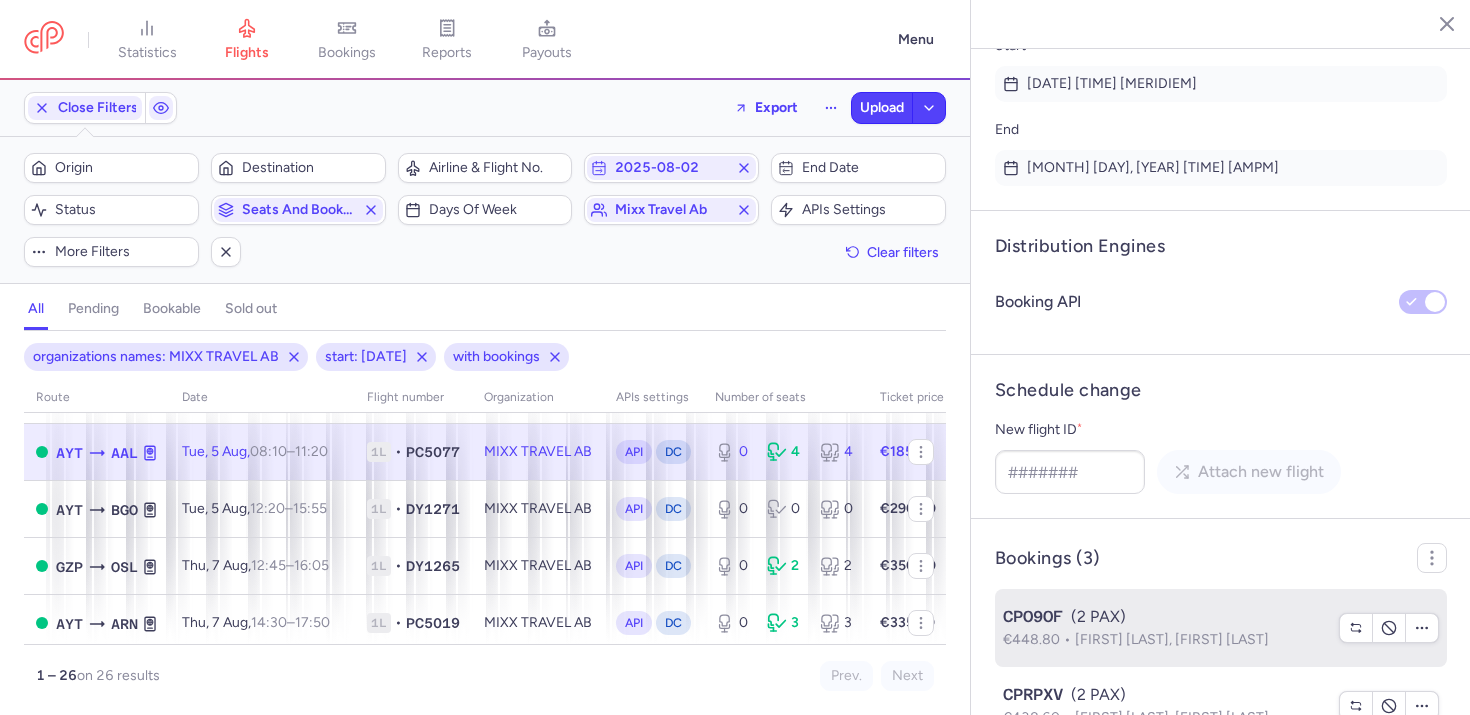 click on "Kristian KJELDSEN, Karina Marie LARSEN" at bounding box center (1172, 639) 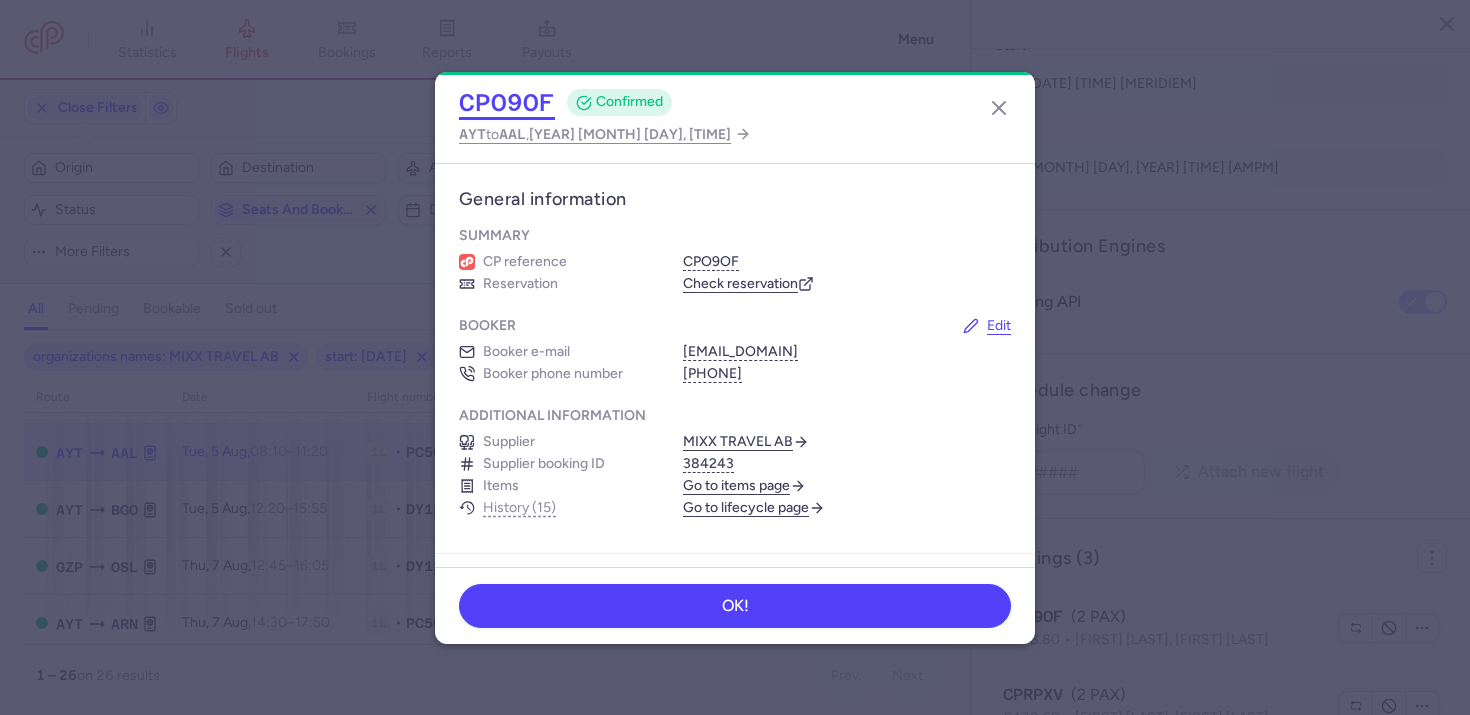 click on "CPO9OF" 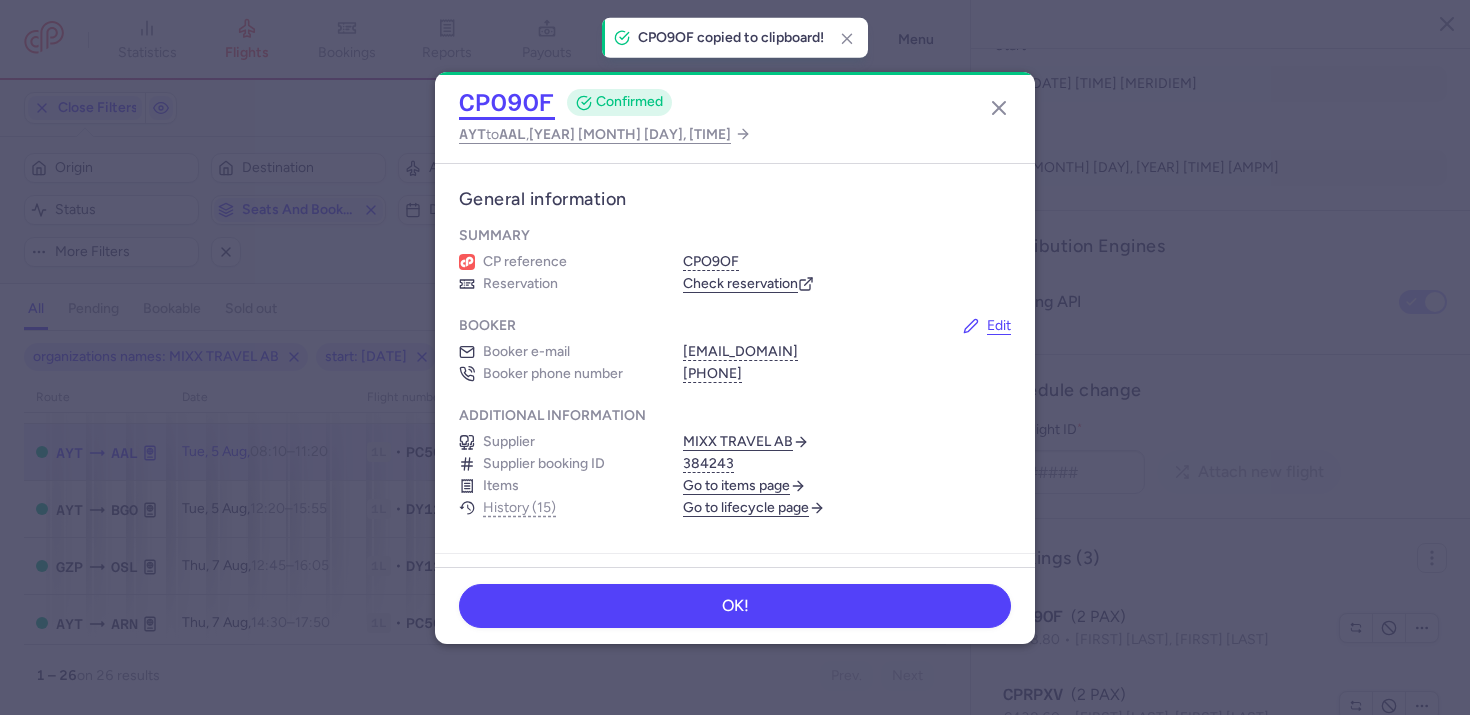type 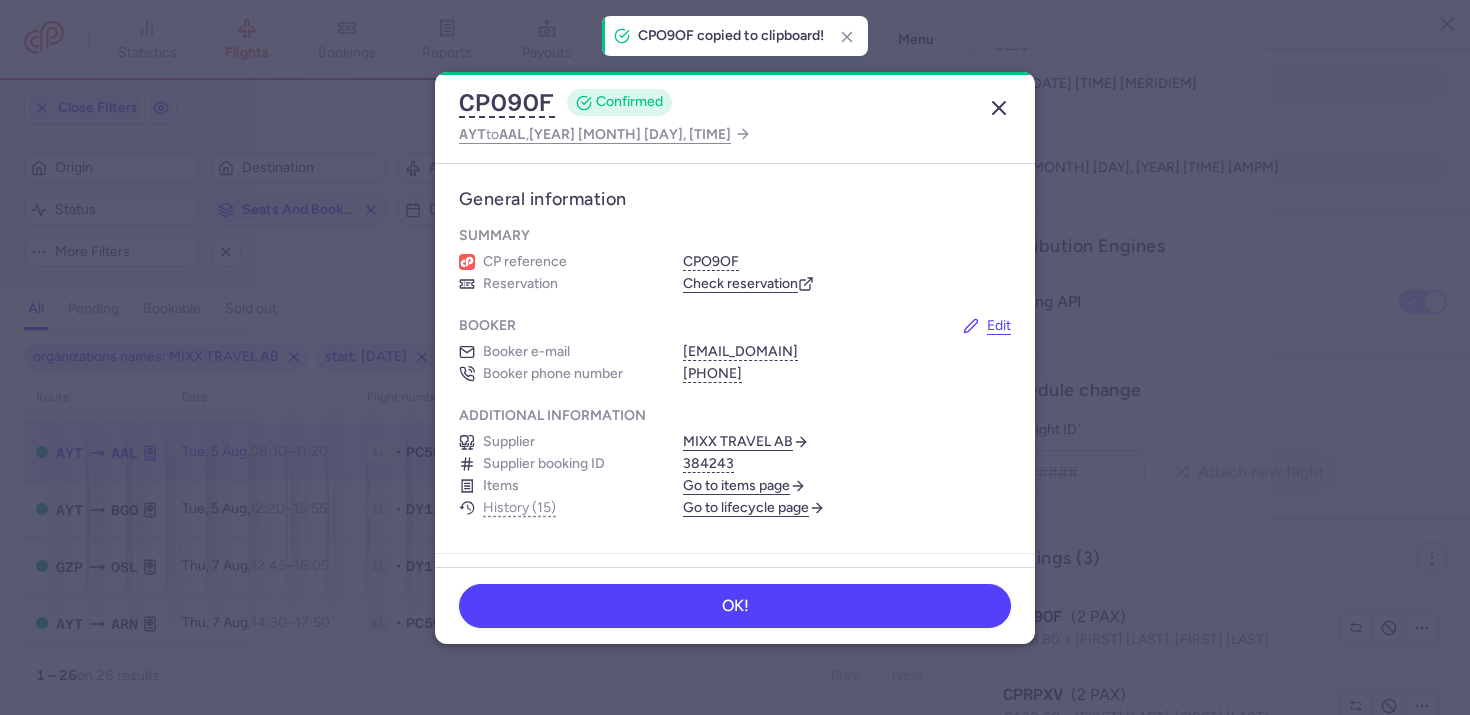 click 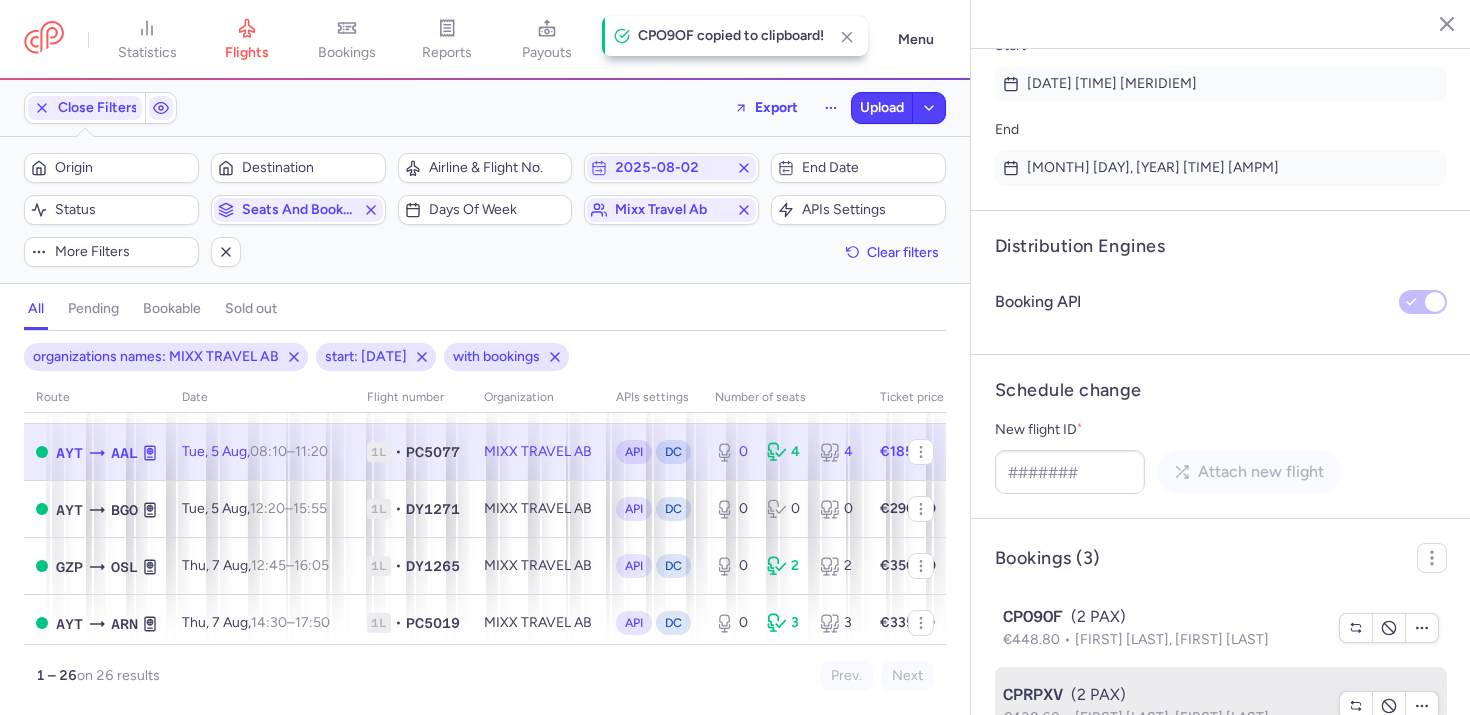 click on "€438.60" at bounding box center [1039, 717] 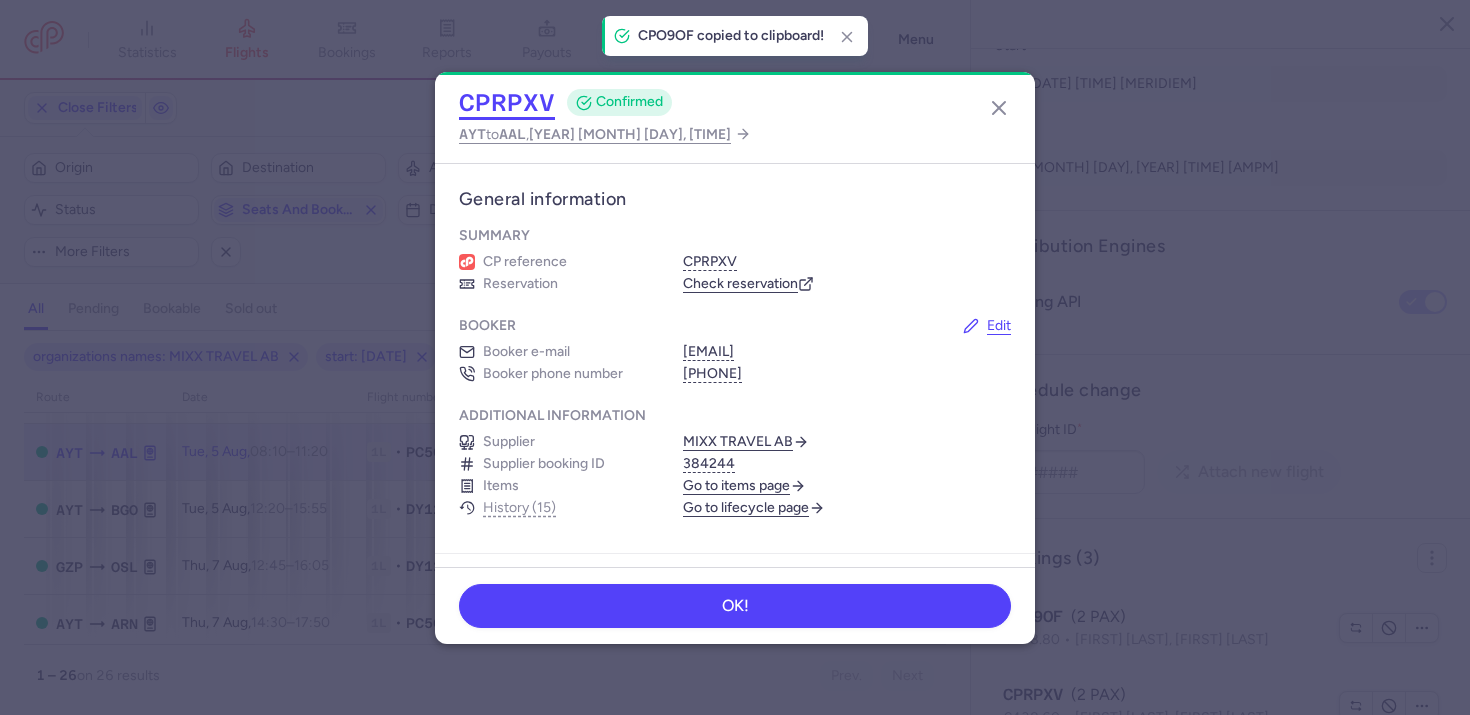 click on "CPRPXV" 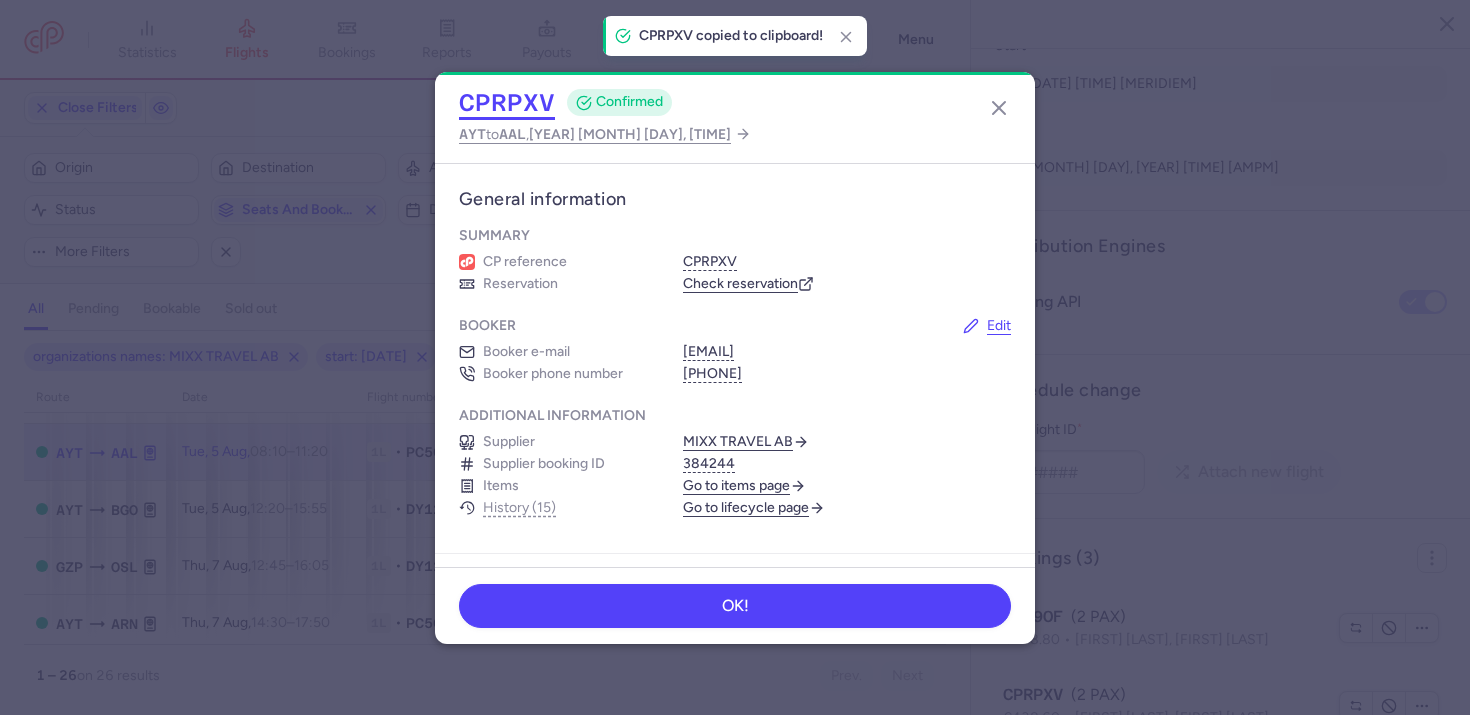 type 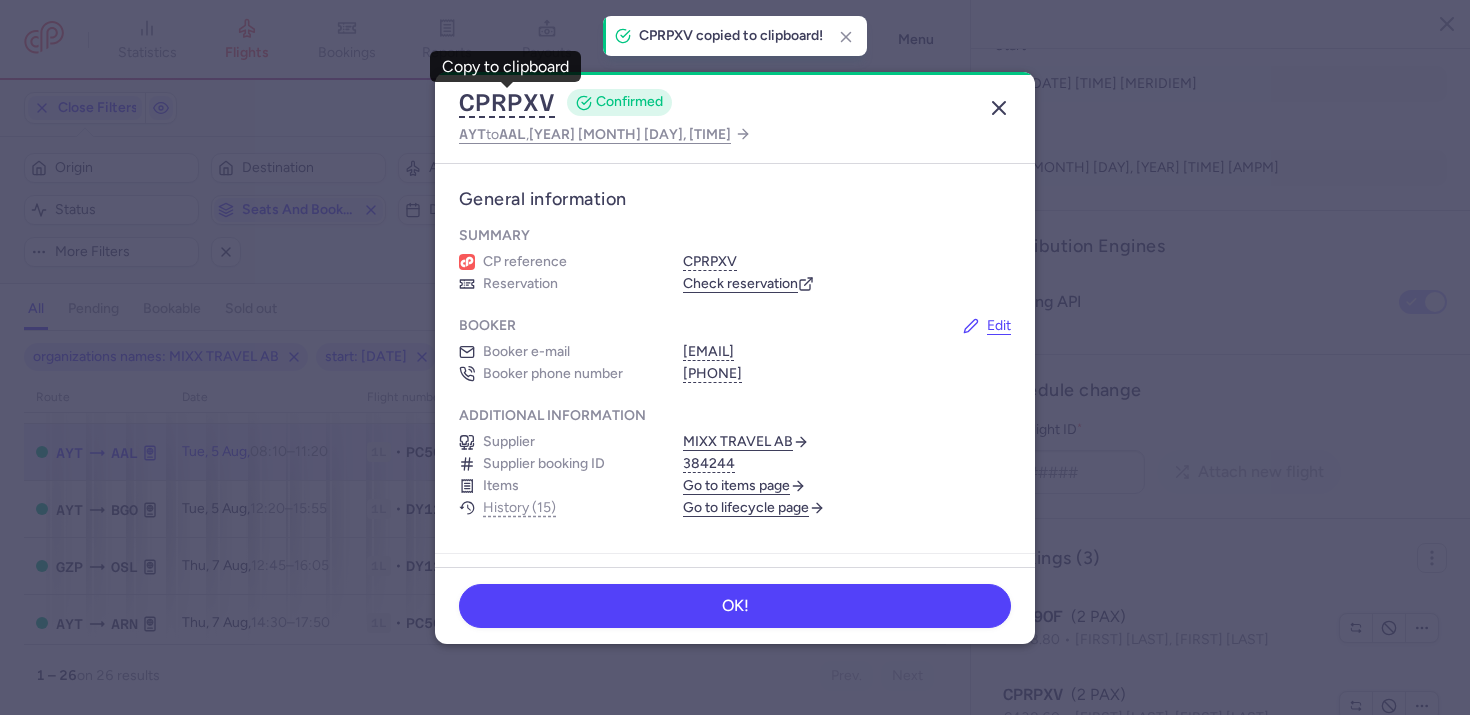 click 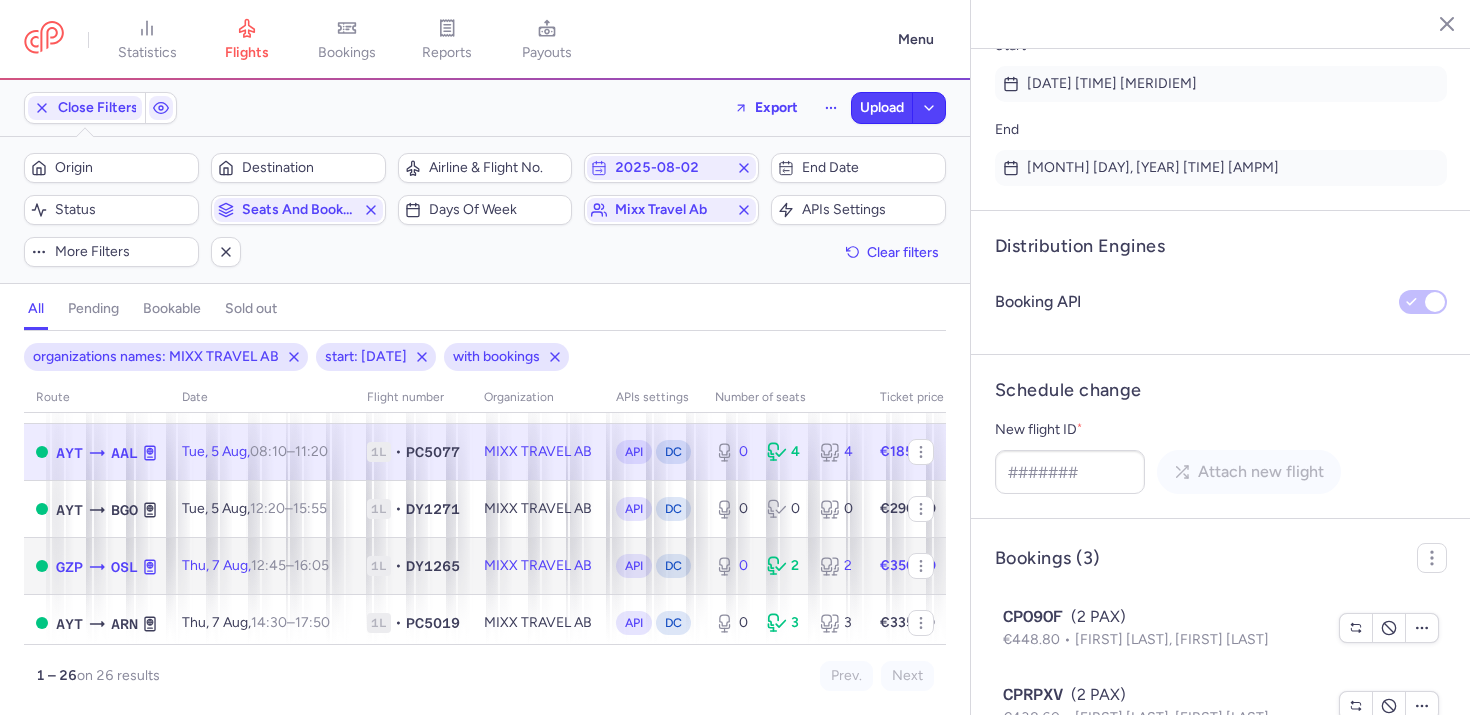 click on "MIXX TRAVEL AB" 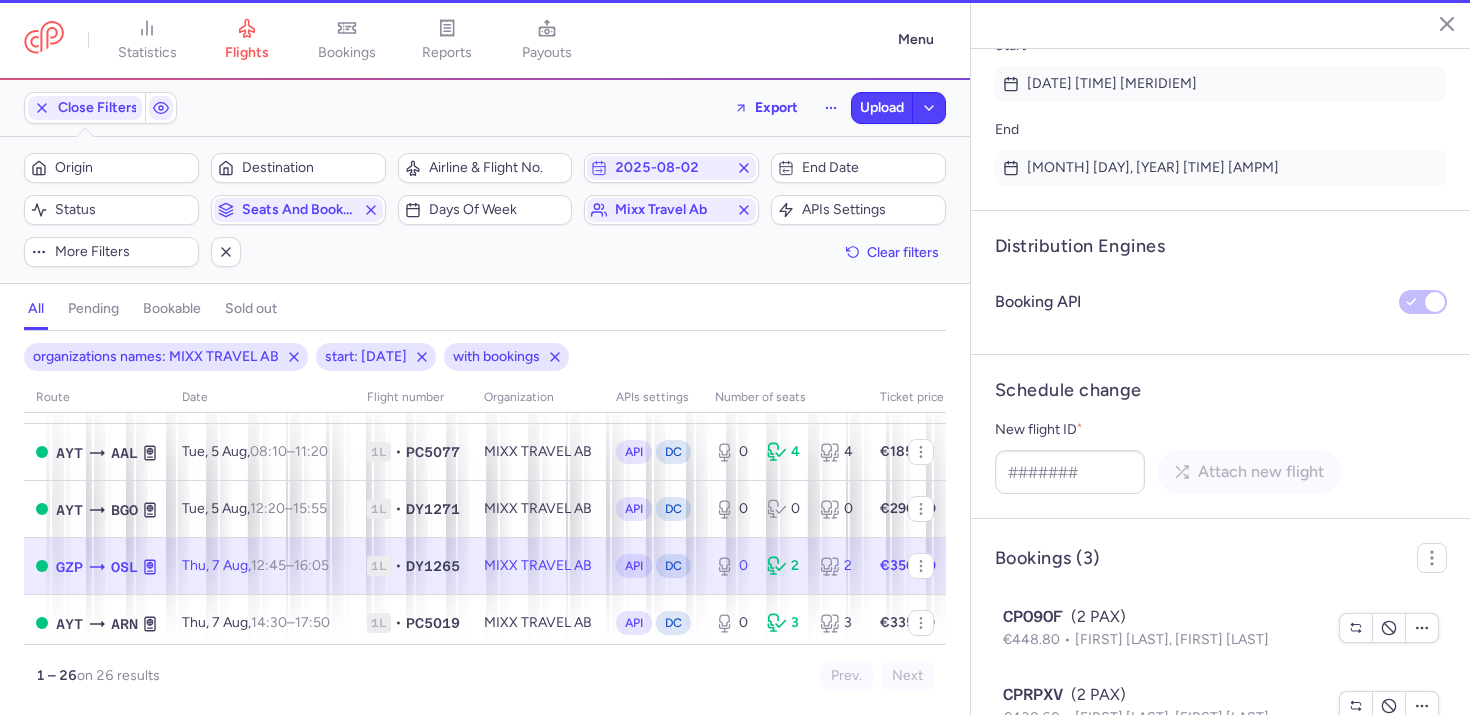 scroll, scrollTop: 1097, scrollLeft: 0, axis: vertical 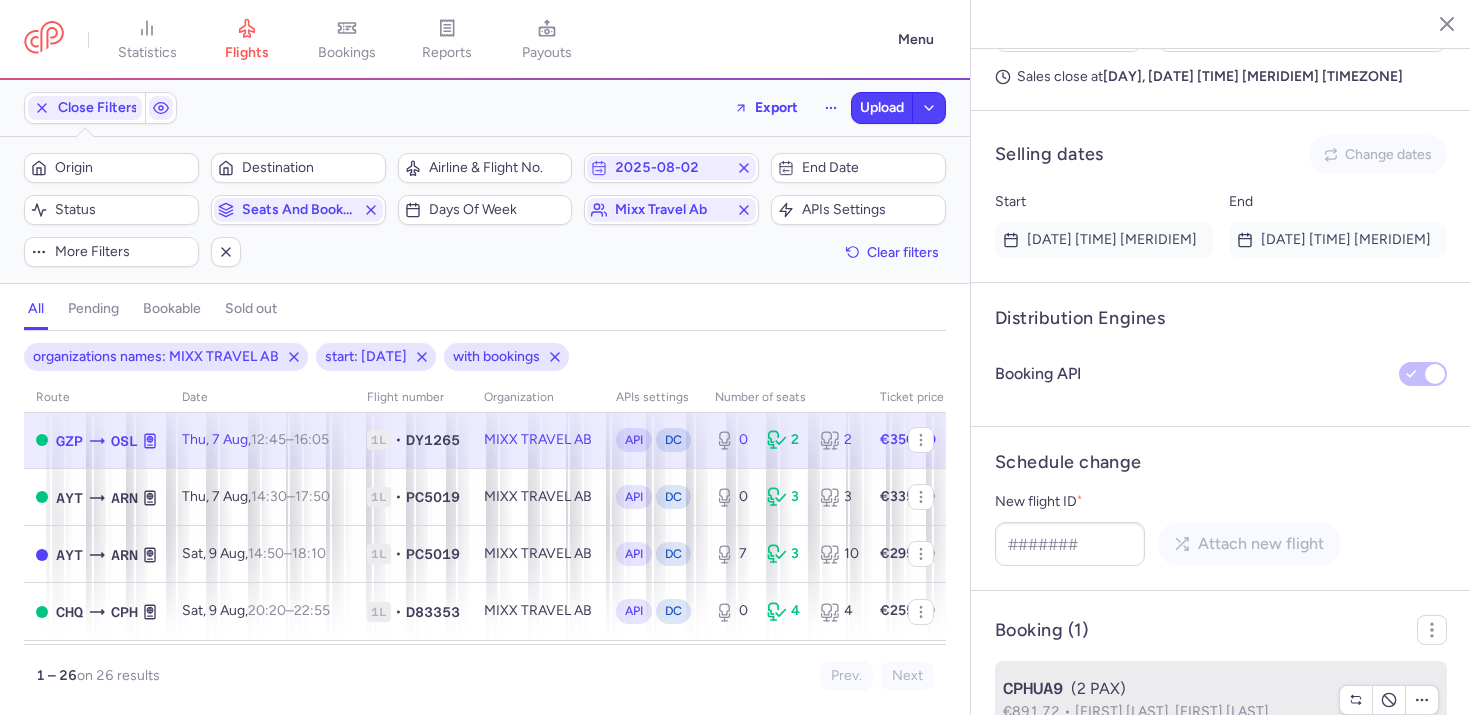 click on "CPHUA9" at bounding box center [1033, 689] 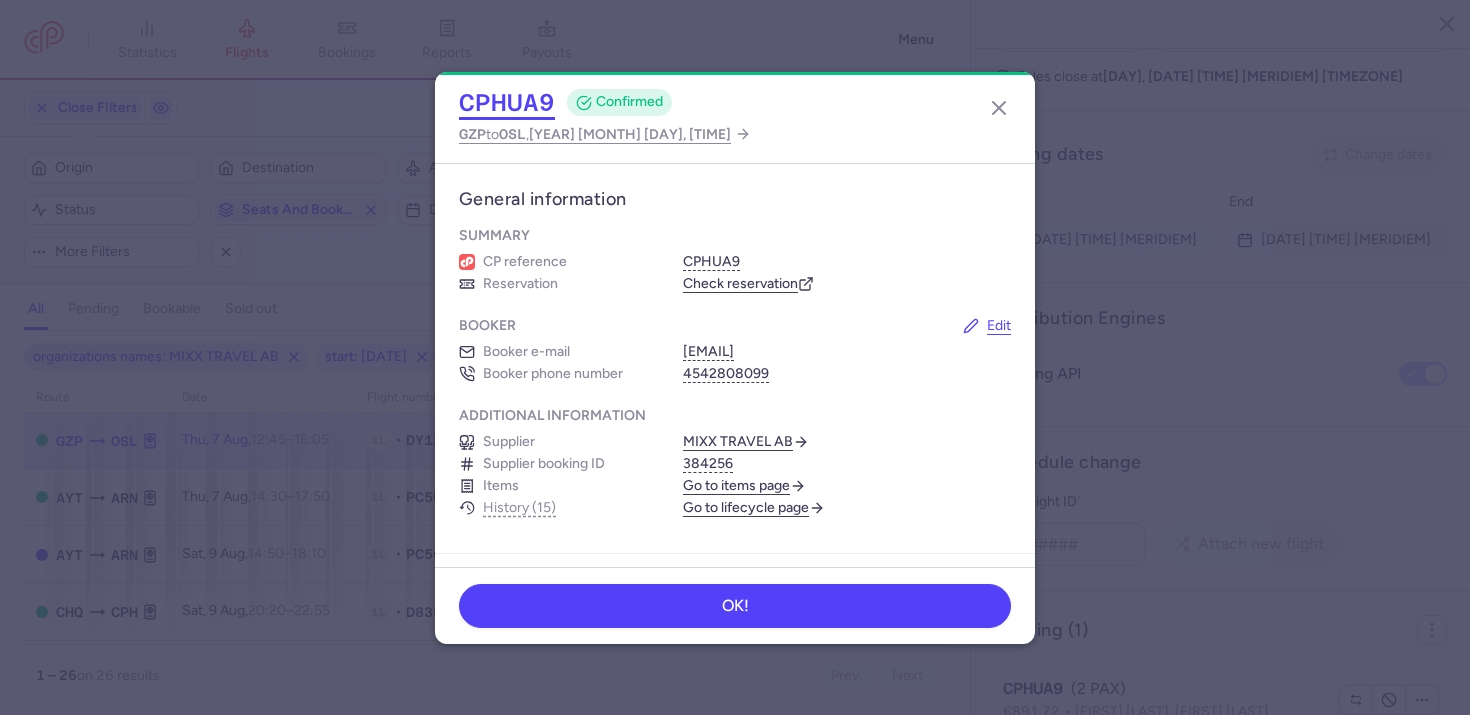 click on "CPHUA9" 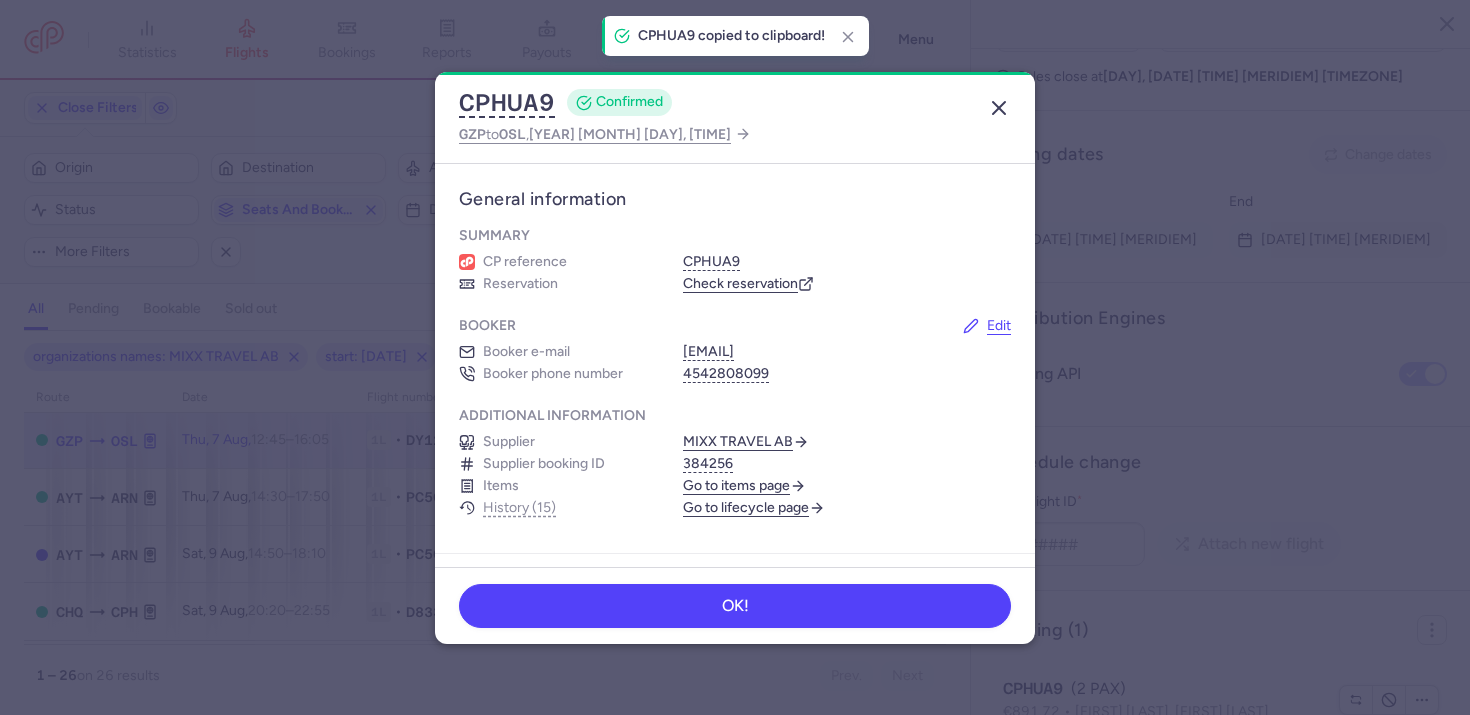 click 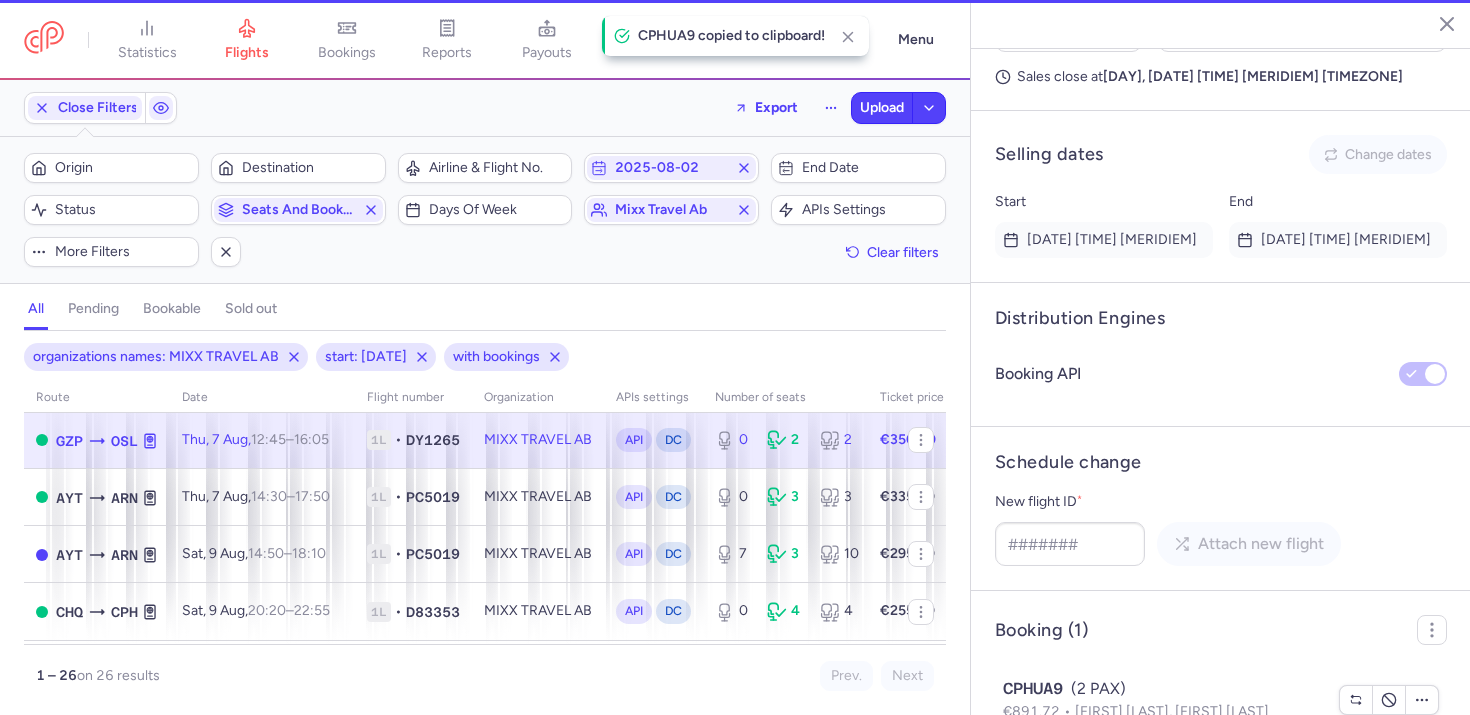 type 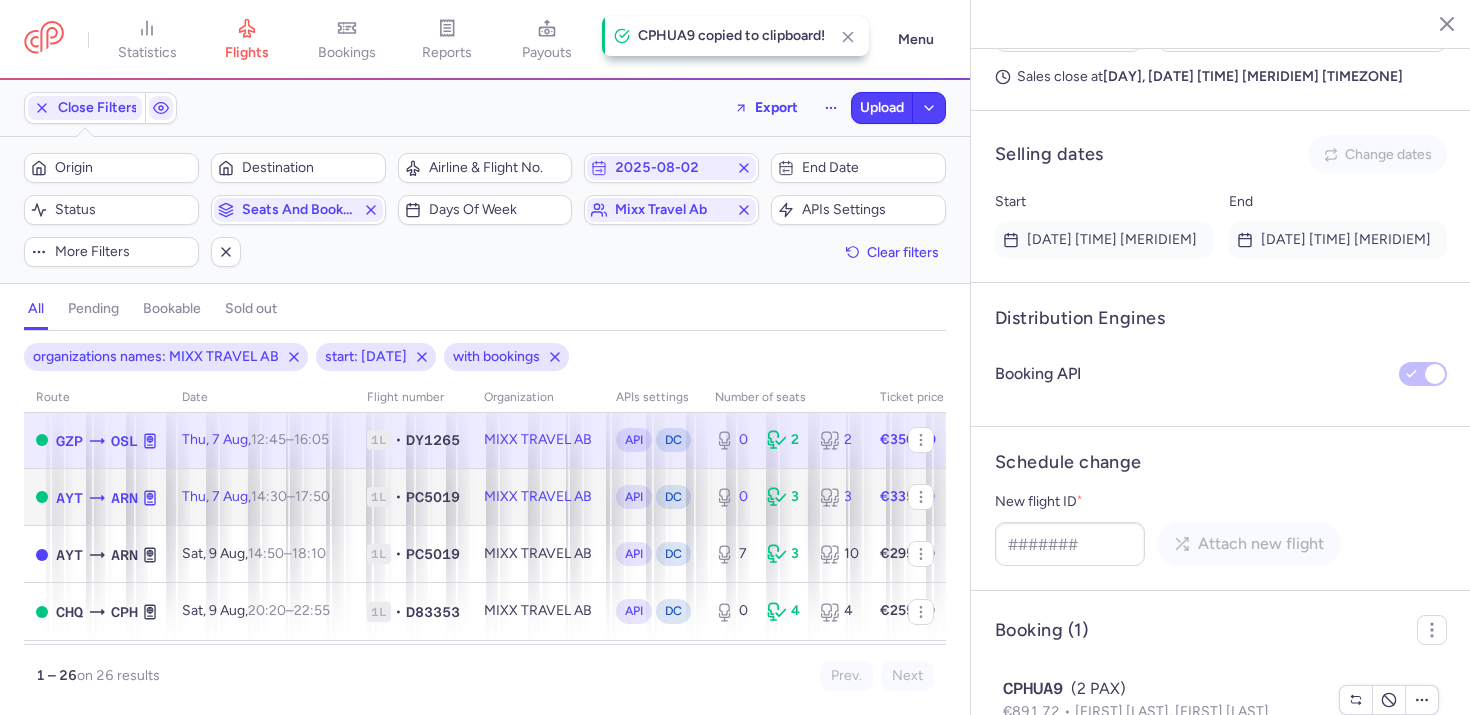 click on "API DC" 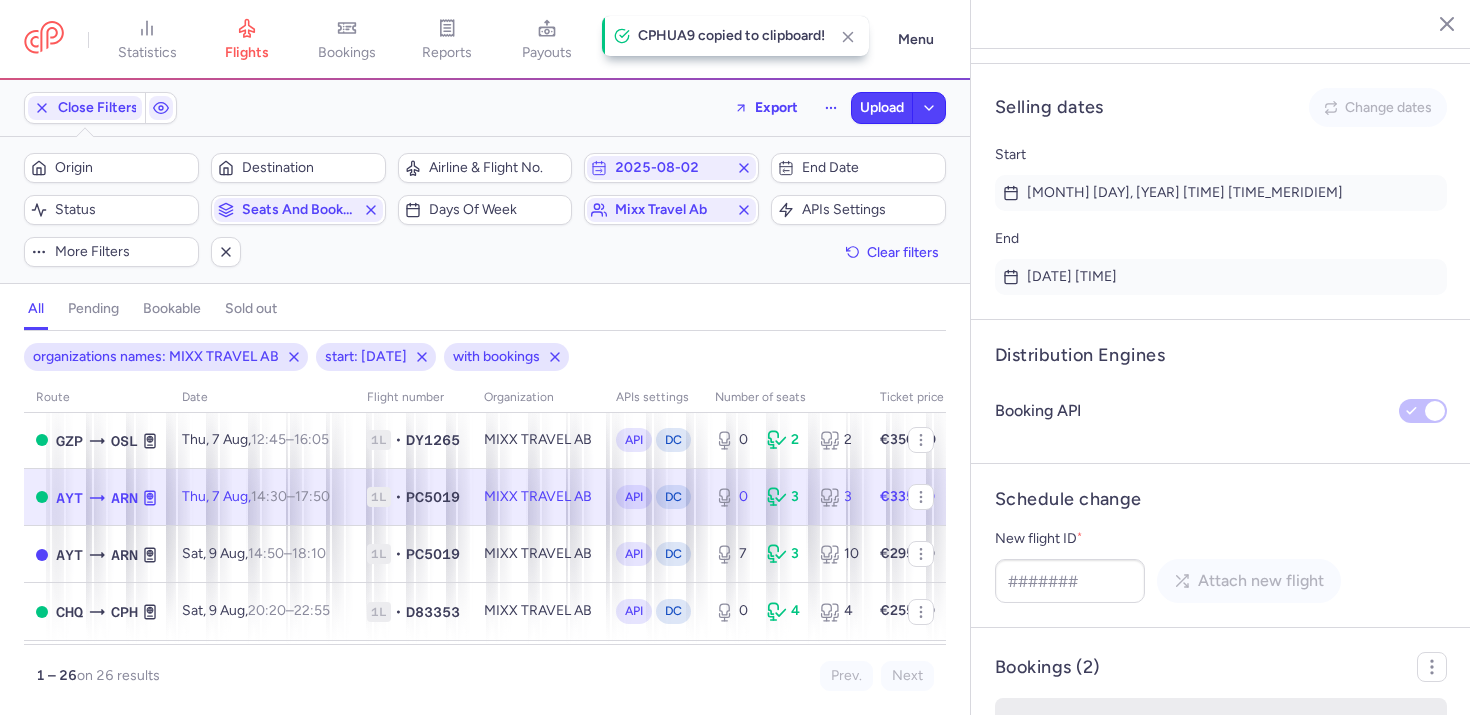 scroll, scrollTop: 1351, scrollLeft: 0, axis: vertical 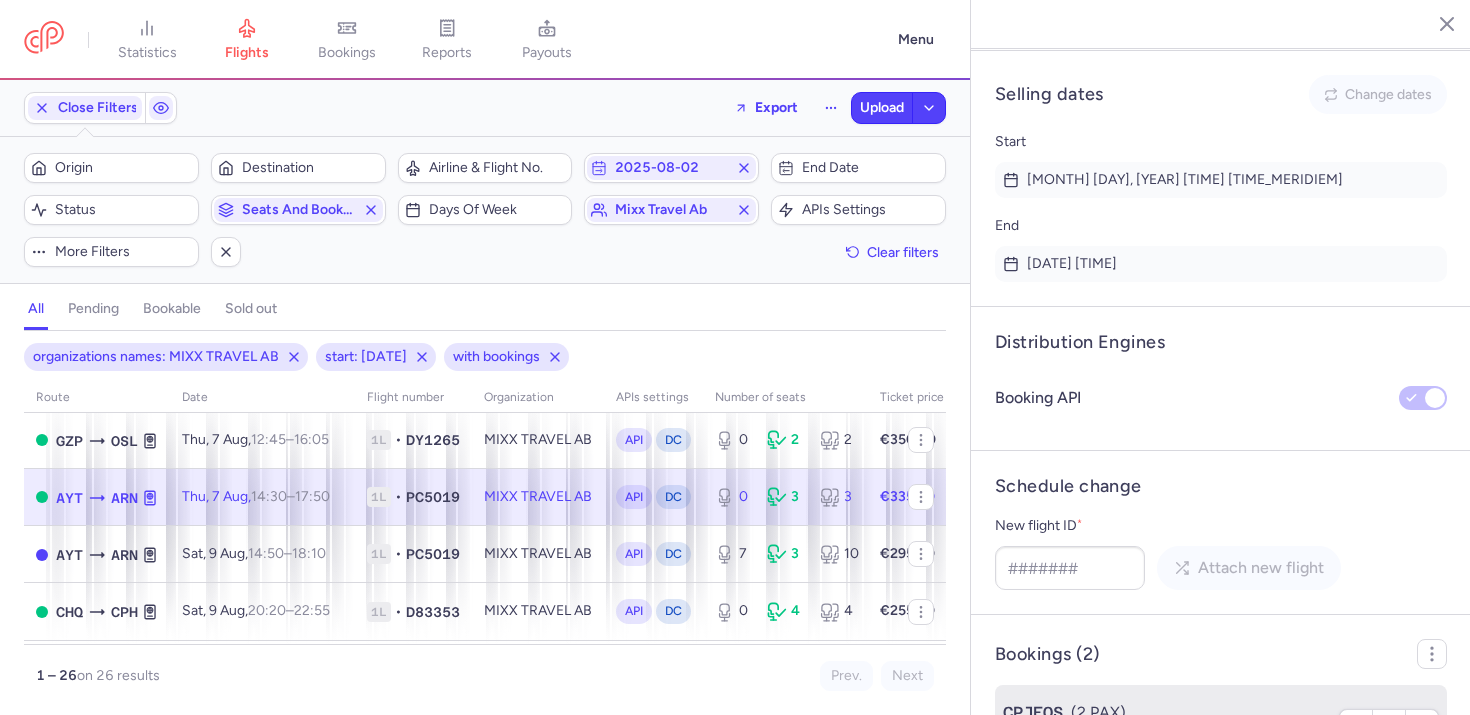 click on "€658.92" at bounding box center (1039, 735) 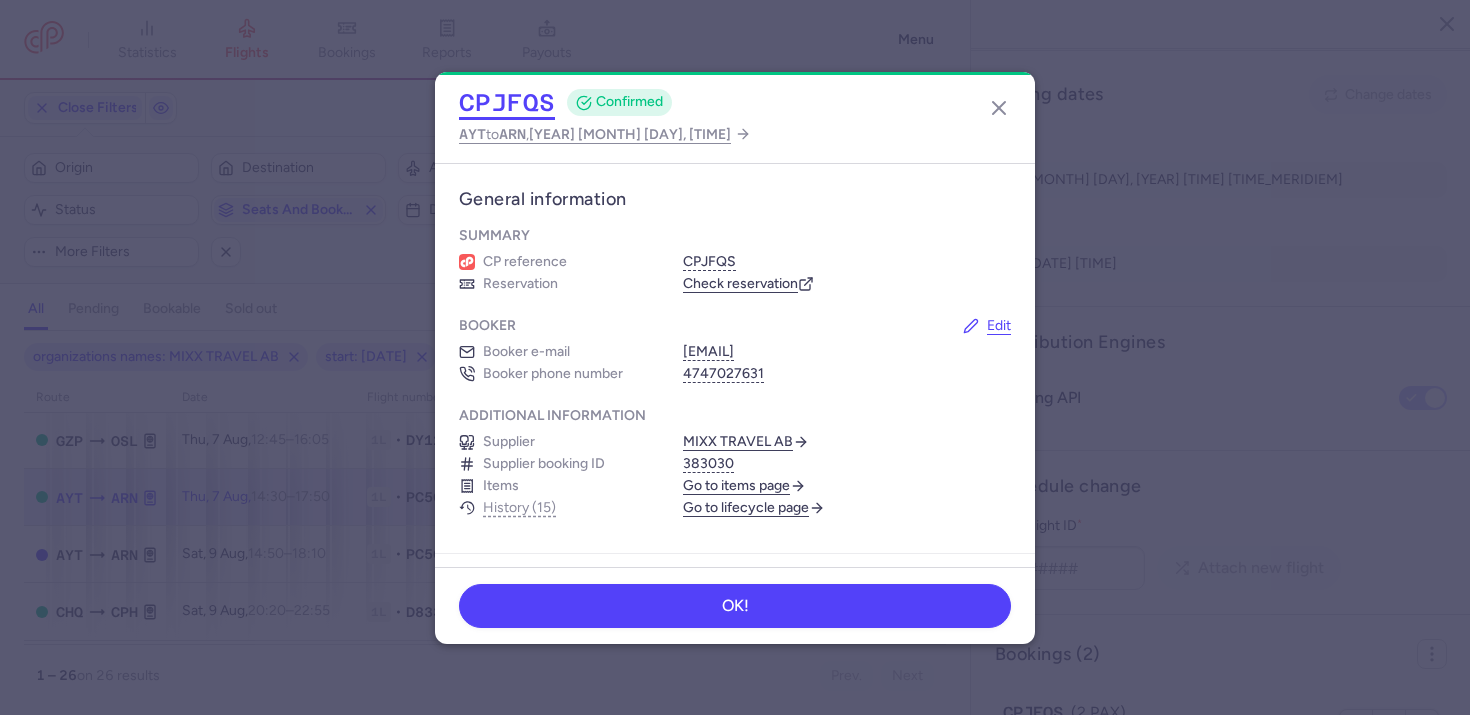 click on "CPJFQS" 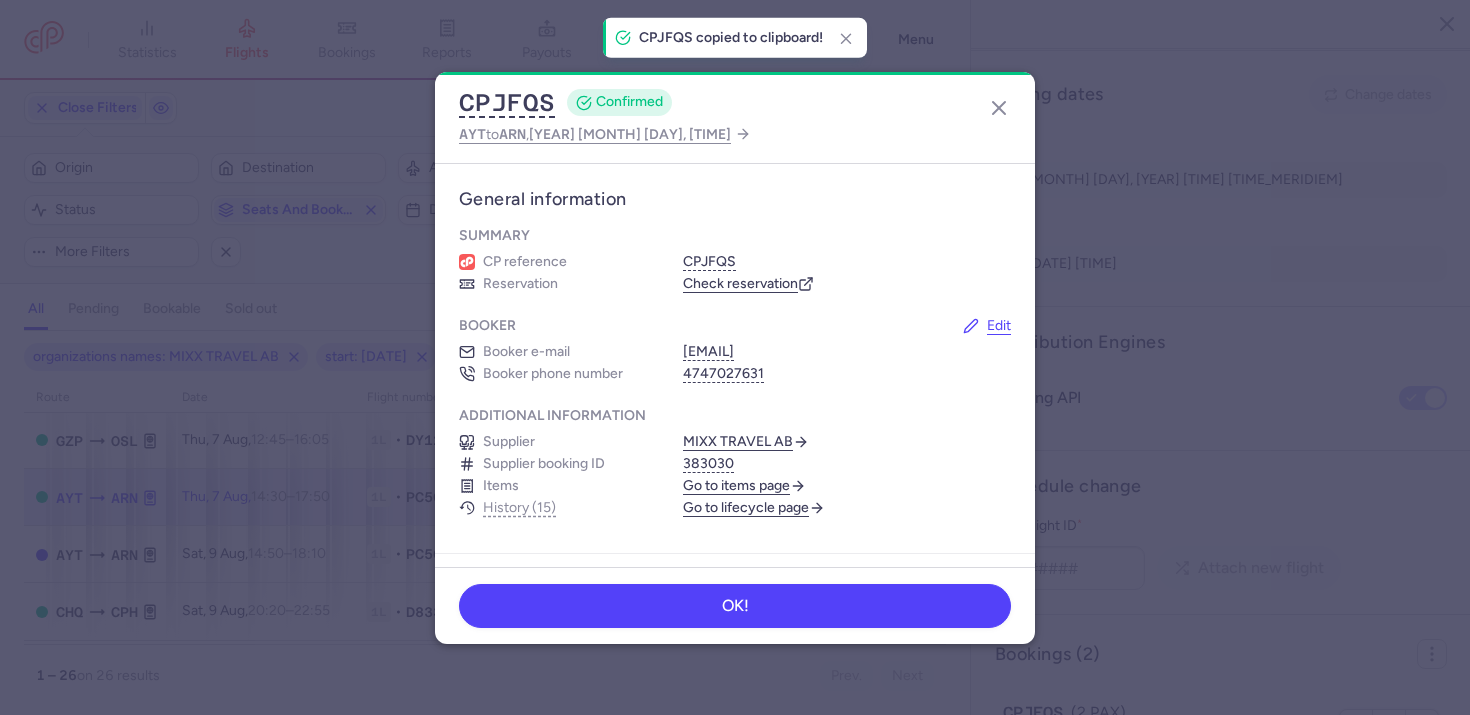 type 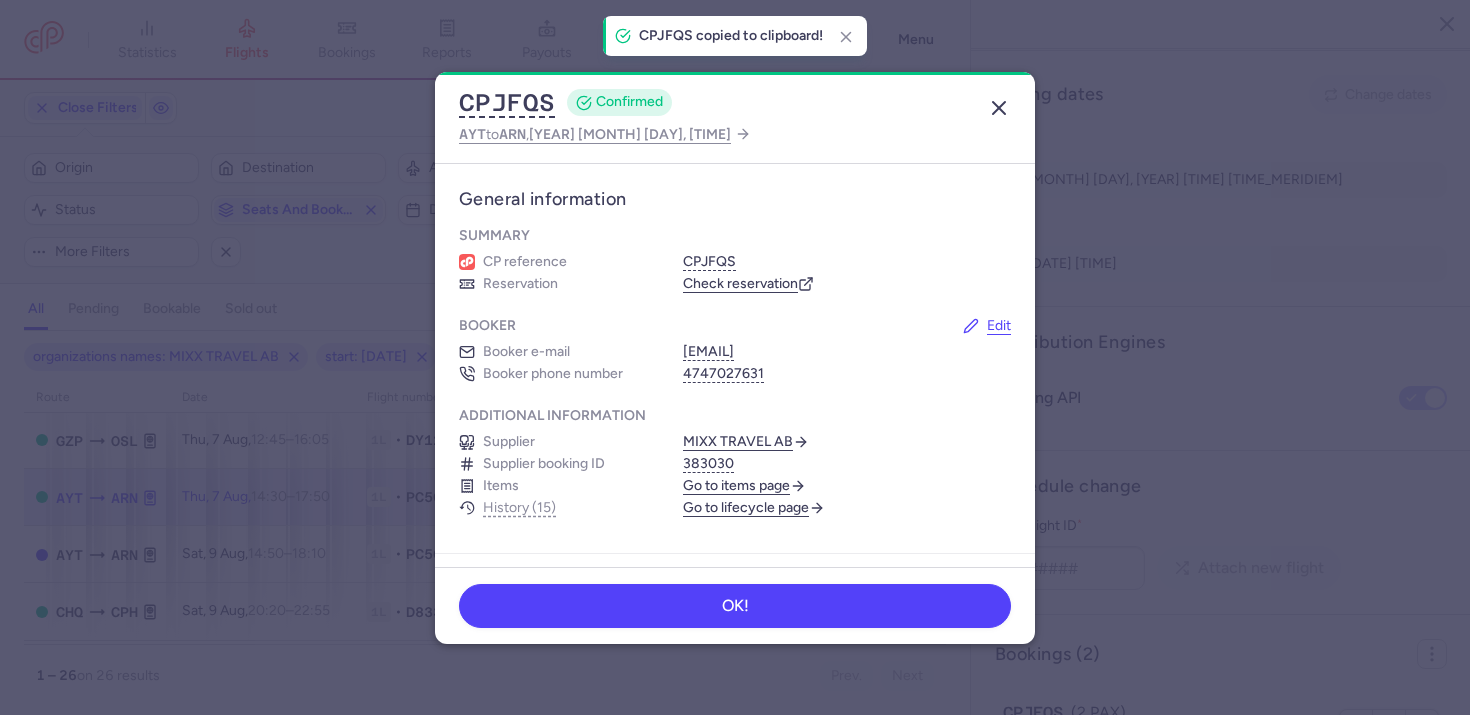 click 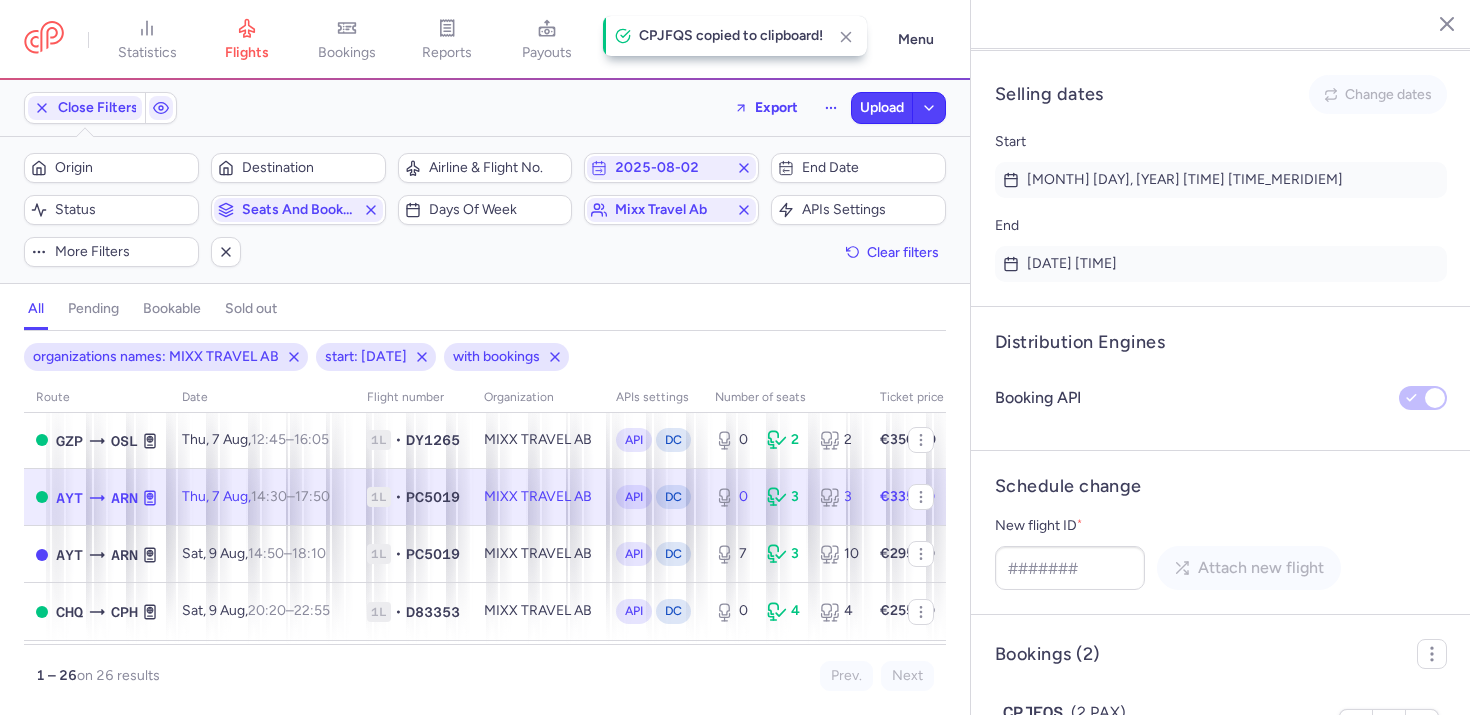 click on "CPTCZC  (1 PAX)  €384.54  Aydin DEMIROERS" 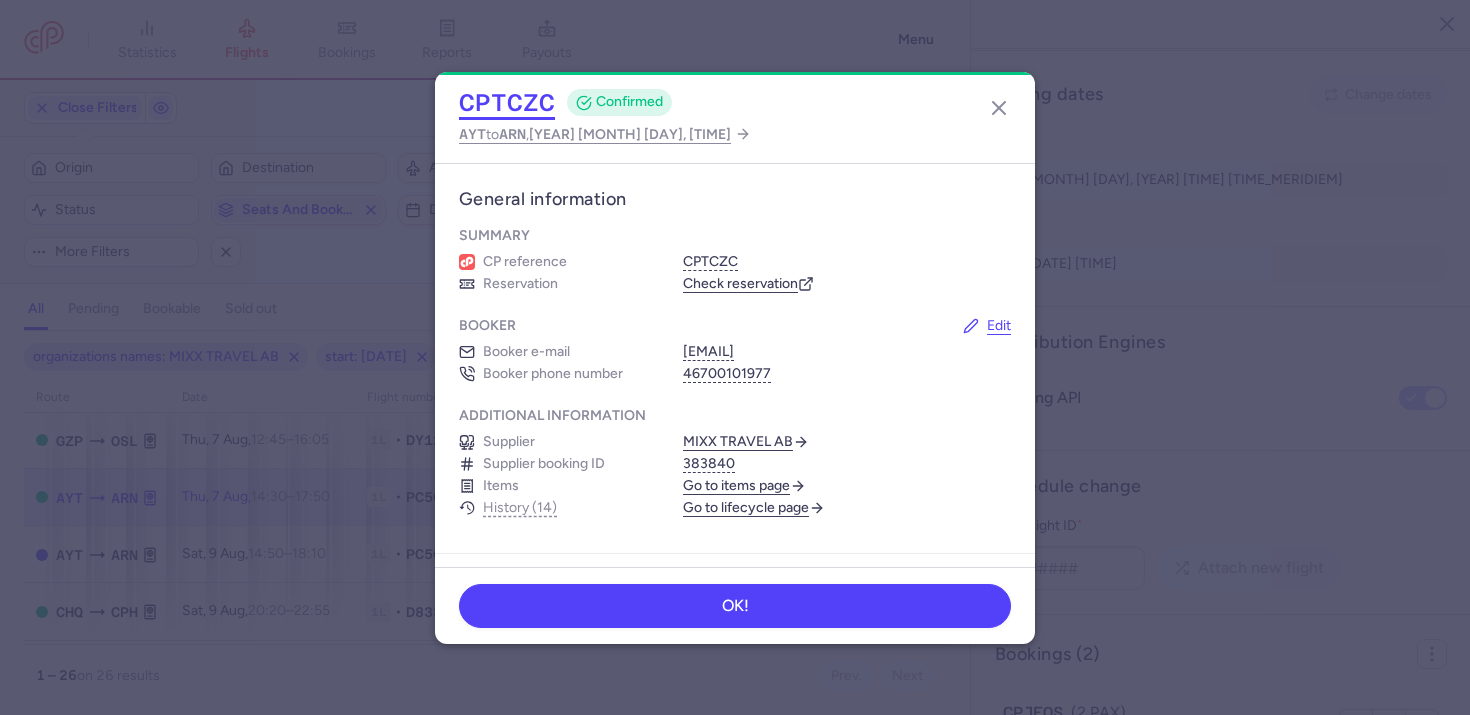 click on "CPTCZC" 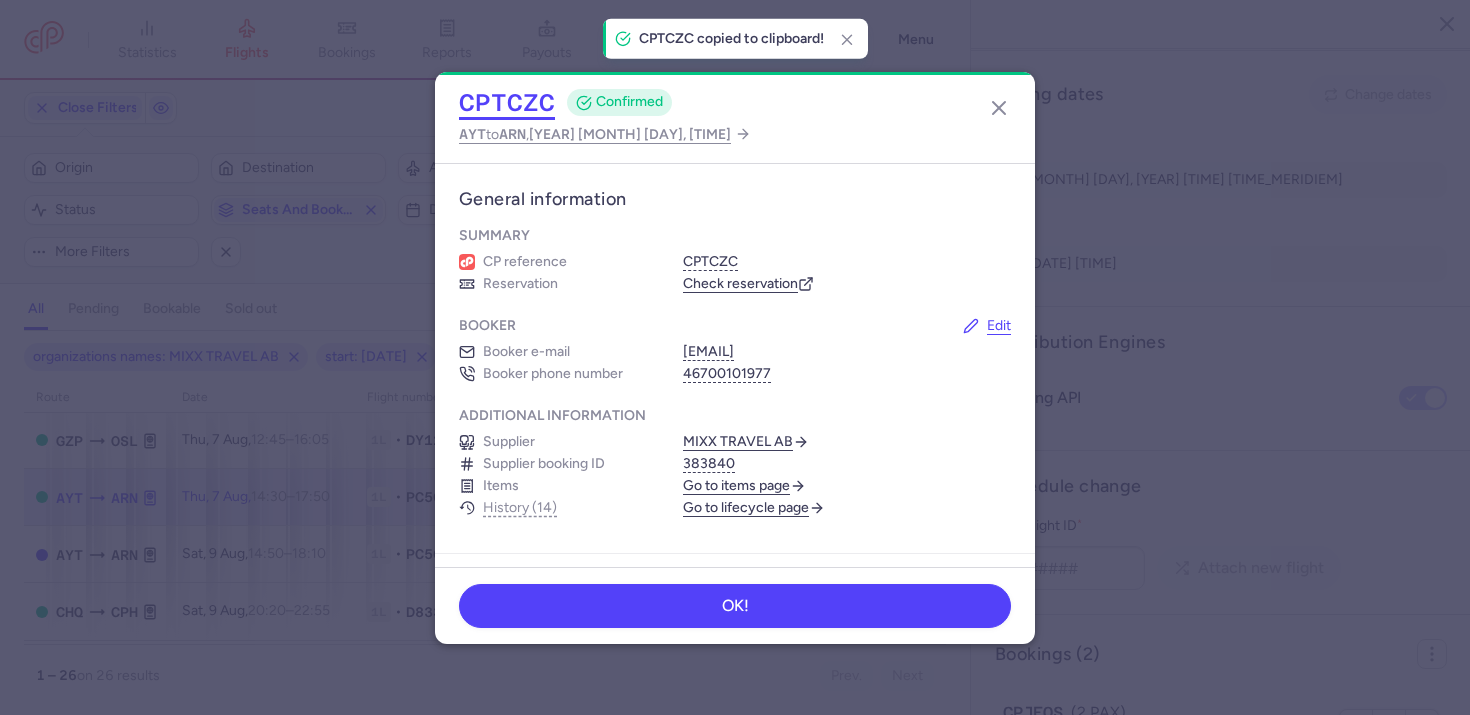 type 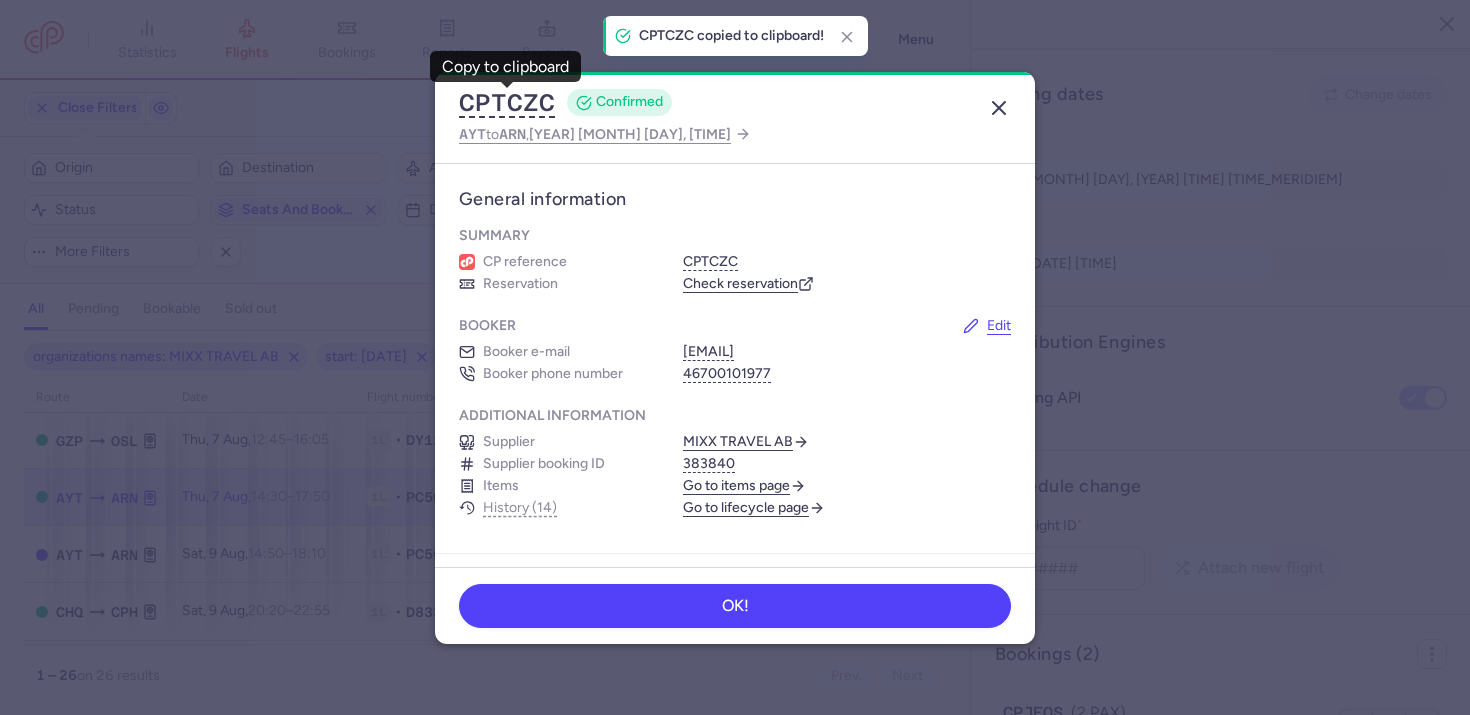 click 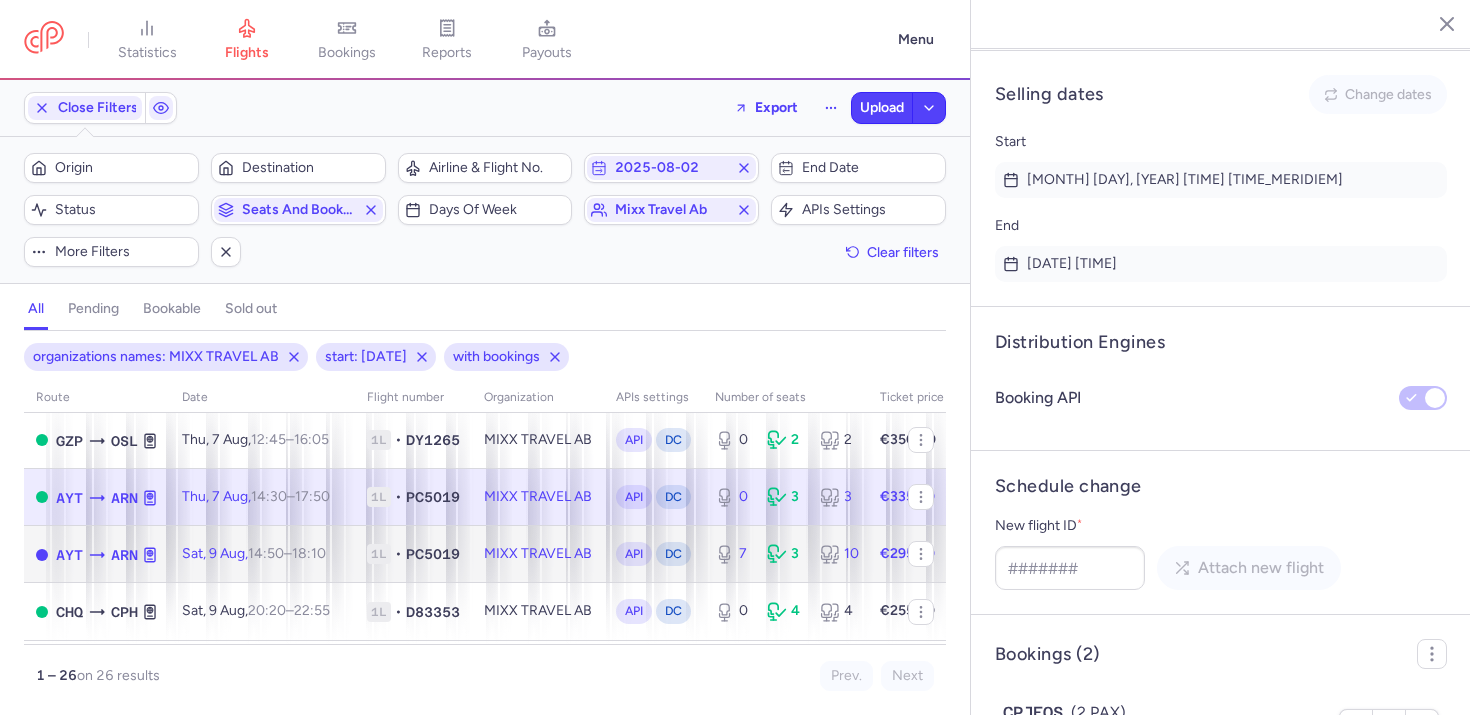 click on "7 3 10" 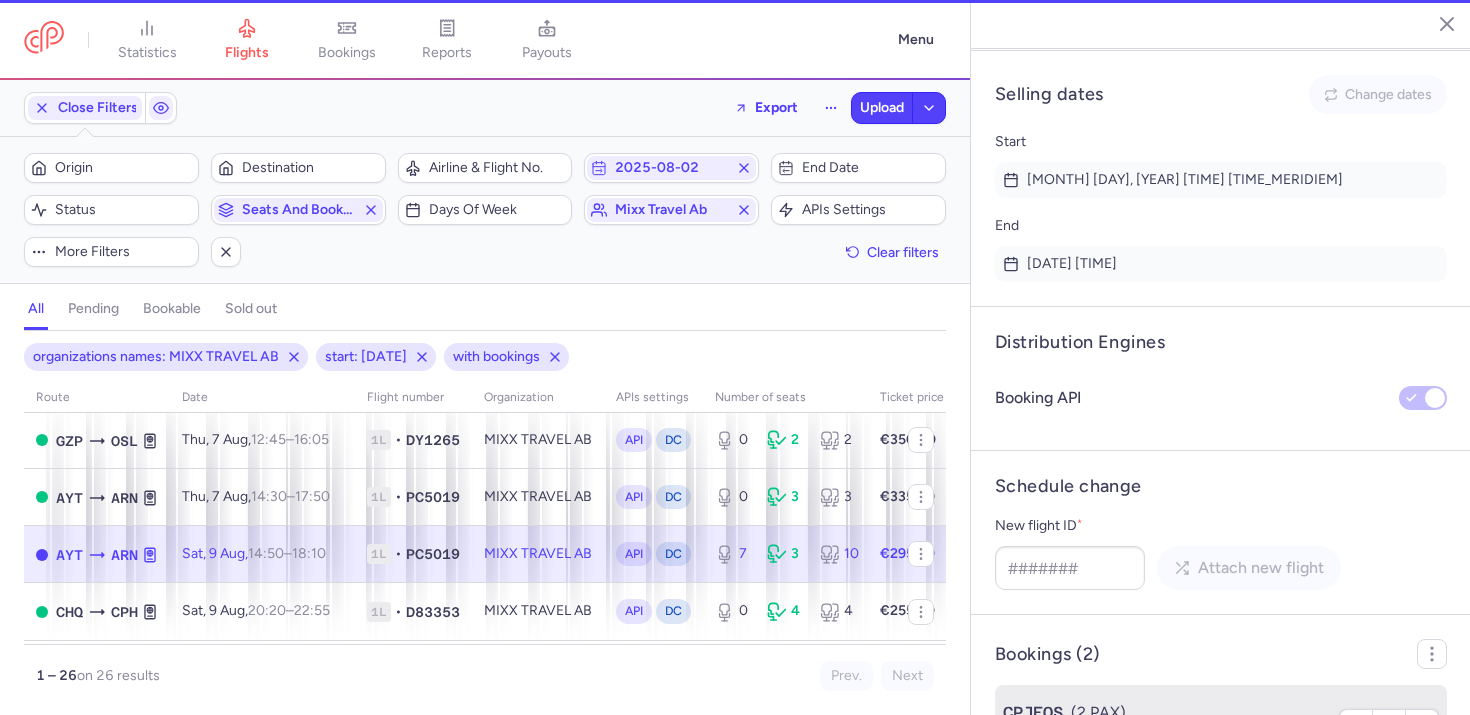 scroll, scrollTop: 1109, scrollLeft: 0, axis: vertical 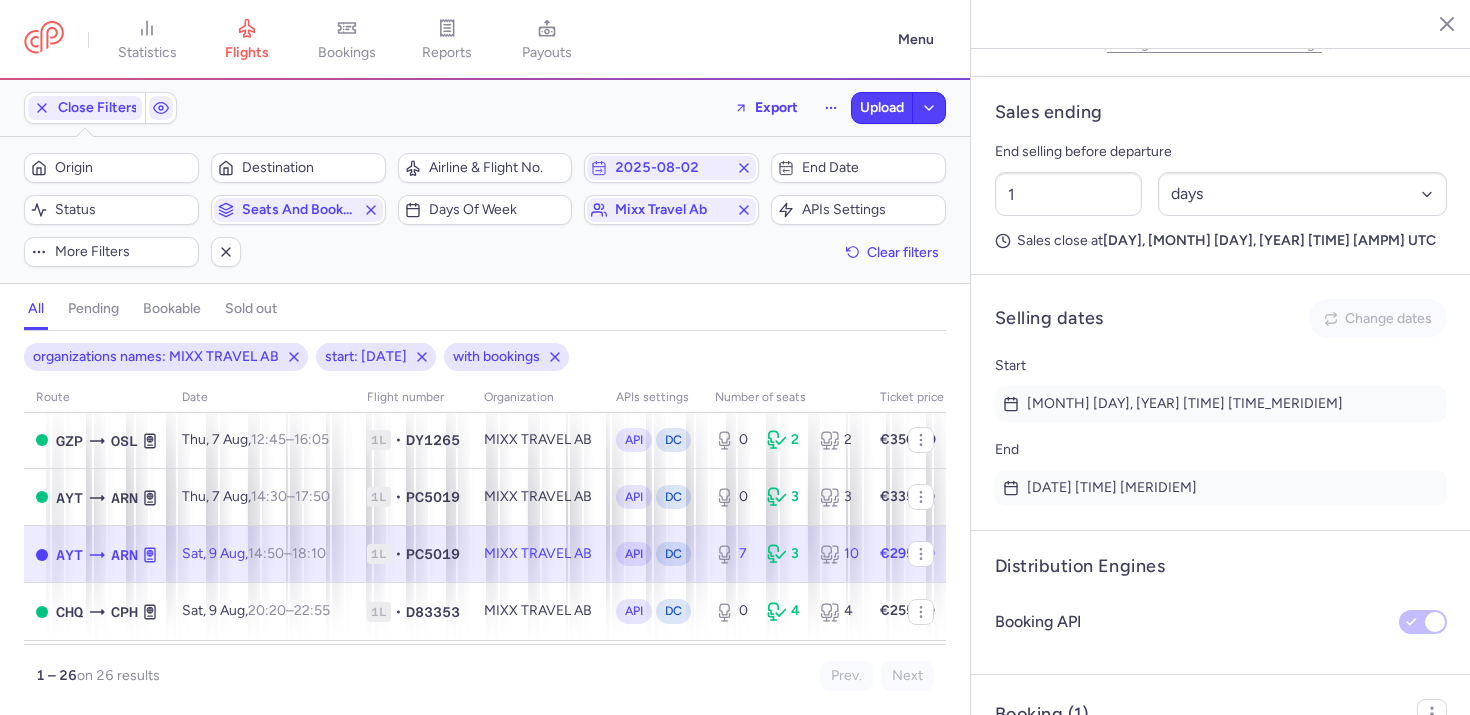 click on "CPGKKN  (3 PAX)  €1,022.04  Peter SWARTLING, Teodor SWARTLING (+1)" 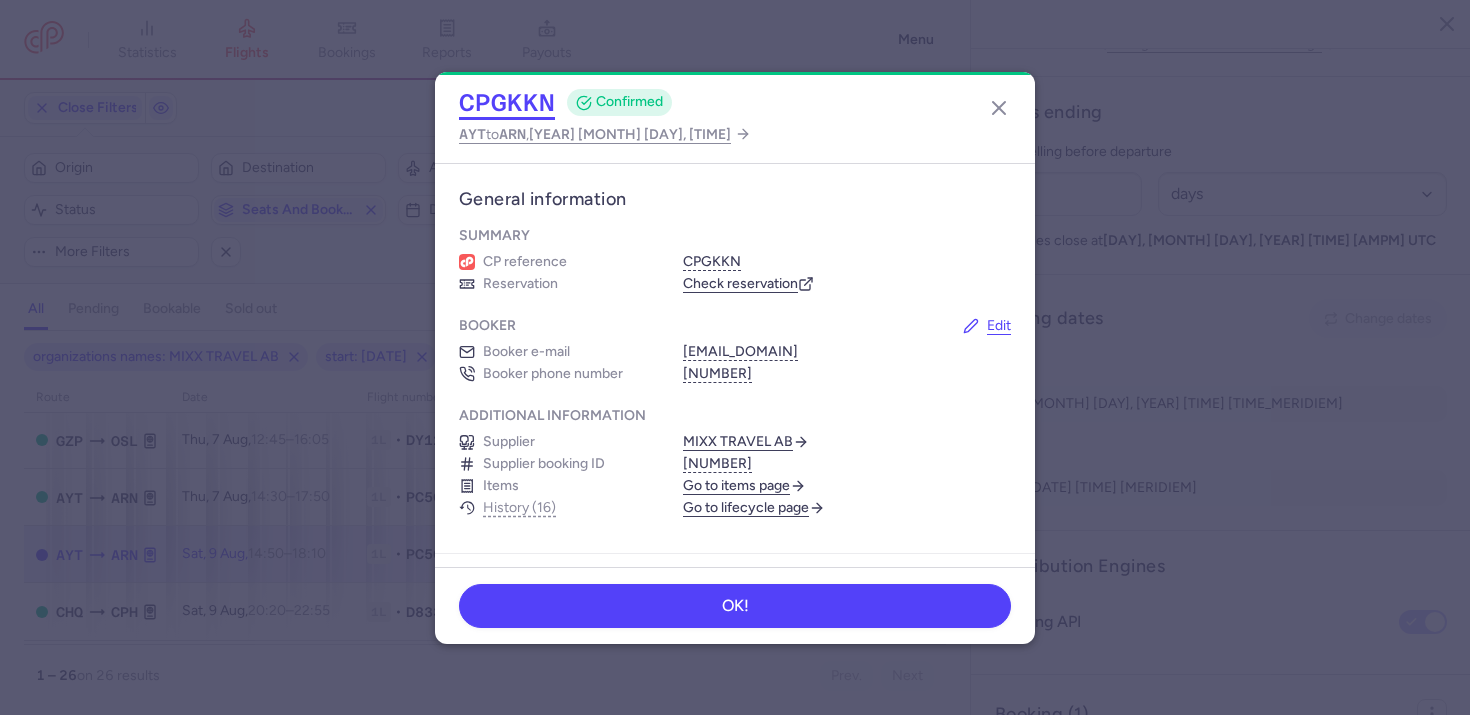 click on "CPGKKN" 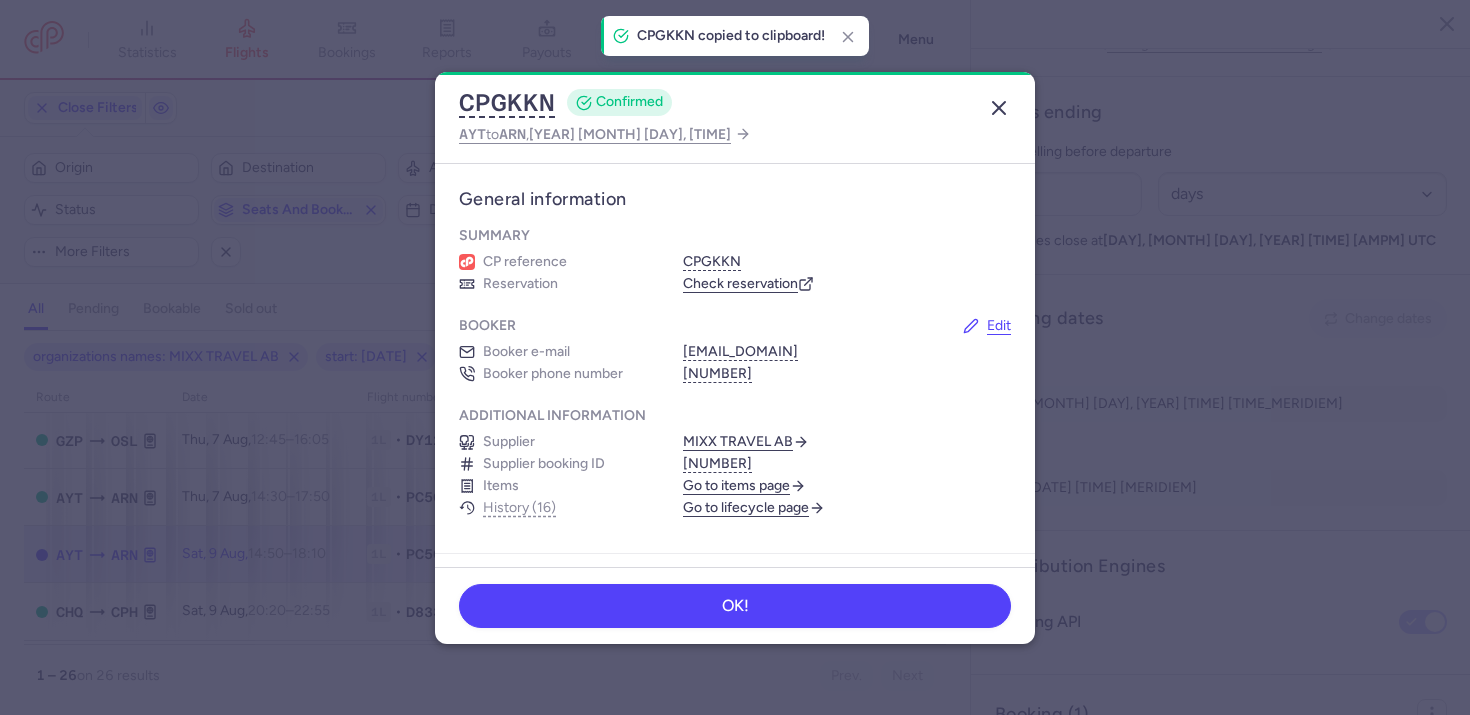 click 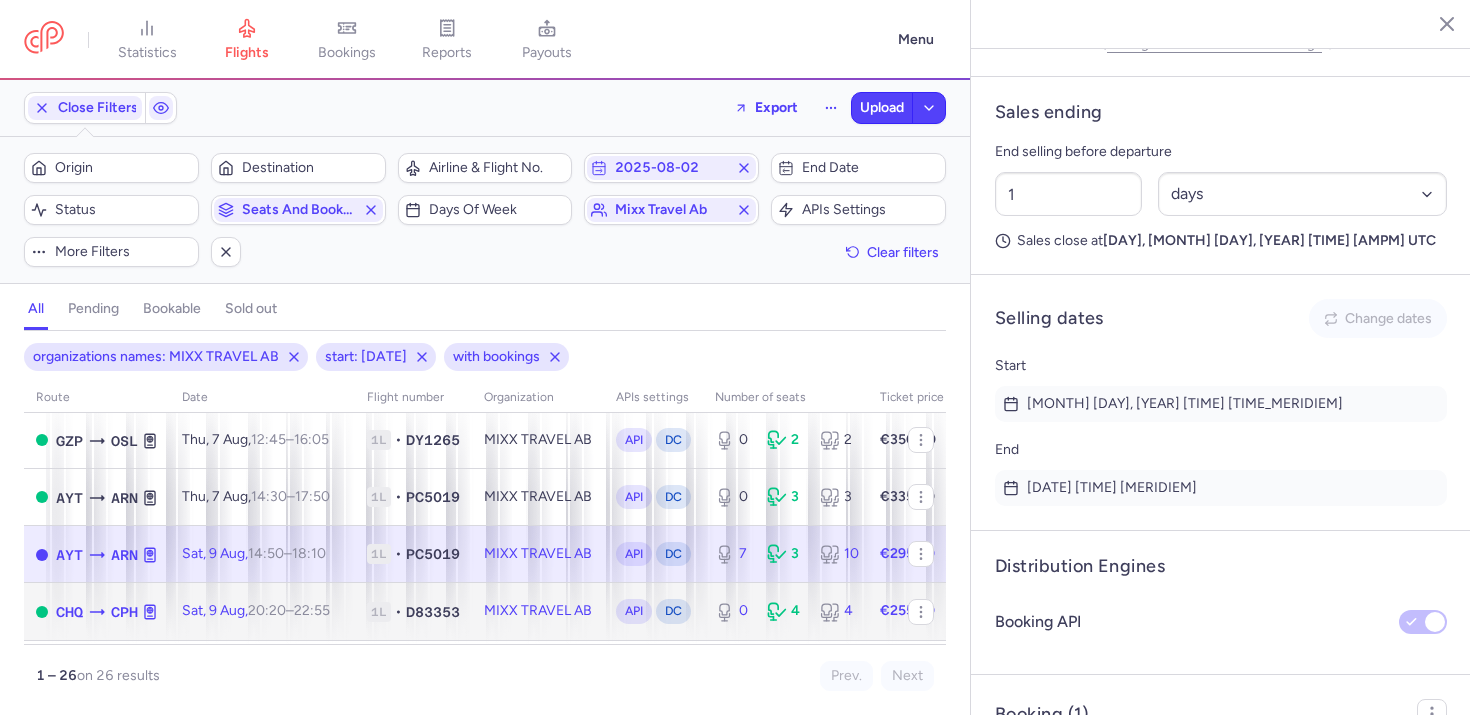 click on "MIXX TRAVEL AB" 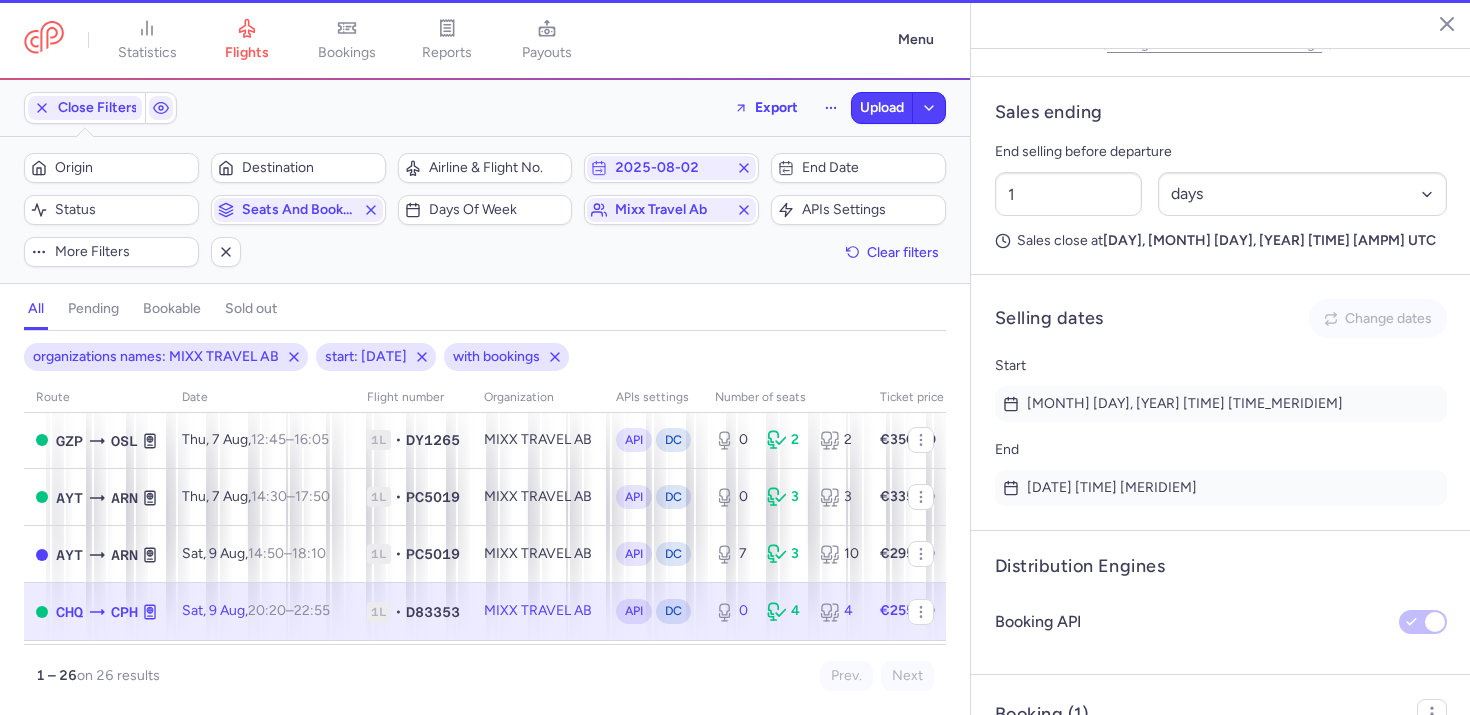 type on "0" 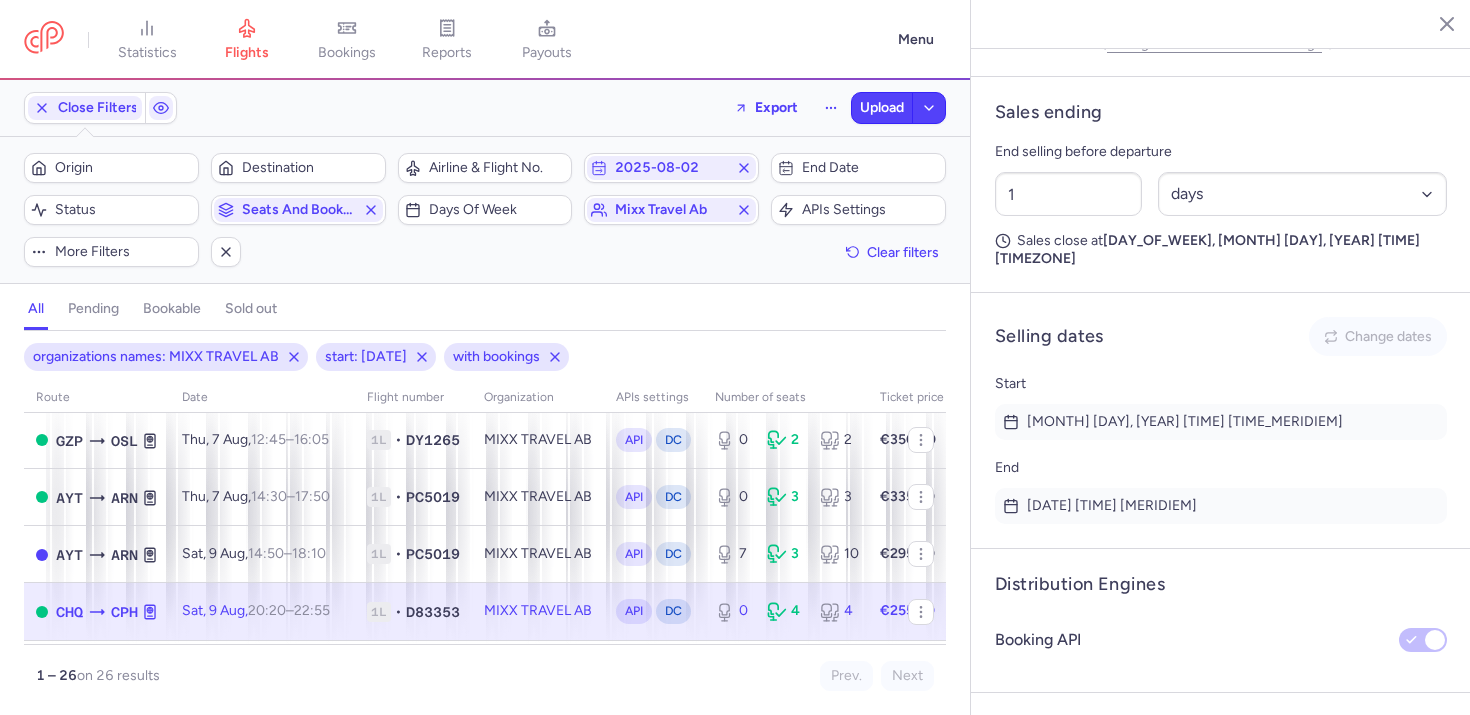 scroll, scrollTop: 1351, scrollLeft: 0, axis: vertical 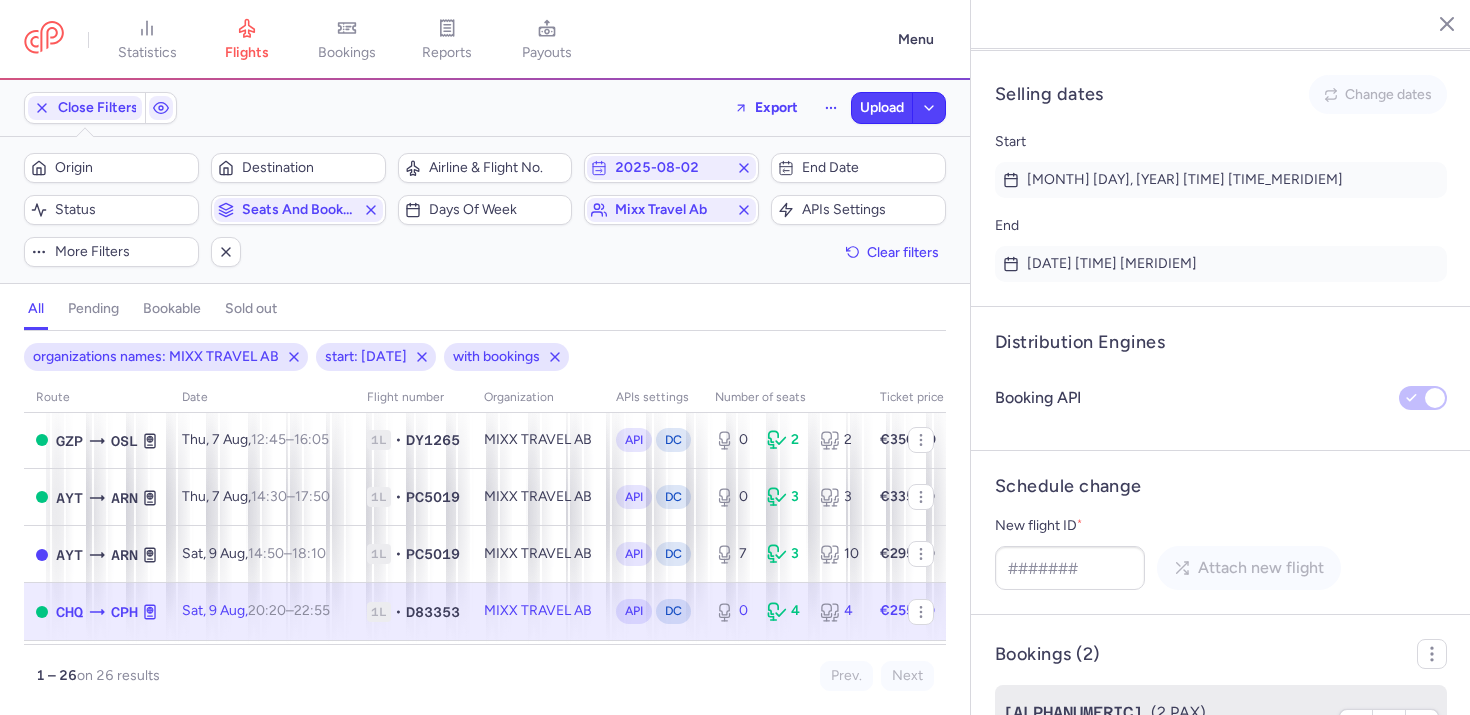click on "CPPZGM  (2 PAX)" at bounding box center (1165, 713) 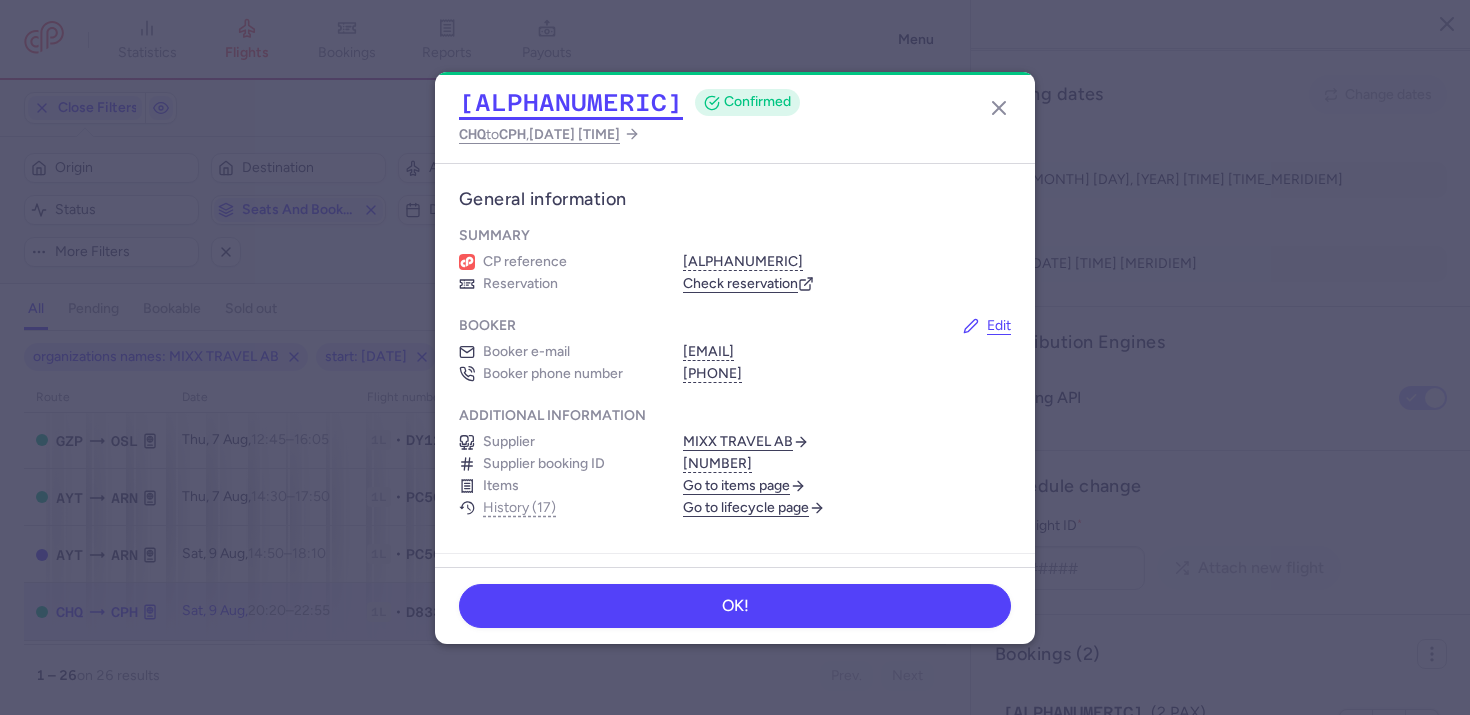 click on "CPPZGM" 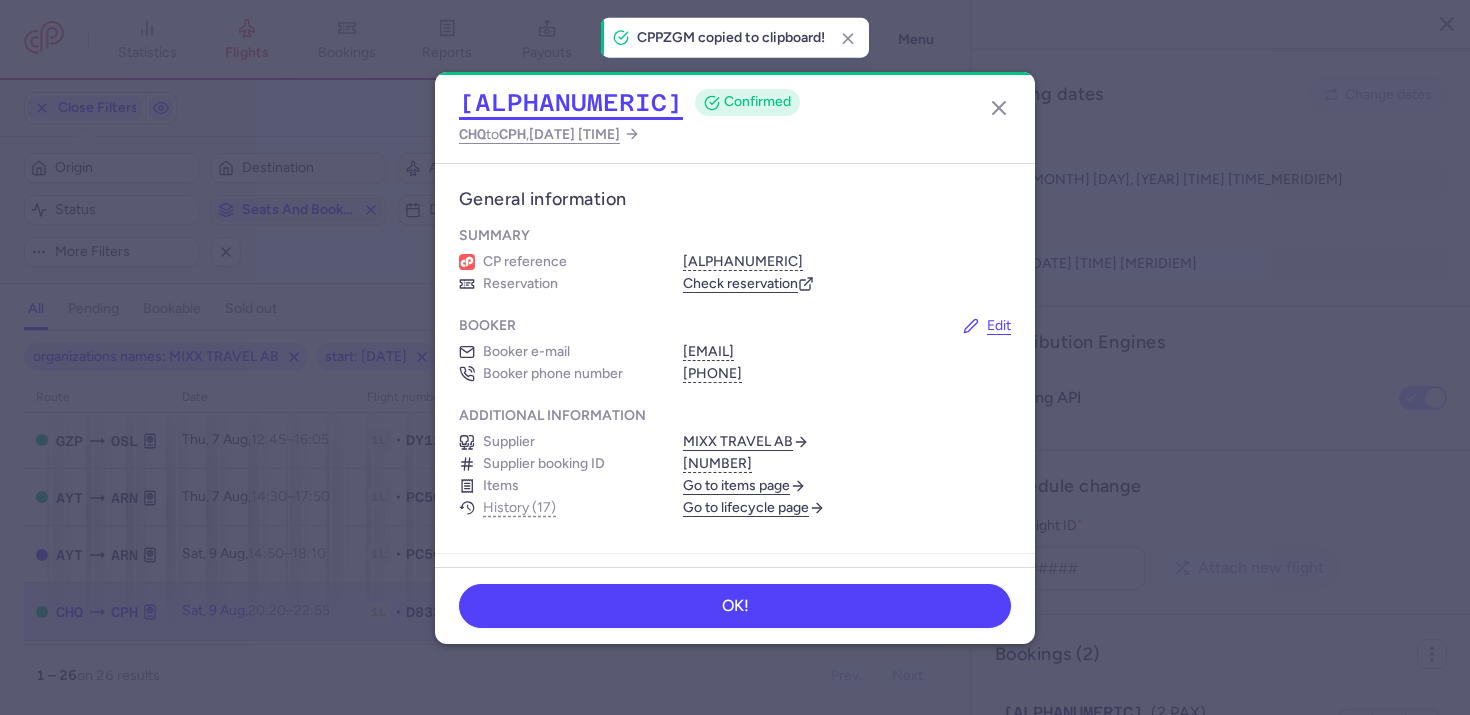 type 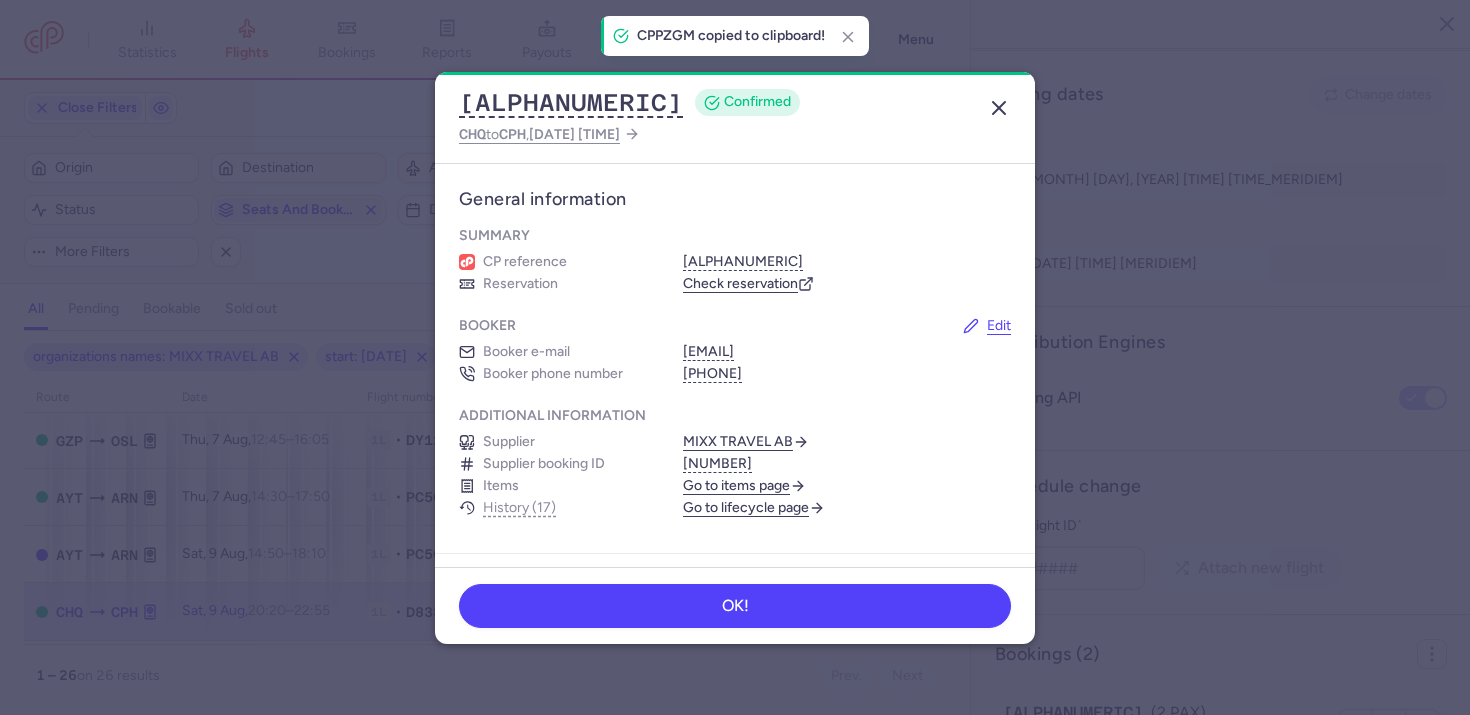 click 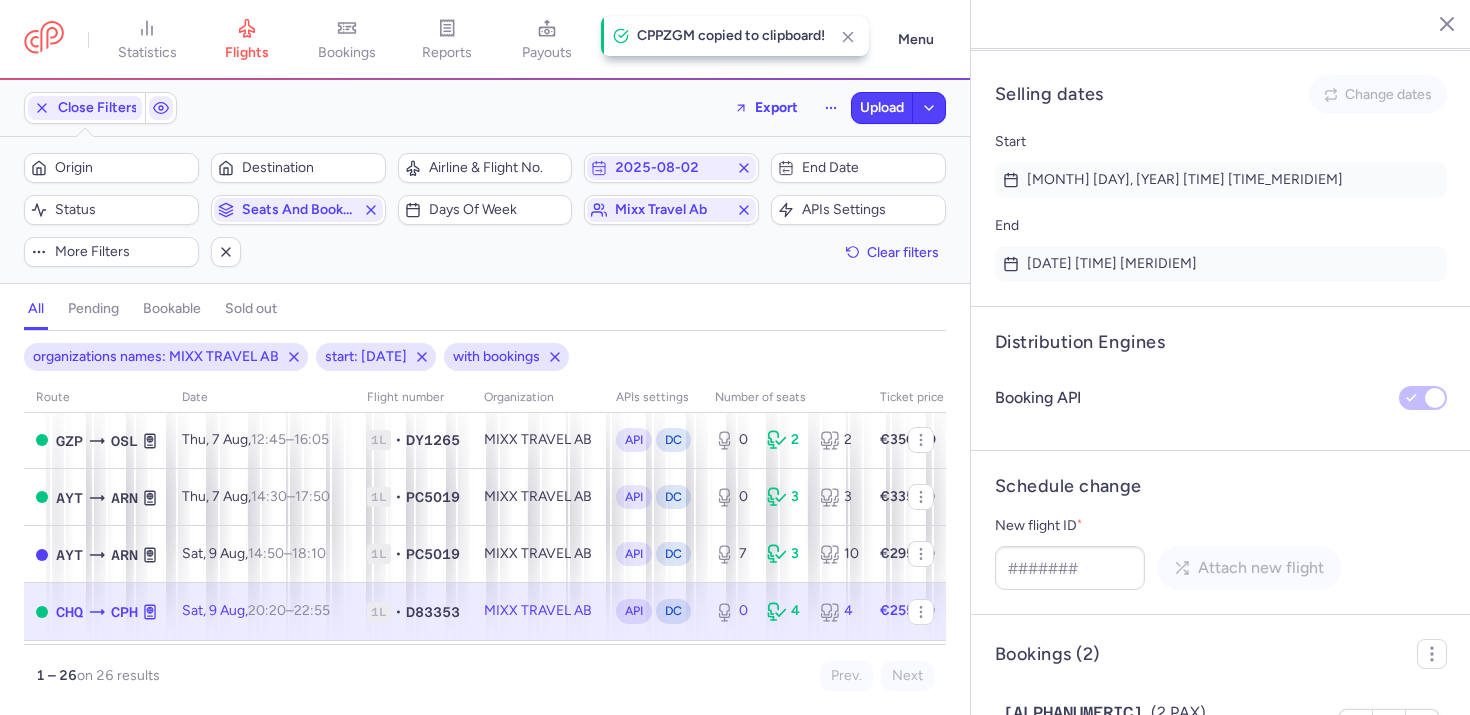 click on "Christian HOFFMANN, Kristina NORDMAN" at bounding box center (1172, 813) 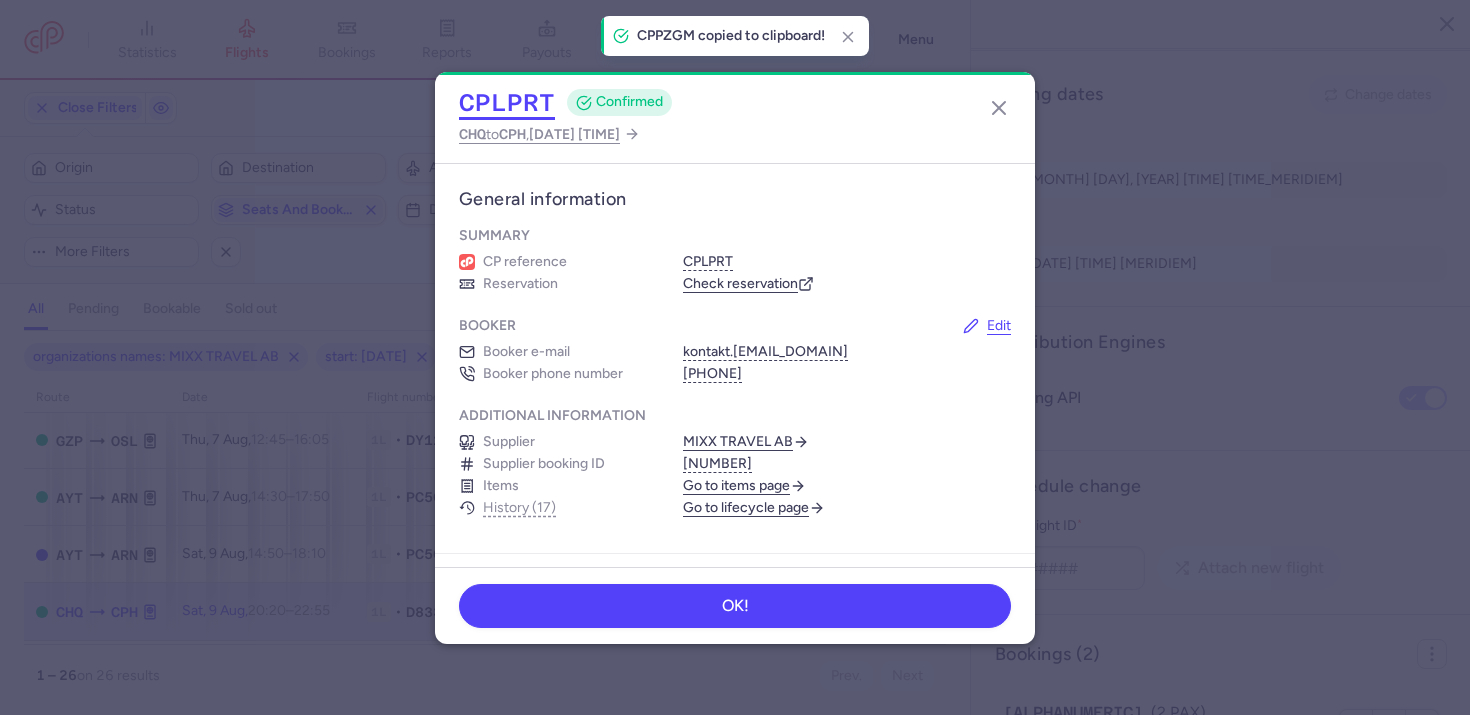 click on "CPLPRT" 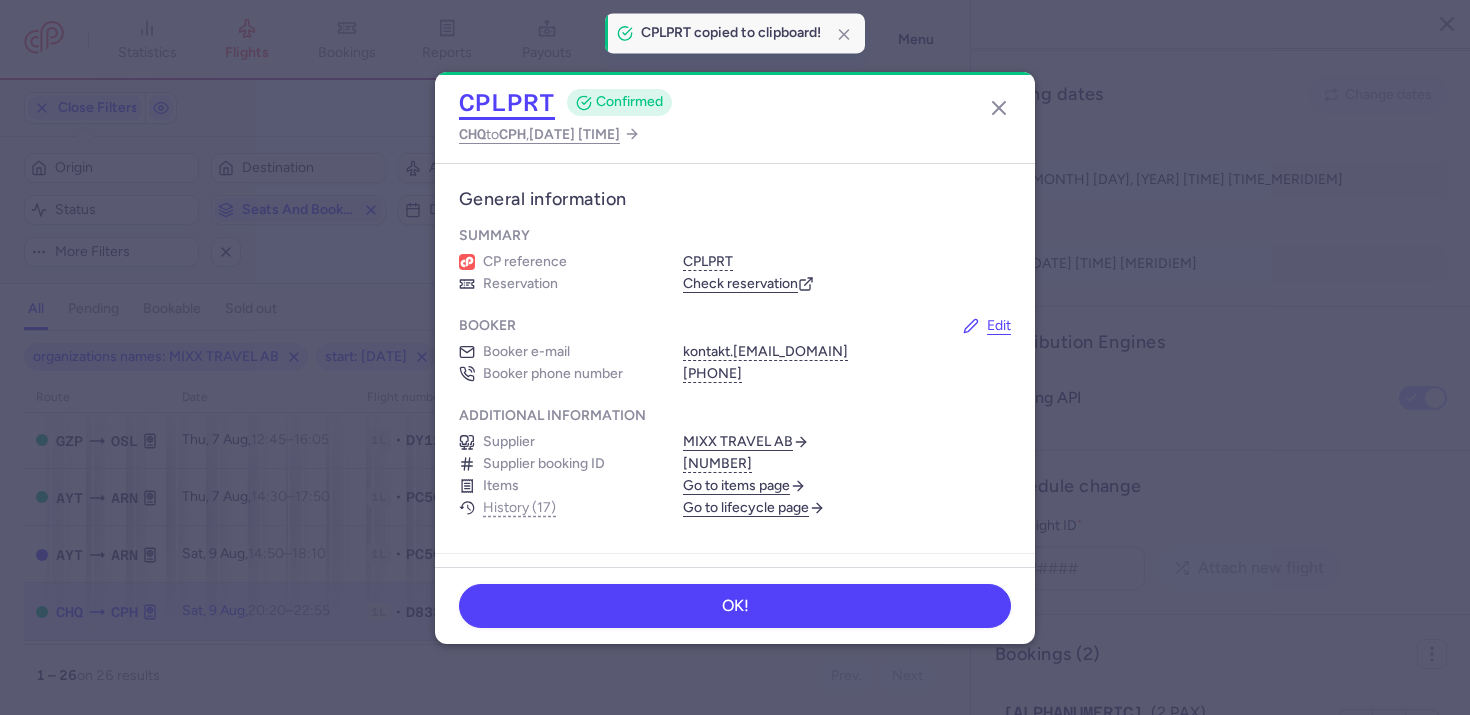 type 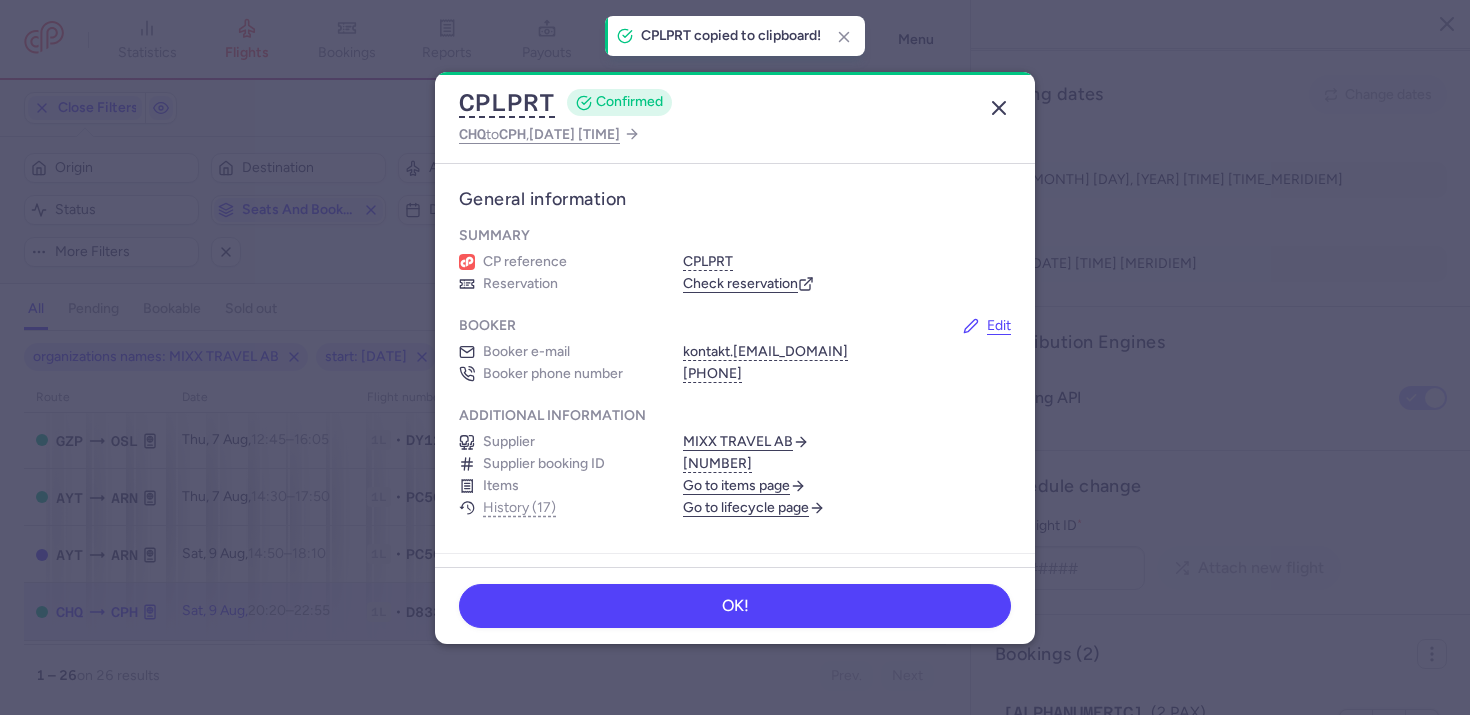 click 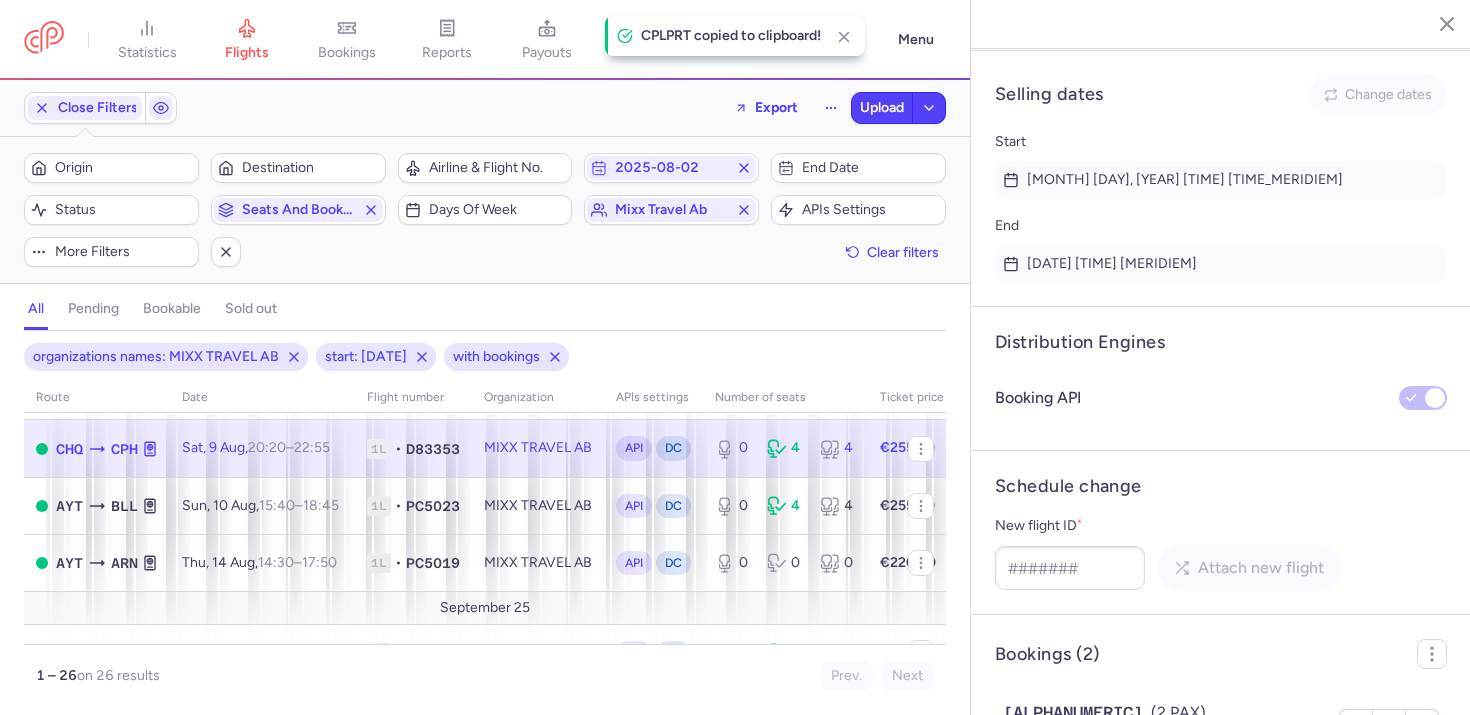 scroll, scrollTop: 1305, scrollLeft: 0, axis: vertical 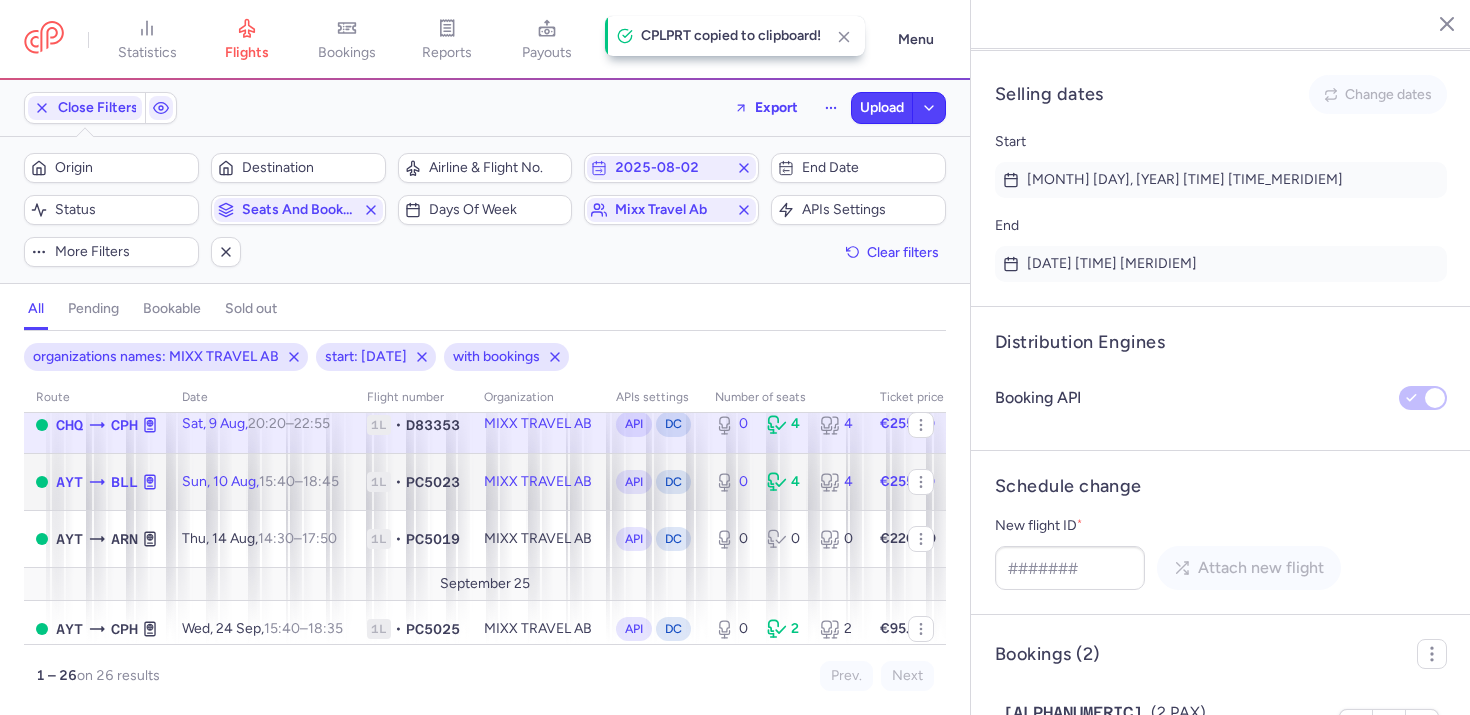 click on "1L • PC5023" 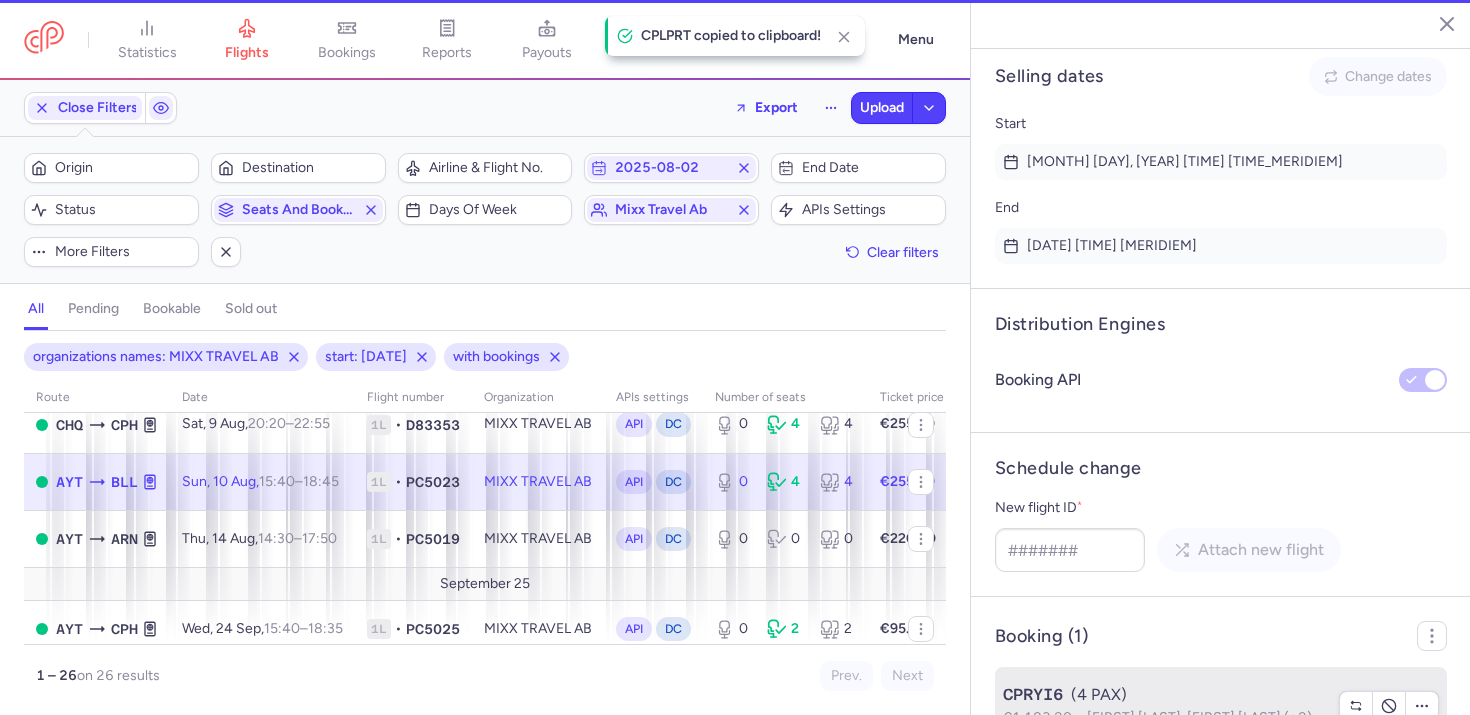 scroll, scrollTop: 1273, scrollLeft: 0, axis: vertical 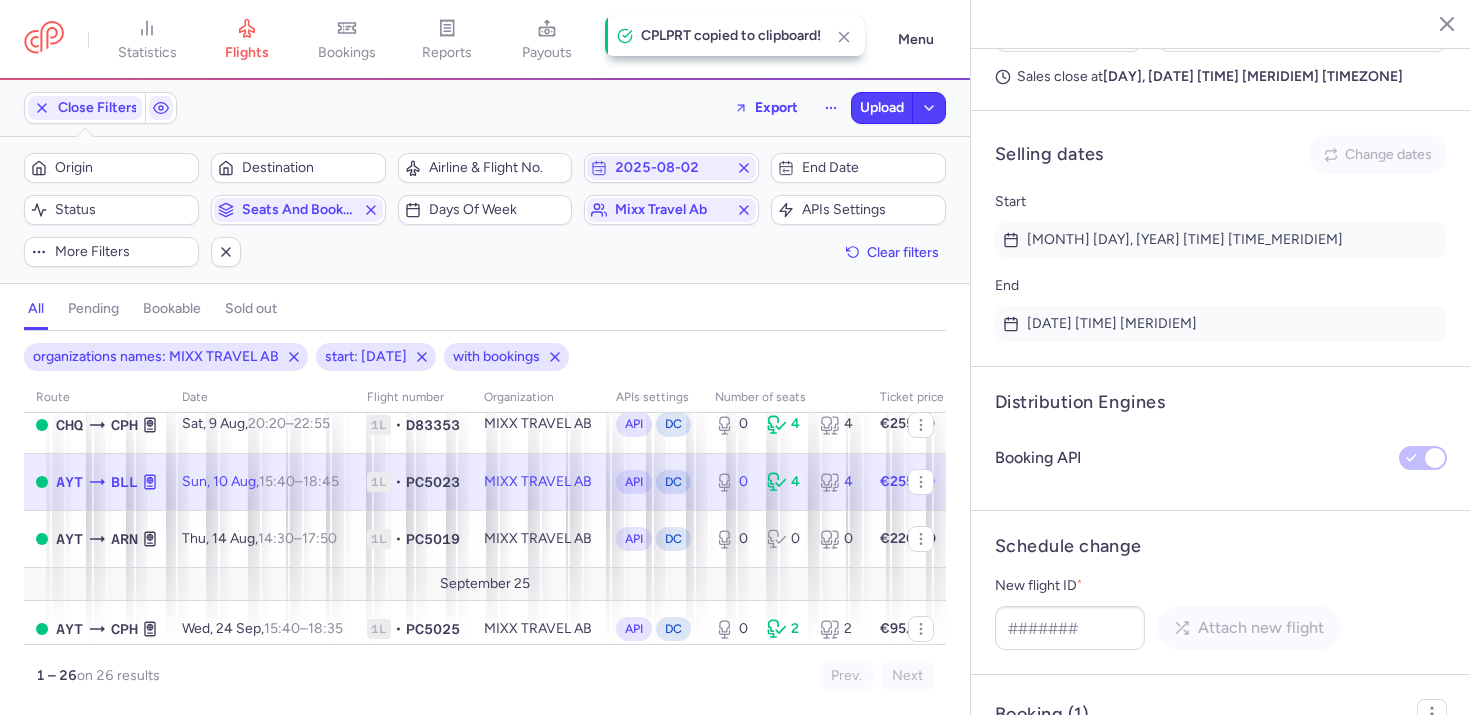 click on "CPRYI6  (4 PAX)  €1,183.20  Rasmus LARSEN, Elisabeth NILSSON (+2)" 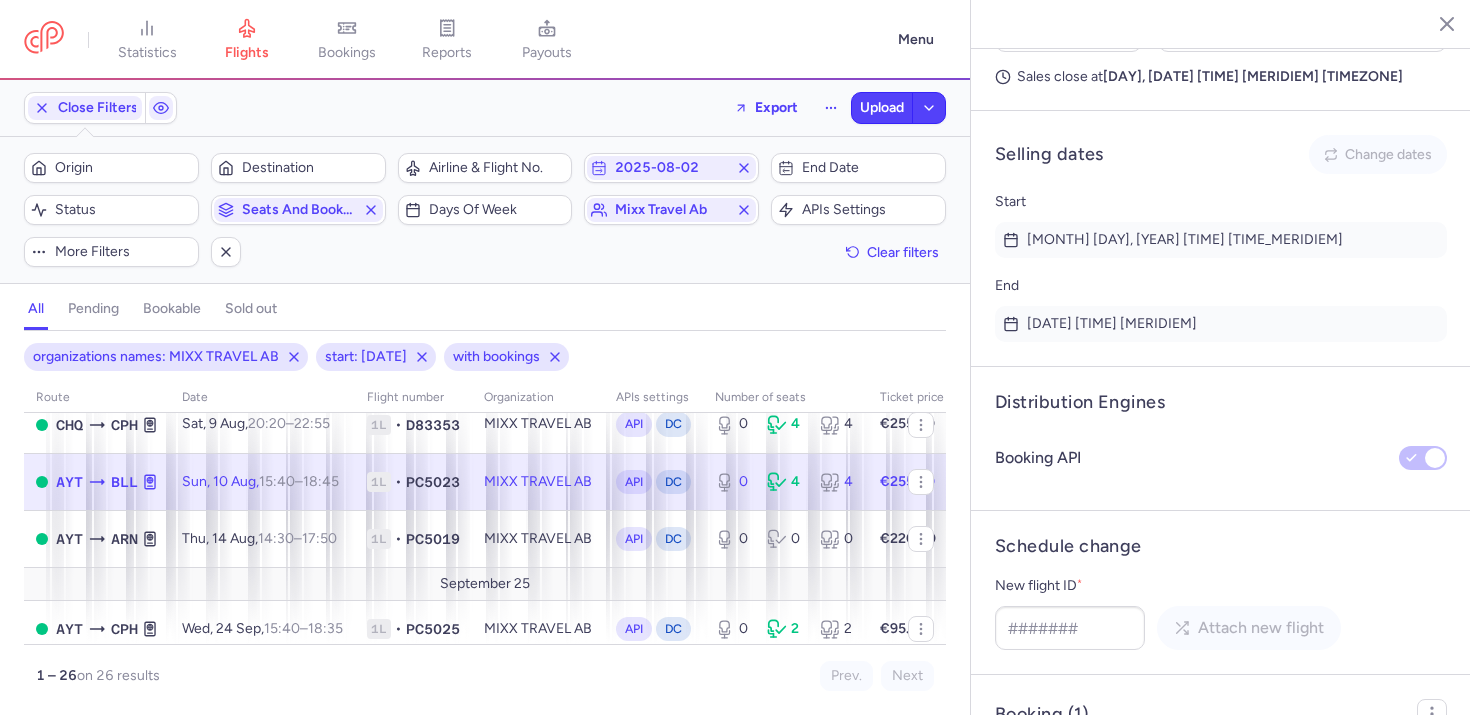 click on "Rasmus LARSEN, Elisabeth NILSSON (+2)" at bounding box center [1199, 795] 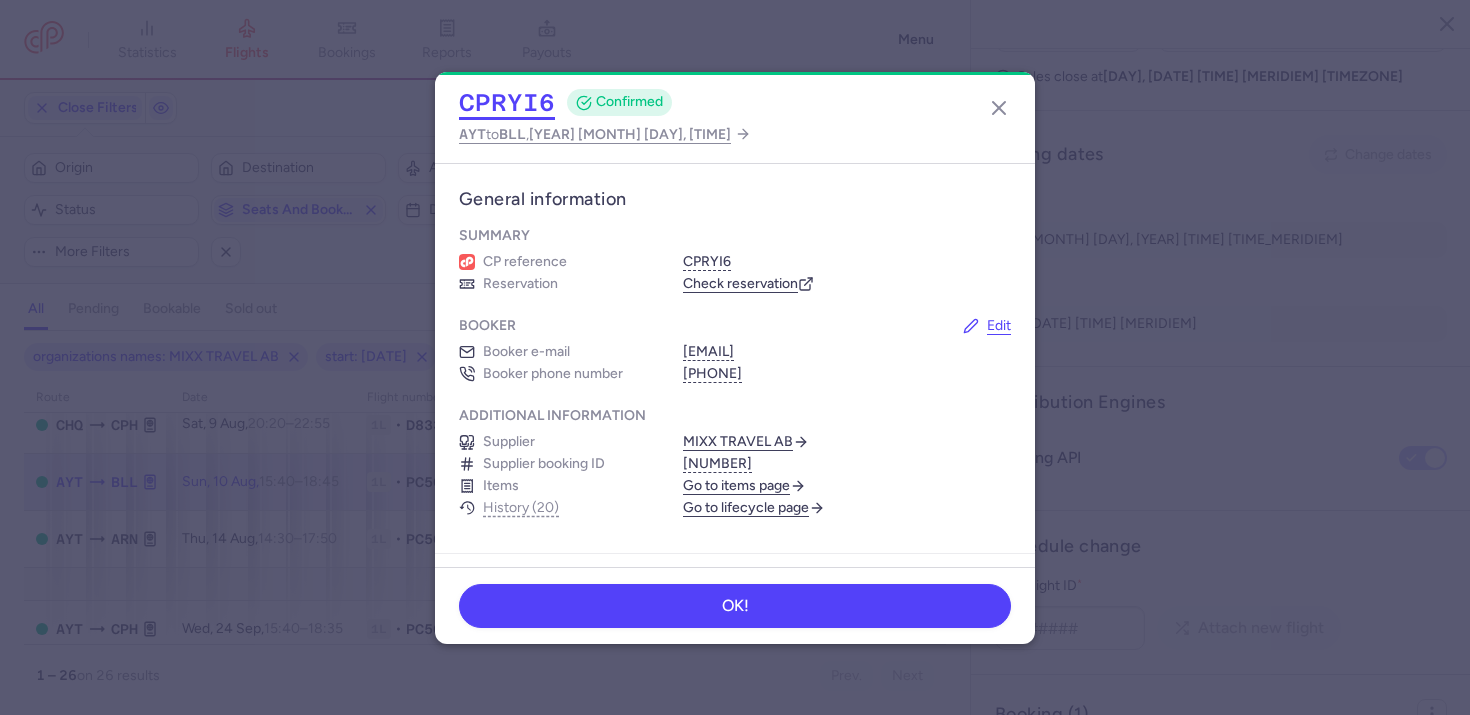 click on "CPRYI6" 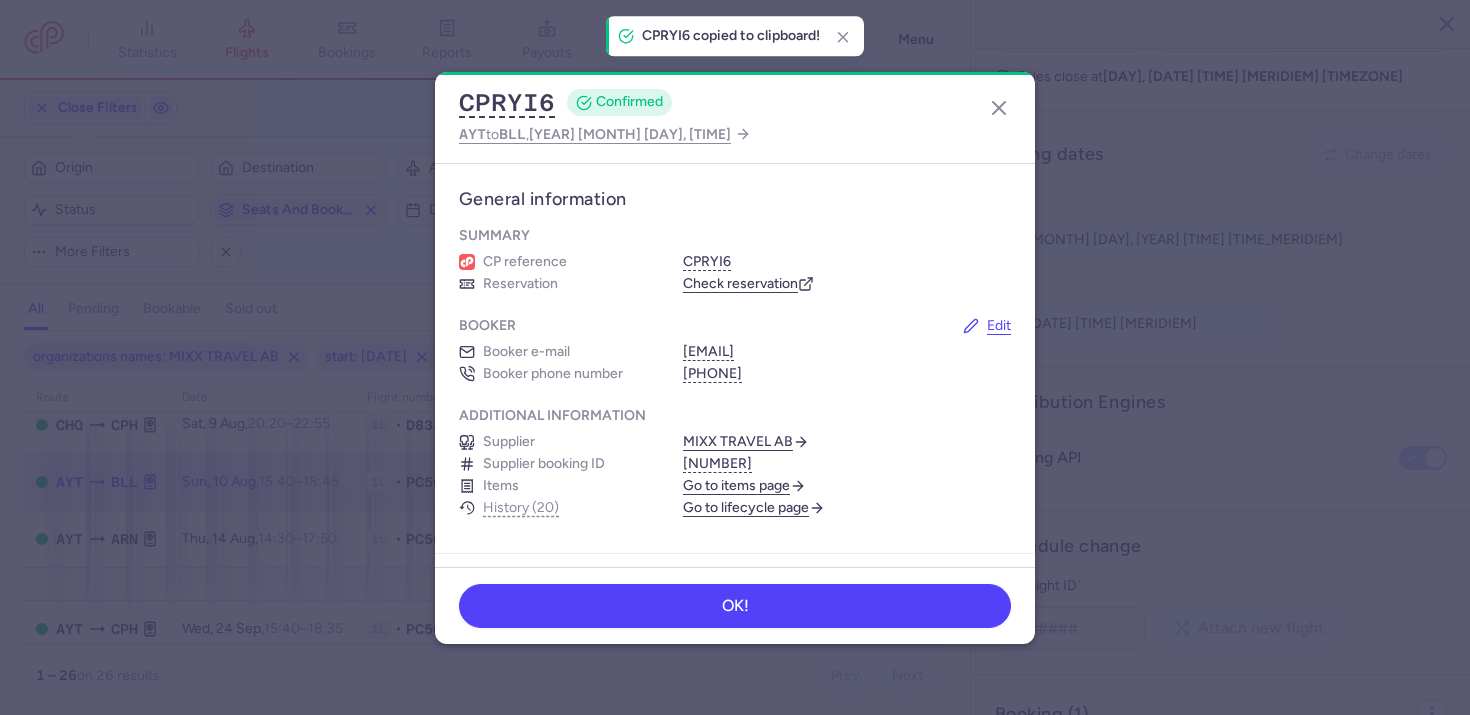 type 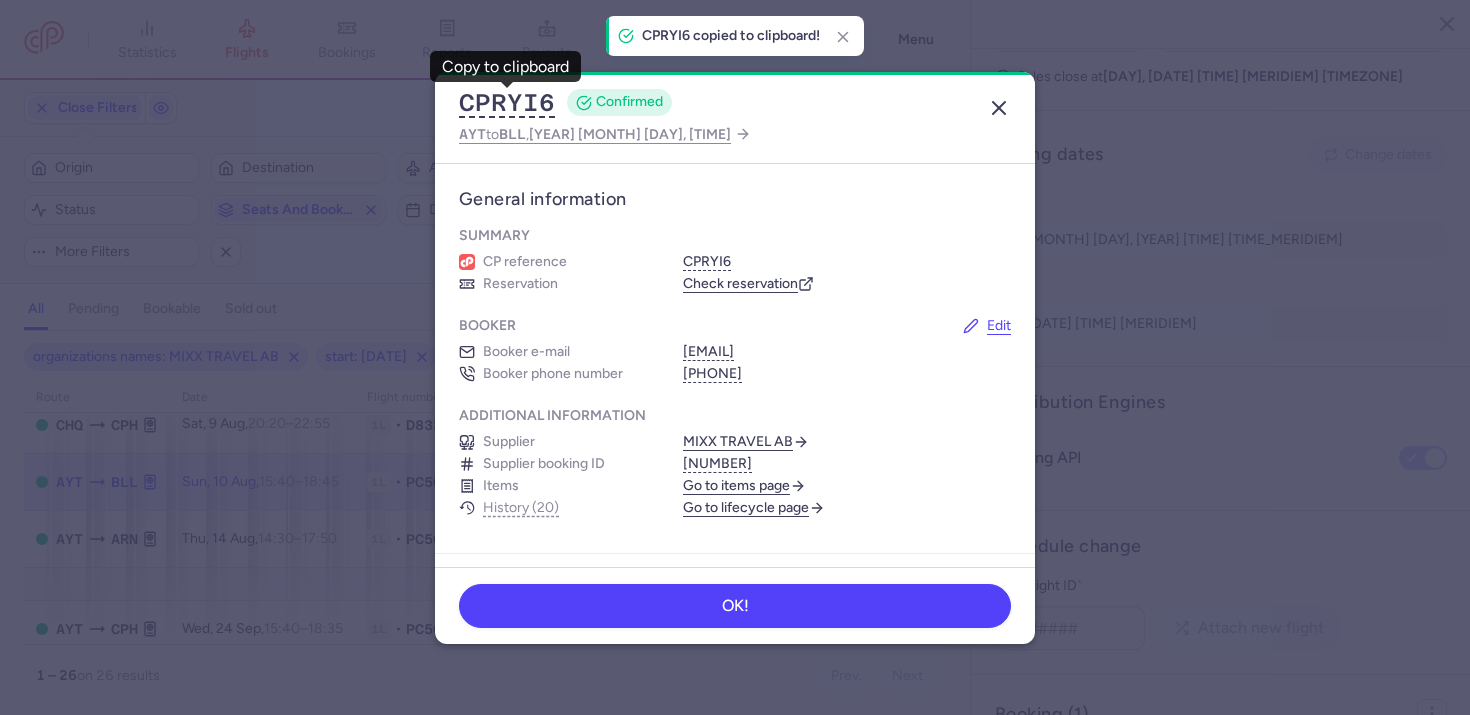 click 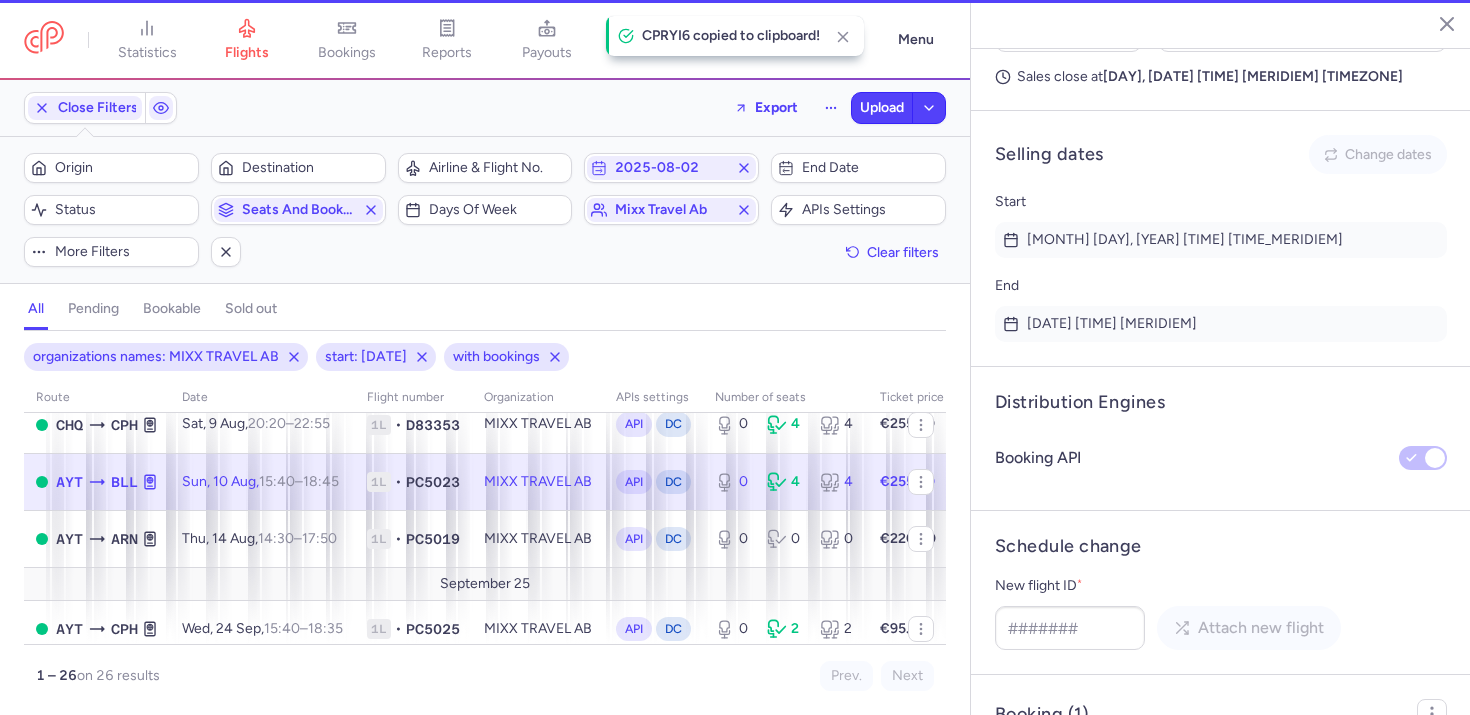 scroll, scrollTop: 1322, scrollLeft: 0, axis: vertical 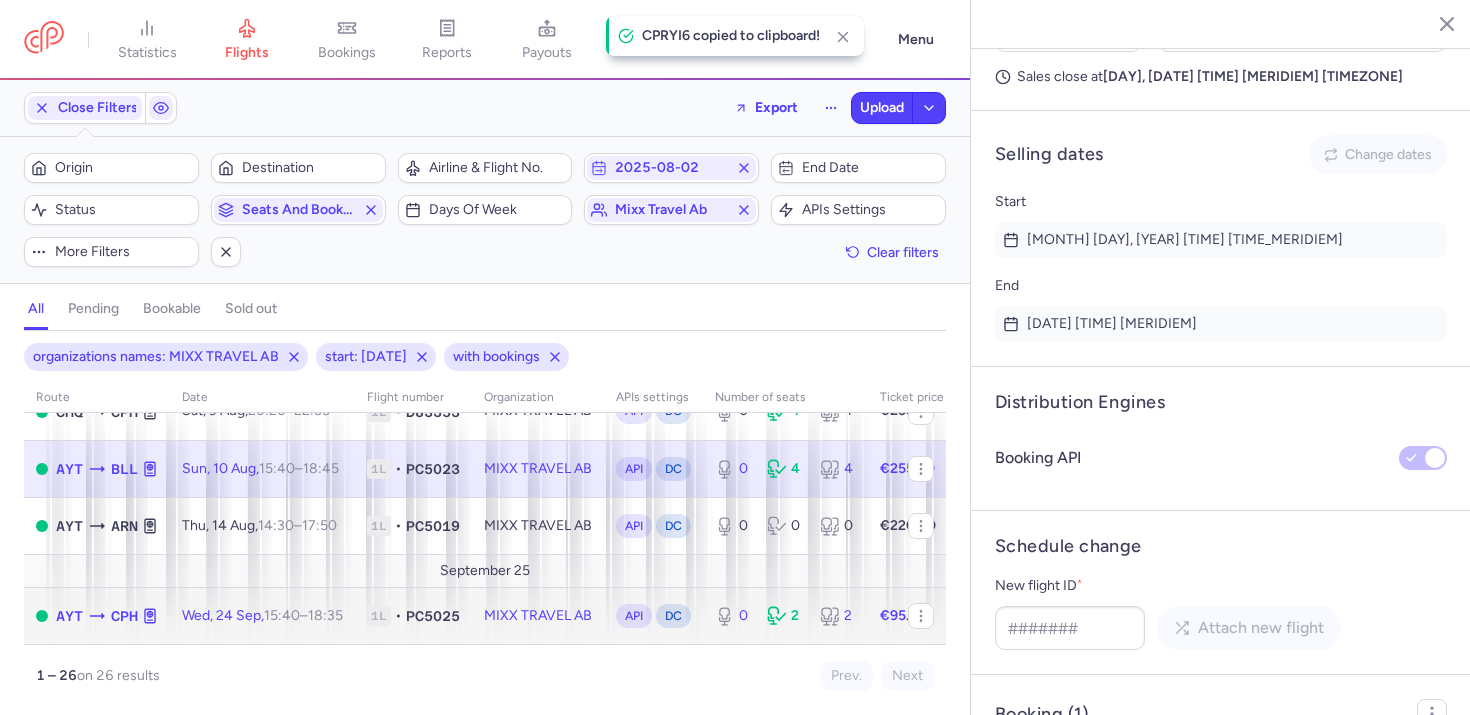 click on "1L • PC5025" 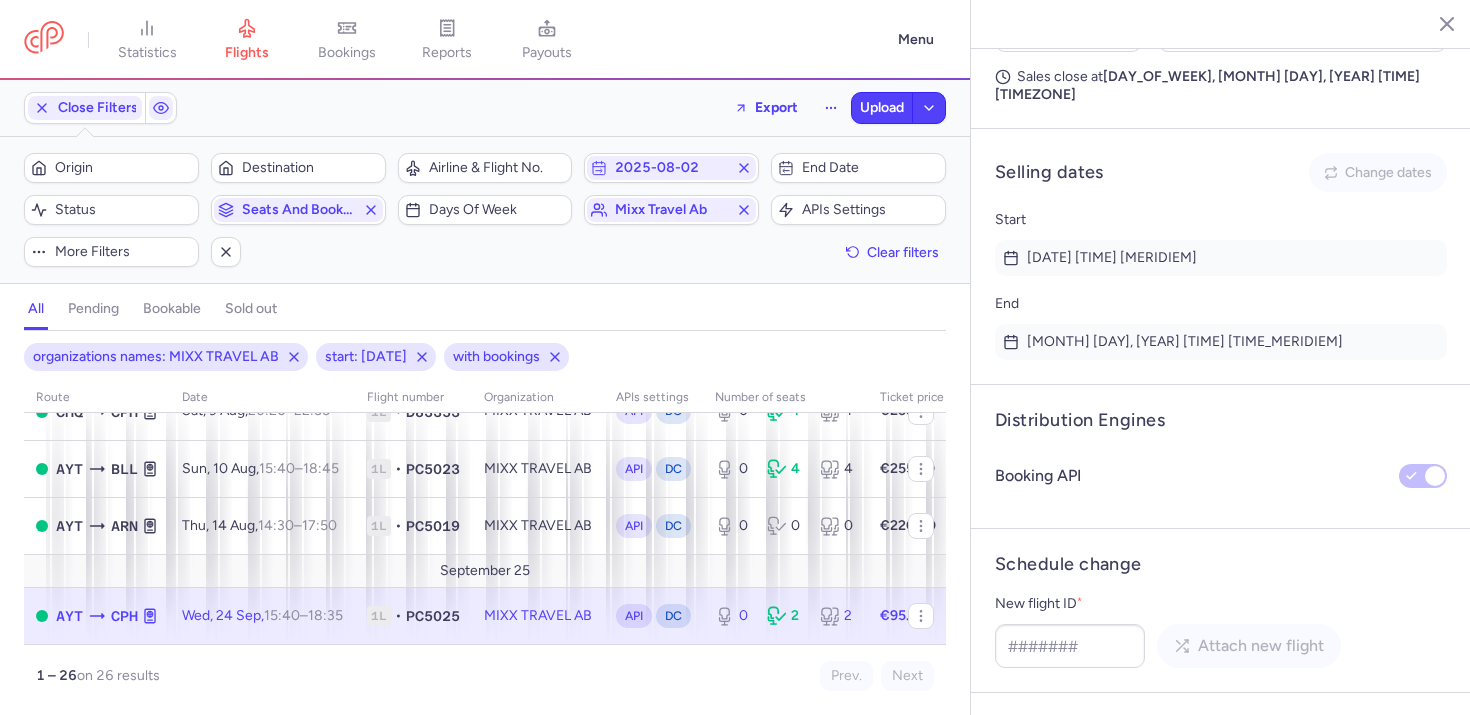 click on "€197.76" at bounding box center [1039, 813] 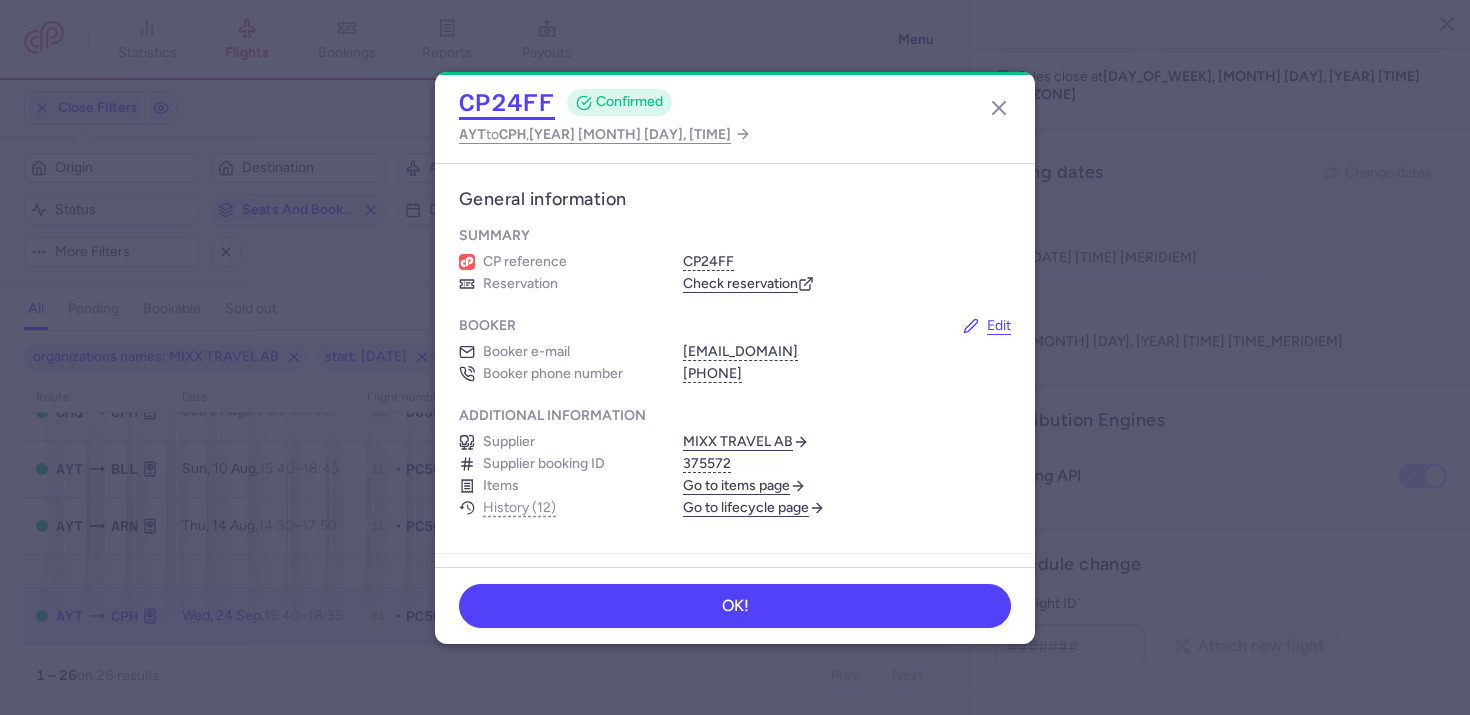 click on "CP24FF" 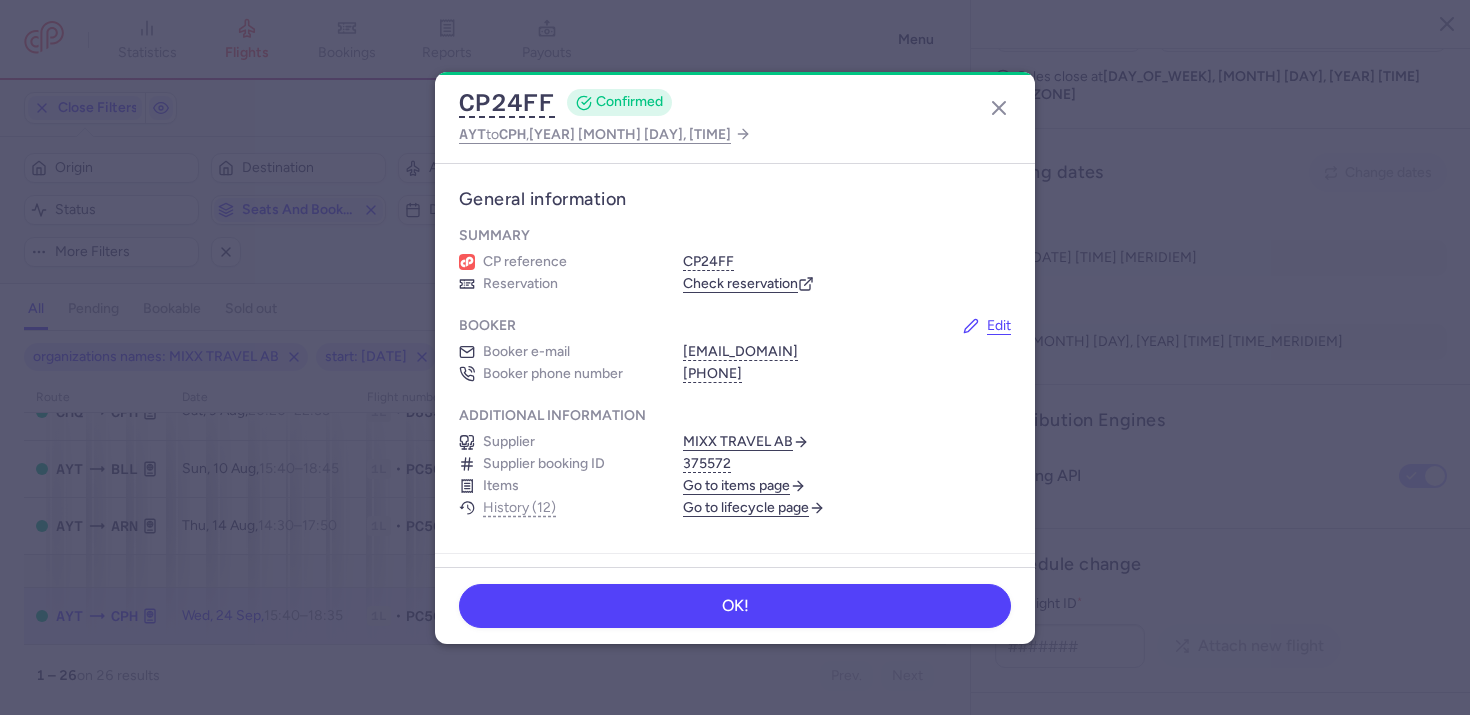 type 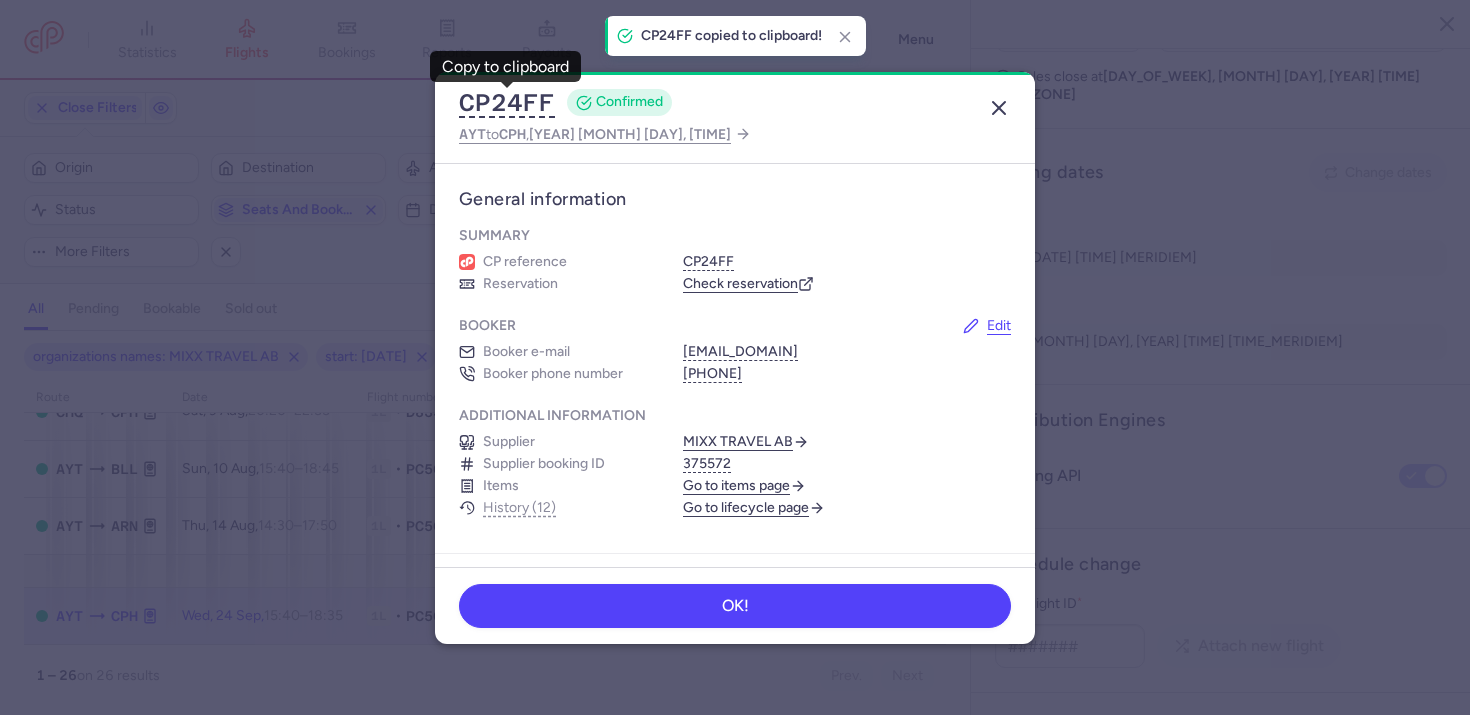 click 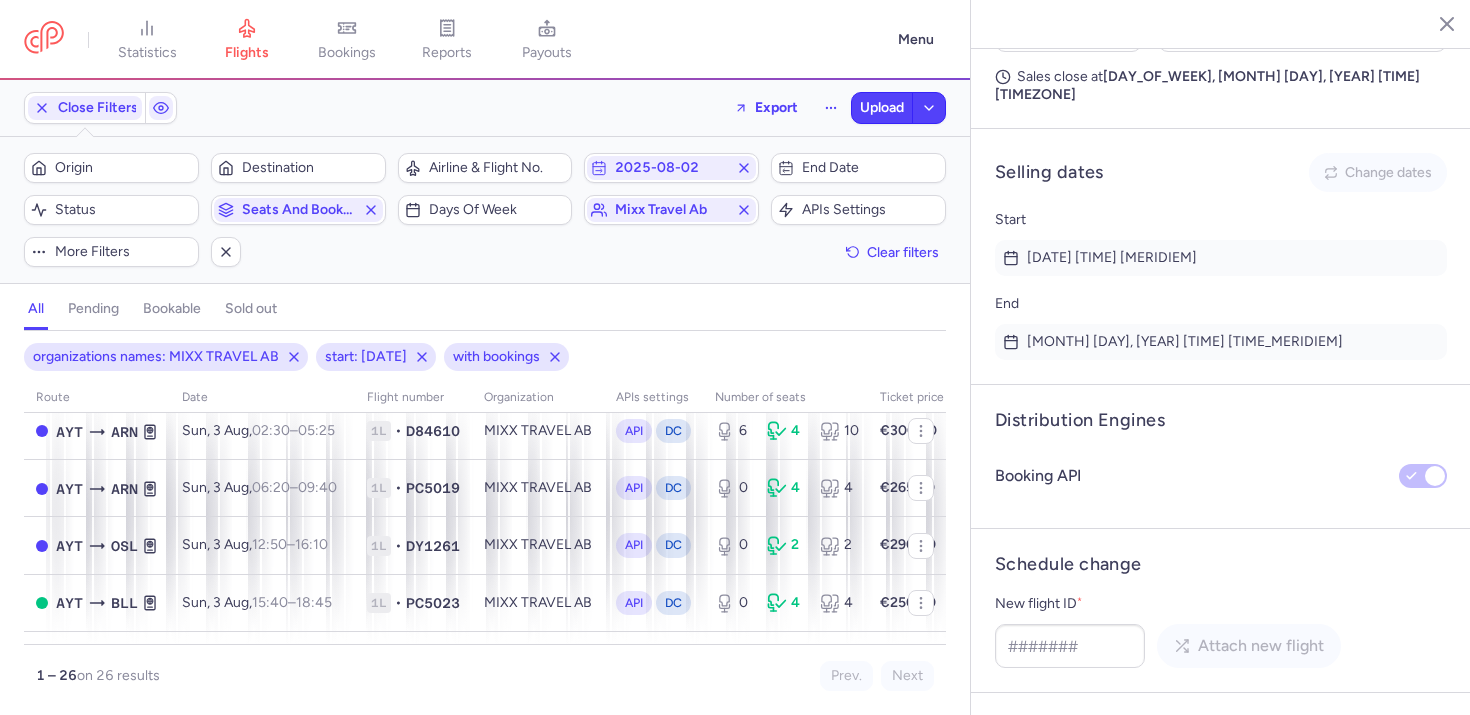 scroll, scrollTop: 0, scrollLeft: 0, axis: both 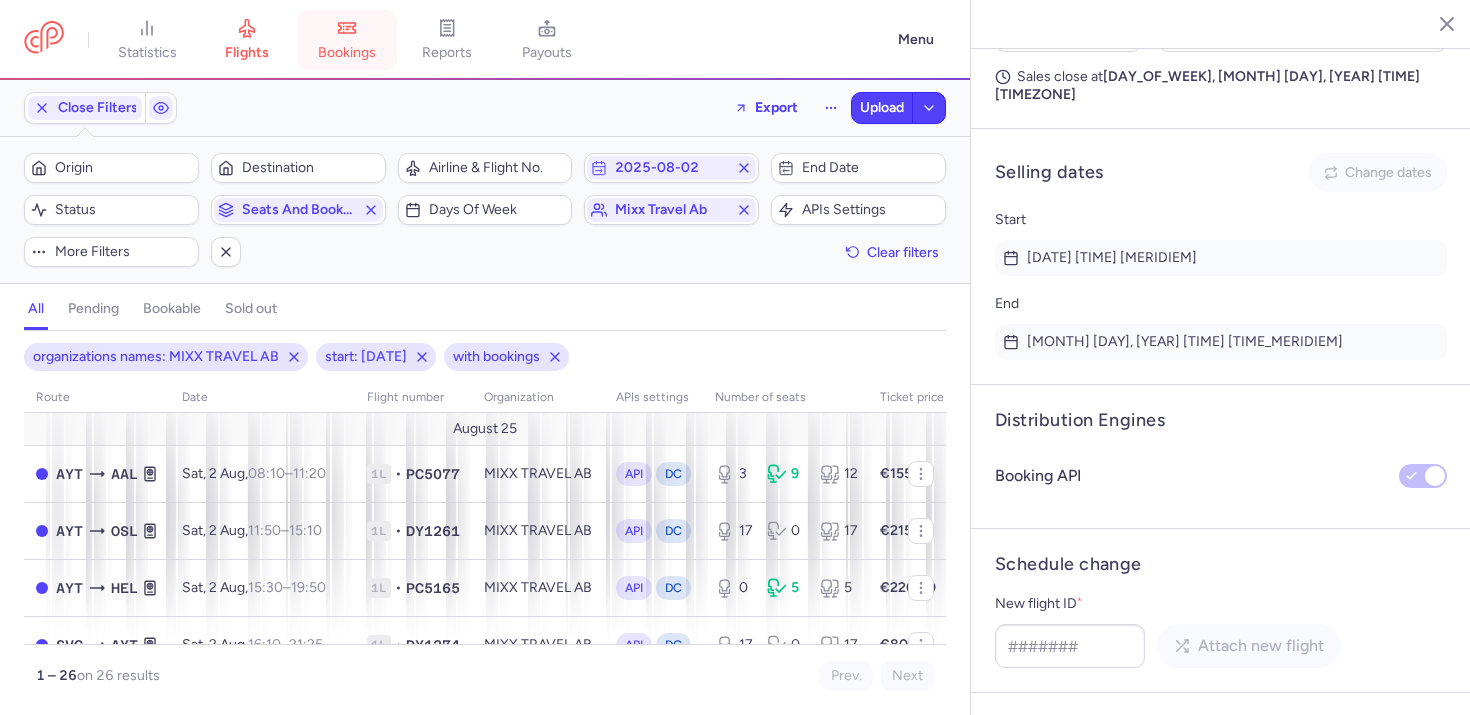 click on "bookings" at bounding box center (347, 53) 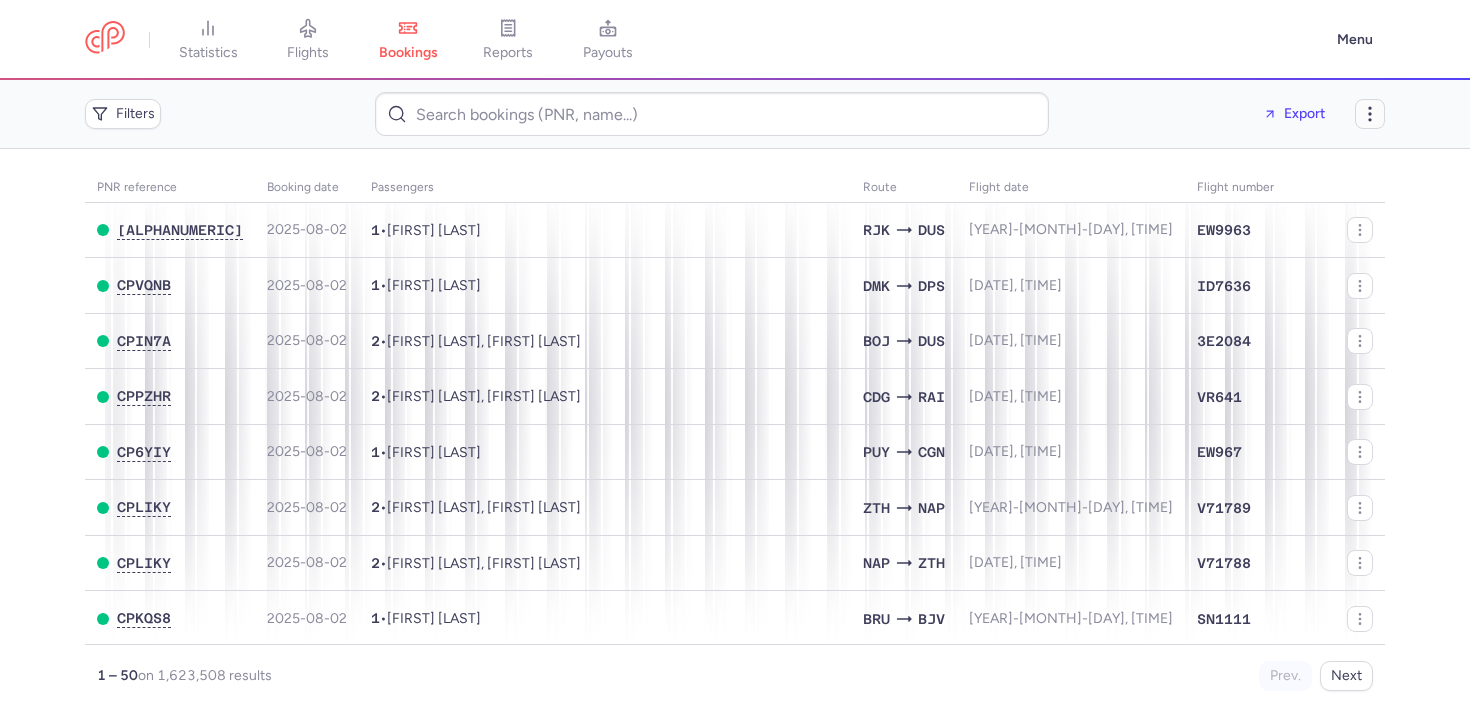 click 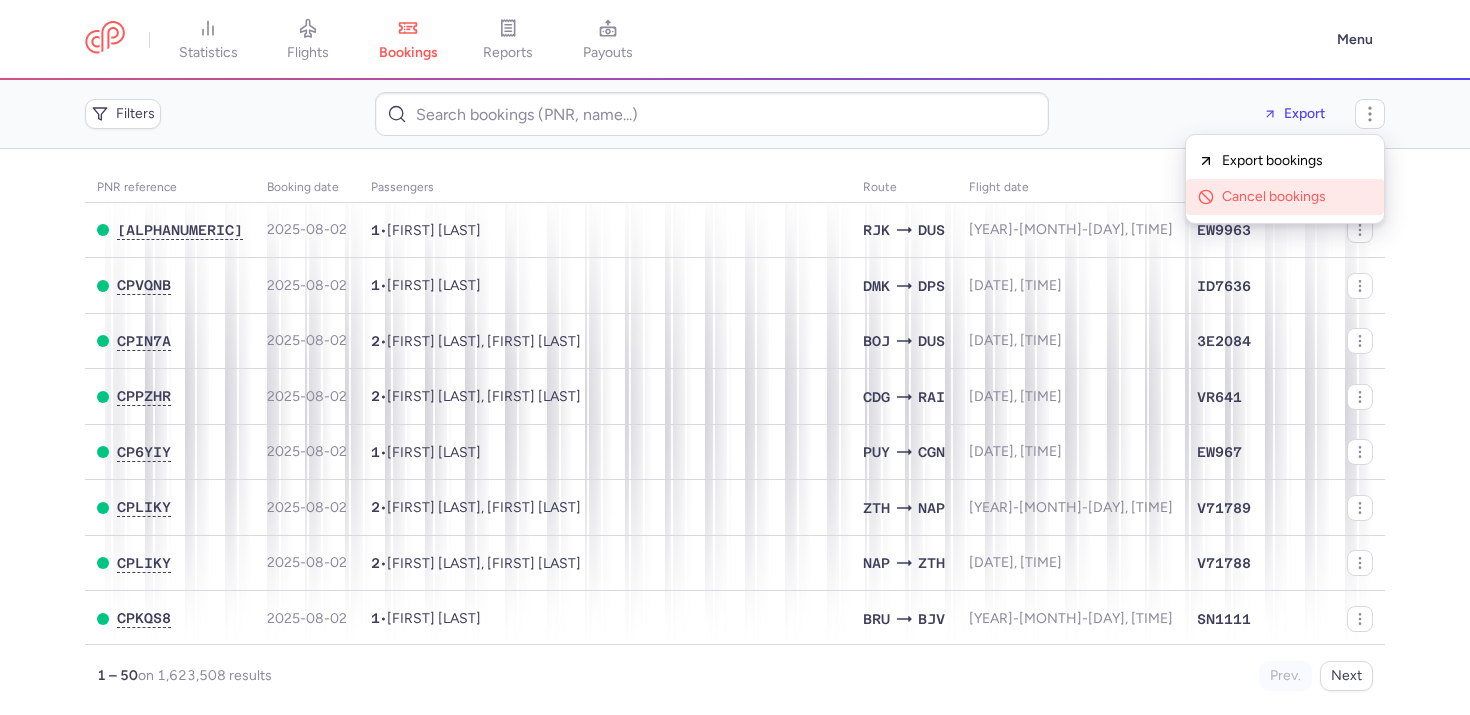 click on "Cancel bookings" at bounding box center (1297, 197) 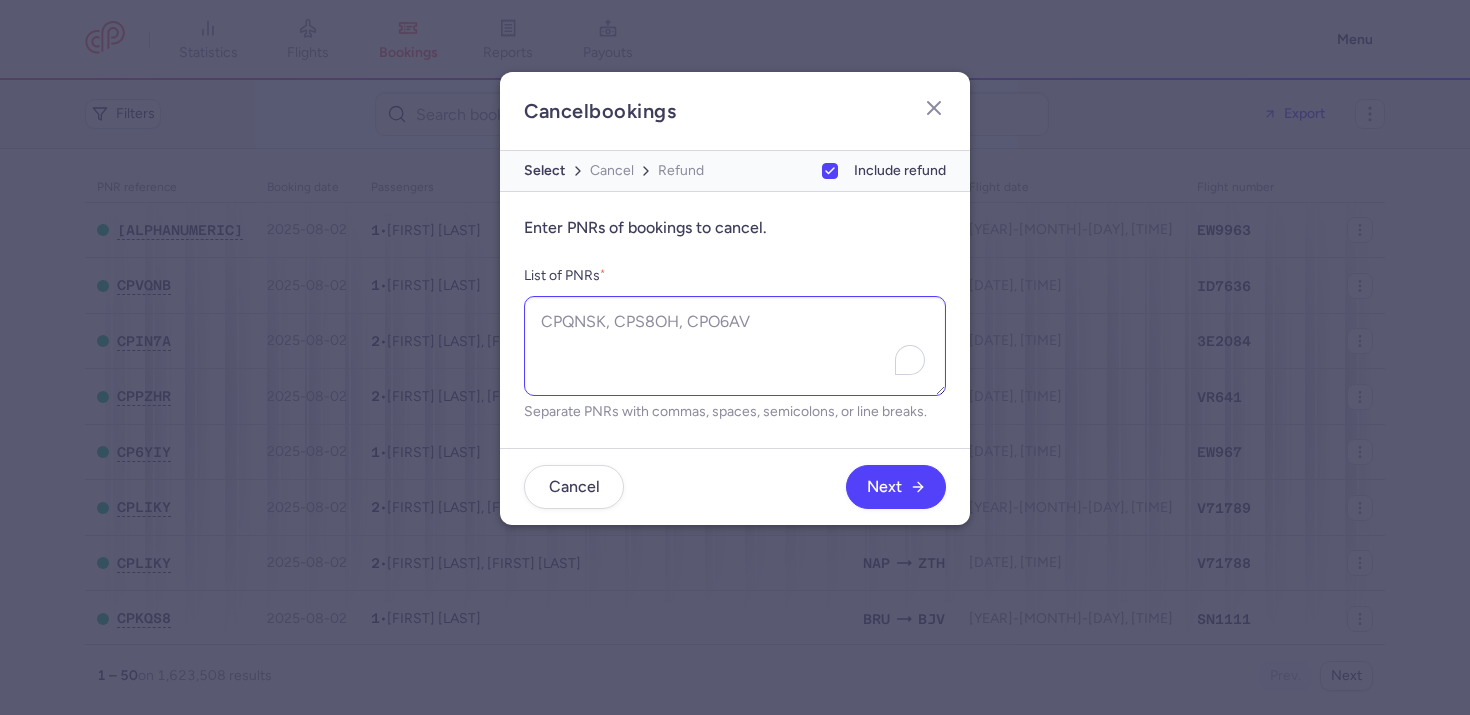 click on "List of PNRs  *" at bounding box center (735, 346) 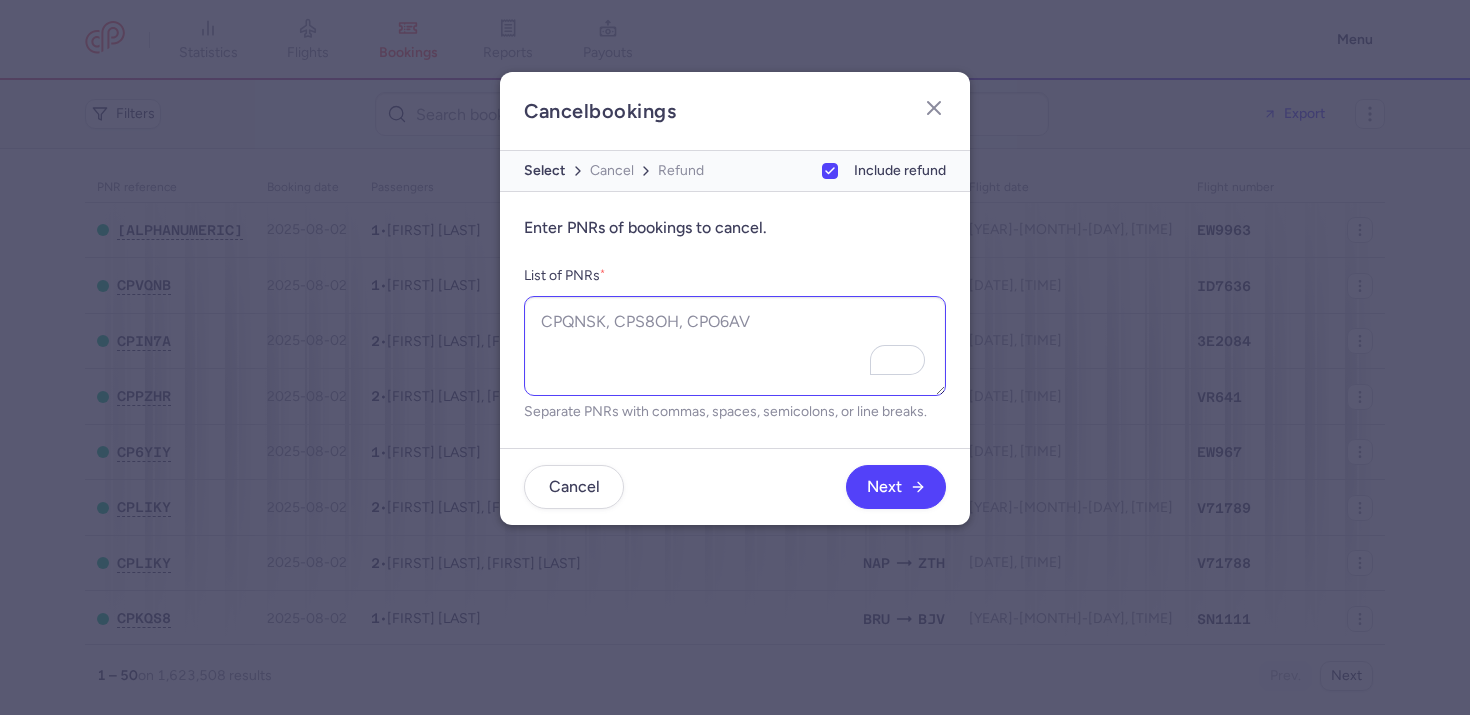 click on "List of PNRs  *" at bounding box center (735, 346) 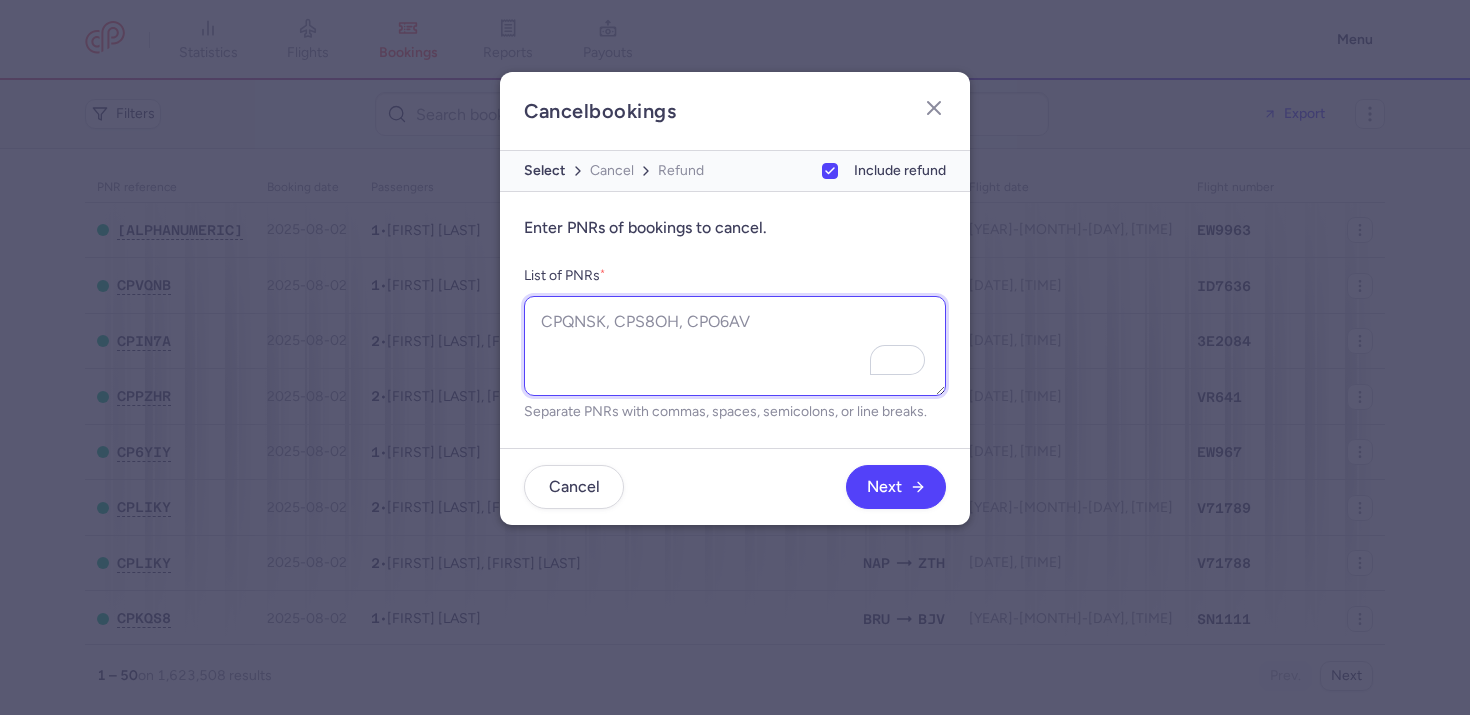 click on "List of PNRs  *" at bounding box center (735, 346) 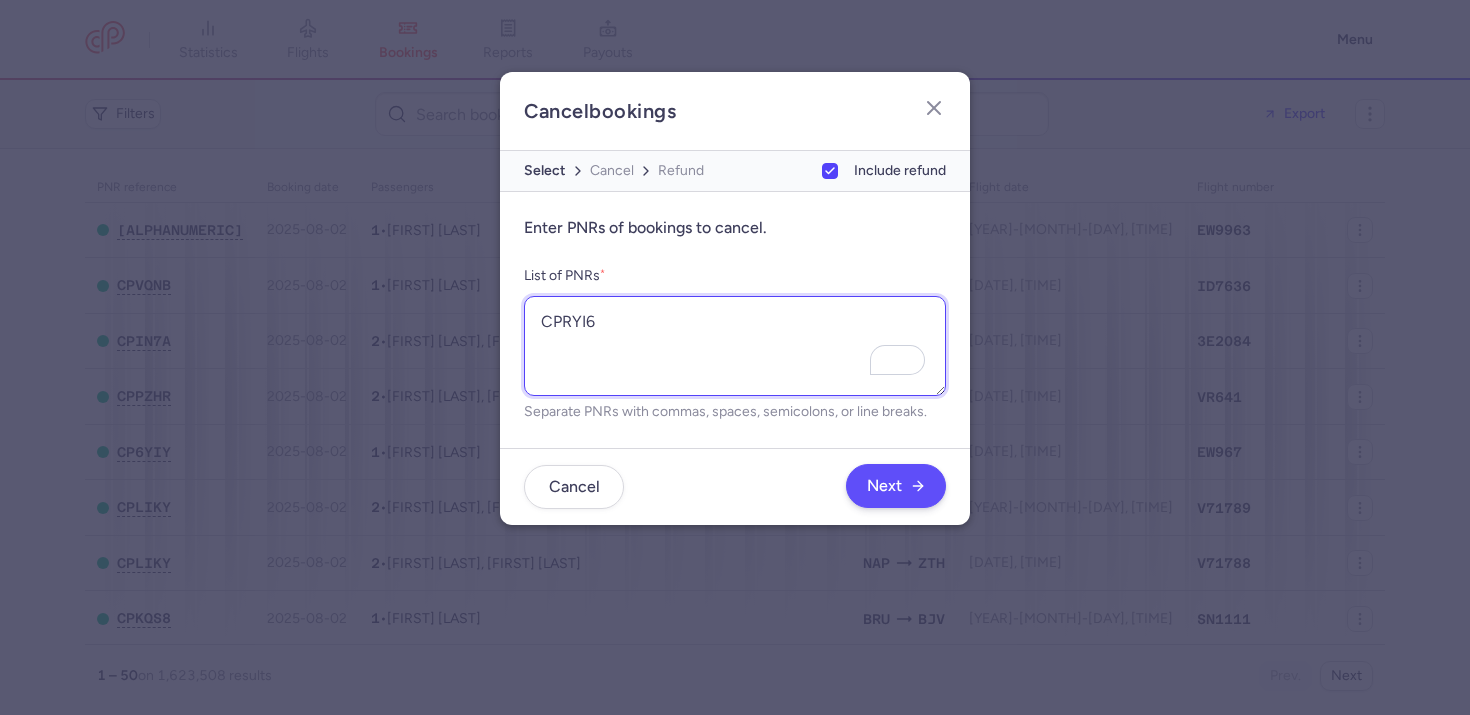 type on "CPRYI6" 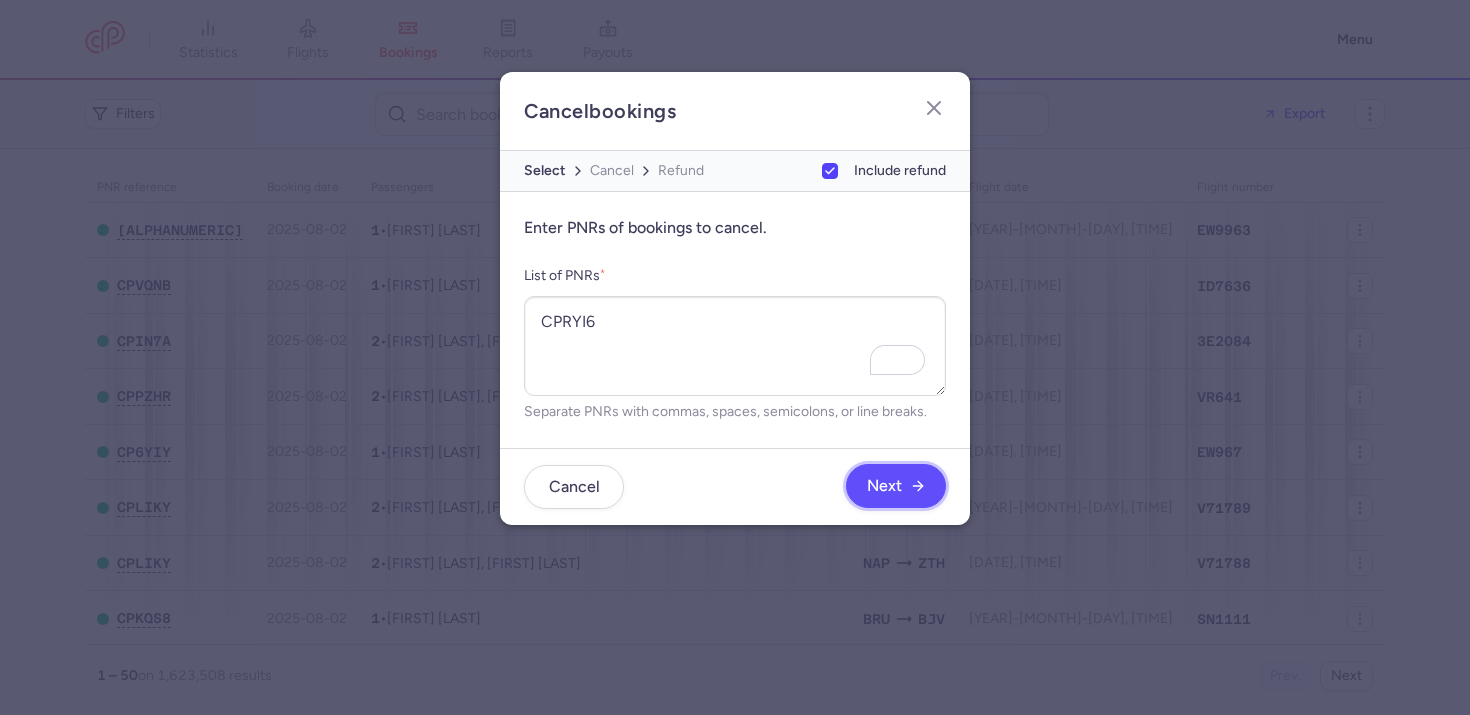 click on "Next" 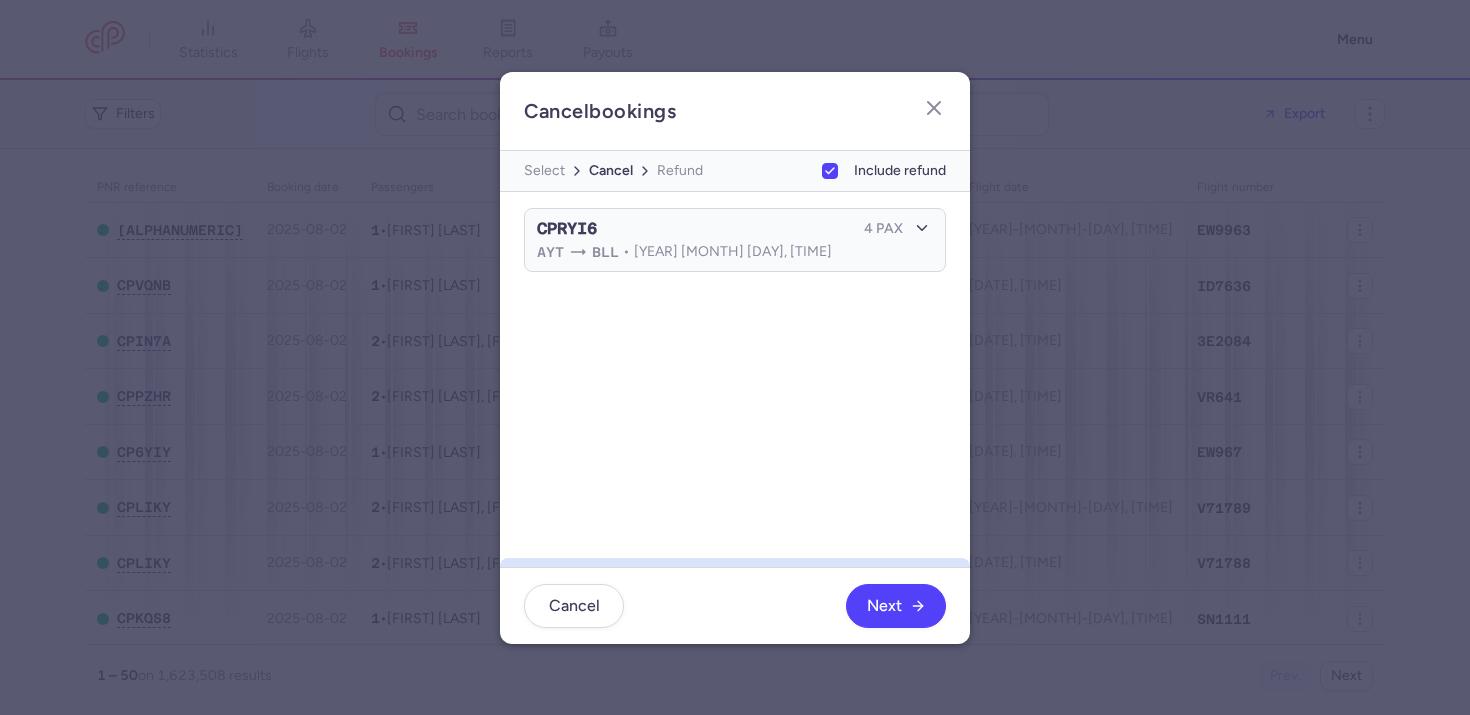 click on "AYT  BLL • 2025 Aug 10, 15:40" at bounding box center [720, 252] 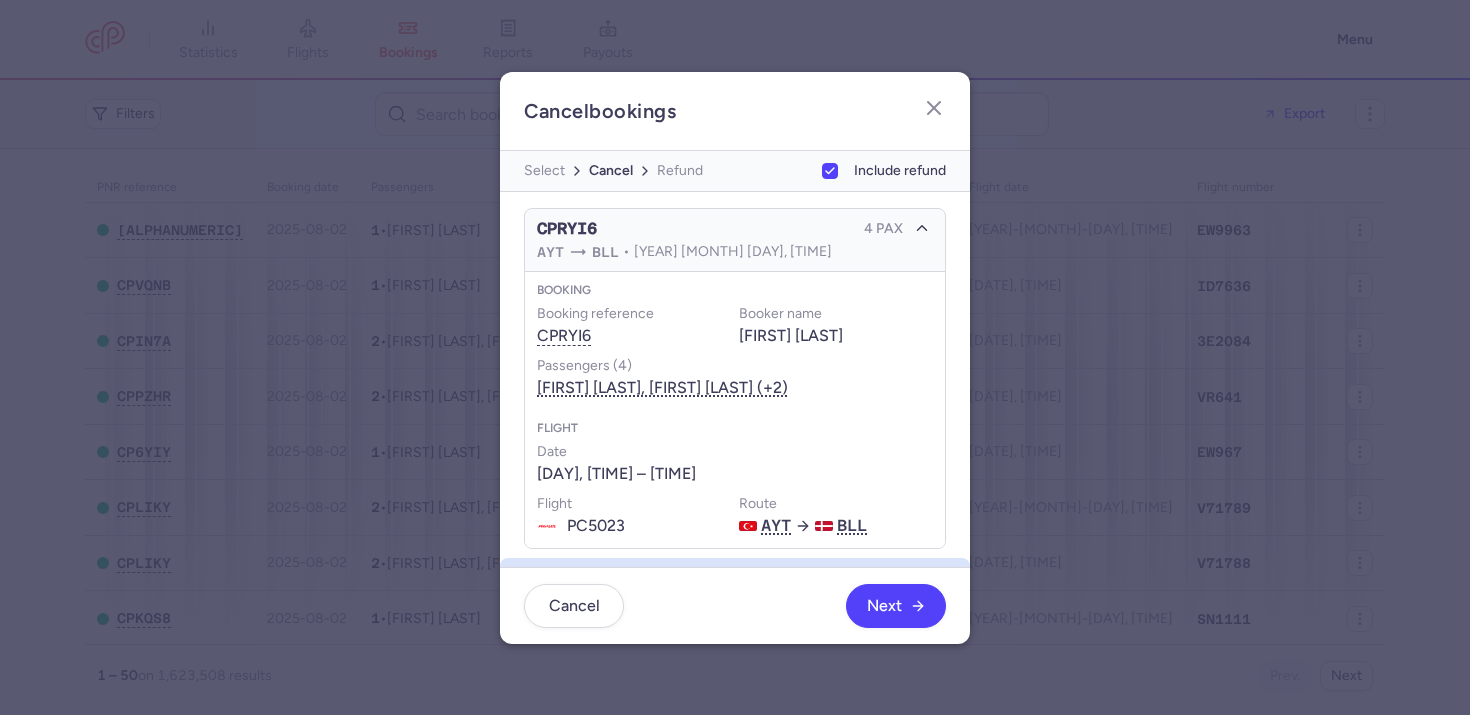 scroll, scrollTop: 23, scrollLeft: 0, axis: vertical 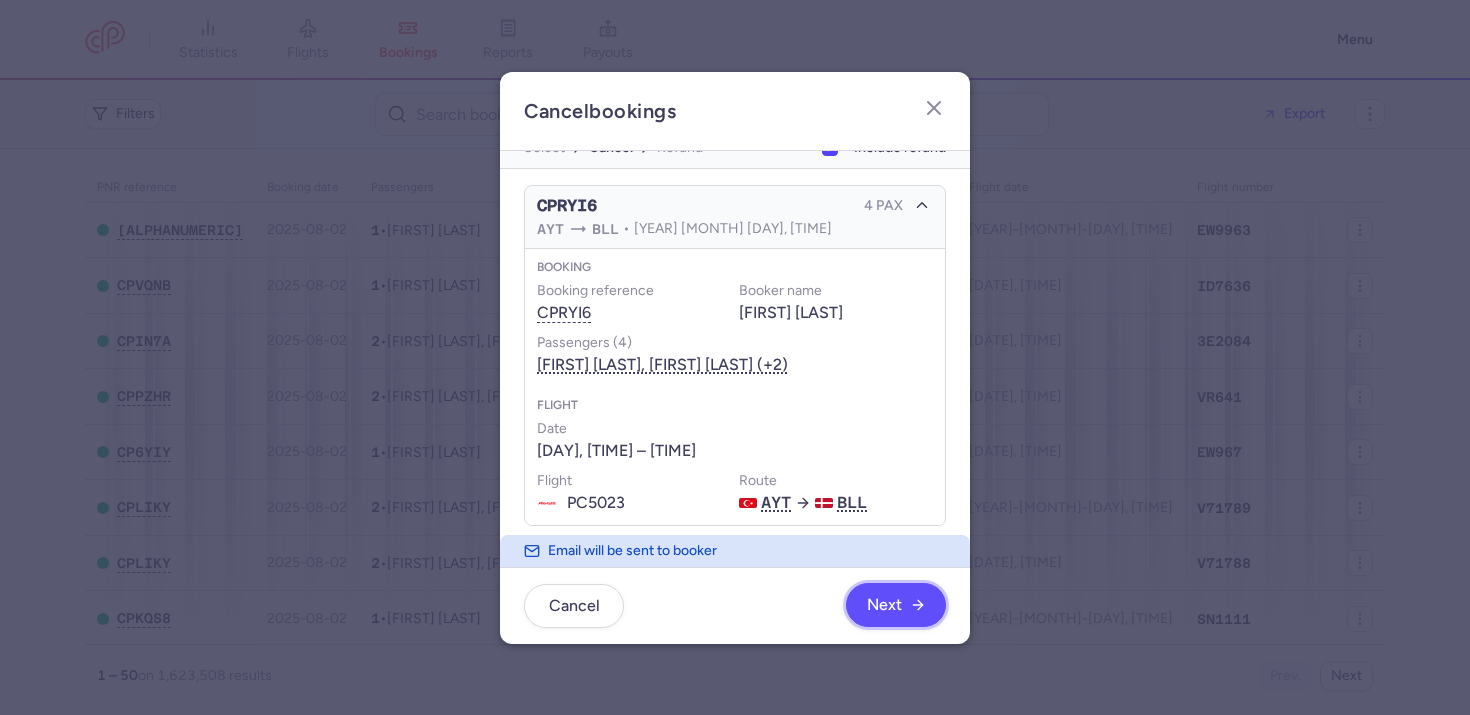 click on "Next" 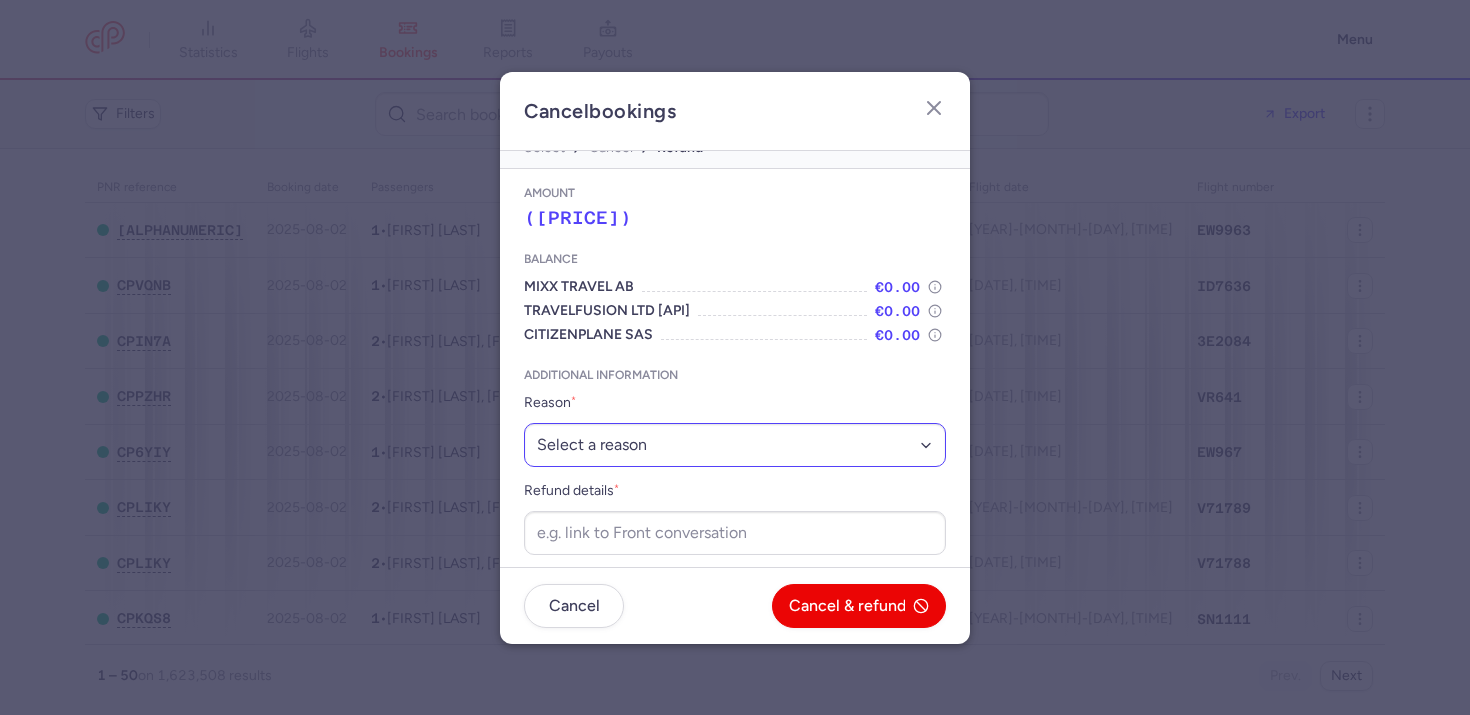 scroll, scrollTop: 27, scrollLeft: 0, axis: vertical 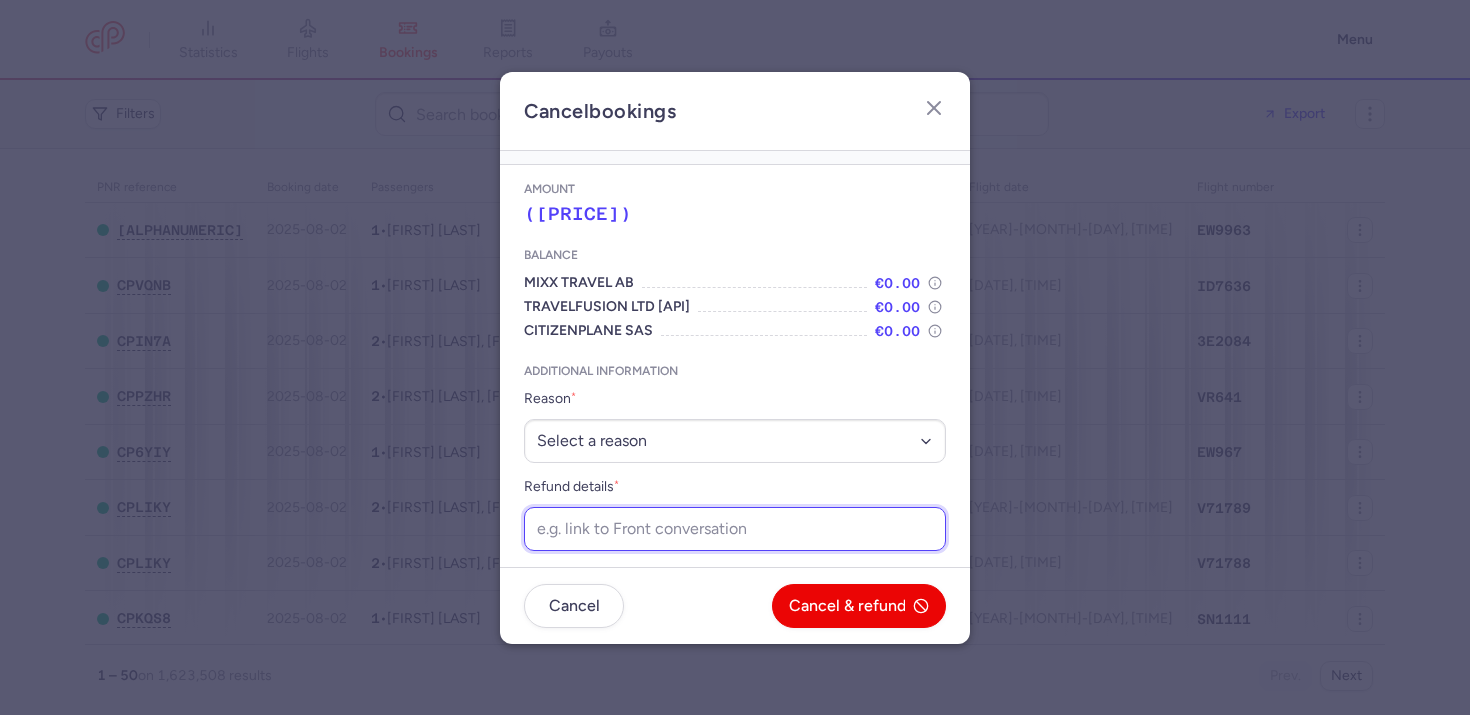 click on "Refund details  *" at bounding box center (735, 529) 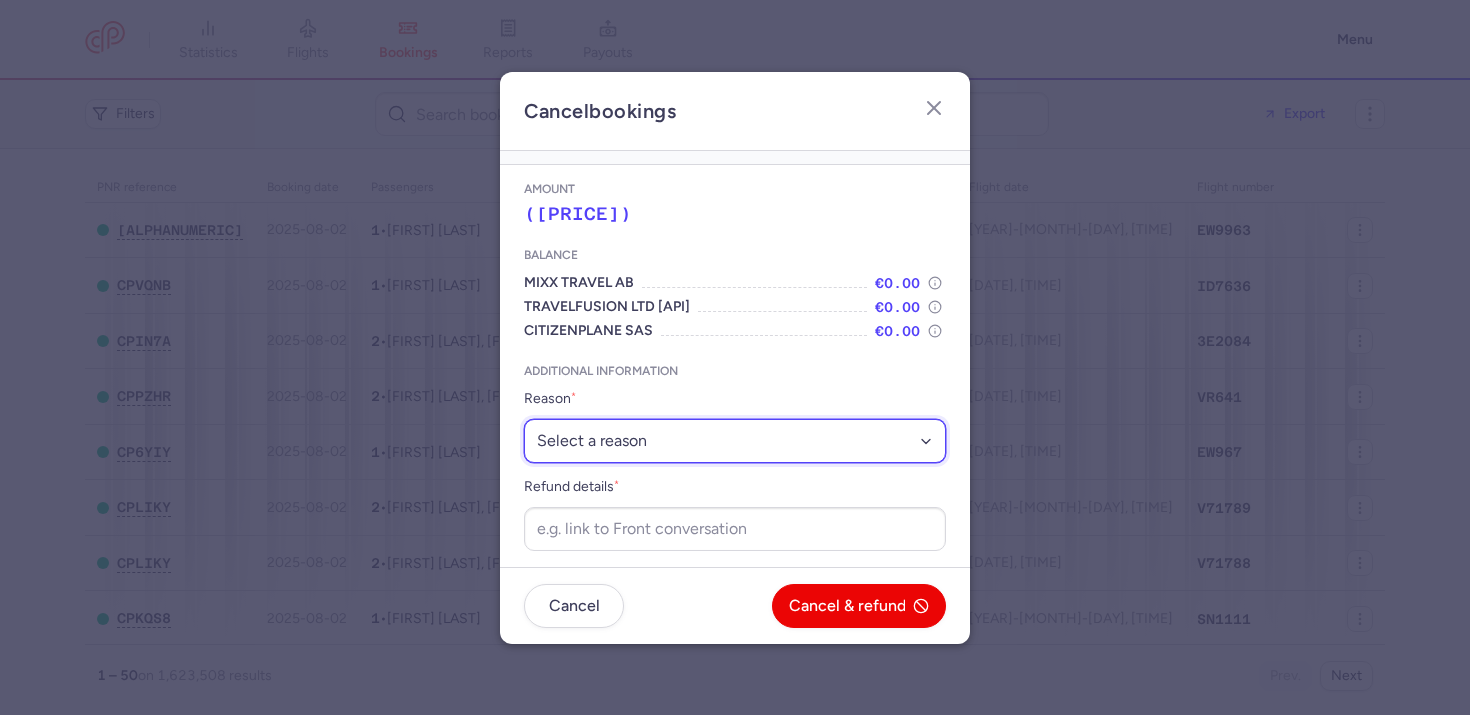 click on "Select a reason ⛔️ Unconfirmed booking ❌ Flight canceled 🙅 Schedule change not accepted" at bounding box center [735, 441] 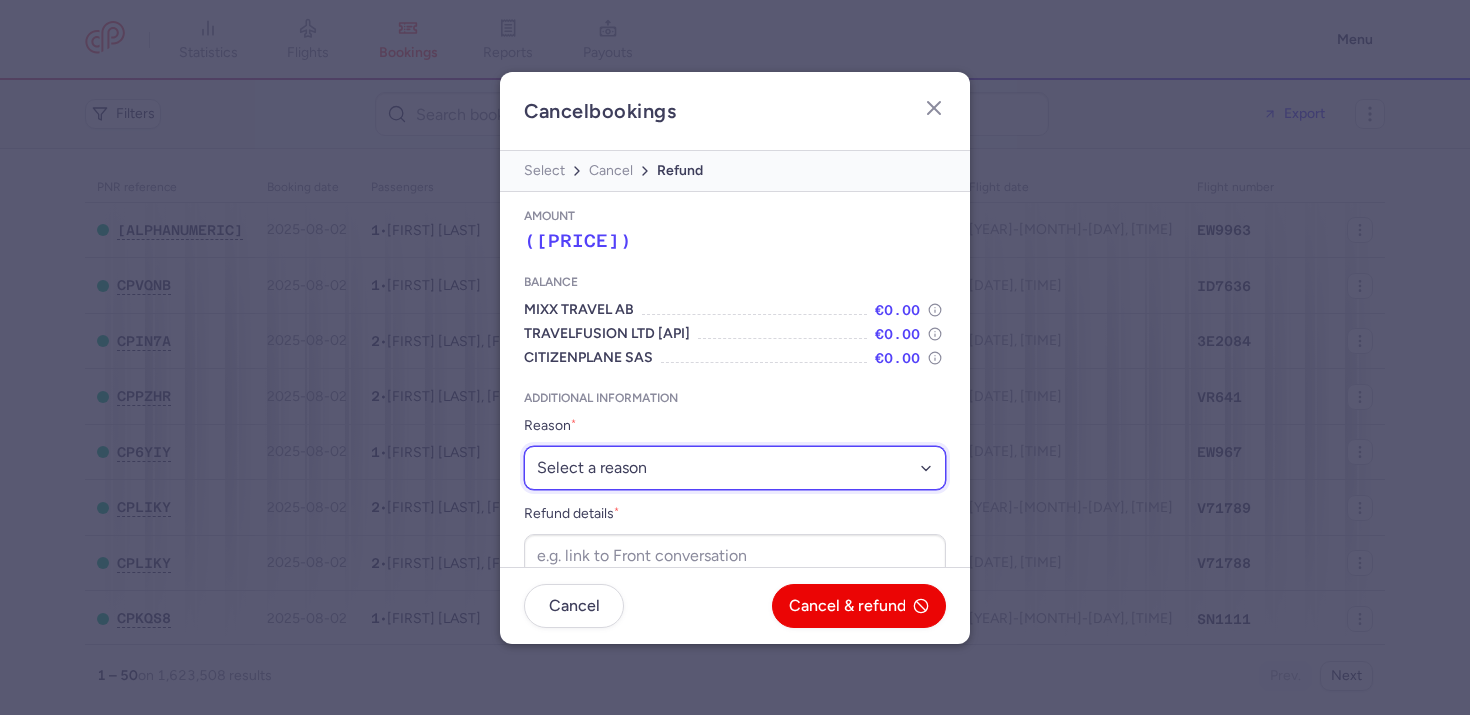 scroll, scrollTop: 27, scrollLeft: 0, axis: vertical 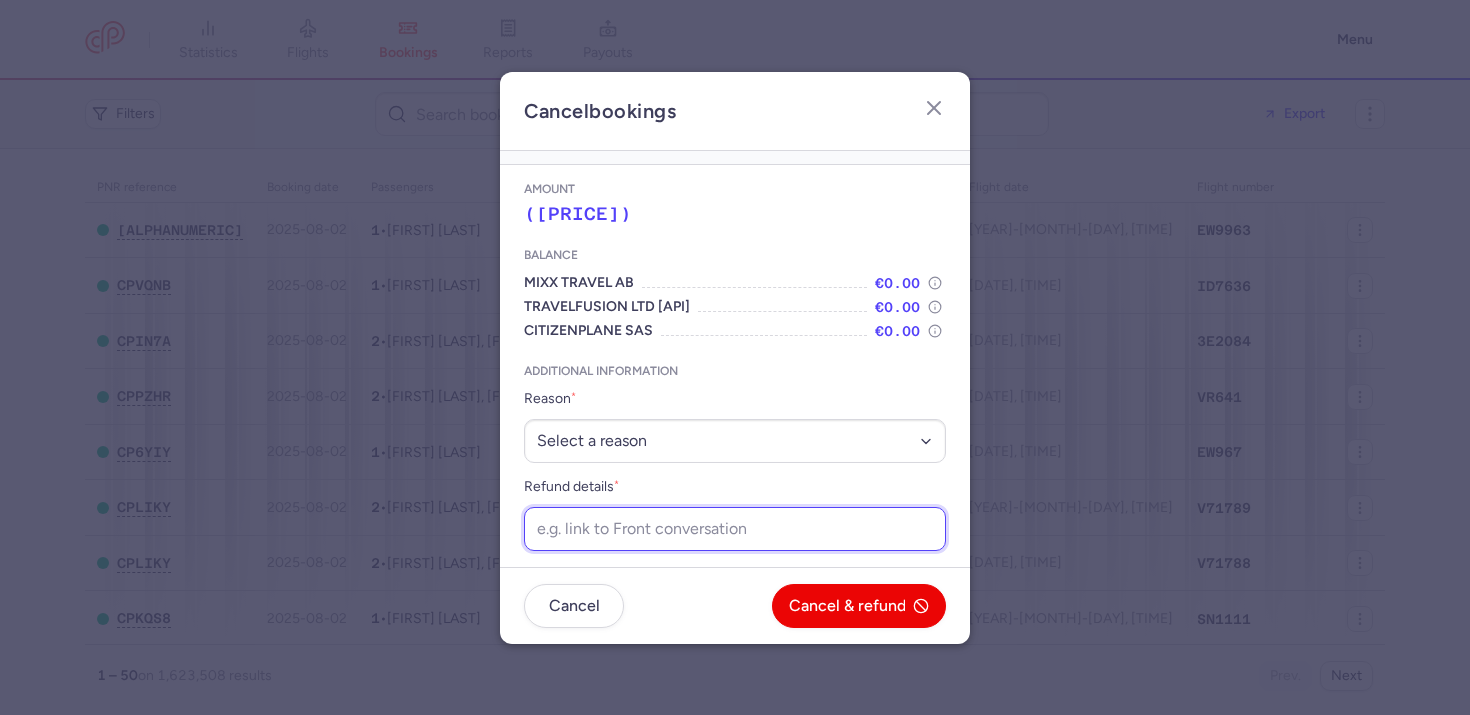 click on "Refund details  *" at bounding box center [735, 529] 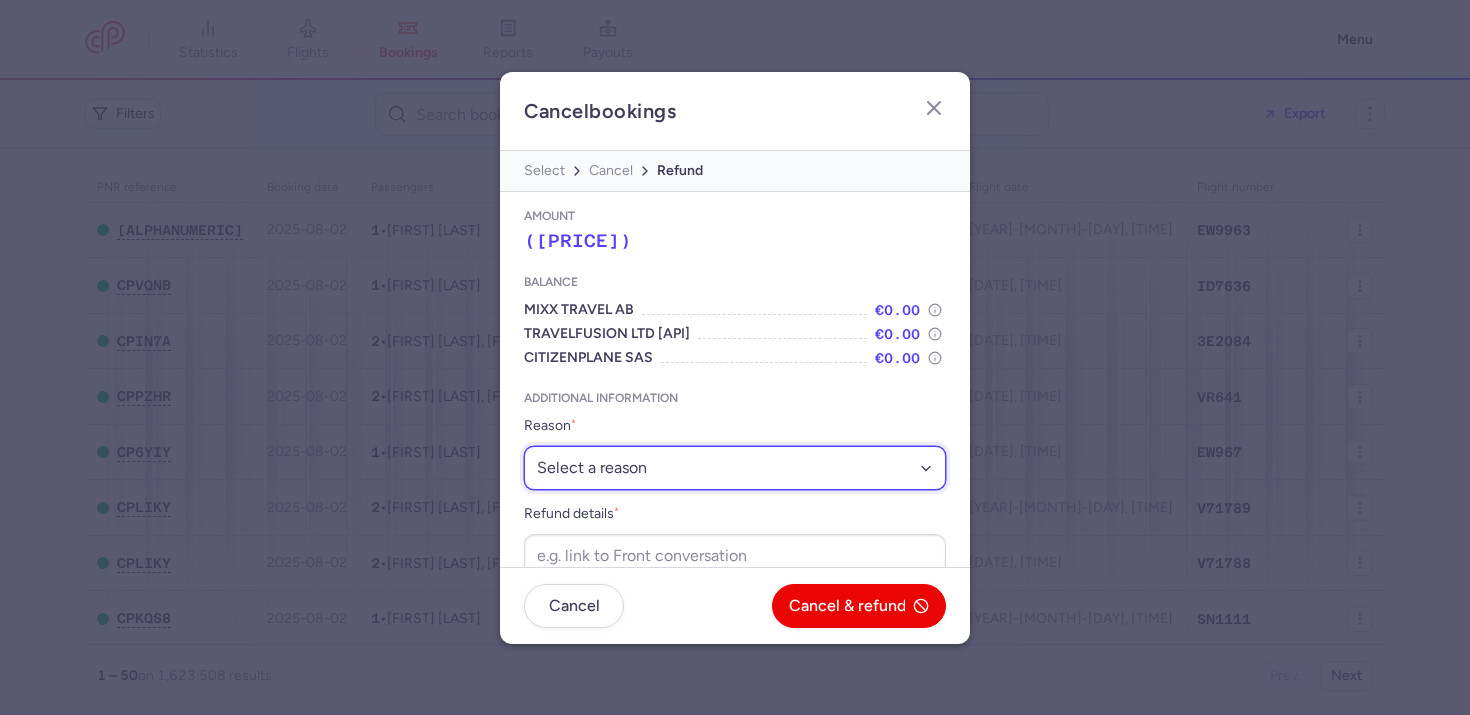 click on "Select a reason ⛔️ Unconfirmed booking ❌ Flight canceled 🙅 Schedule change not accepted" at bounding box center (735, 468) 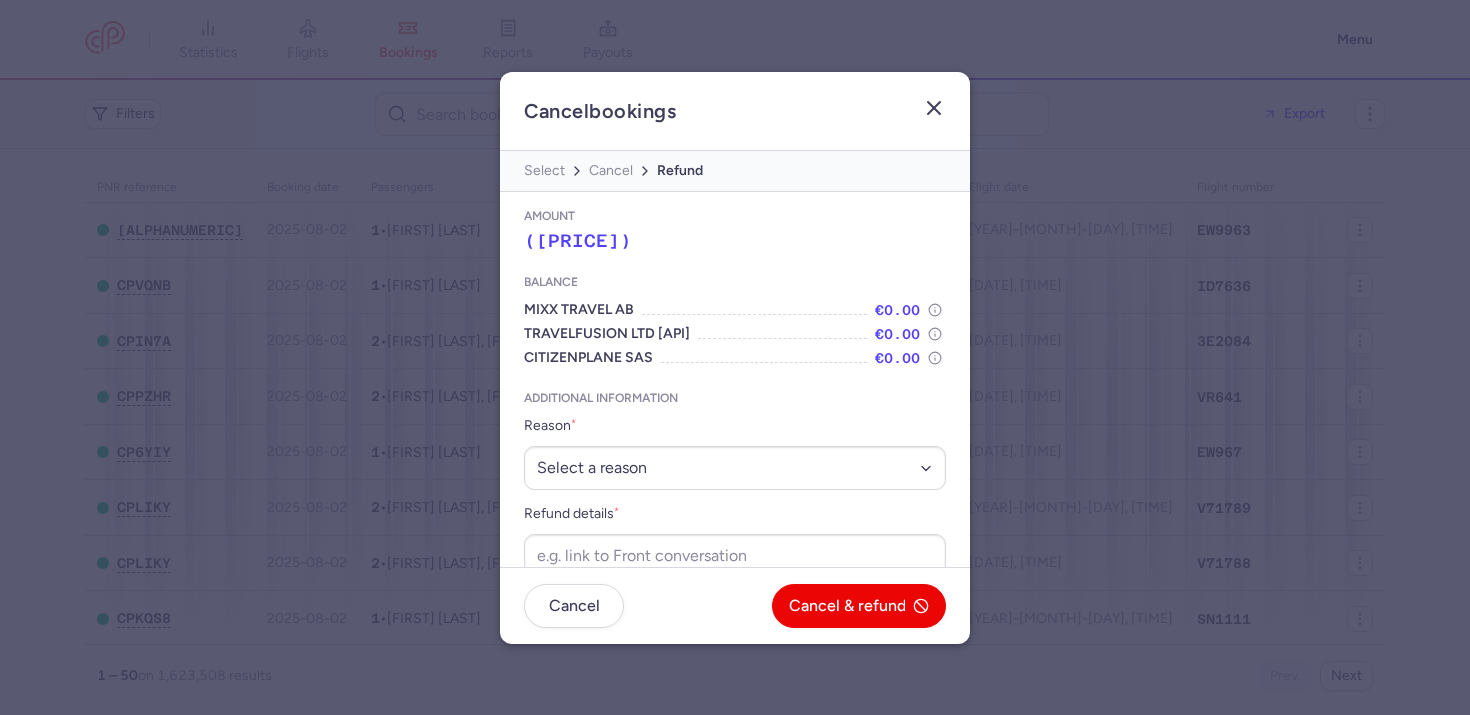 click 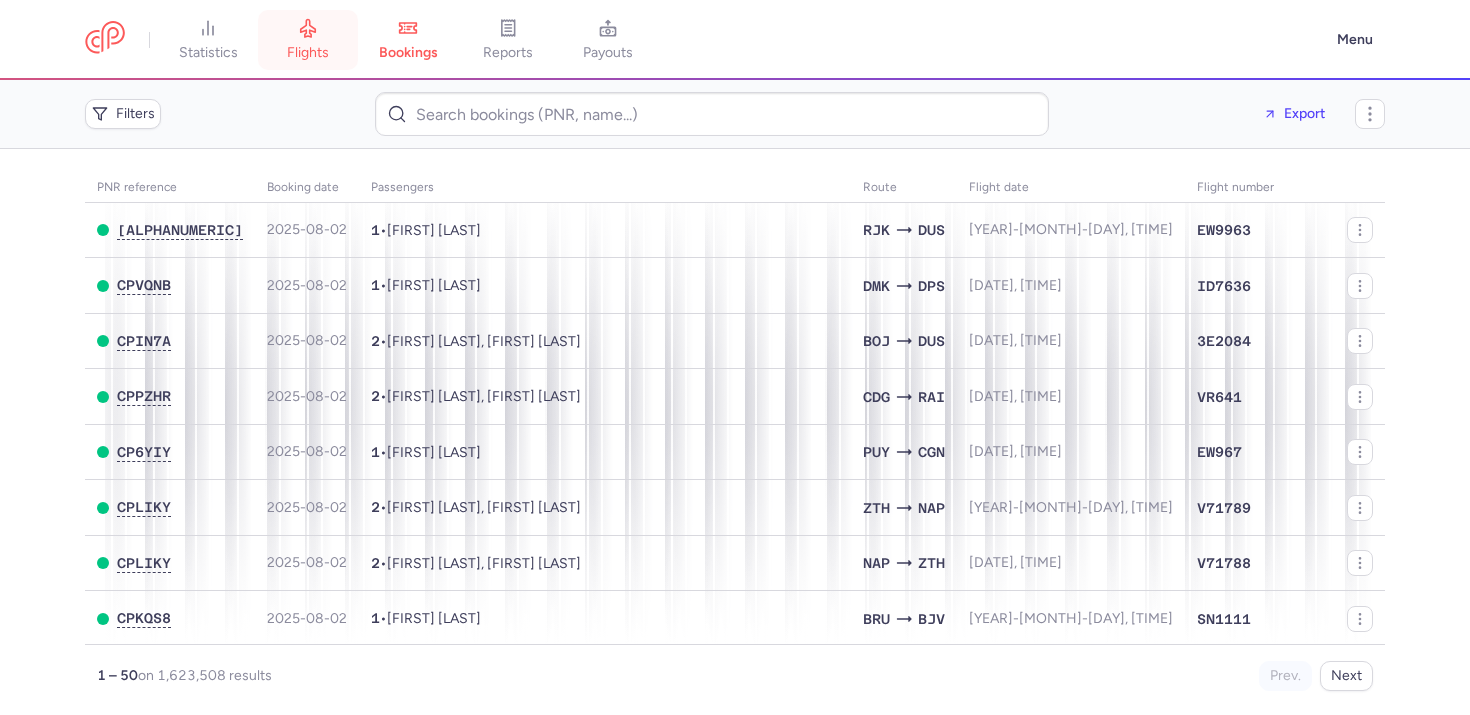 click on "flights" at bounding box center [308, 40] 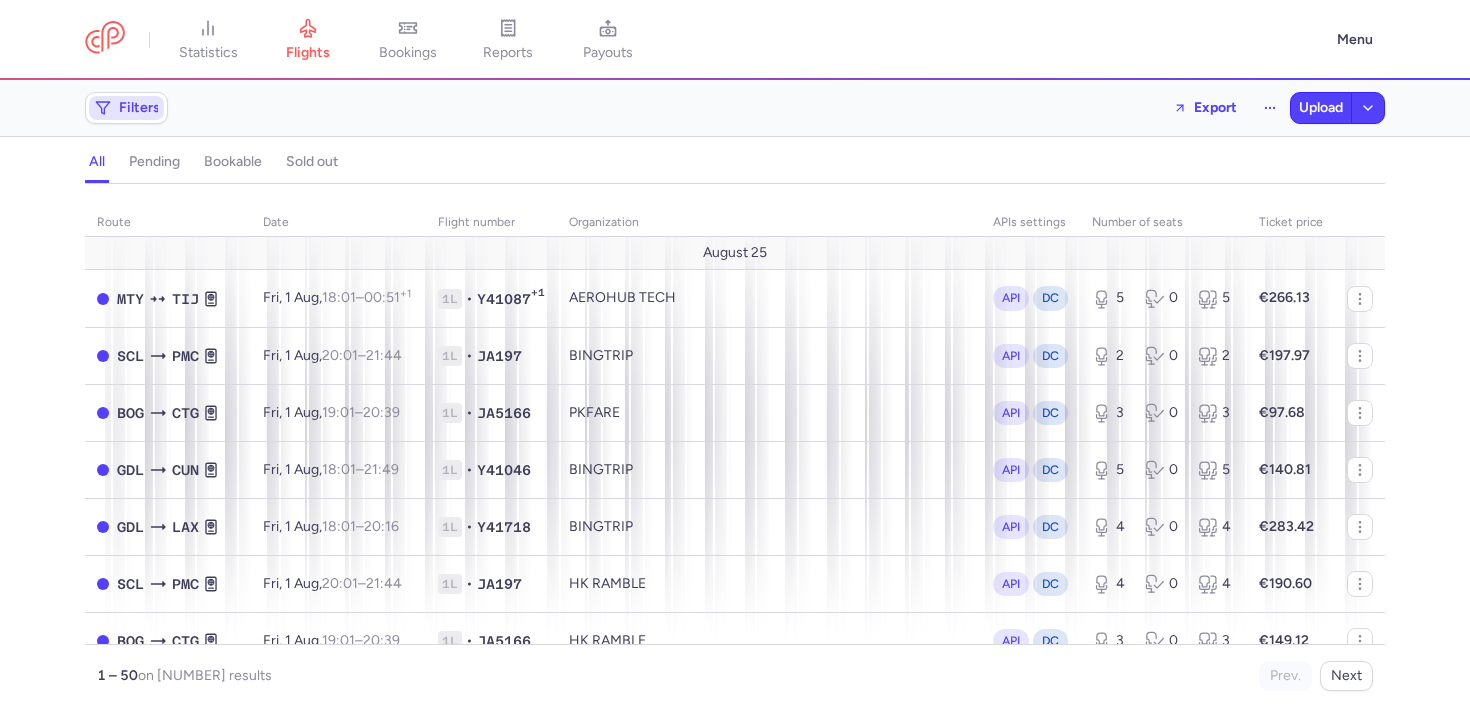 click on "Filters" at bounding box center (126, 108) 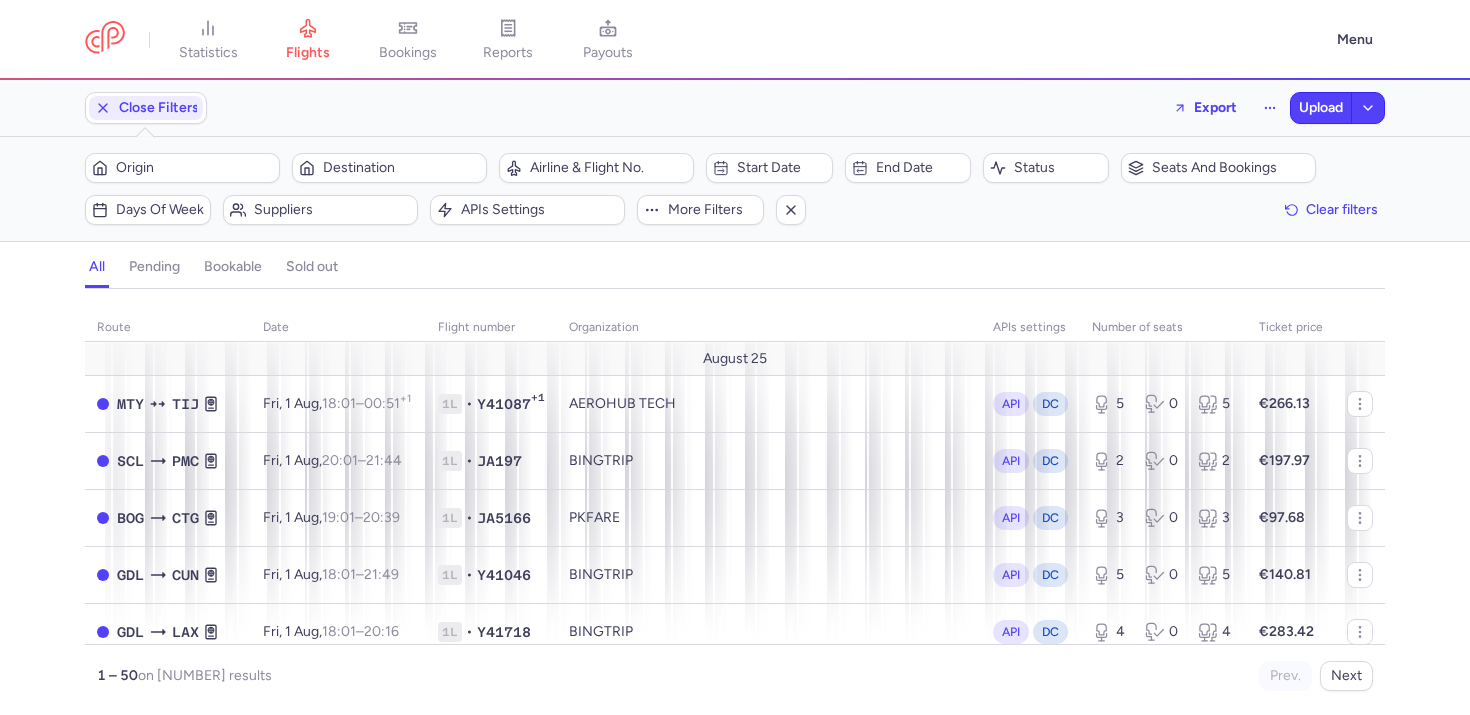 scroll, scrollTop: 0, scrollLeft: 0, axis: both 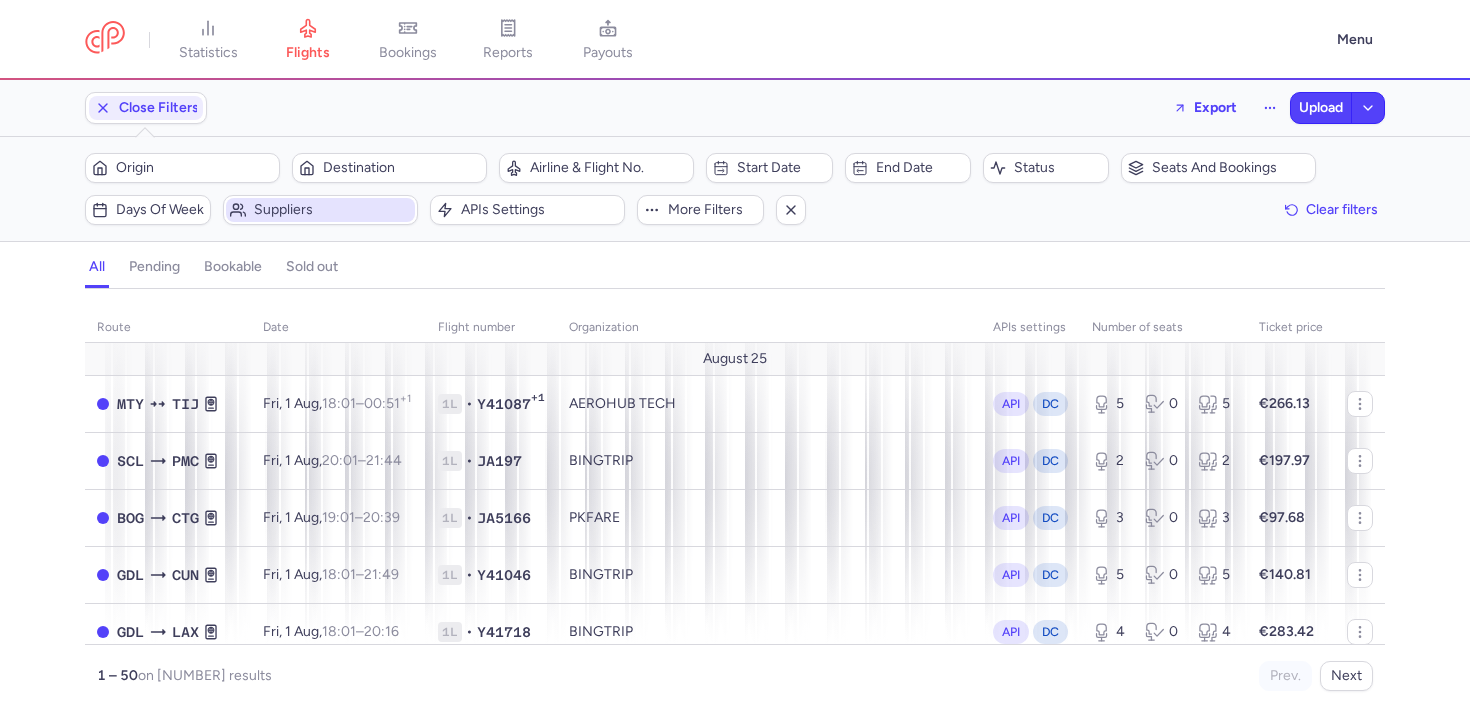 click on "Suppliers" at bounding box center [320, 210] 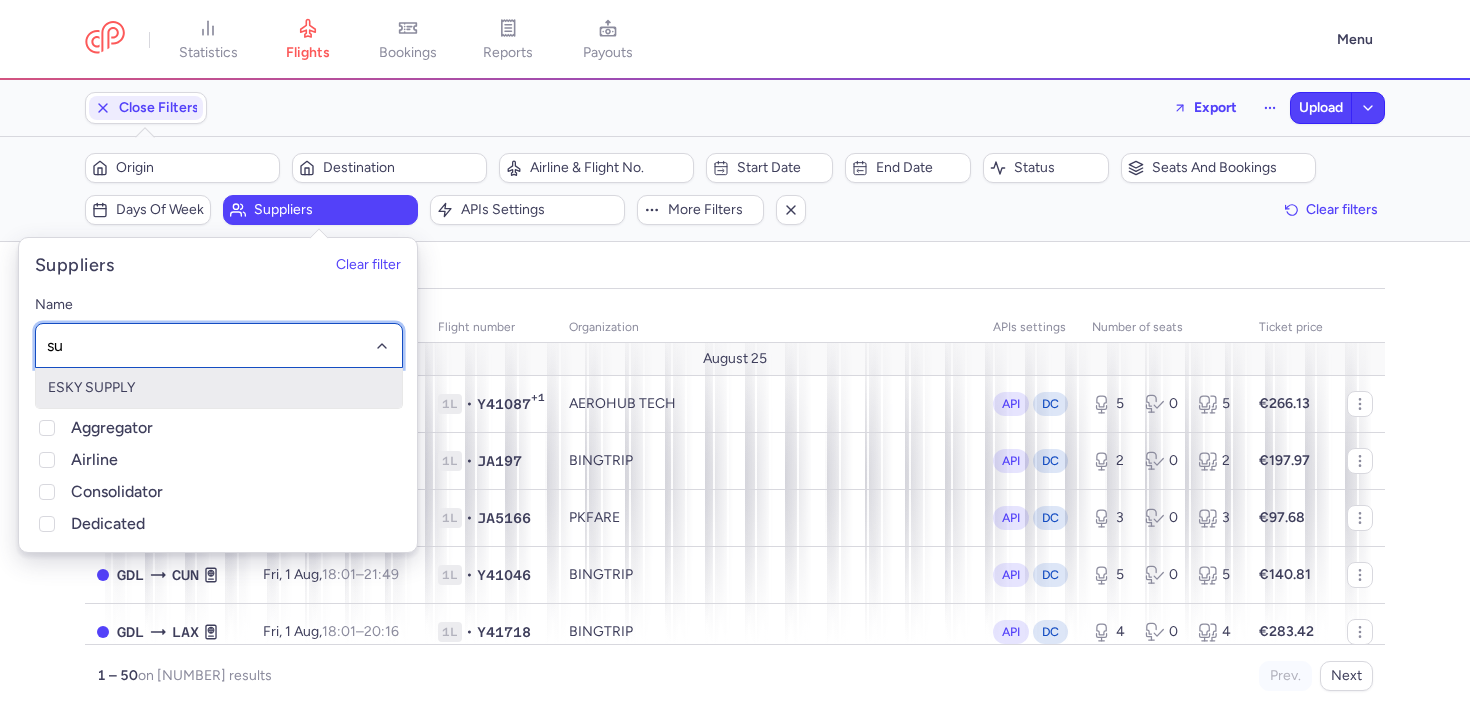 type on "s" 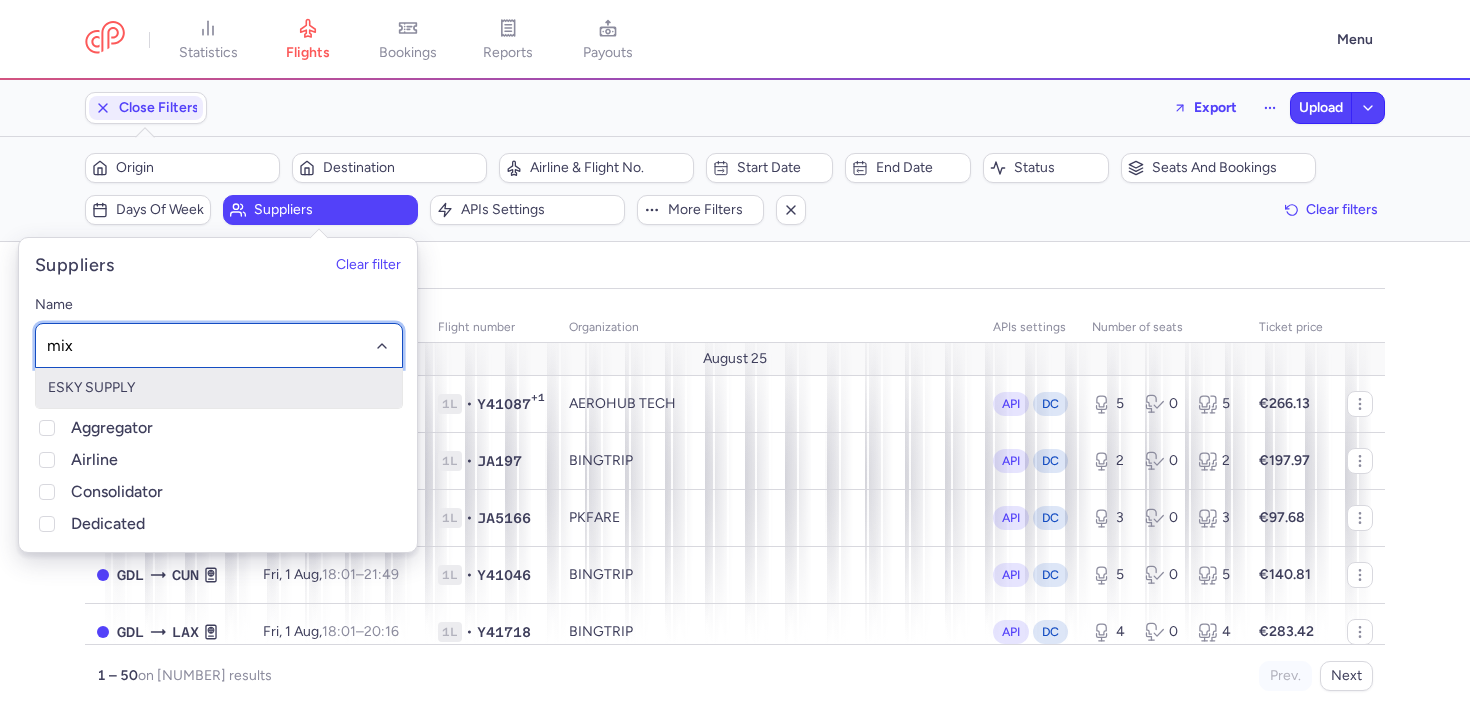 type on "mixx" 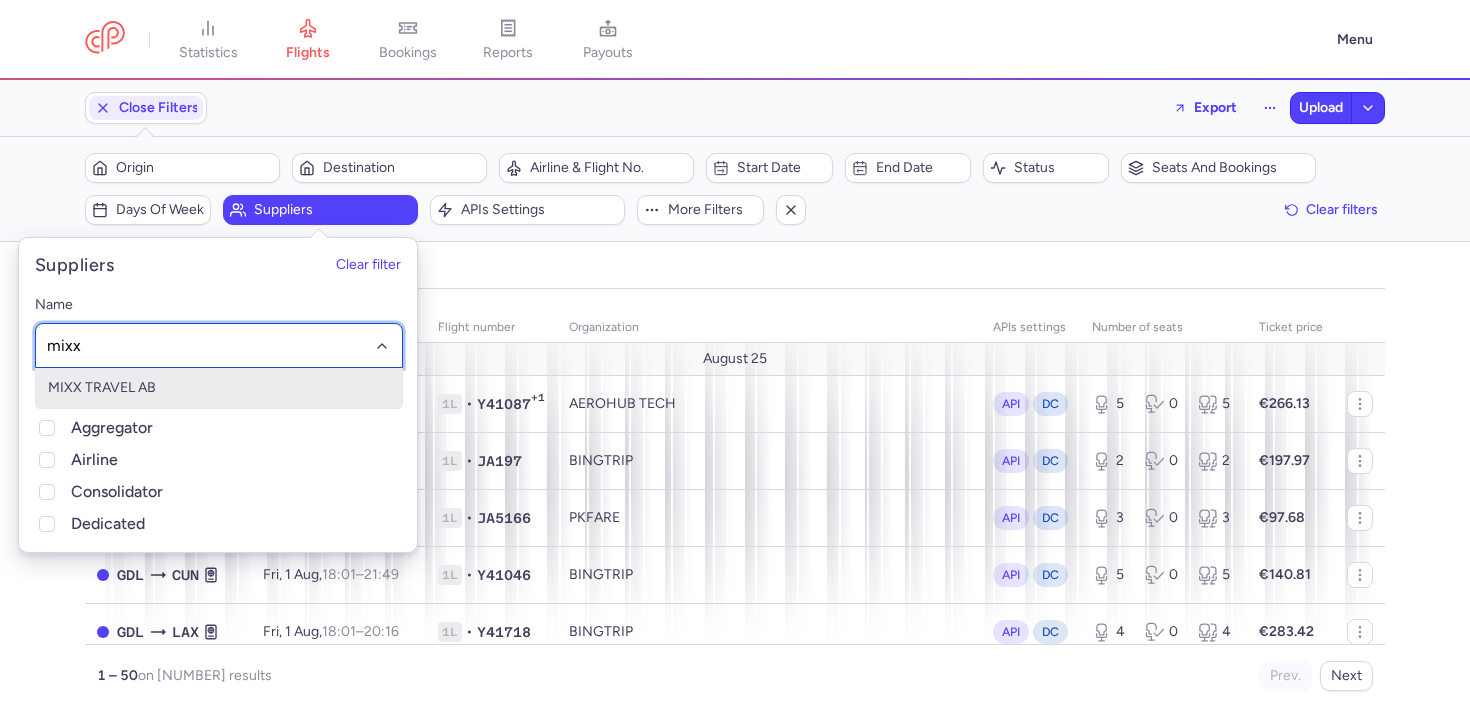 click on "MIXX TRAVEL AB" at bounding box center (219, 388) 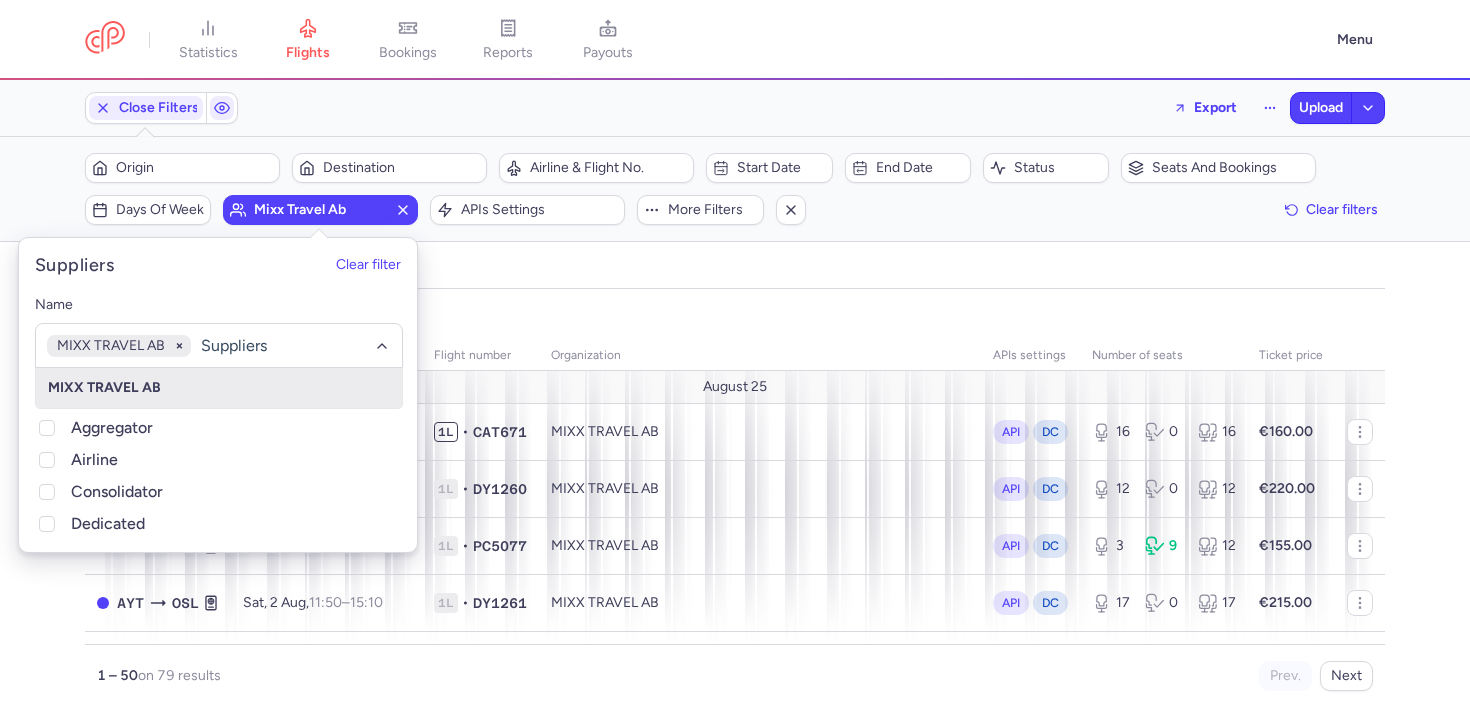 click on "organizations names: MIXX TRAVEL AB" at bounding box center [735, 315] 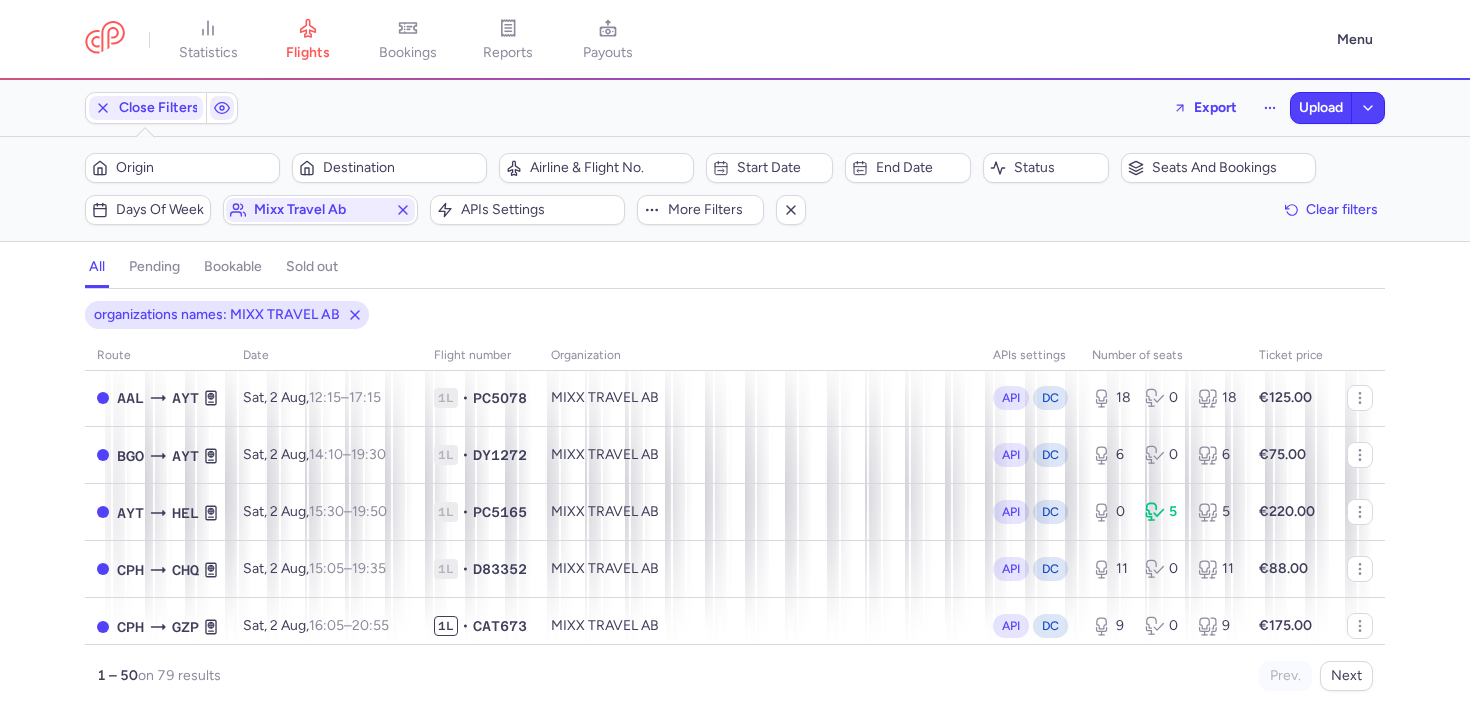 scroll, scrollTop: 321, scrollLeft: 0, axis: vertical 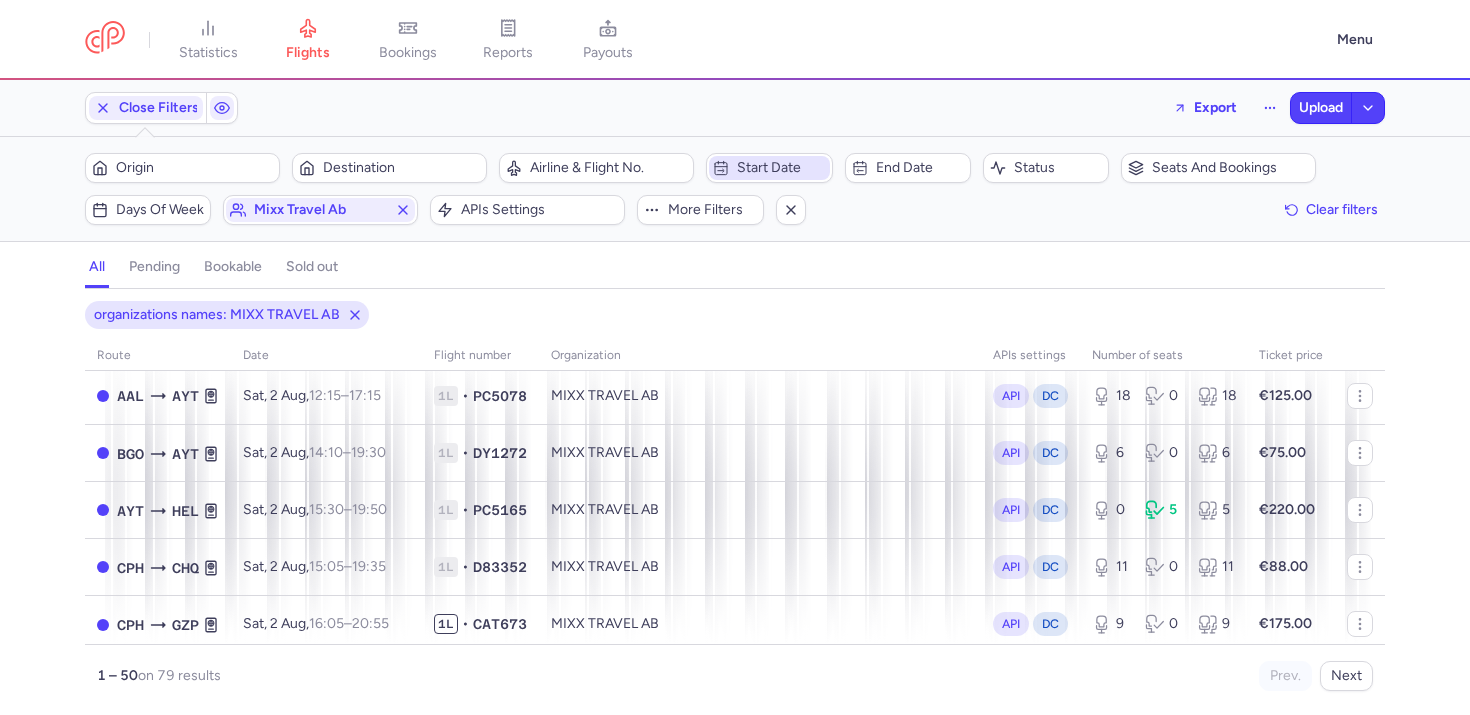 click on "Start date" at bounding box center [781, 168] 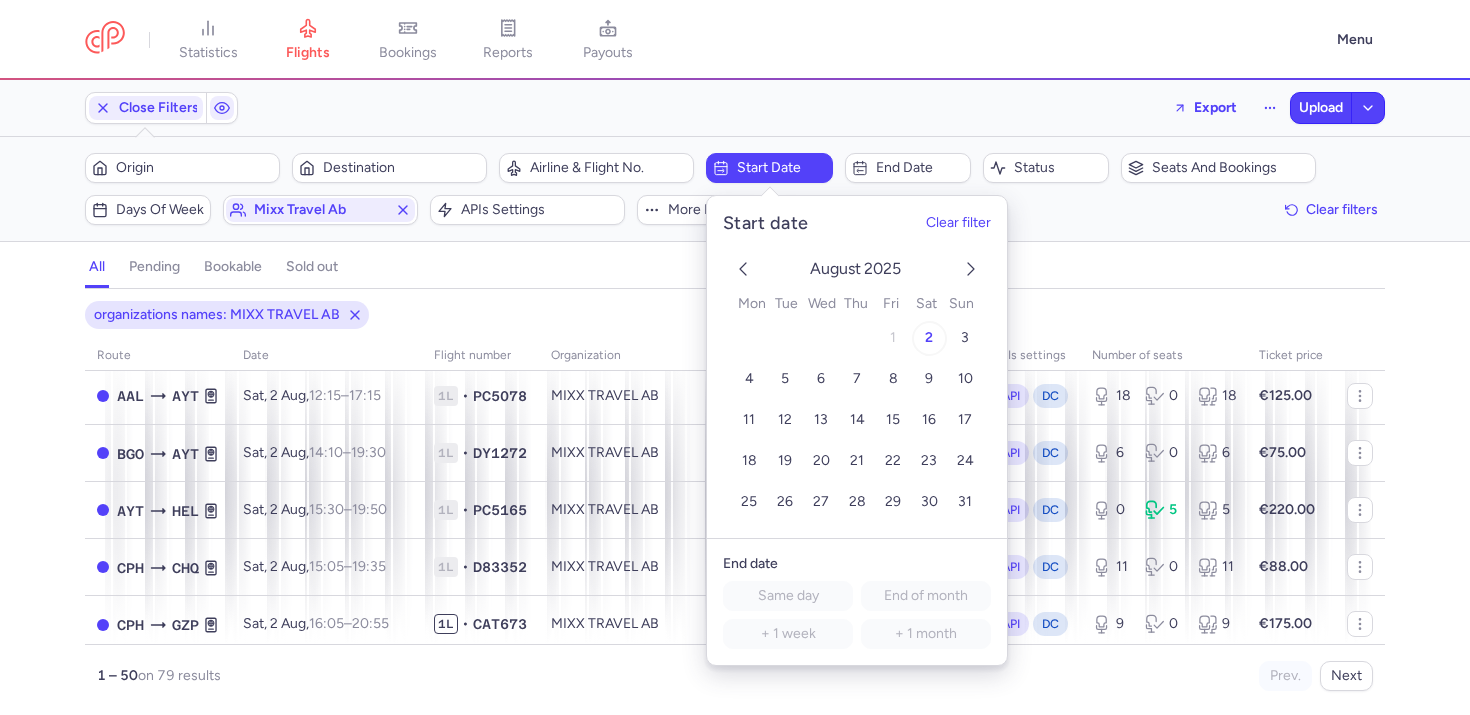 click on "2" at bounding box center (929, 338) 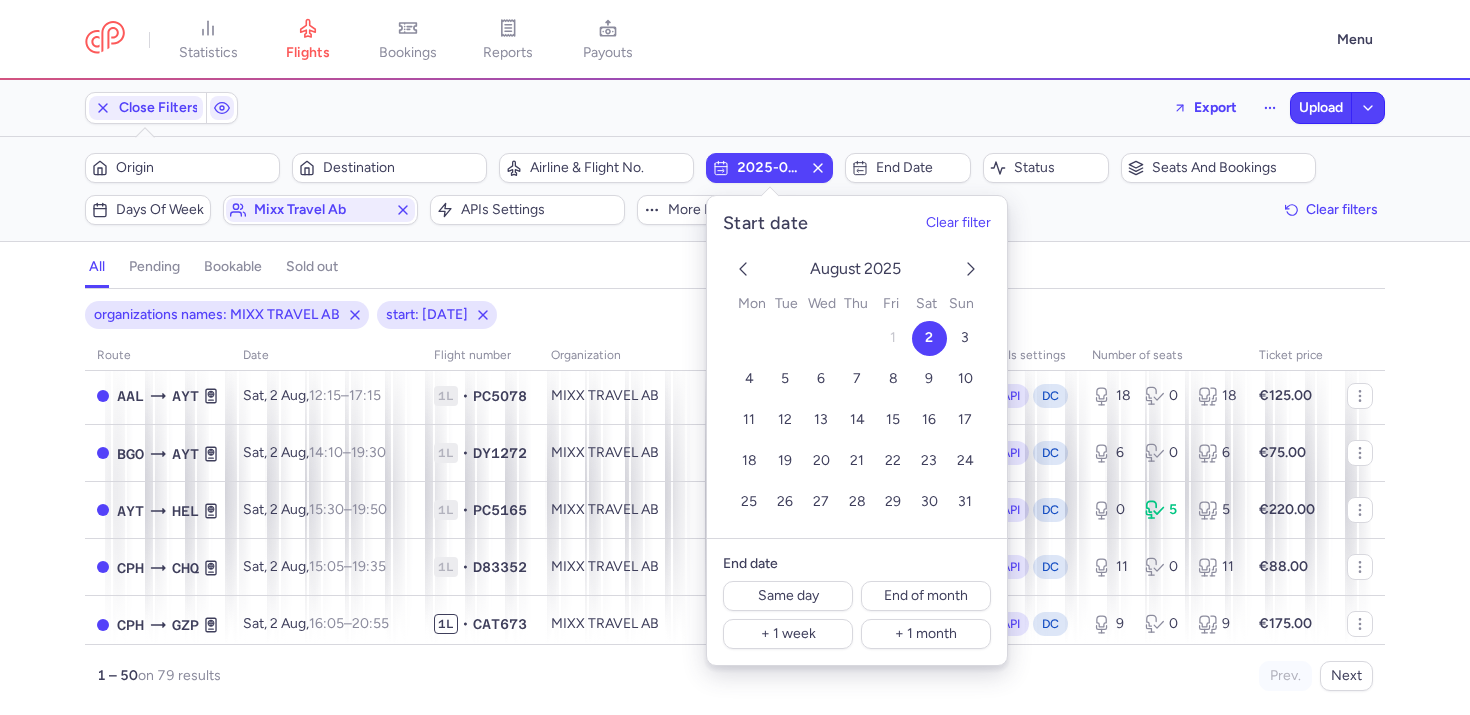 click on "all pending bookable sold out" at bounding box center (735, 271) 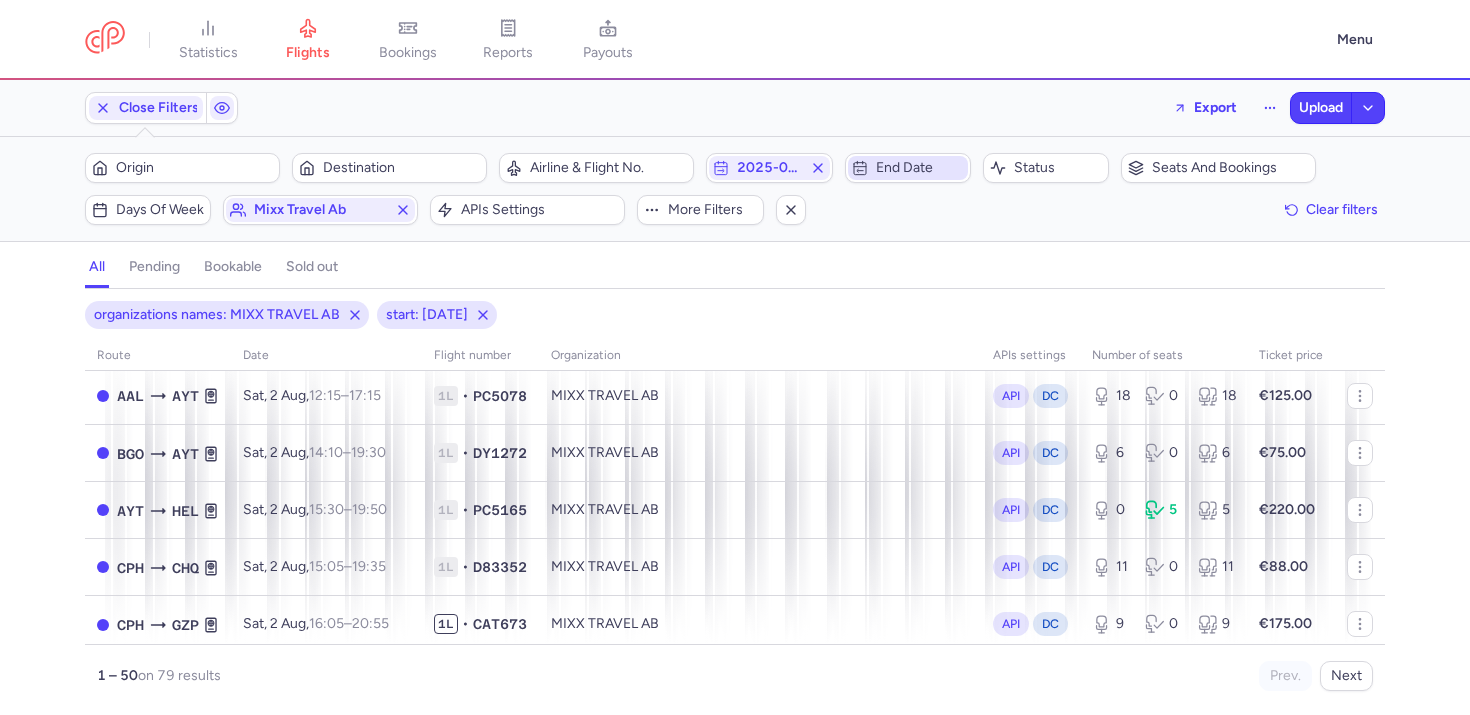 click on "End date" at bounding box center [908, 168] 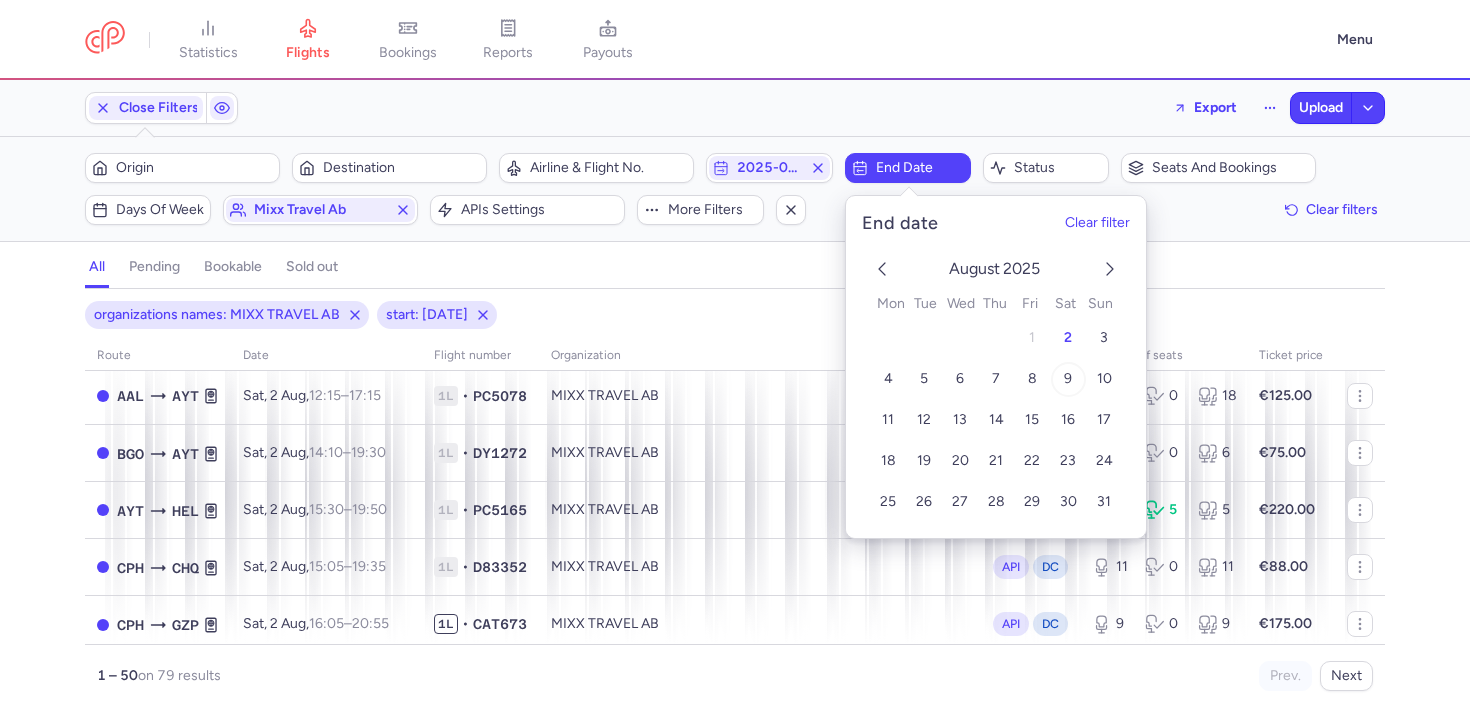 click on "9" at bounding box center (1068, 379) 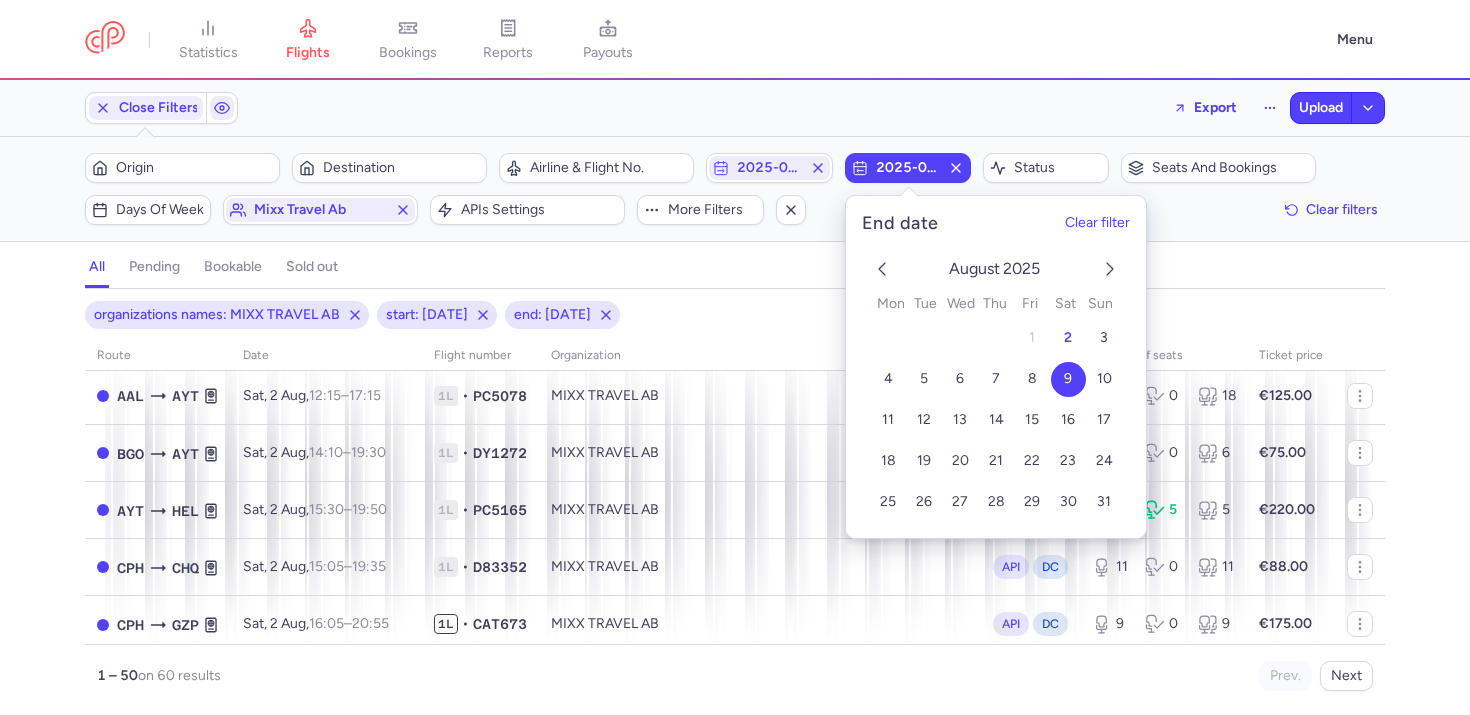 click on "organizations names: MIXX TRAVEL AB start: 2025-08-02 end: 2025-08-09" at bounding box center [735, 315] 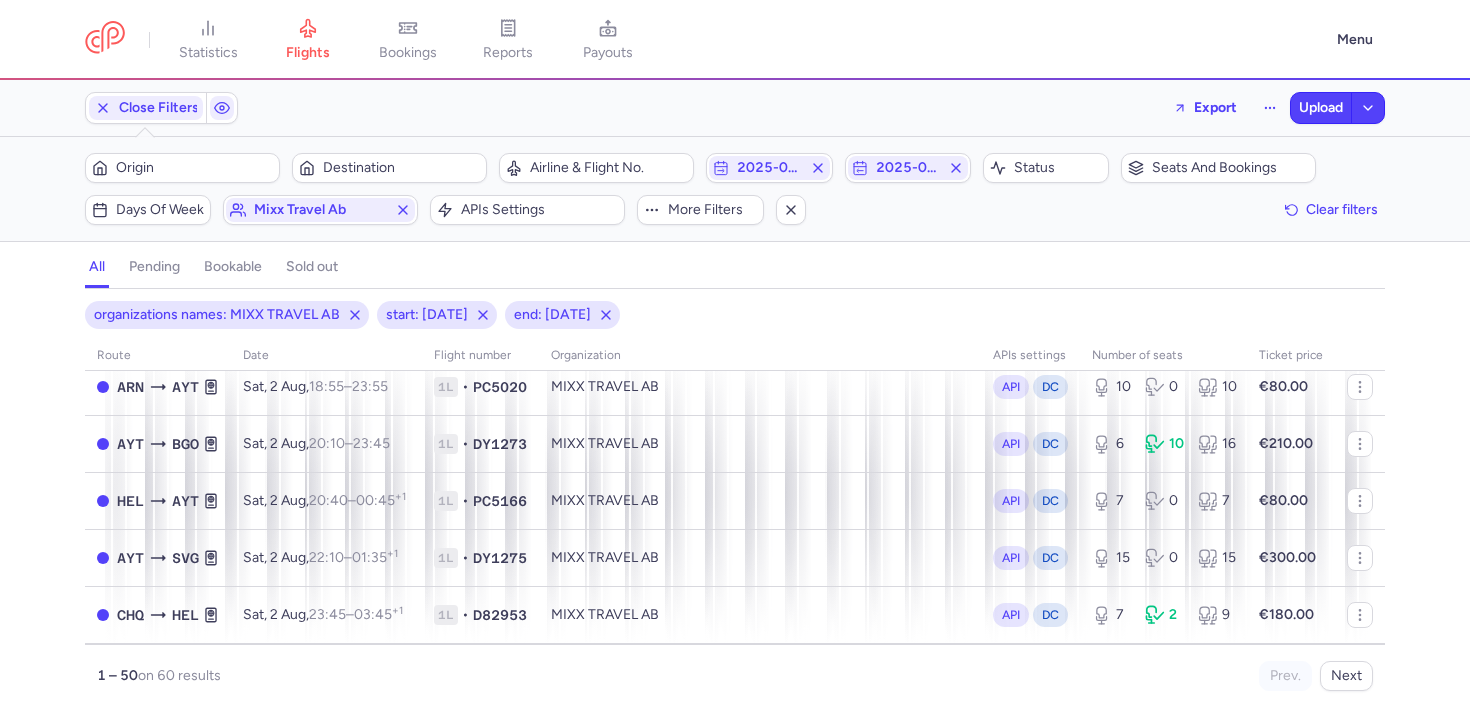scroll, scrollTop: 0, scrollLeft: 0, axis: both 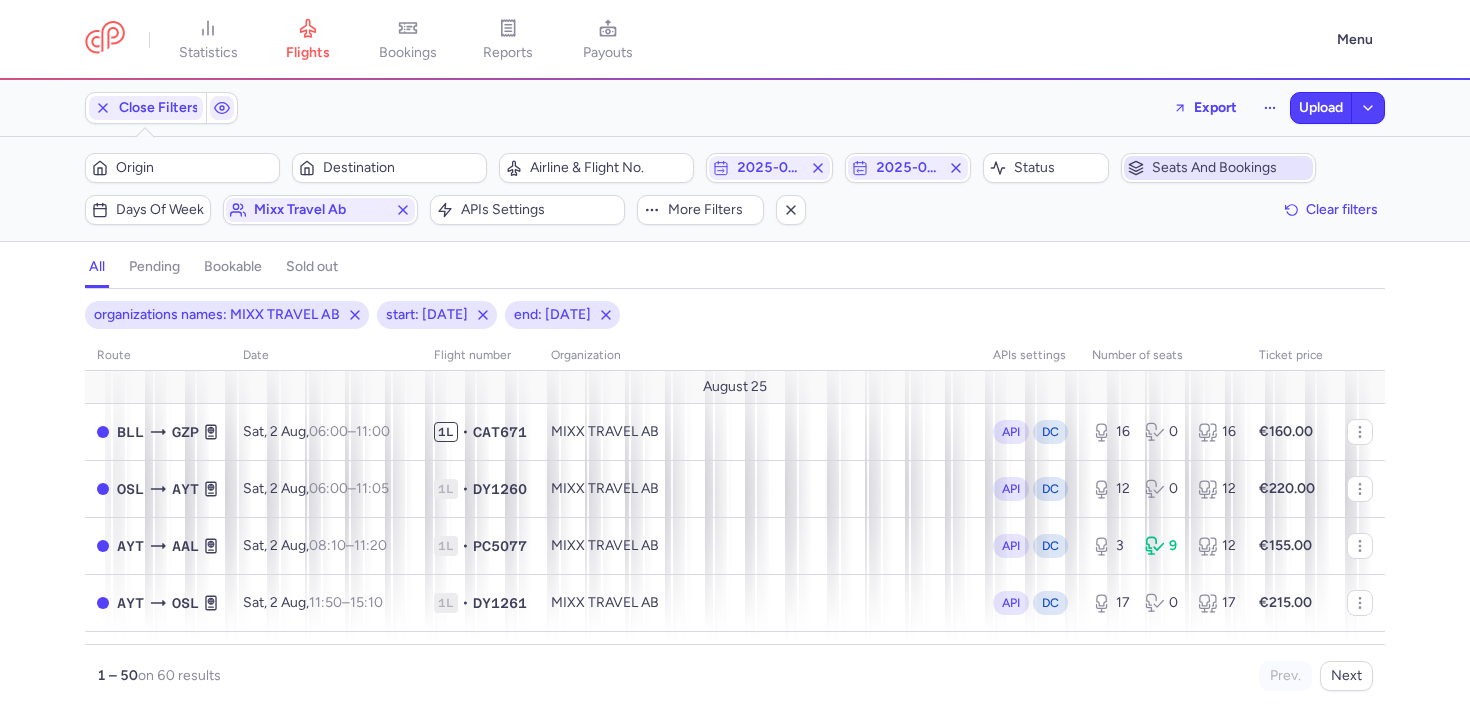 click on "Seats and bookings" at bounding box center (1230, 168) 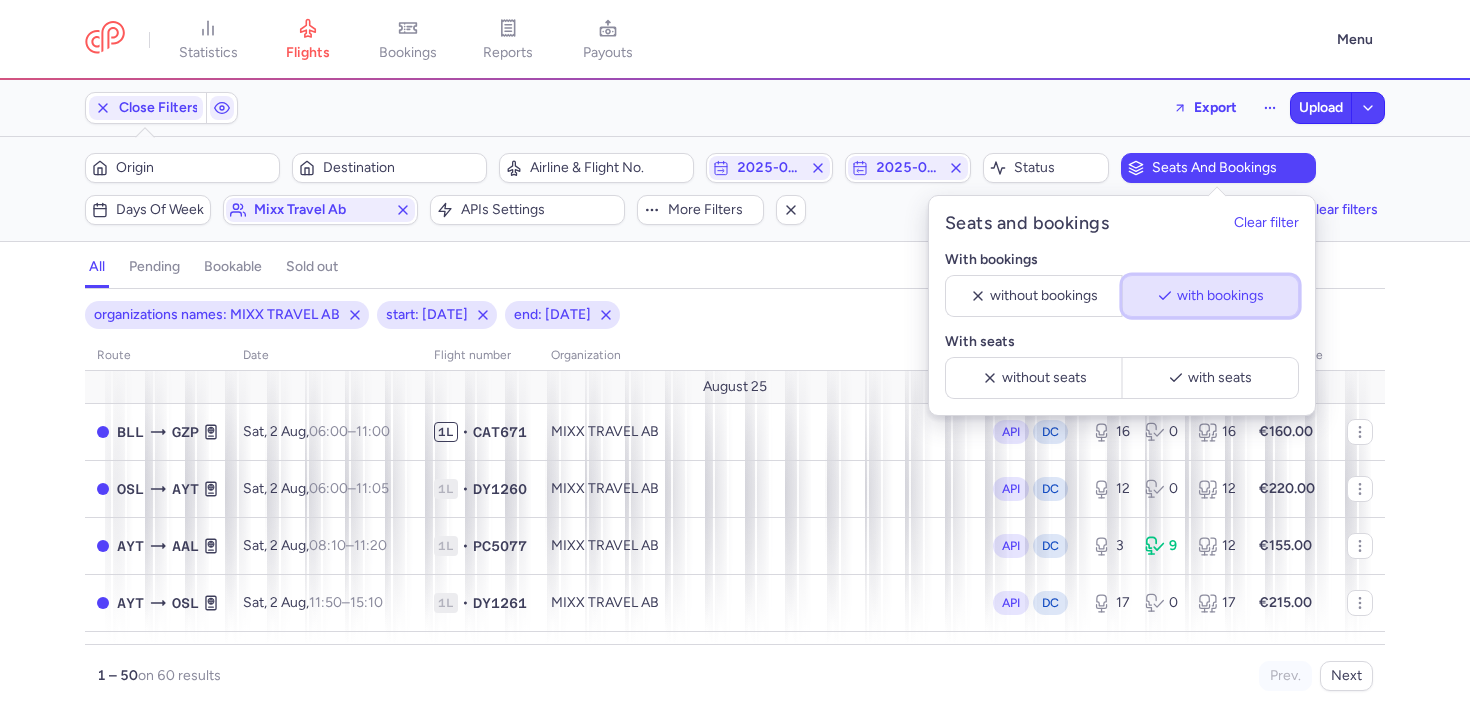 click on "with bookings" 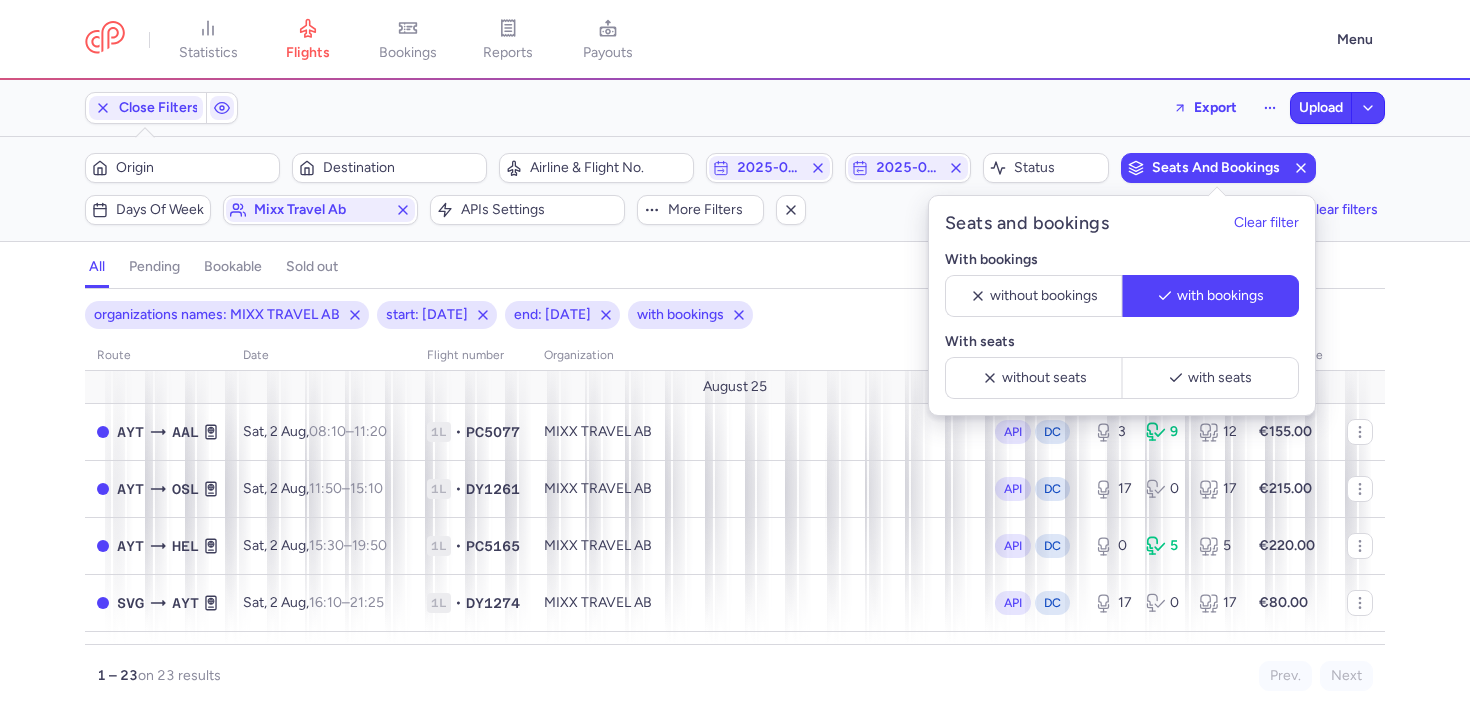 click on "With bookings without bookings with bookings With seats without seats with seats" 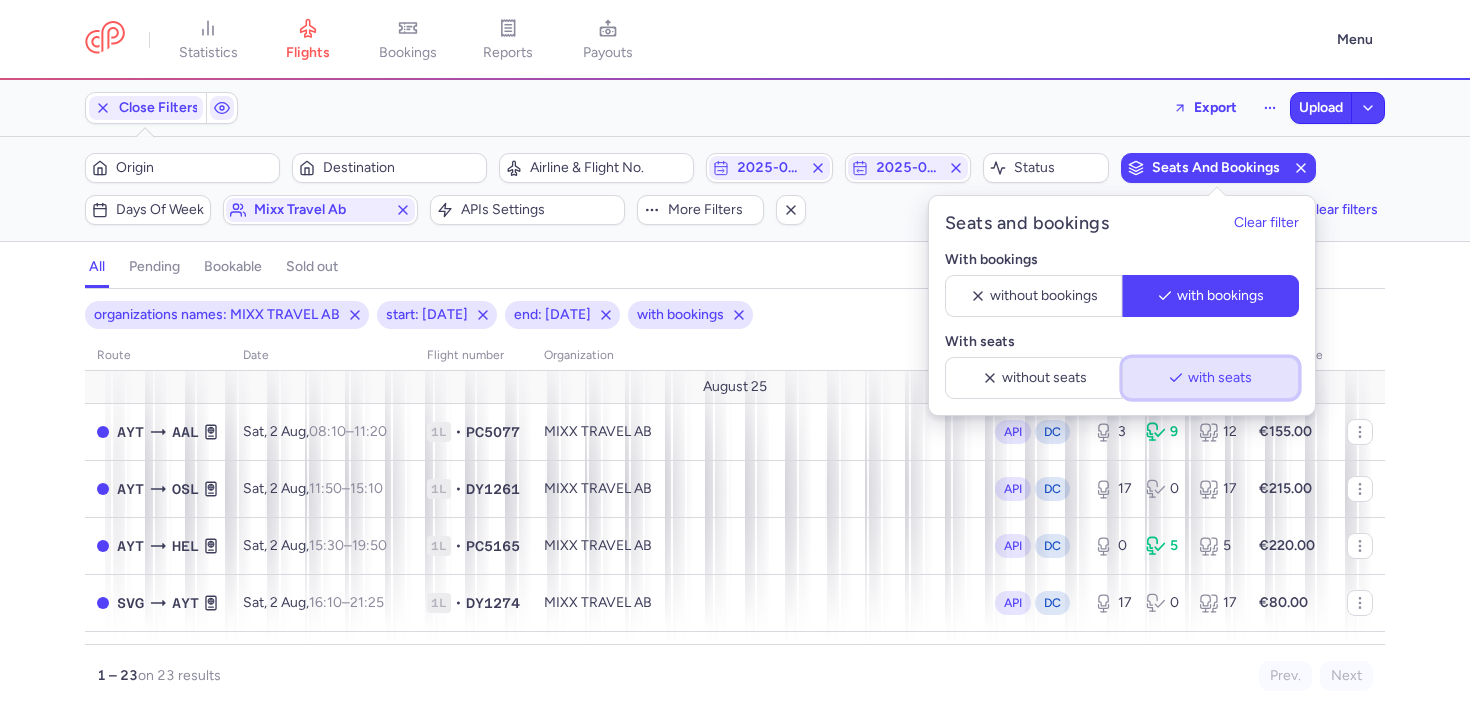 click on "with seats" 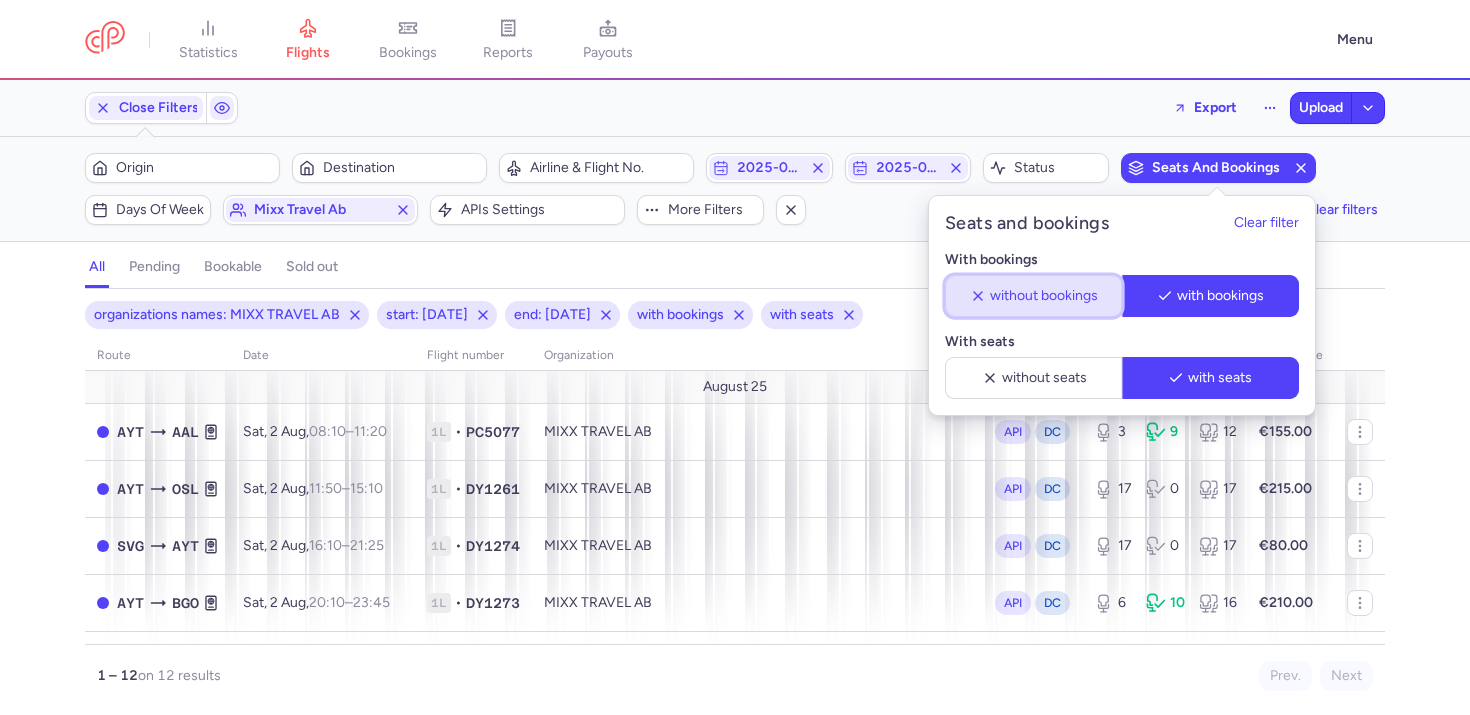 click on "without bookings" at bounding box center [1044, 296] 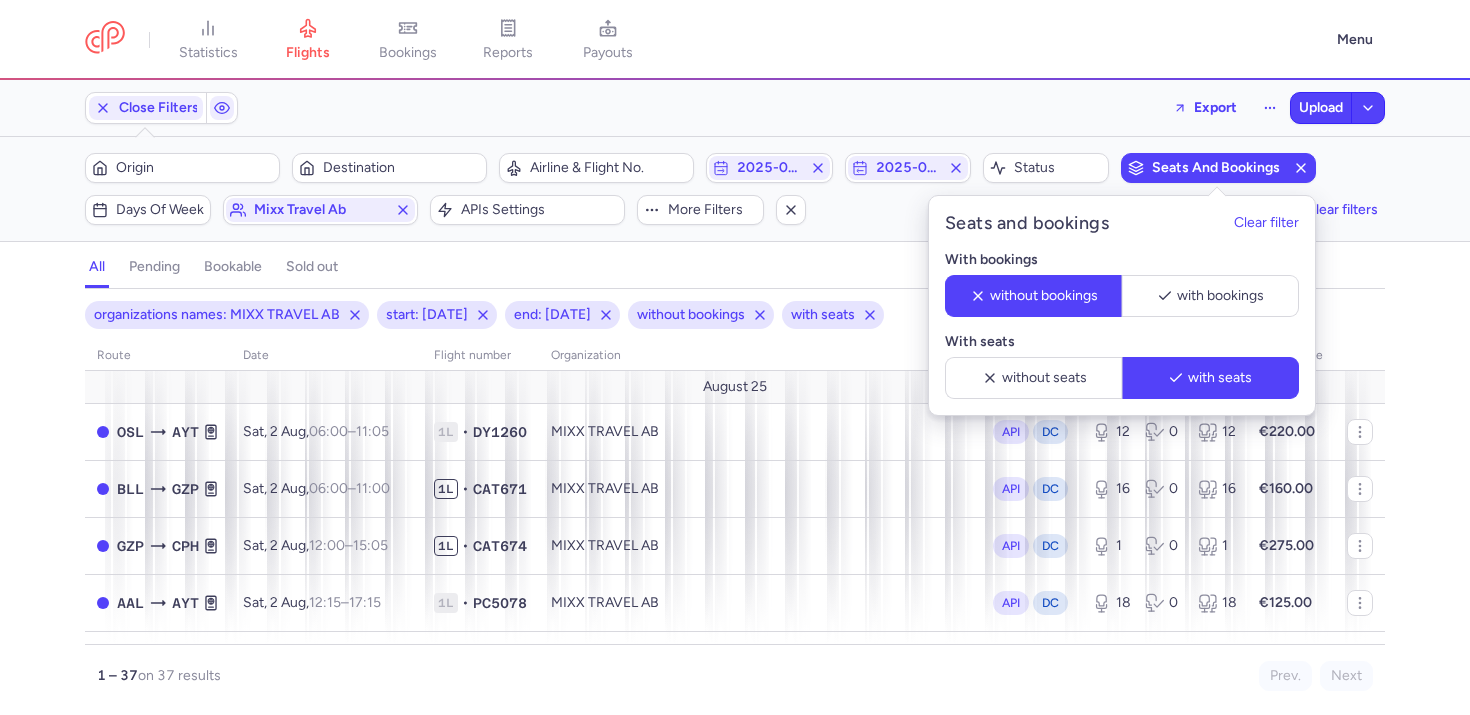click on "organizations names: MIXX TRAVEL AB start: 2025-08-02 end: 2025-08-09 without bookings with seats route date Flight number organization APIs settings number of seats Ticket price August 25  OSL  AYT Sat, 2 Aug,  06:00  –  11:05  +0 1L • DY1260 MIXX TRAVEL AB API DC 12 0 12 €220.00  BLL  GZP Sat, 2 Aug,  06:00  –  11:00  +0 1L • CAT671 MIXX TRAVEL AB API DC 16 0 16 €160.00  GZP  CPH Sat, 2 Aug,  12:00  –  15:05  +0 1L • CAT674 MIXX TRAVEL AB API DC 1 0 1 €275.00  AAL  AYT Sat, 2 Aug,  12:15  –  17:15  +0 1L • PC5078 MIXX TRAVEL AB API DC 18 0 18 €125.00  BGO  AYT Sat, 2 Aug,  14:10  –  19:30  +0 1L • DY1272 MIXX TRAVEL AB API DC 6 0 6 €75.00  CPH  CHQ Sat, 2 Aug,  15:05  –  19:35  +0 1L • D83352 MIXX TRAVEL AB API DC 11 0 11 €88.00  CPH  GZP Sat, 2 Aug,  16:05  –  20:55  +0 1L • CAT673 MIXX TRAVEL AB API DC 9 0 9 €175.00  GOT  AYT Sat, 2 Aug,  16:45  –  21:35  +0 1L • PC5022 MIXX TRAVEL AB API DC 12 0 12 €150.00  ARN  AYT Sat, 2 Aug,  18:55  –  23:55  +0 1L •" at bounding box center [735, 508] 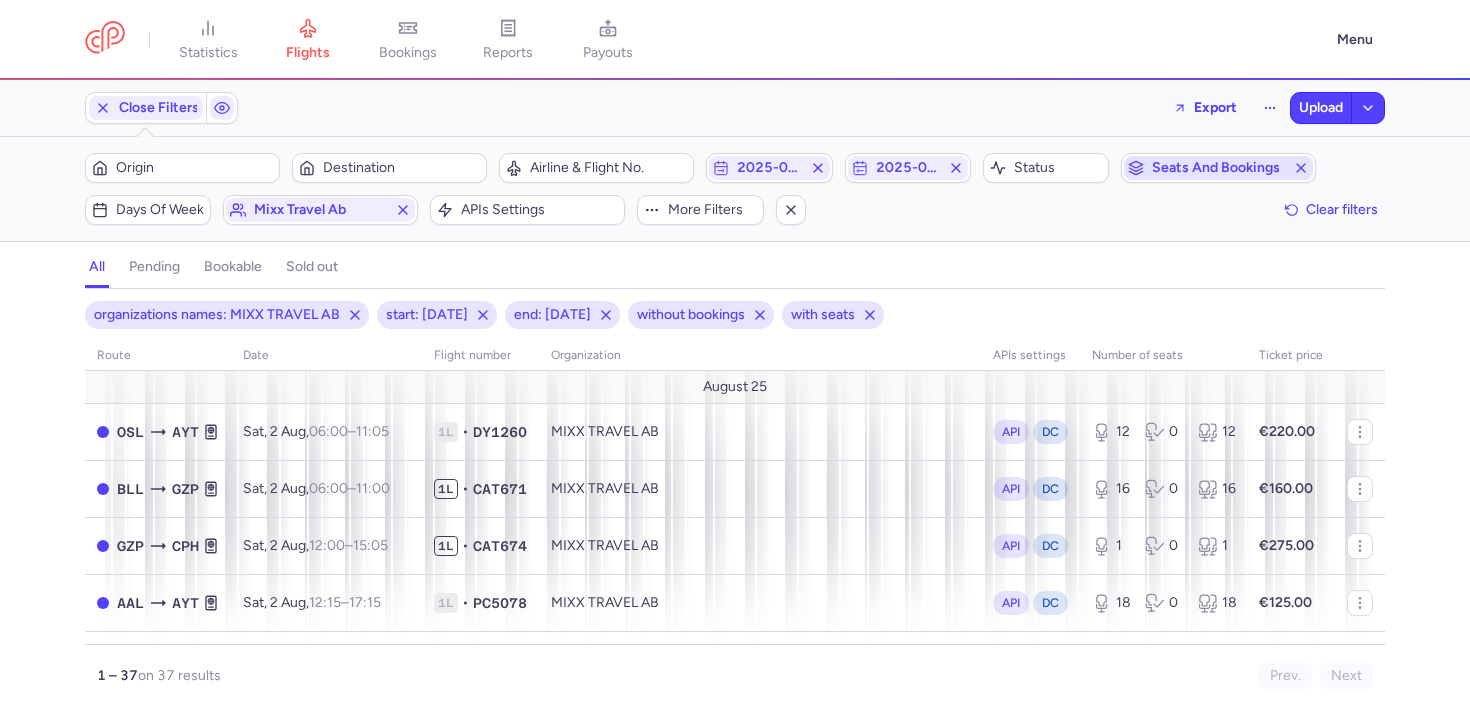 click on "Seats and bookings" at bounding box center [1218, 168] 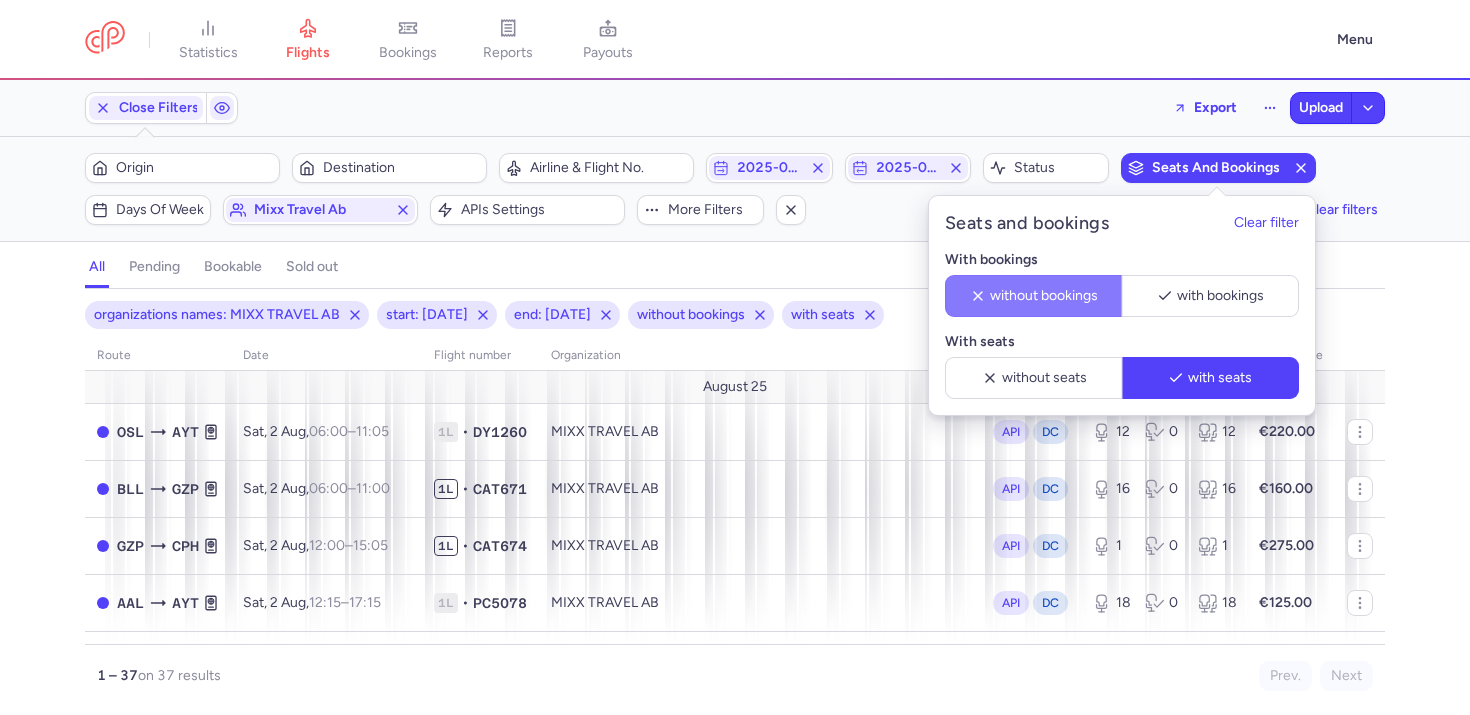 click on "without bookings" at bounding box center (1044, 296) 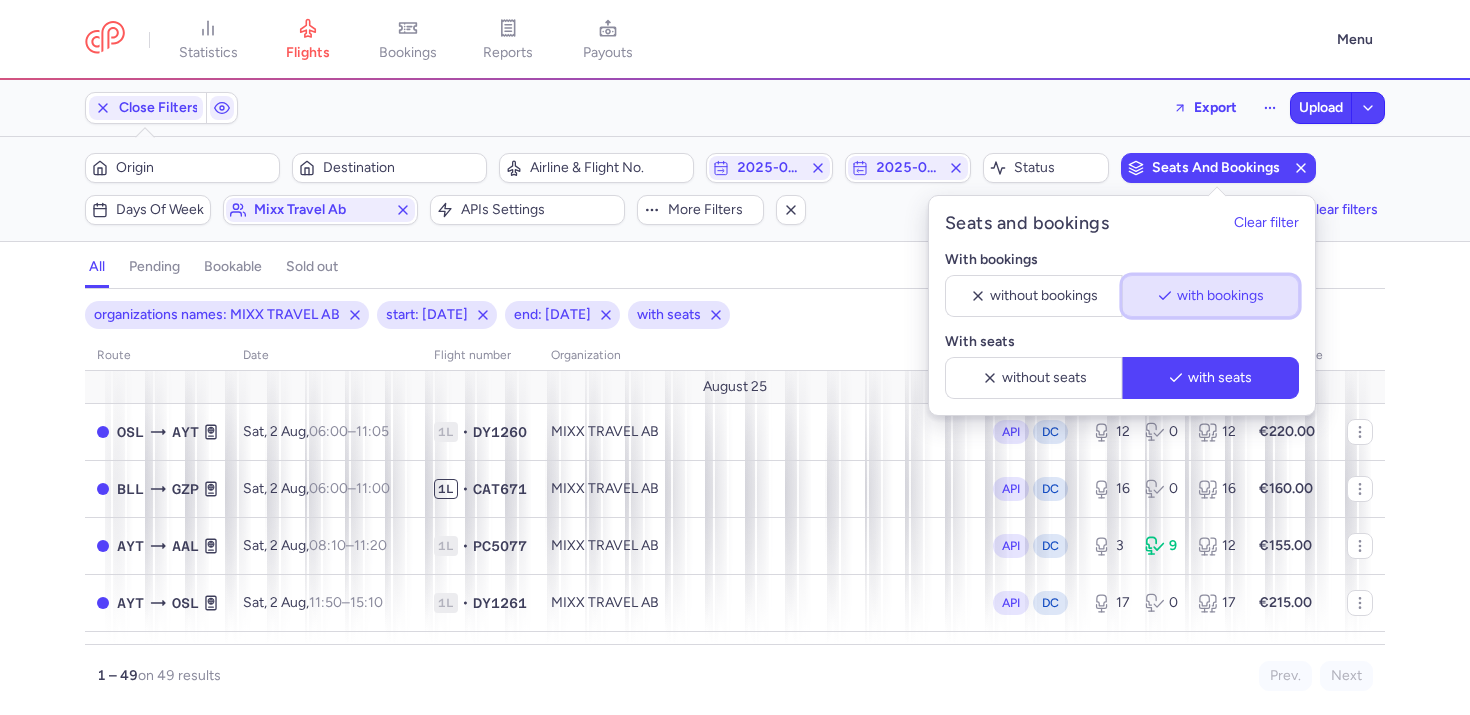 click on "with bookings" 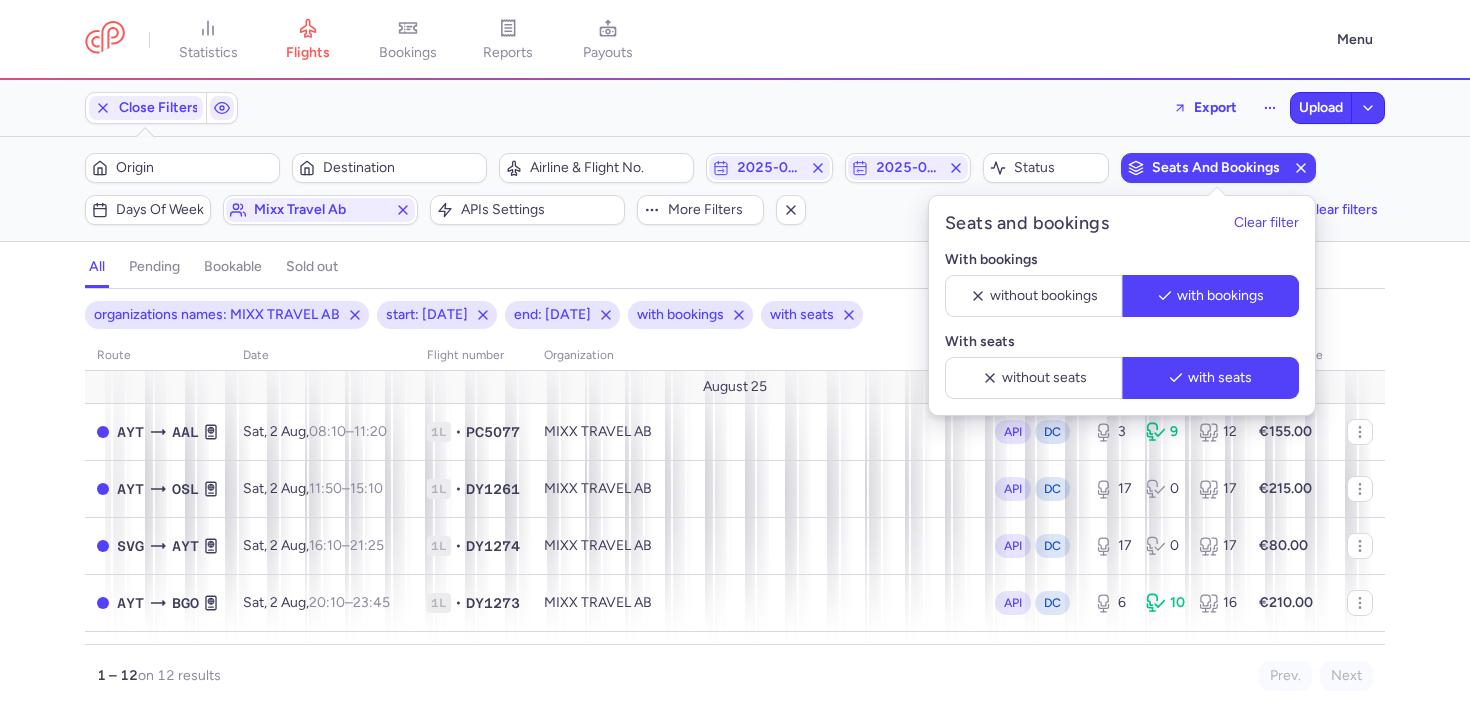 click on "organizations names: MIXX TRAVEL AB start: 2025-08-02 end: 2025-08-09 with bookings with seats route date Flight number organization APIs settings number of seats Ticket price August 25  AYT  AAL Sat, 2 Aug,  08:10  –  11:20  +0 1L • PC5077 MIXX TRAVEL AB API DC 3 9 12 €155.00  AYT  OSL Sat, 2 Aug,  11:50  –  15:10  +0 1L • DY1261 MIXX TRAVEL AB API DC 17 0 17 €215.00  SVG  AYT Sat, 2 Aug,  16:10  –  21:25  +0 1L • DY1274 MIXX TRAVEL AB API DC 17 0 17 €80.00  AYT  BGO Sat, 2 Aug,  20:10  –  23:45  +0 1L • DY1273 MIXX TRAVEL AB API DC 6 10 16 €210.00  AYT  SVG Sat, 2 Aug,  22:10  –  01:35  +1 1L • DY1275 MIXX TRAVEL AB API DC 15 0 15 €300.00  CHQ  HEL Sat, 2 Aug,  23:45  –  03:45  +1 1L • D82953 MIXX TRAVEL AB API DC 7 2 9 €180.00  AYT  ARN Sun, 3 Aug,  02:30  –  05:25  +0 1L • D84610 MIXX TRAVEL AB API DC 6 4 10 €300.00  AYT  AAR Mon, 4 Aug,  10:20  –  13:15  +0 1L • PC5049 MIXX TRAVEL AB API DC 0 3 3 €195.00  AYT  BLL Mon, 4 Aug,  13:05  –  16:10  +0 1L • 0" at bounding box center [735, 508] 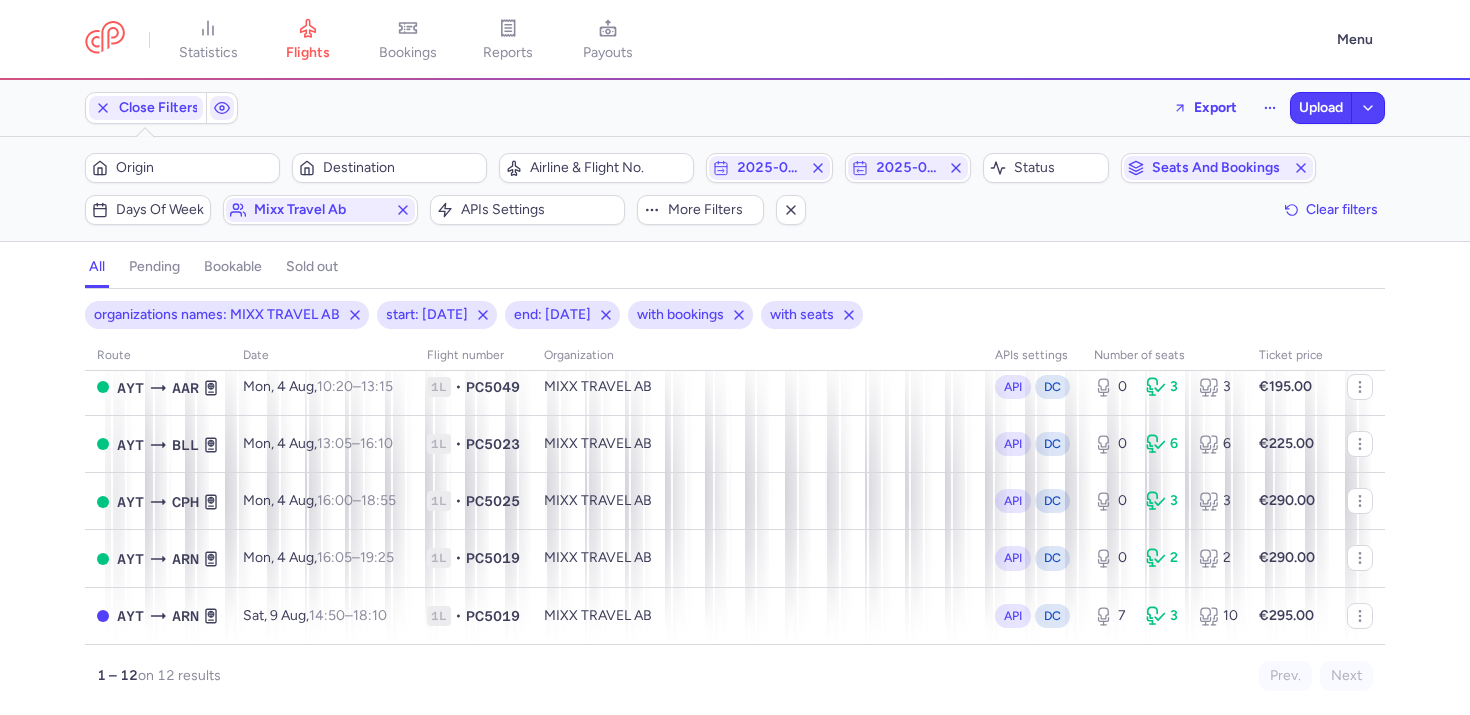 scroll, scrollTop: 0, scrollLeft: 0, axis: both 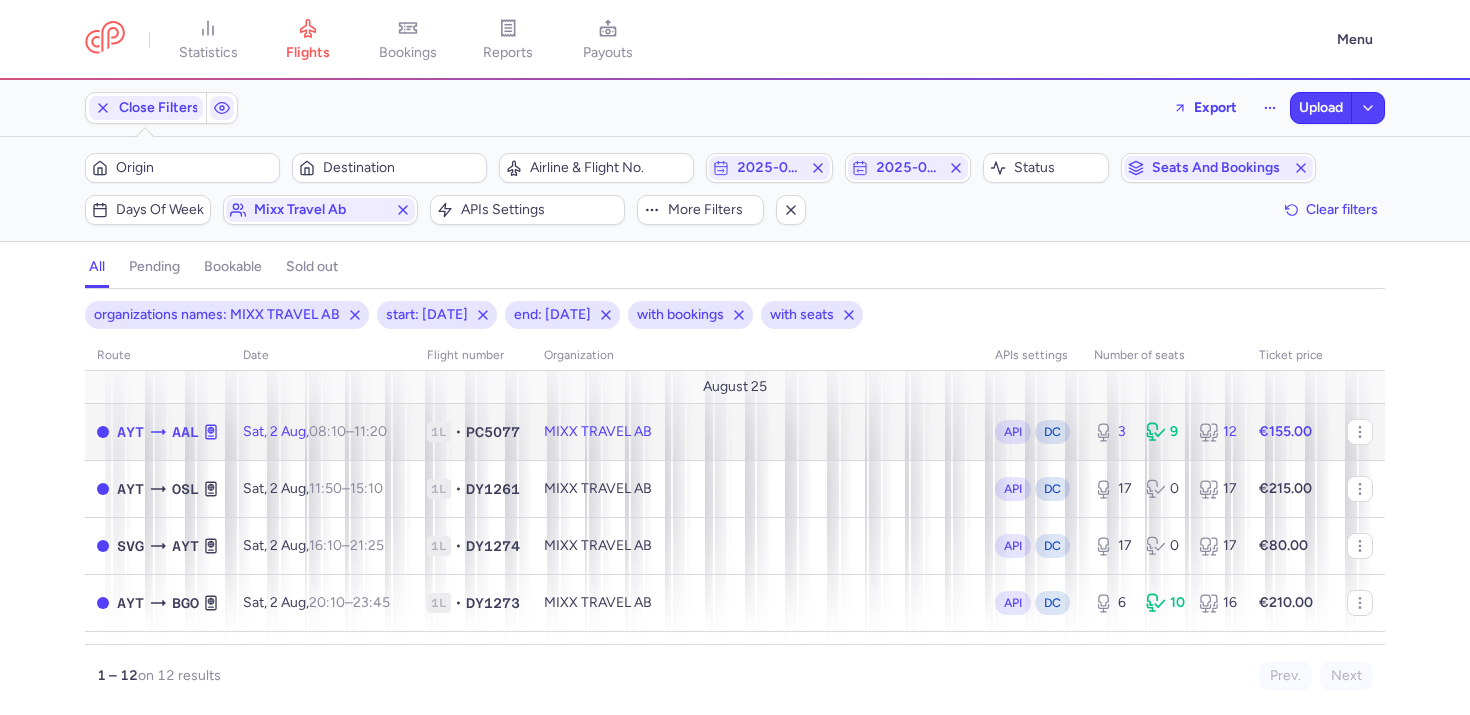 click on "MIXX TRAVEL AB" 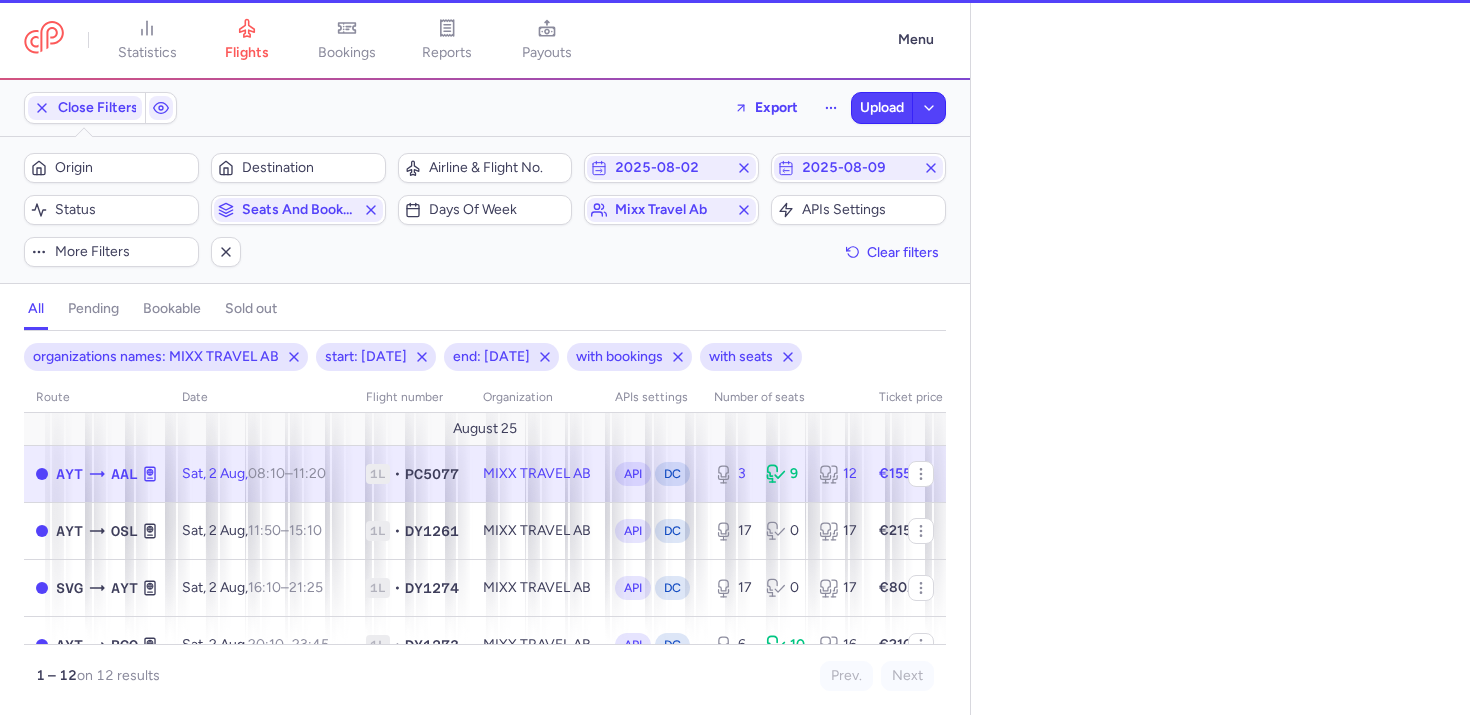 select on "days" 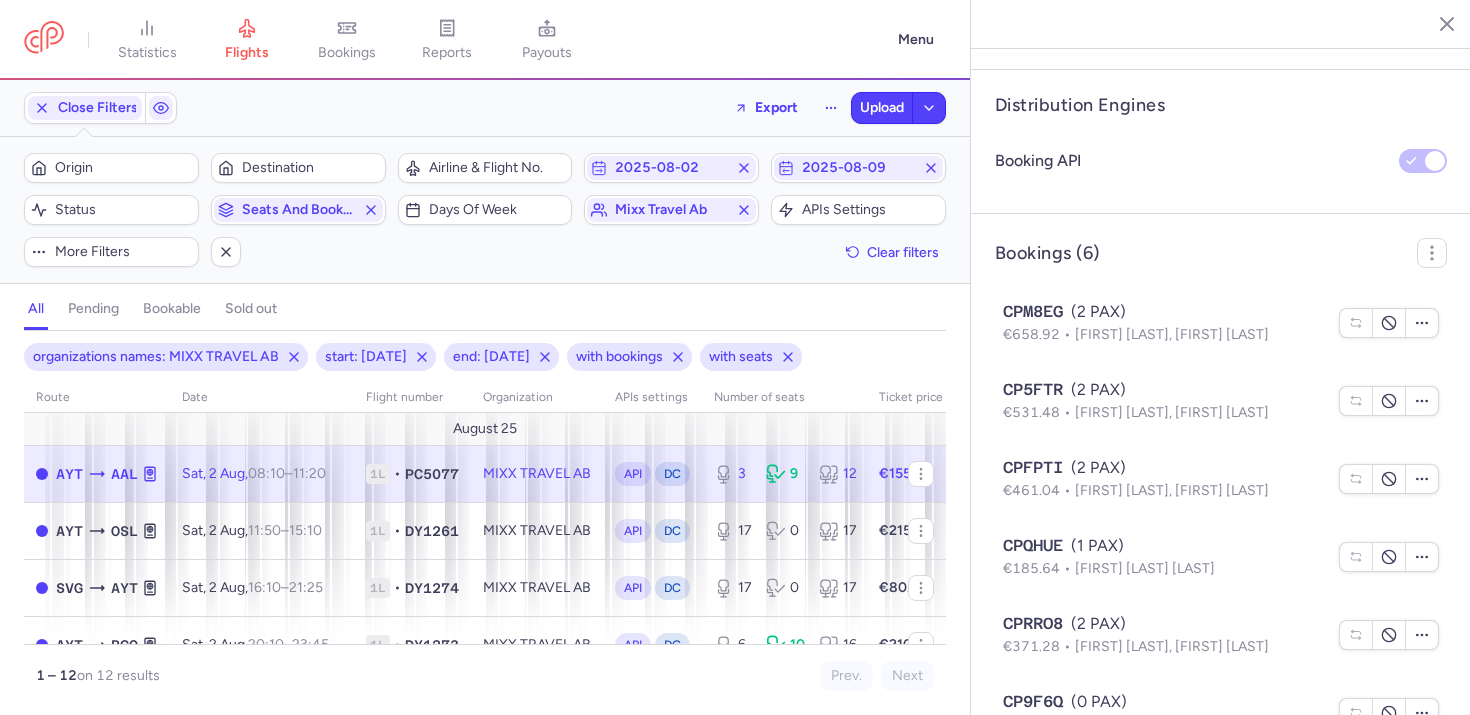 scroll, scrollTop: 1499, scrollLeft: 0, axis: vertical 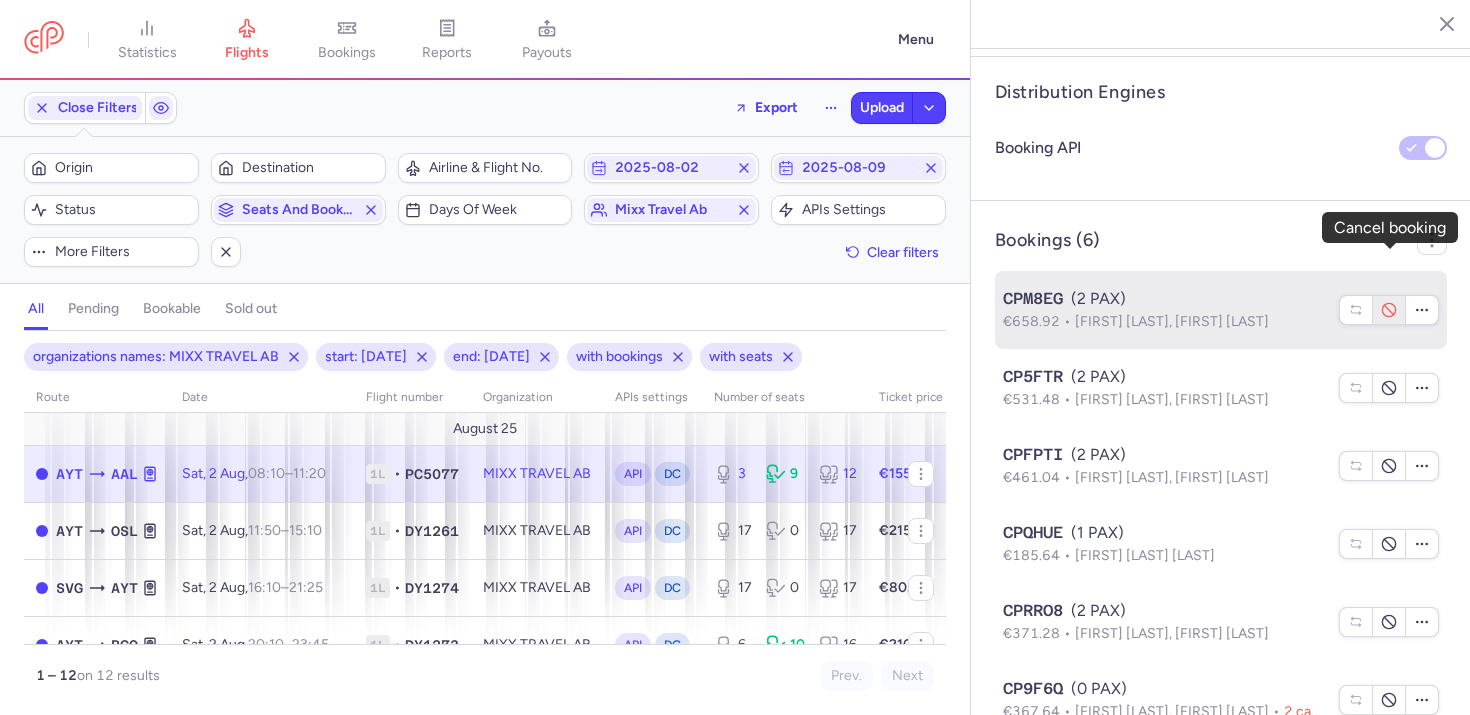 click 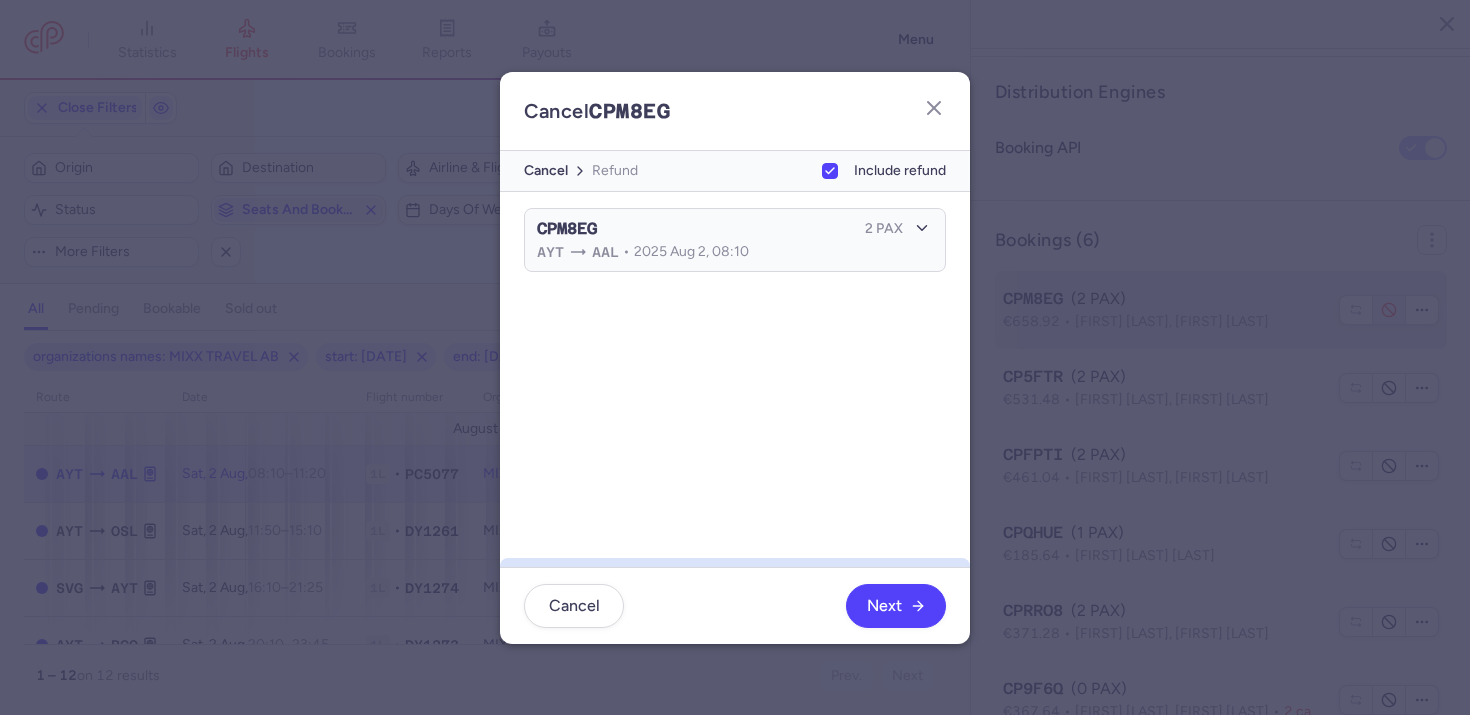 click on "AYT  AAL • 2025 Aug 2, 08:10" at bounding box center [720, 252] 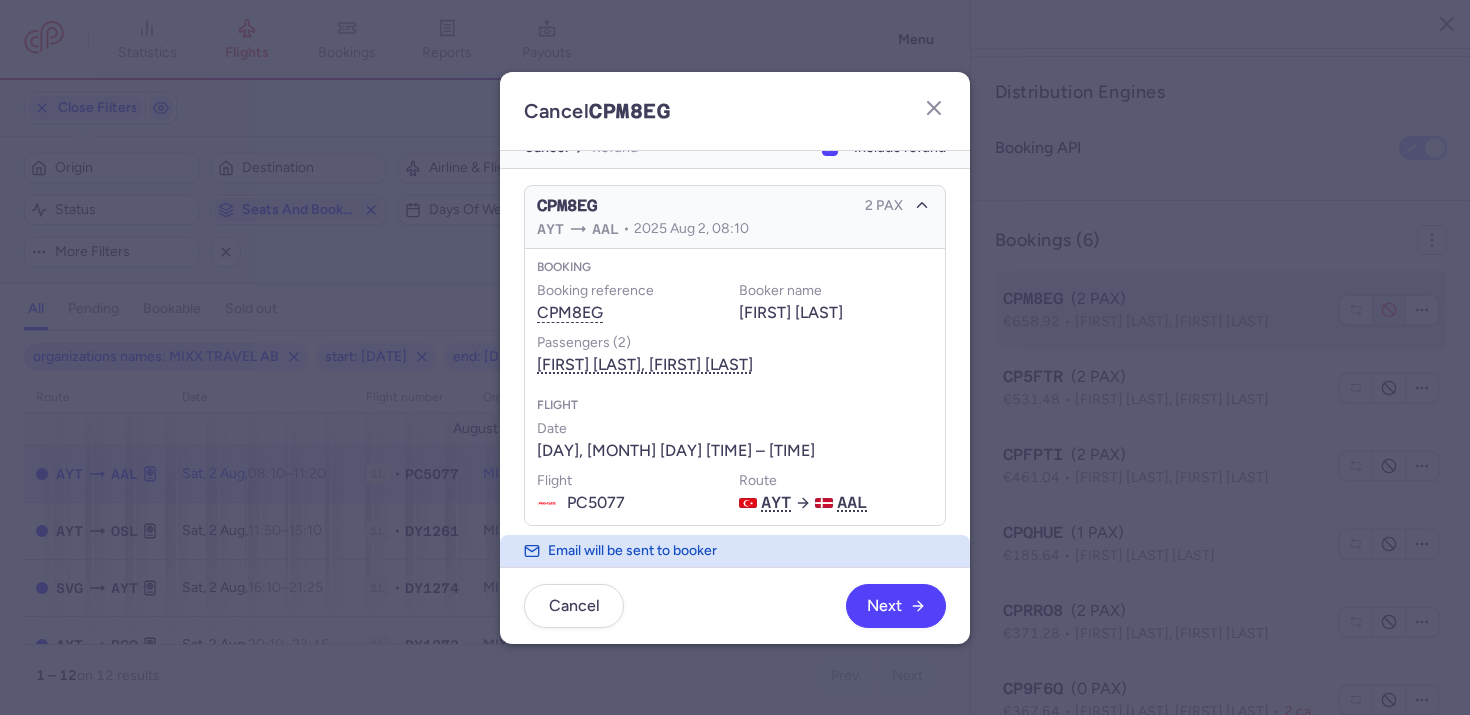 scroll, scrollTop: 0, scrollLeft: 0, axis: both 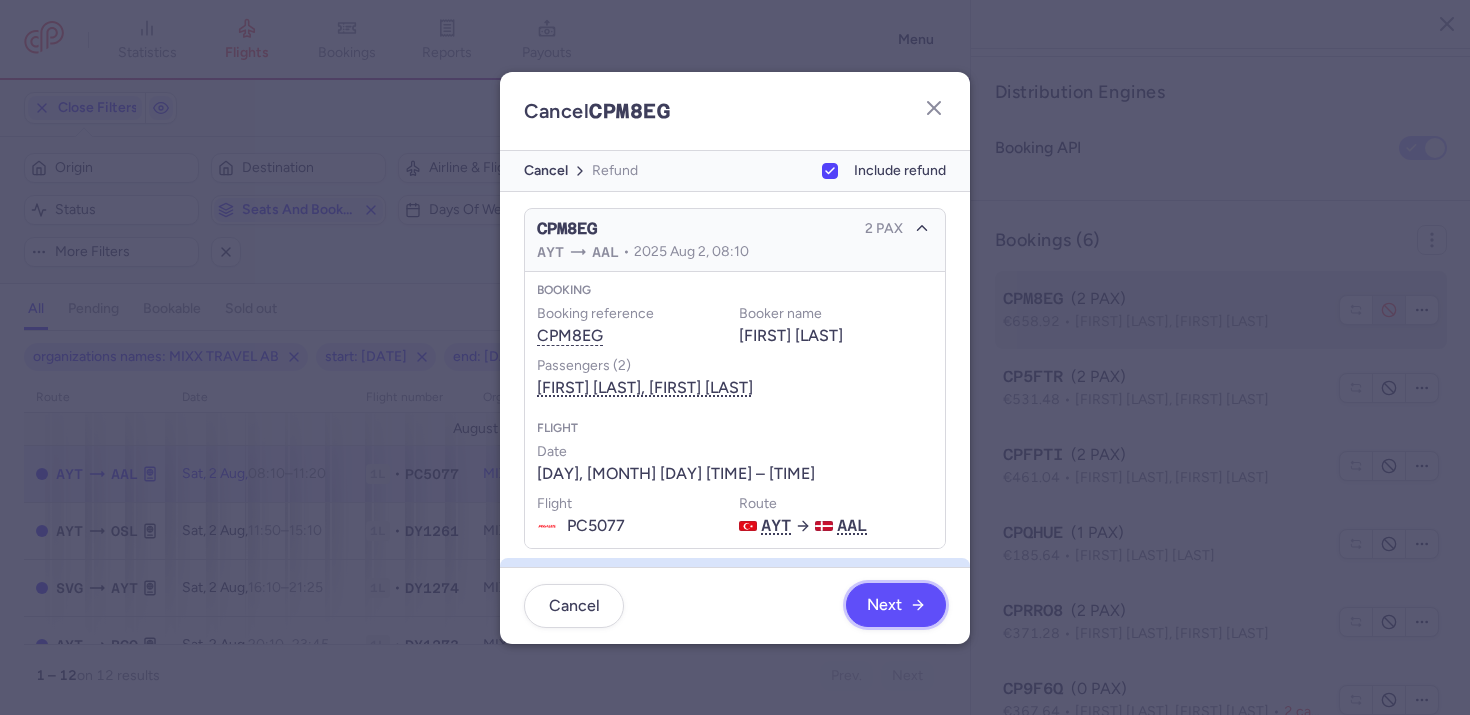 click on "Next" 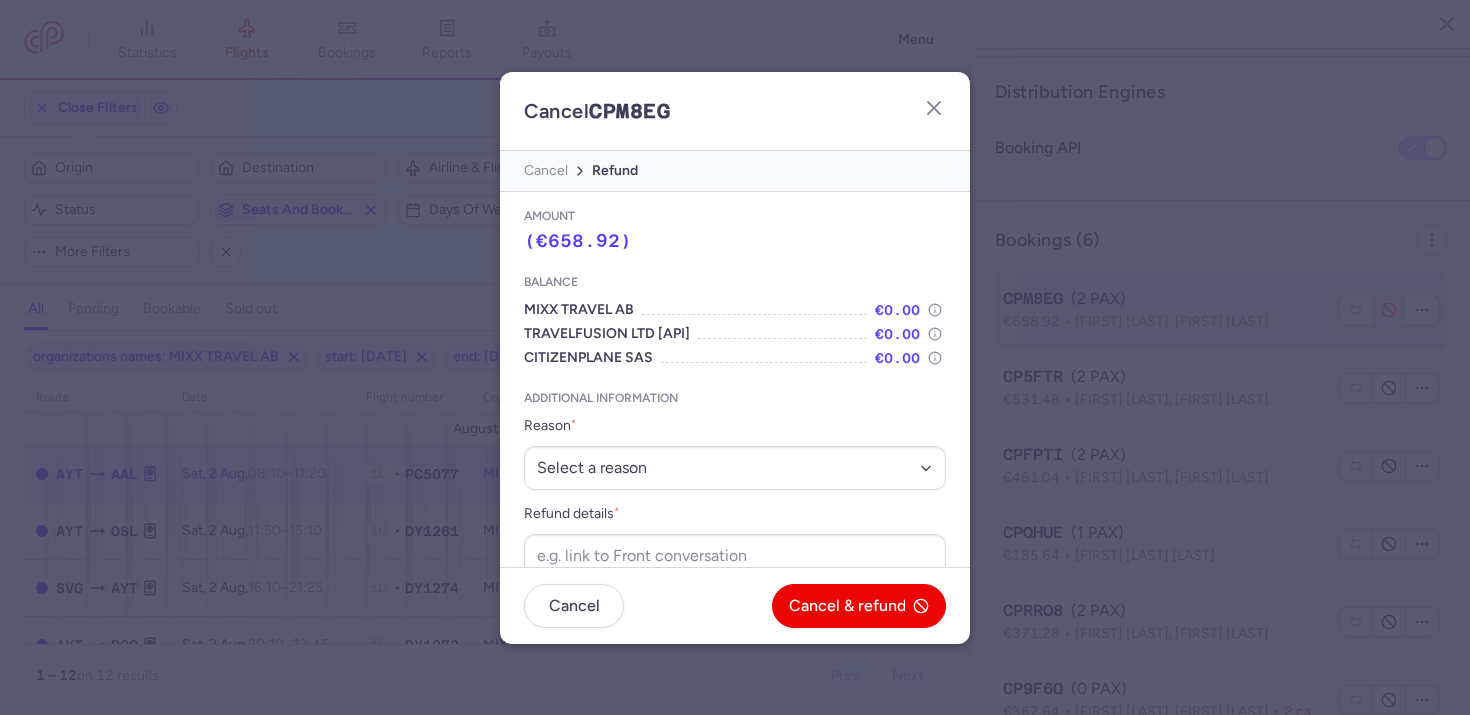 scroll, scrollTop: 27, scrollLeft: 0, axis: vertical 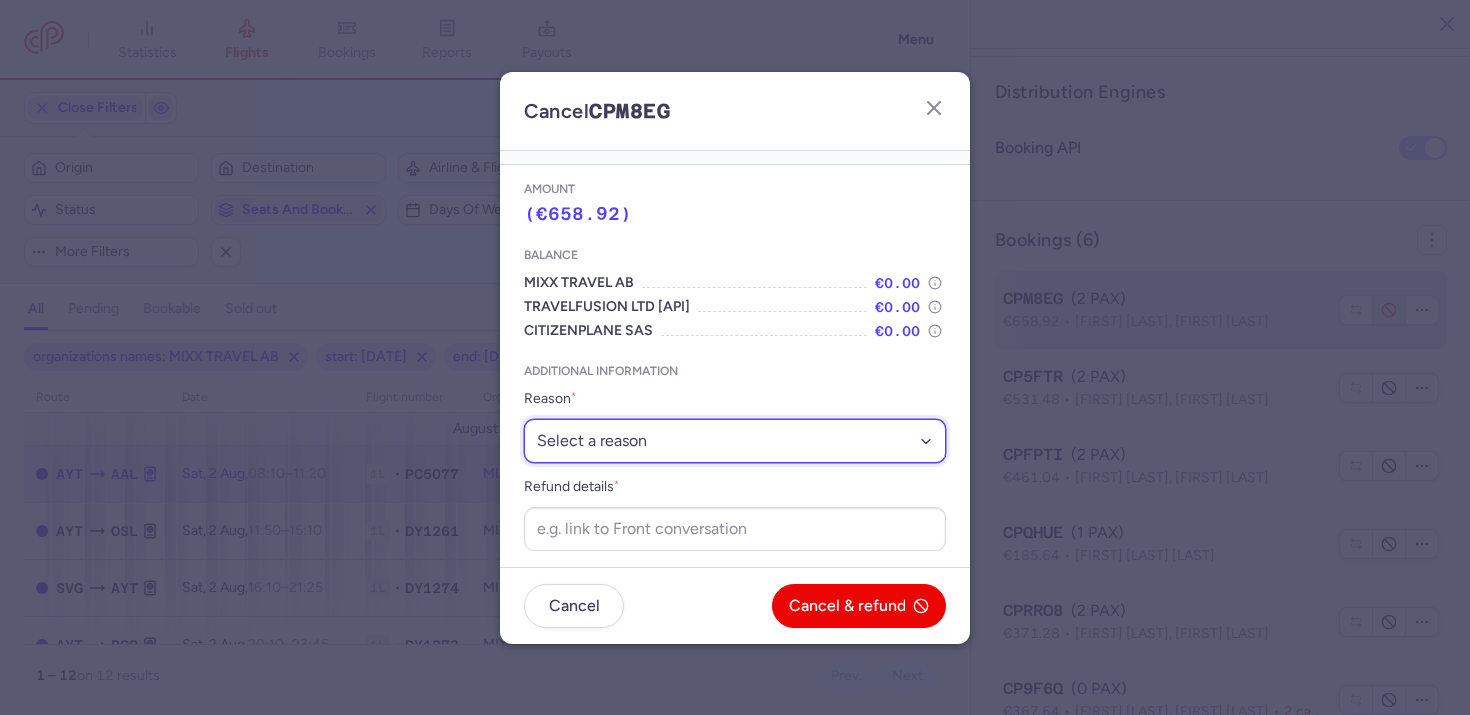click on "Select a reason ⛔️ Unconfirmed booking ❌ Flight canceled 🙅 Schedule change not accepted" at bounding box center (735, 441) 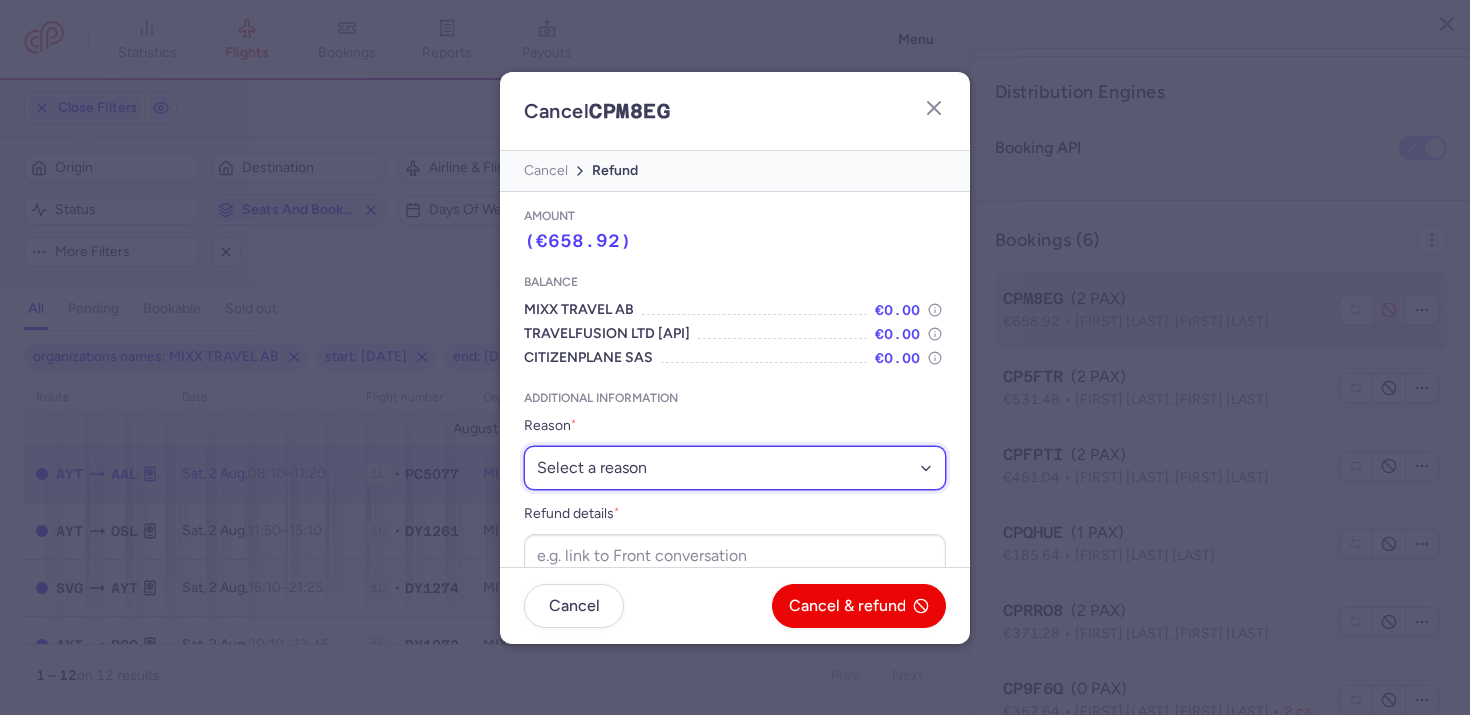 scroll, scrollTop: 27, scrollLeft: 0, axis: vertical 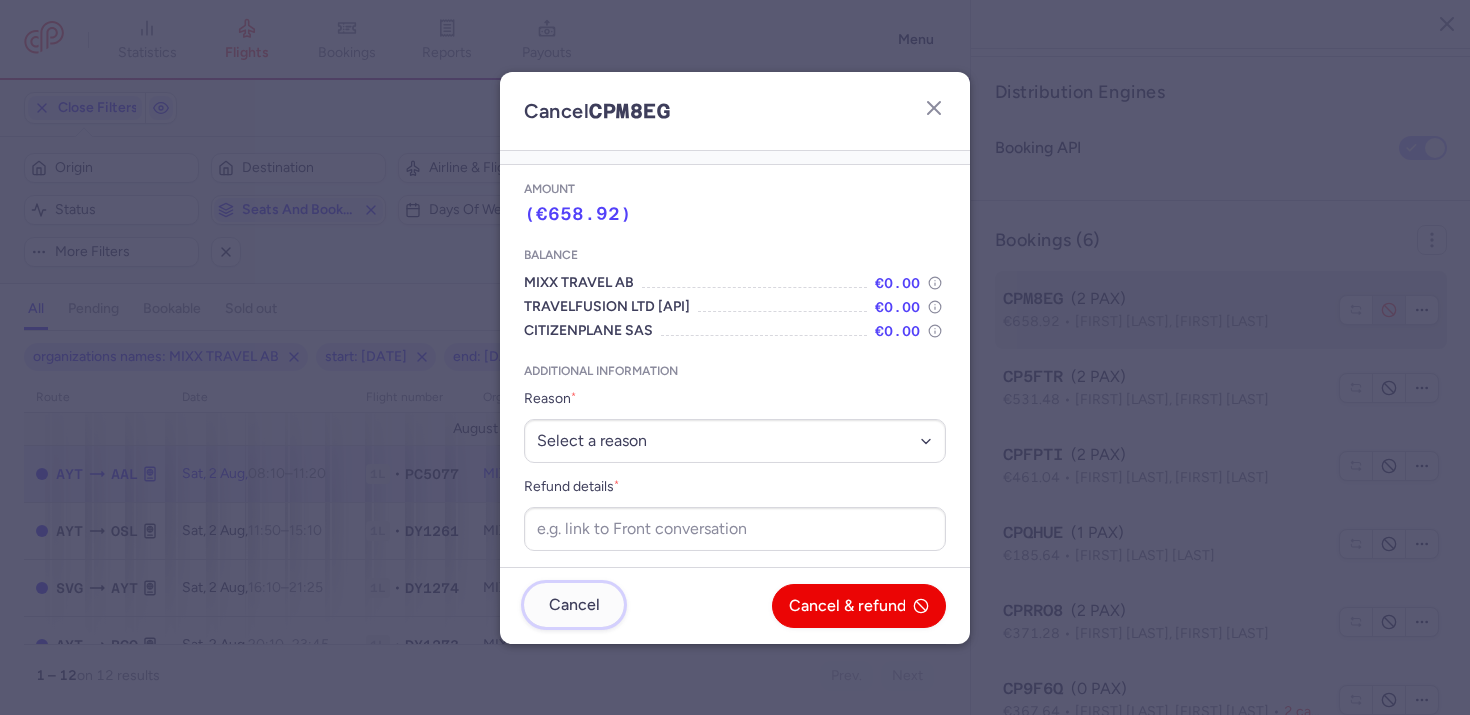 click on "Cancel" at bounding box center [574, 605] 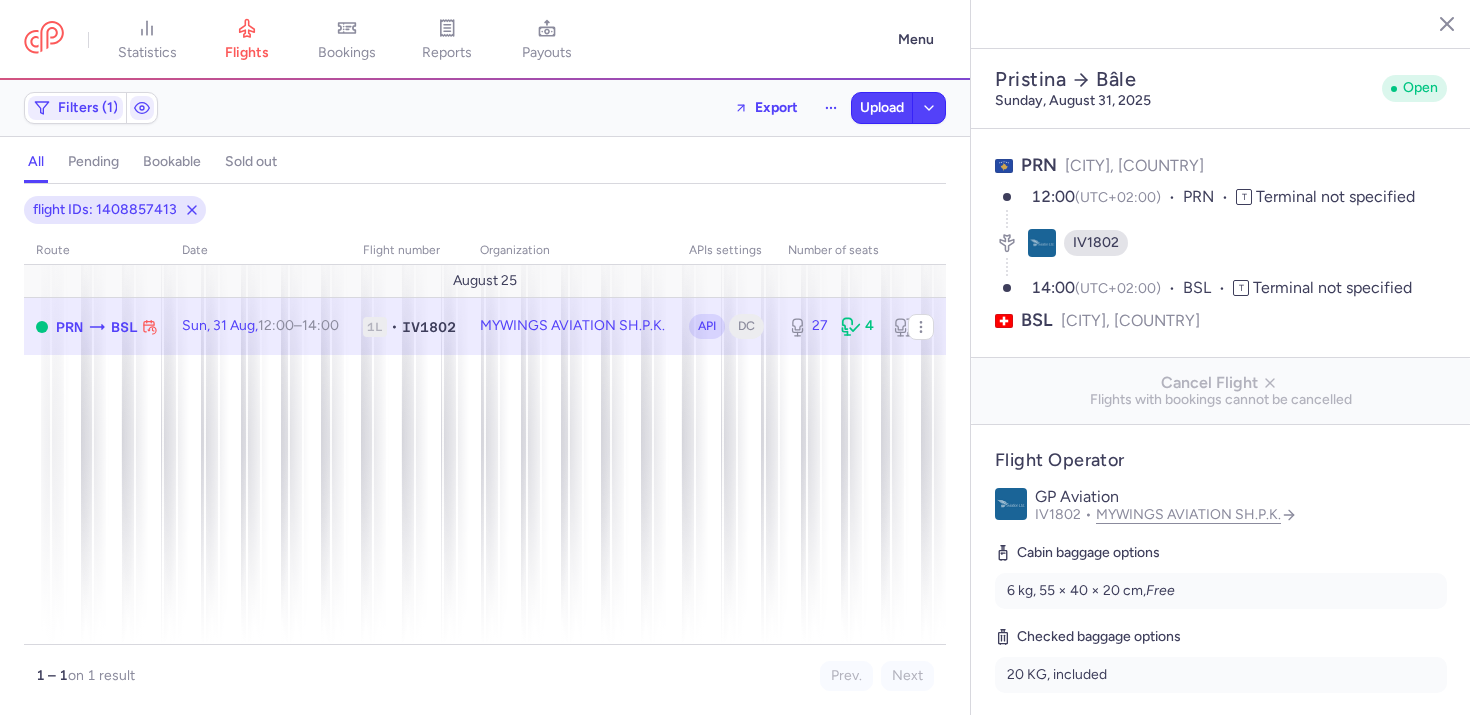 select on "hours" 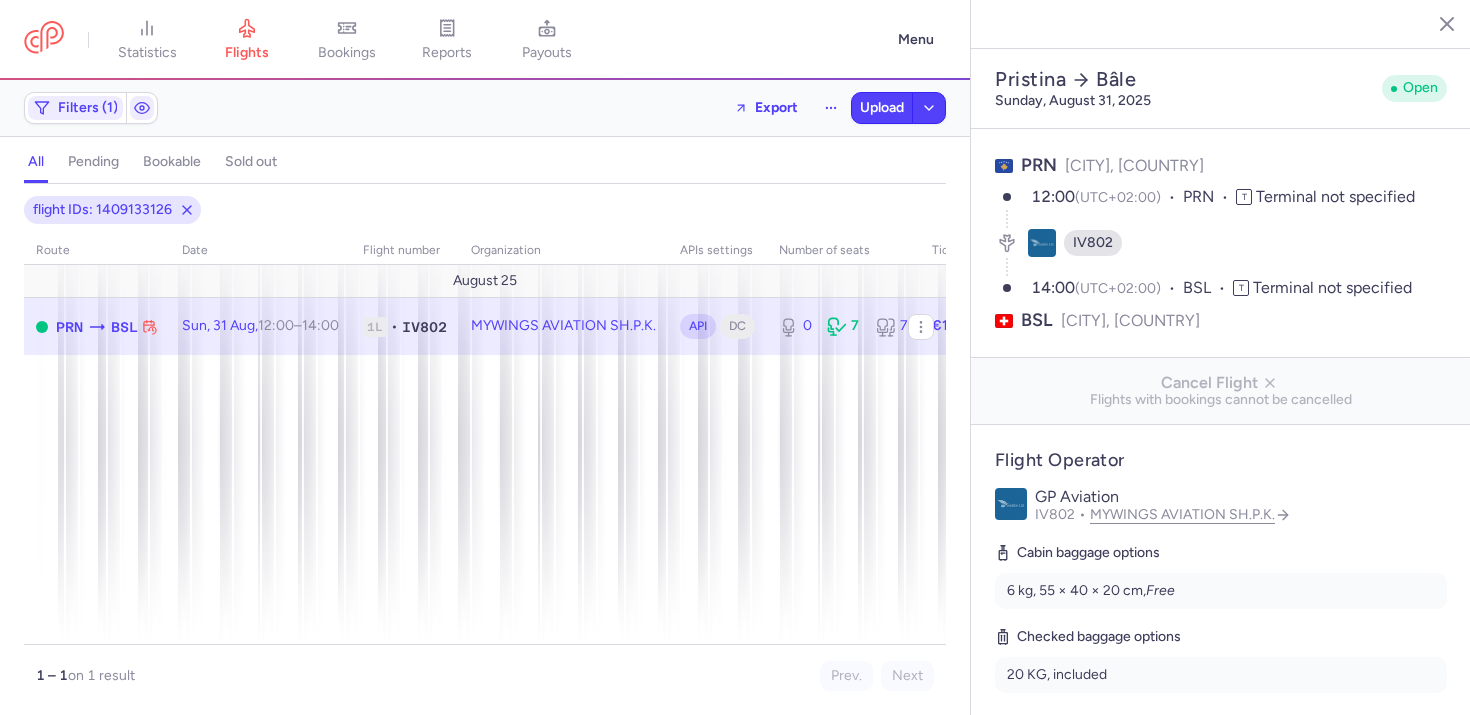 select on "hours" 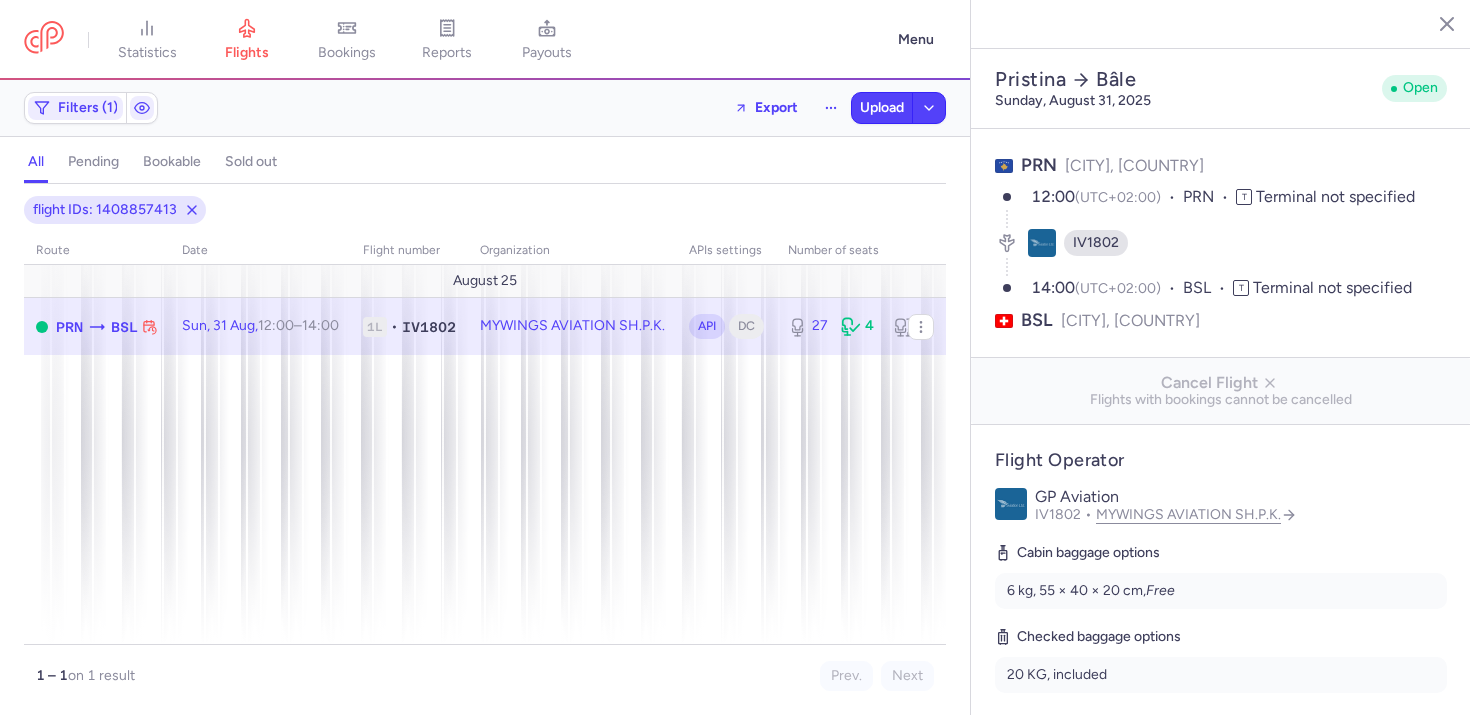 select on "hours" 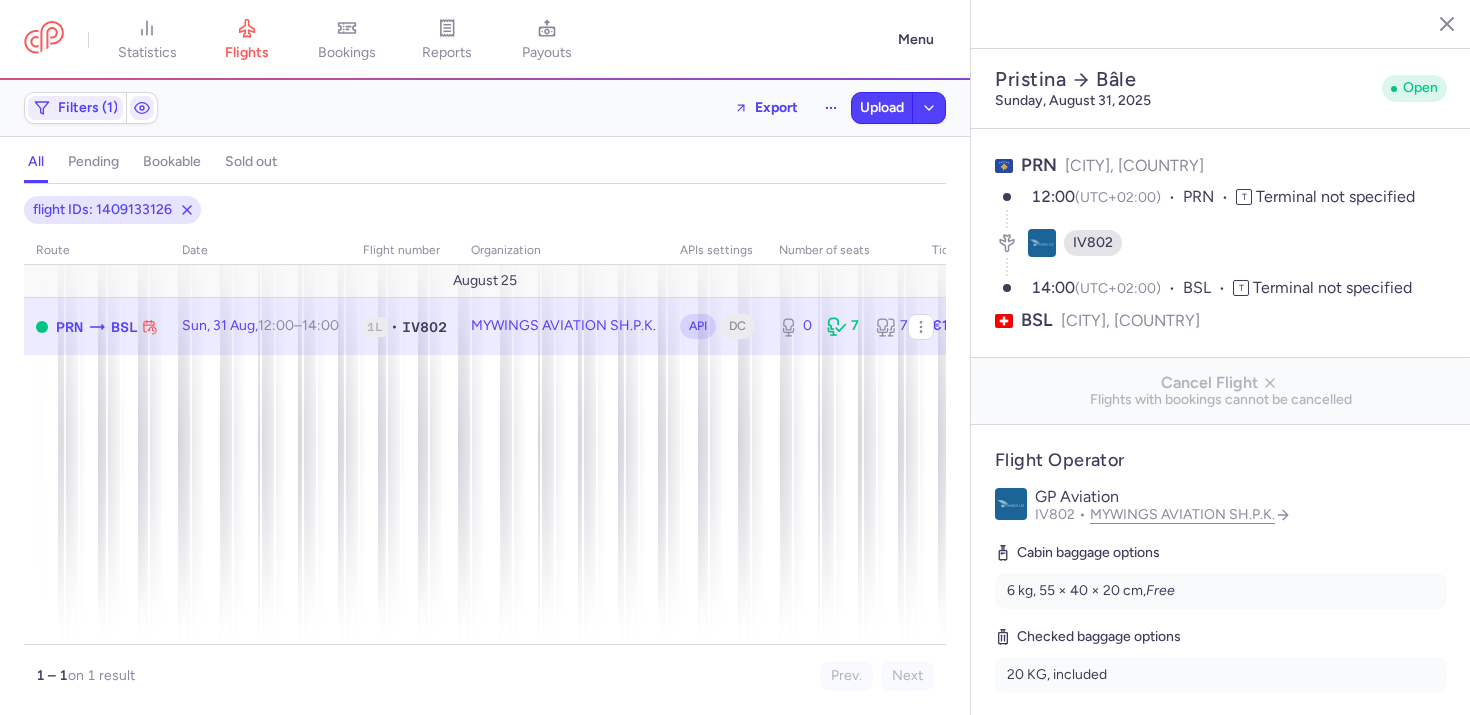 select on "hours" 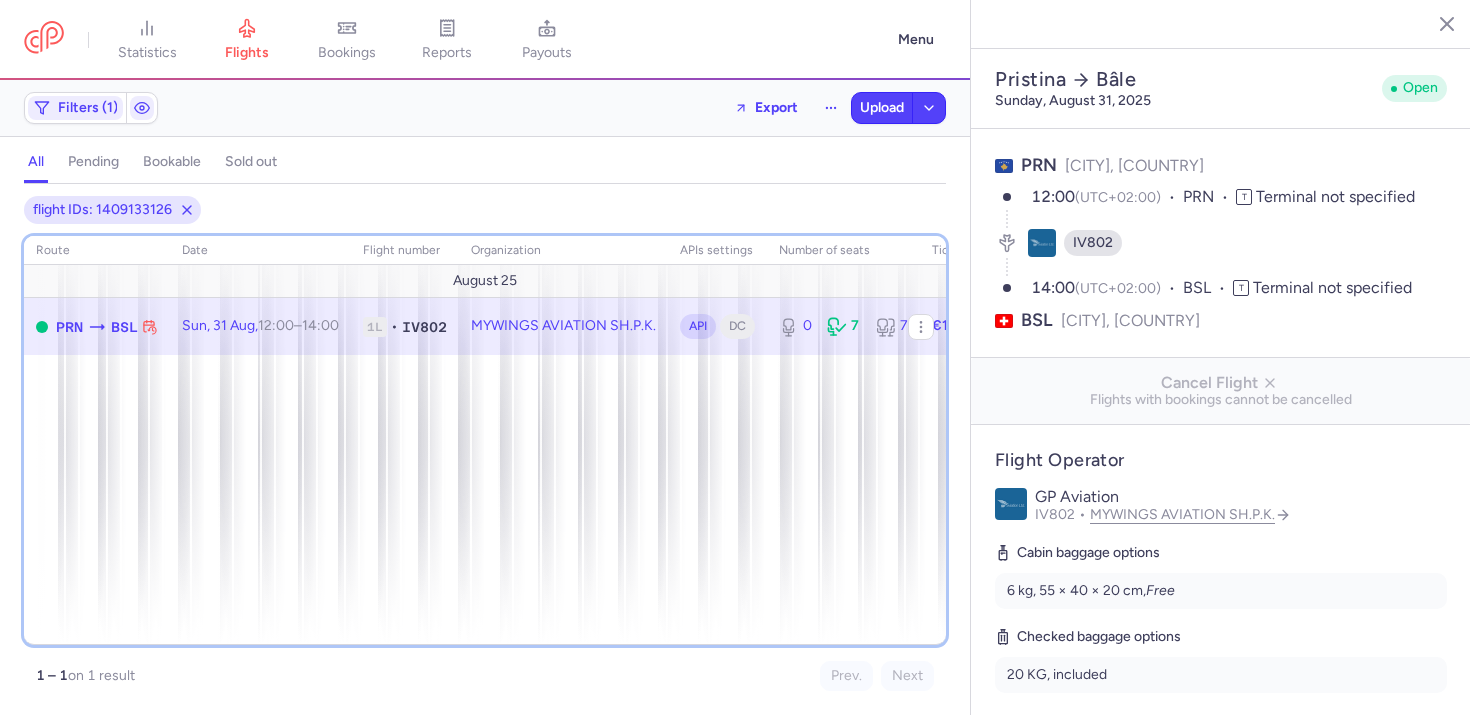 click on "route date Flight number organization APIs settings number of seats Ticket price [MONTH] [NUMBER] PRN BSL [DAY], [NUMBER] [MONTH], [HOUR]:[MINUTE] – [HOUR]:[MINUTE] +[NUMBER] [LETTER] • [NUMBER][LETTER][NUMBER] [BRAND] [BRAND] [BRAND] API DC [NUMBER] [NUMBER] [NUMBER] €[PRICE]" at bounding box center (485, 440) 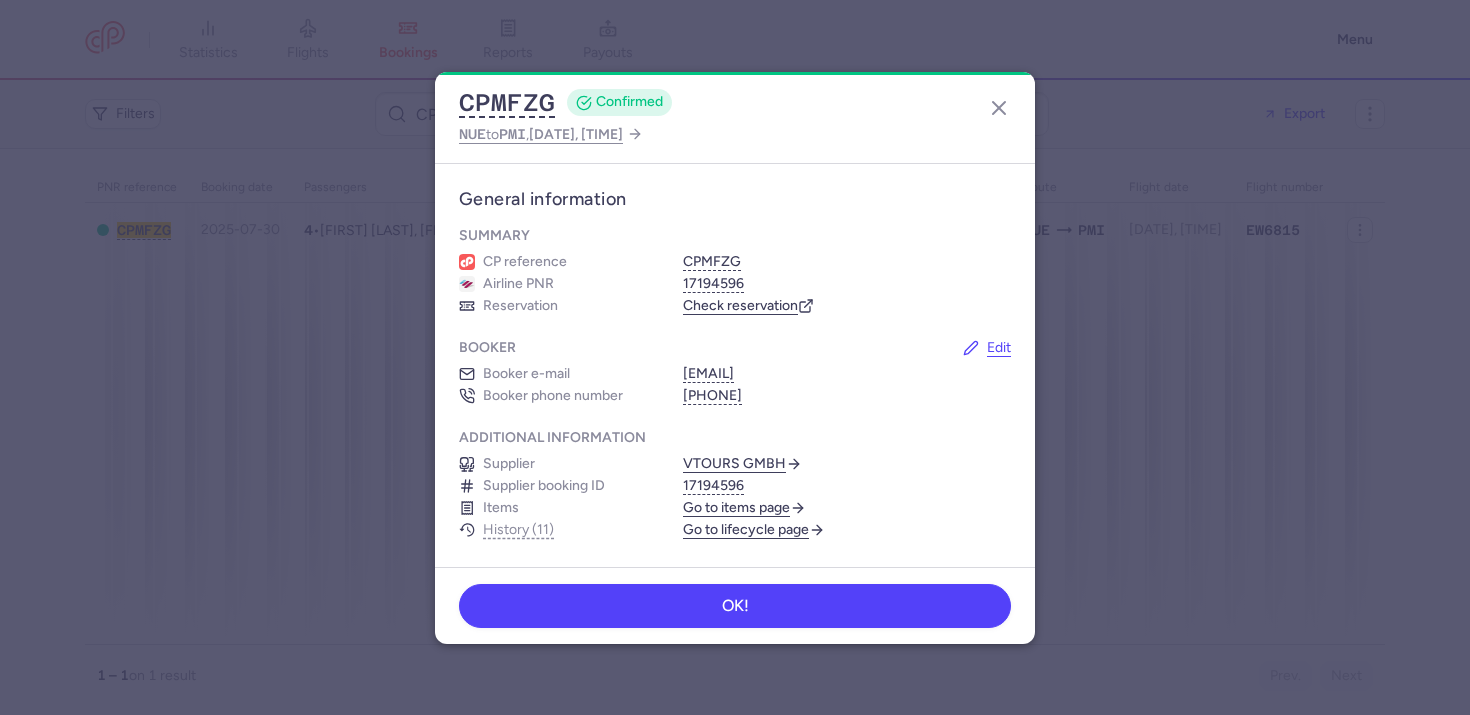 scroll, scrollTop: 0, scrollLeft: 0, axis: both 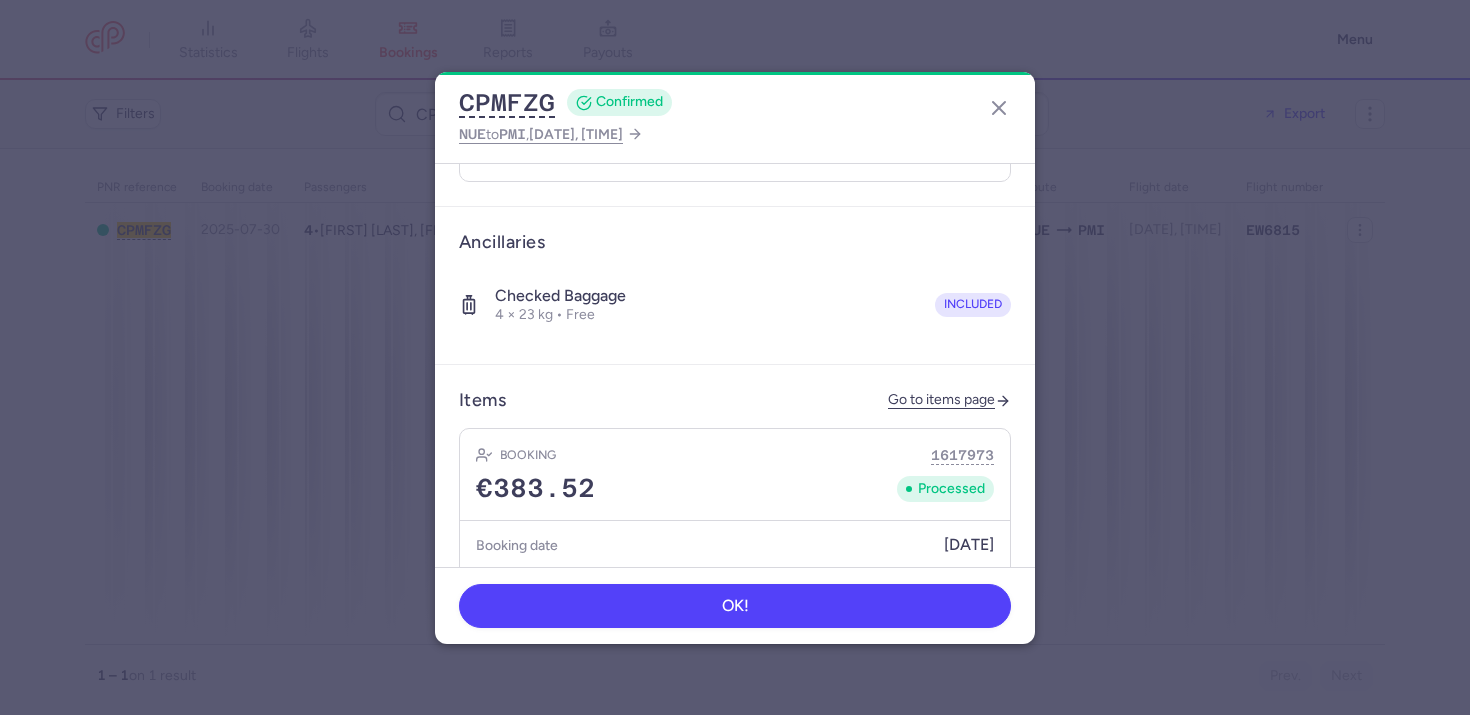 click on "Items  Go to items page" at bounding box center (735, 400) 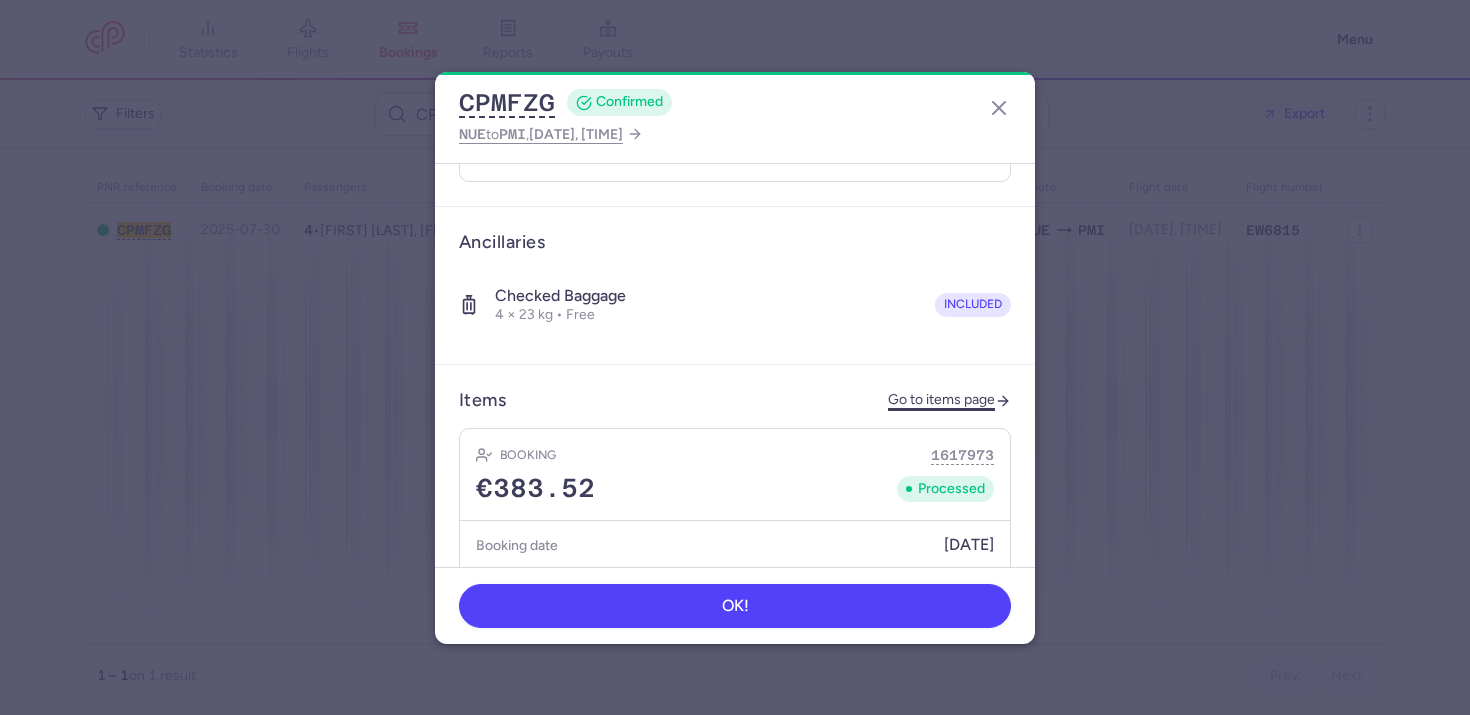 click on "Go to items page" 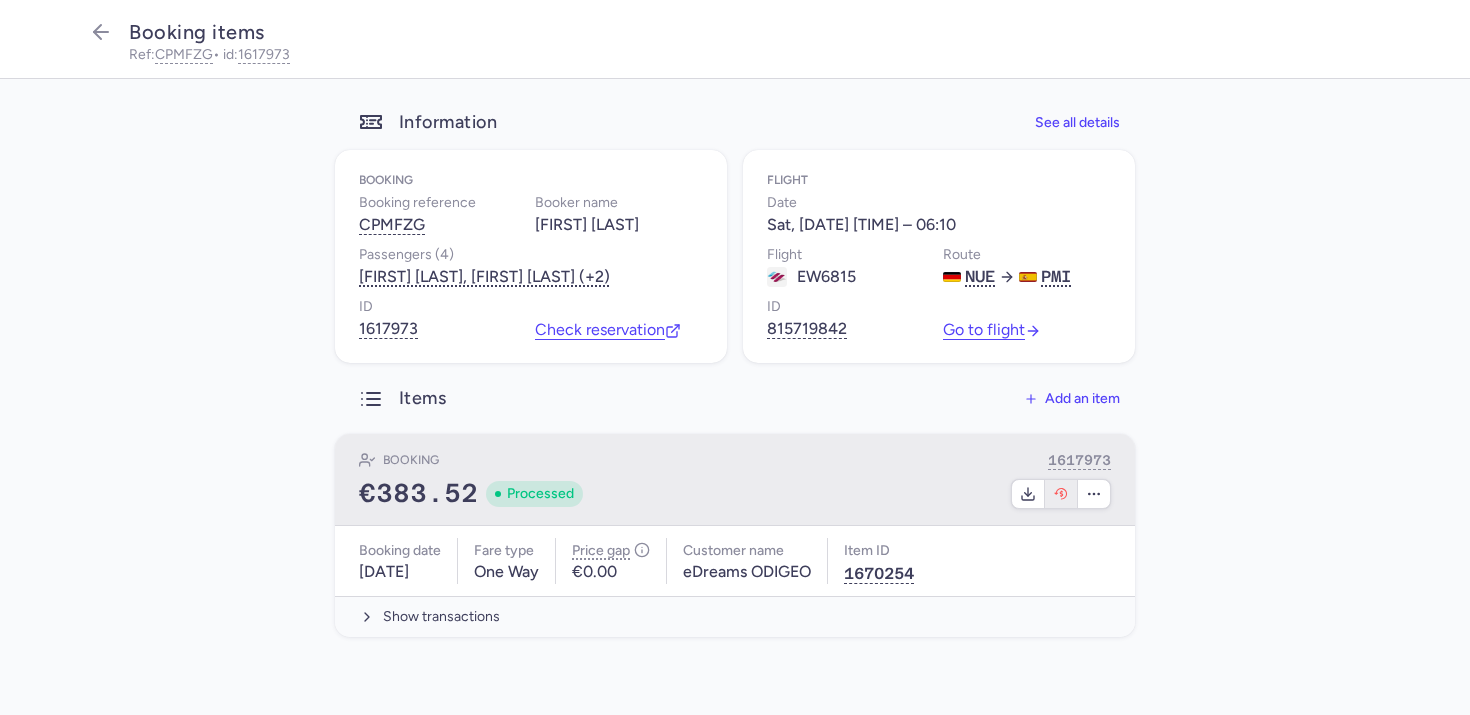 click 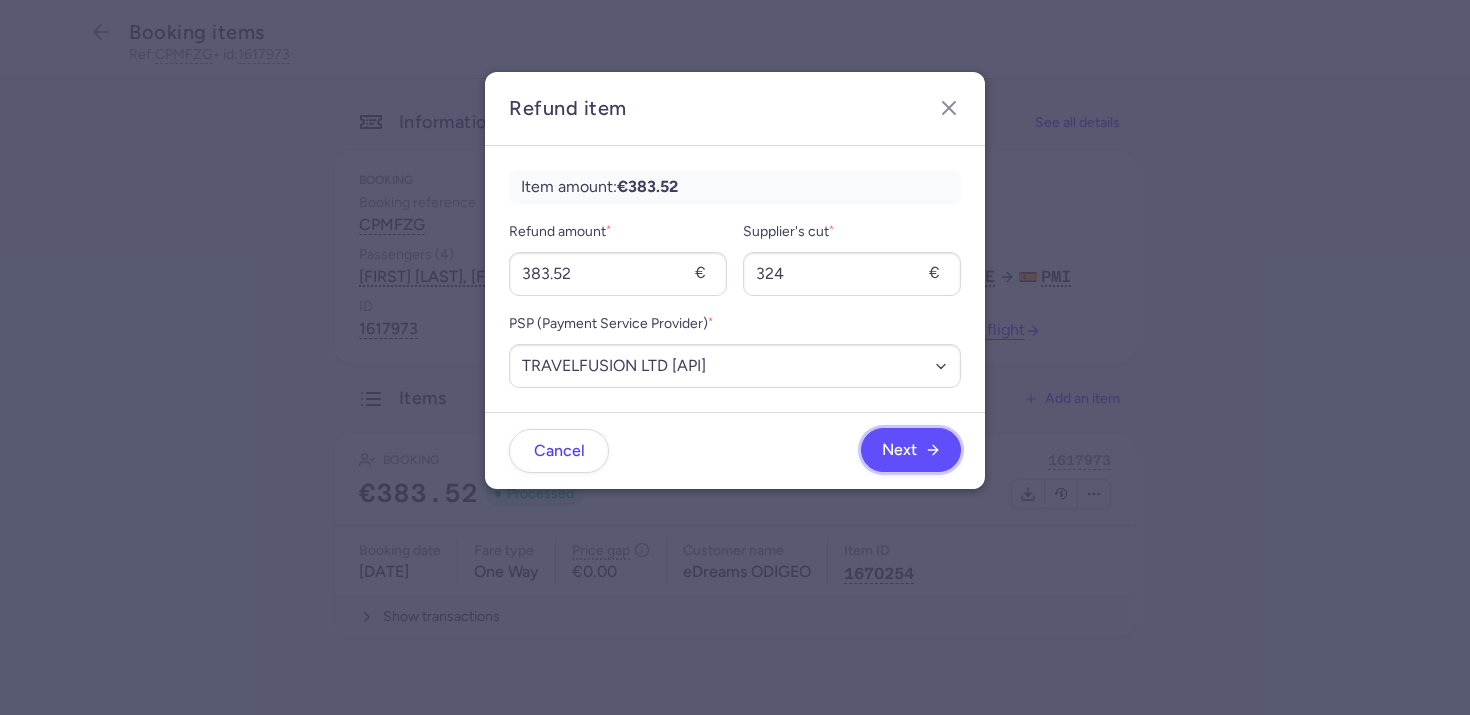 click on "Next" at bounding box center [899, 450] 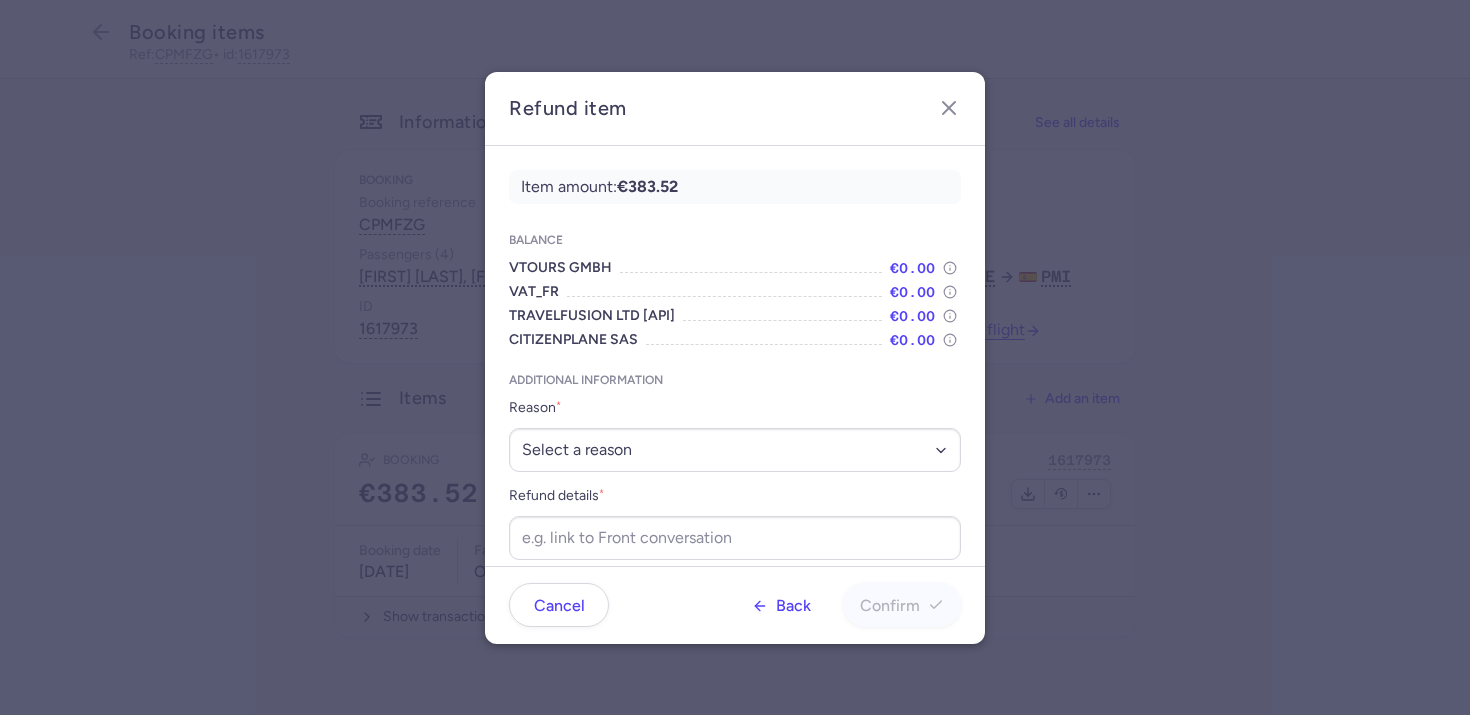 scroll, scrollTop: 18, scrollLeft: 0, axis: vertical 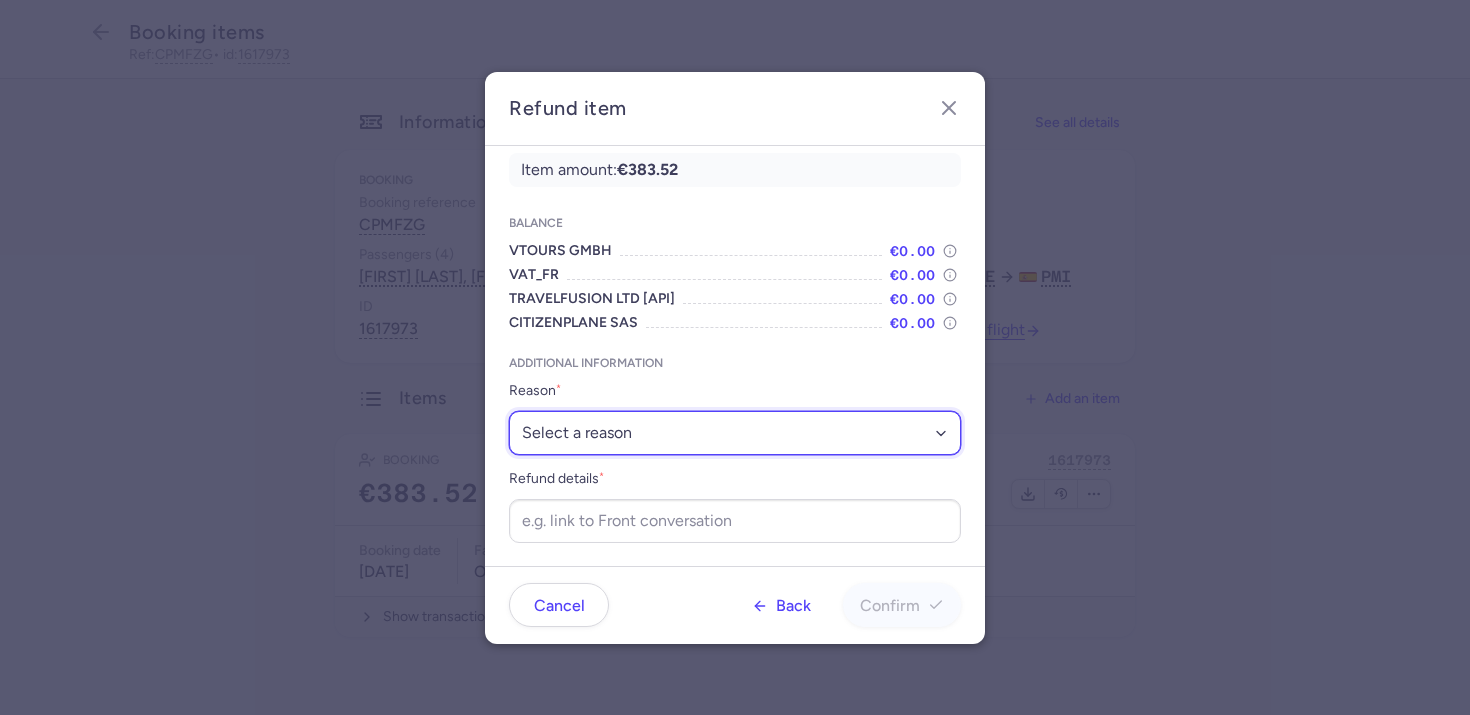 click on "Select a reason ✈️ Airline ceasing ops 💼 Ancillary issue 📄 APIS missing ⚙️ CitizenPlane error ⛔️ Denied boarding 🔁 Duplicate ❌ Flight canceled 🕵🏼‍♂️ Fraud 🎁 Goodwill 🎫 Goodwill allowance 🙃 Other 💺 Overbooking 💸 Refund with penalty 🙅 Schedule change not accepted 🤕 Supplier error 💵 Tax refund ❓ Unconfirmed booking" at bounding box center (735, 433) 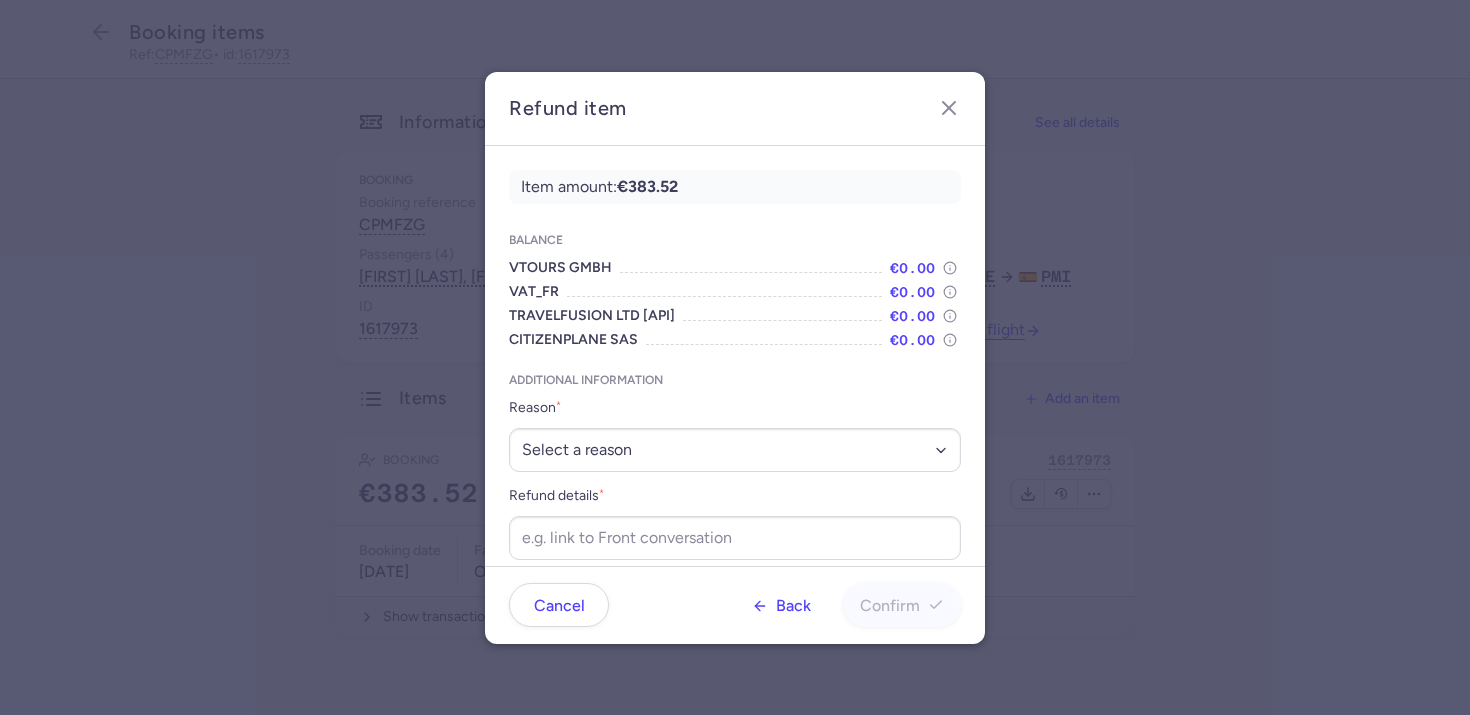 scroll, scrollTop: 0, scrollLeft: 0, axis: both 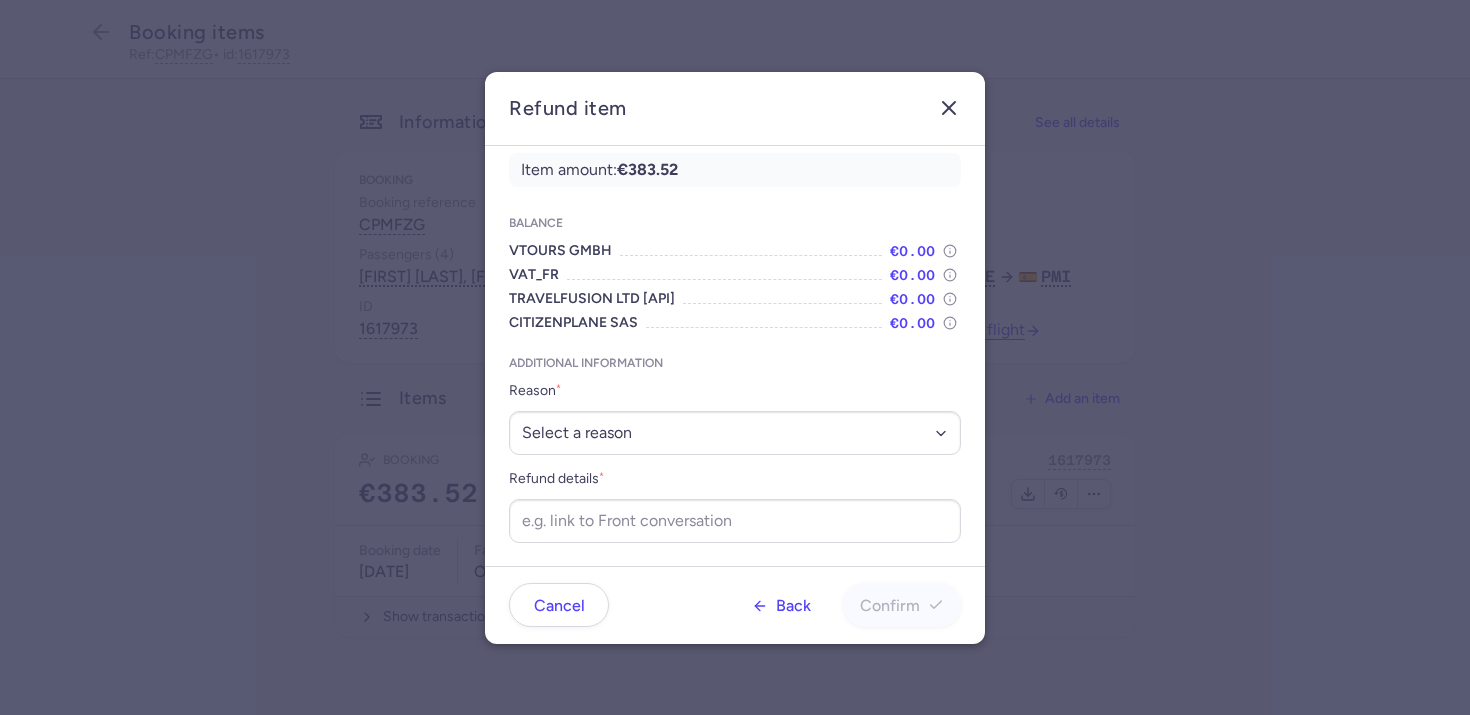 click 